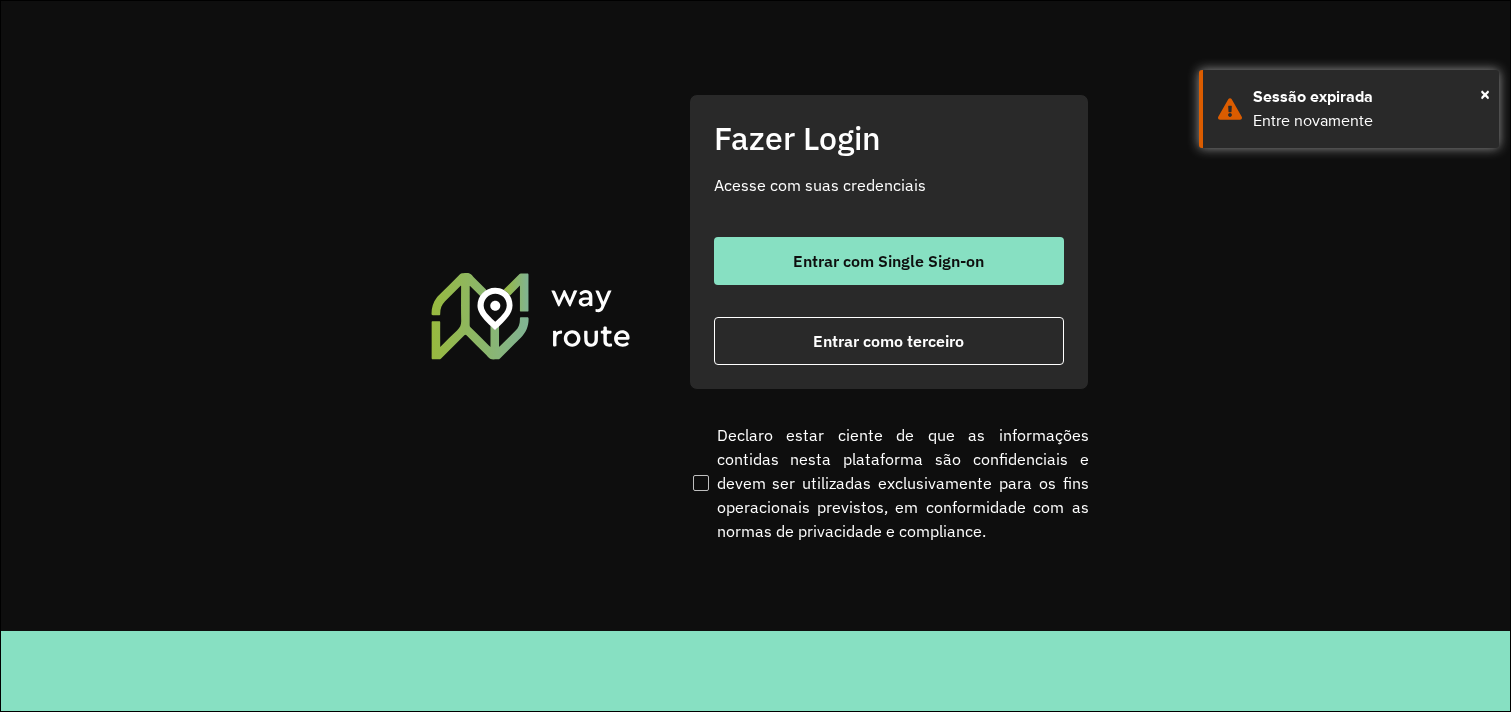 scroll, scrollTop: 0, scrollLeft: 0, axis: both 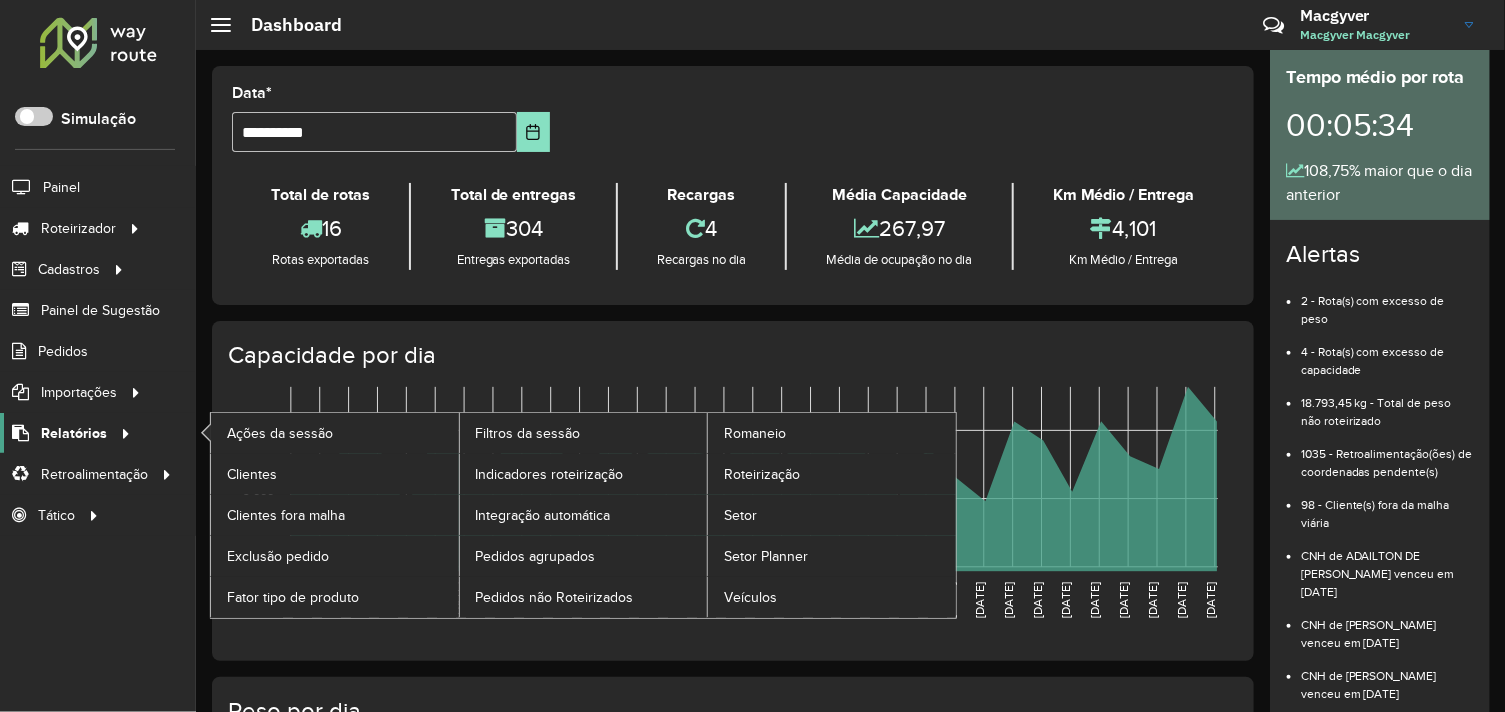 click on "Relatórios" 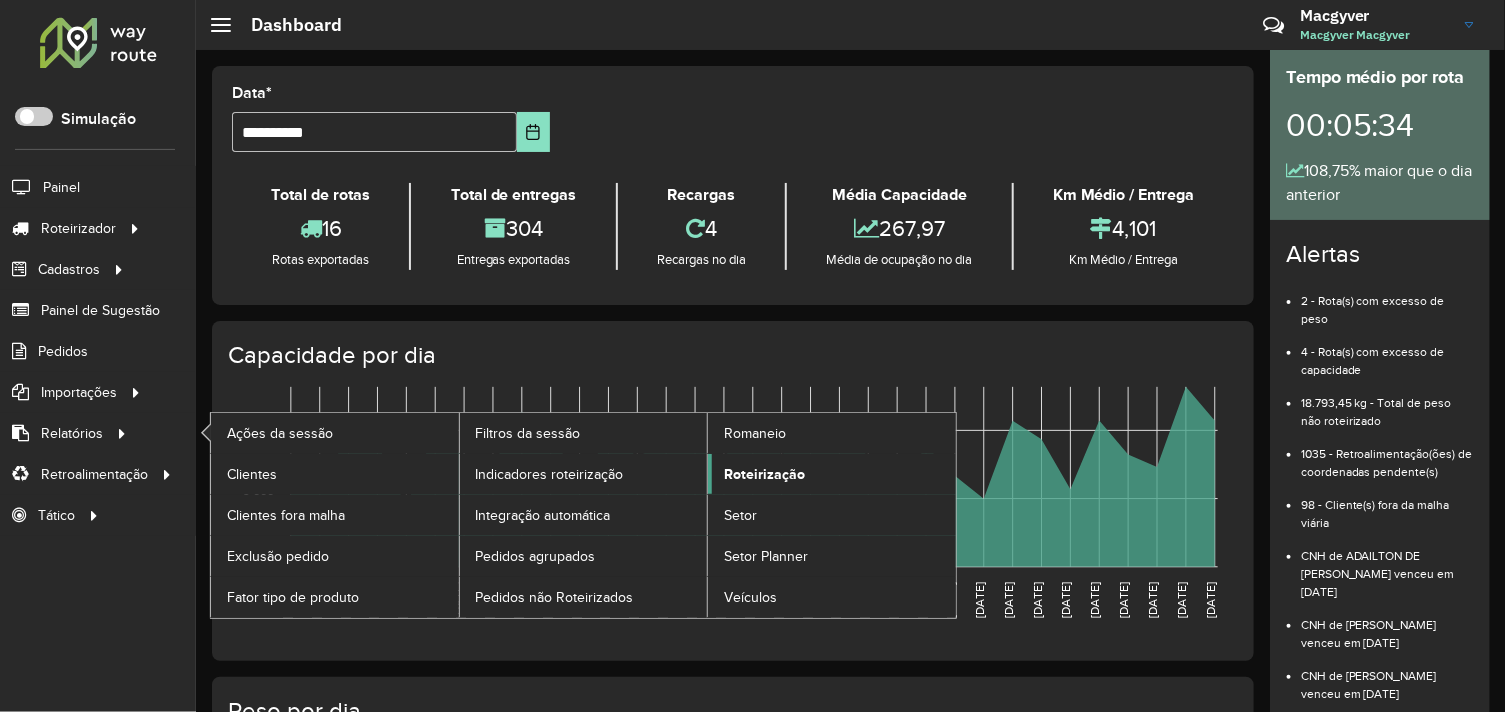 click on "Roteirização" 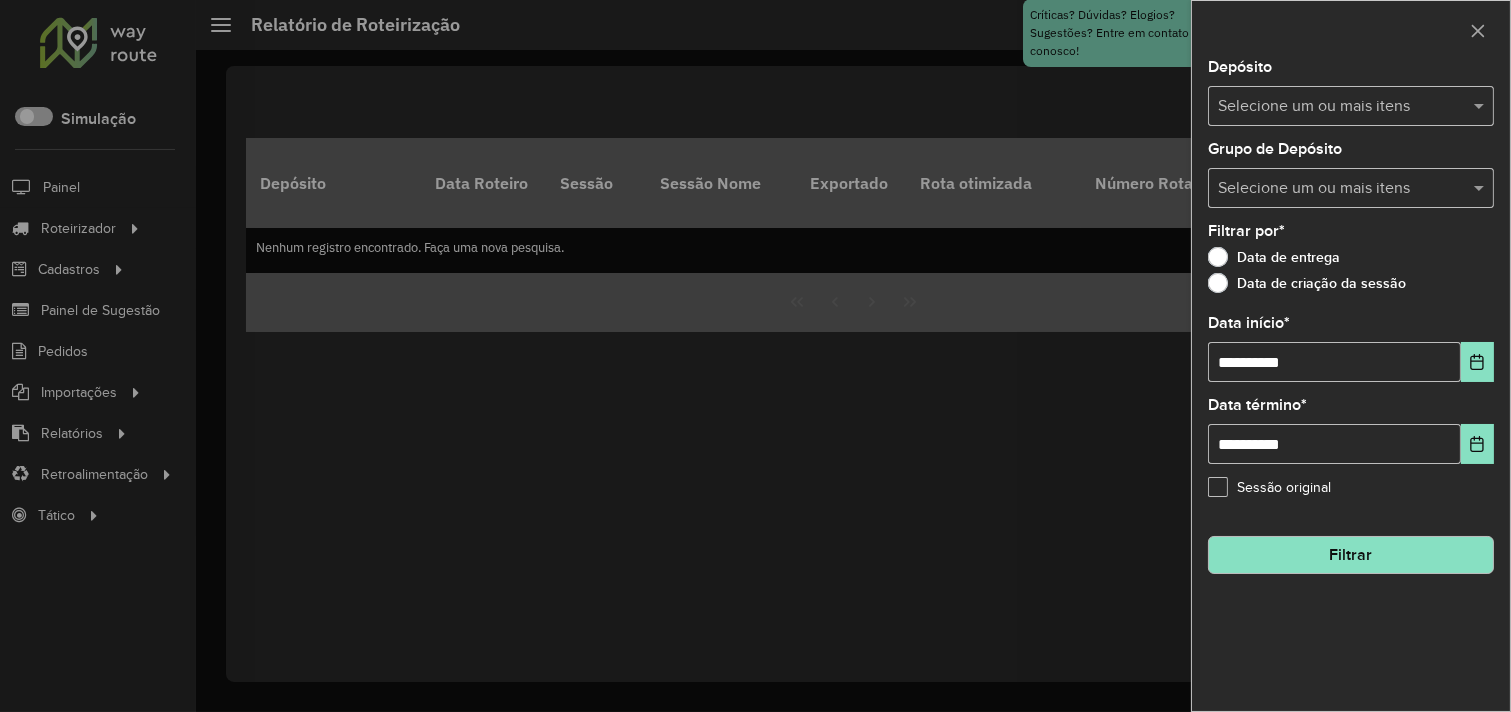 click at bounding box center [1341, 107] 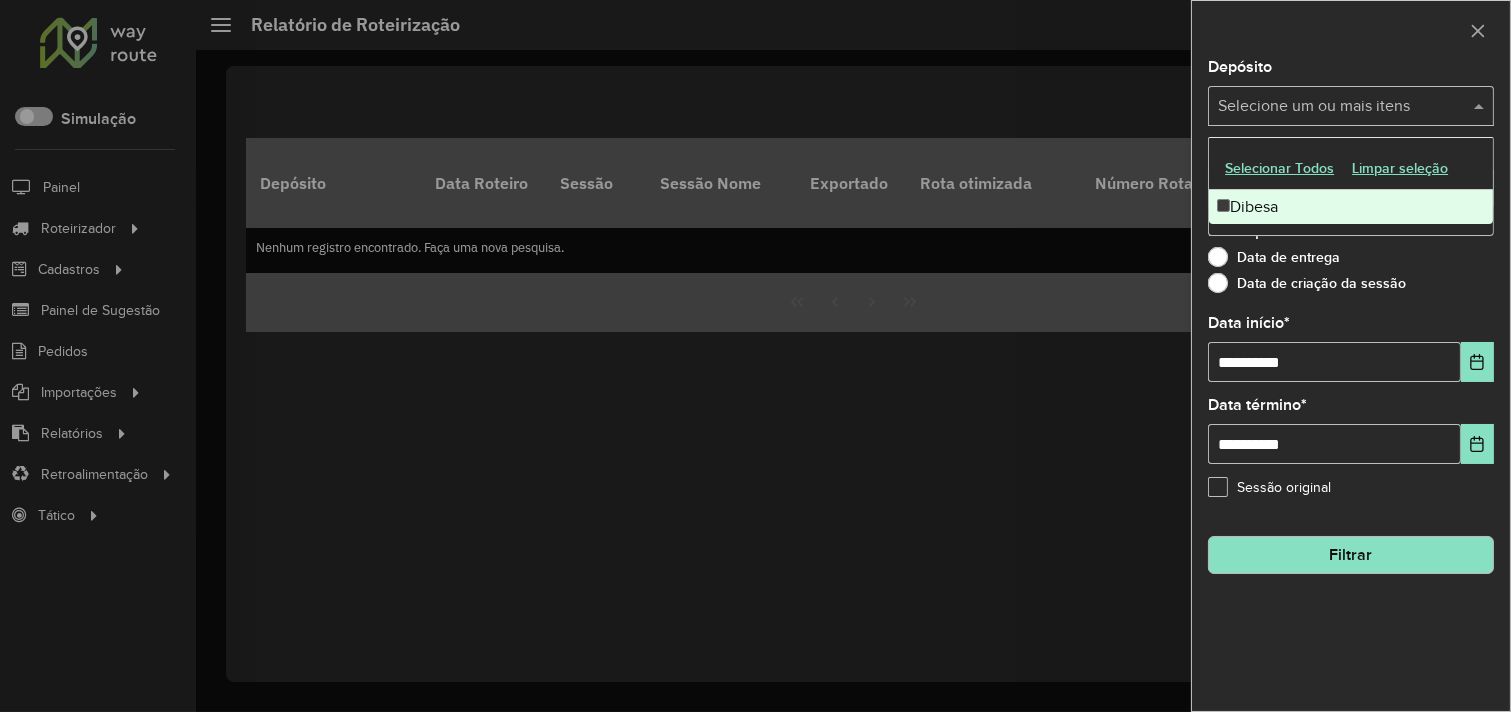 click on "Dibesa" at bounding box center (1351, 207) 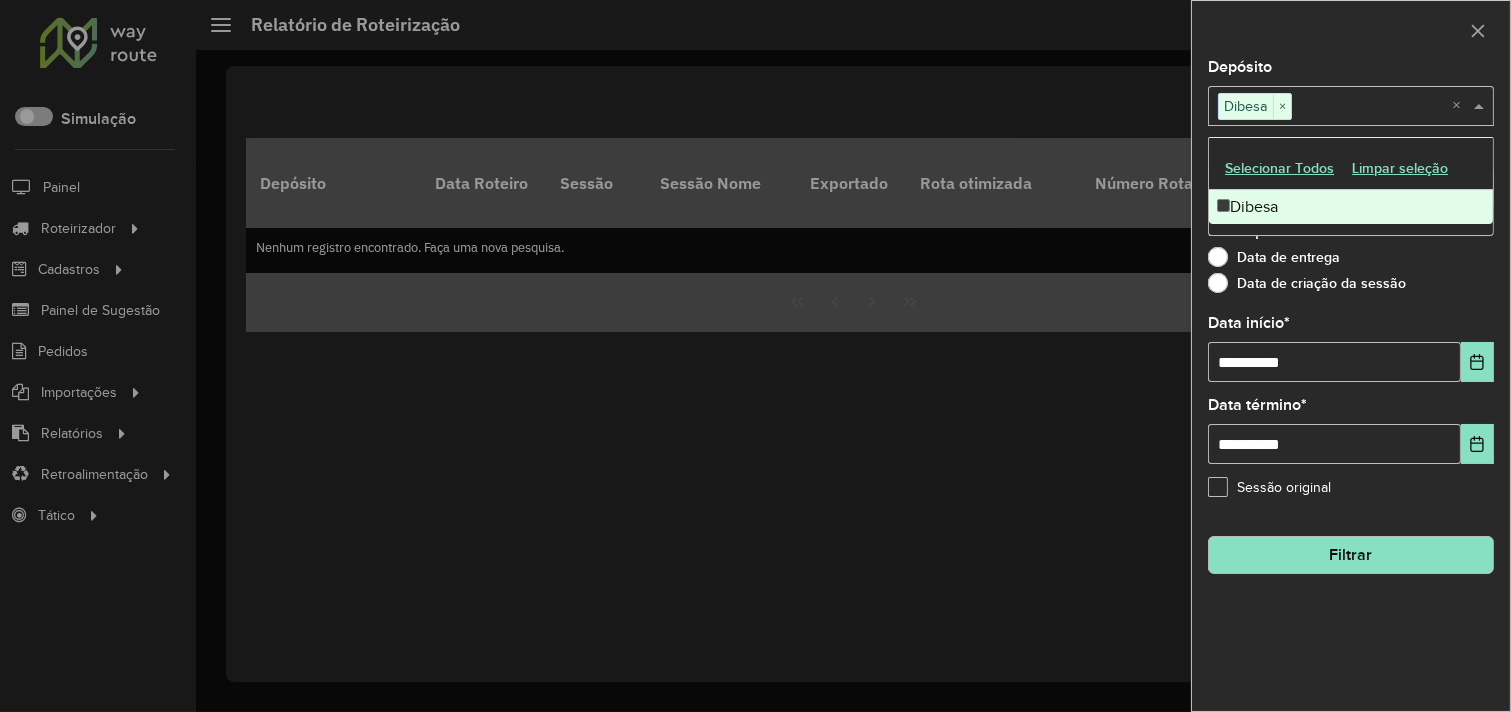 drag, startPoint x: 1064, startPoint y: 237, endPoint x: 1118, endPoint y: 228, distance: 54.74486 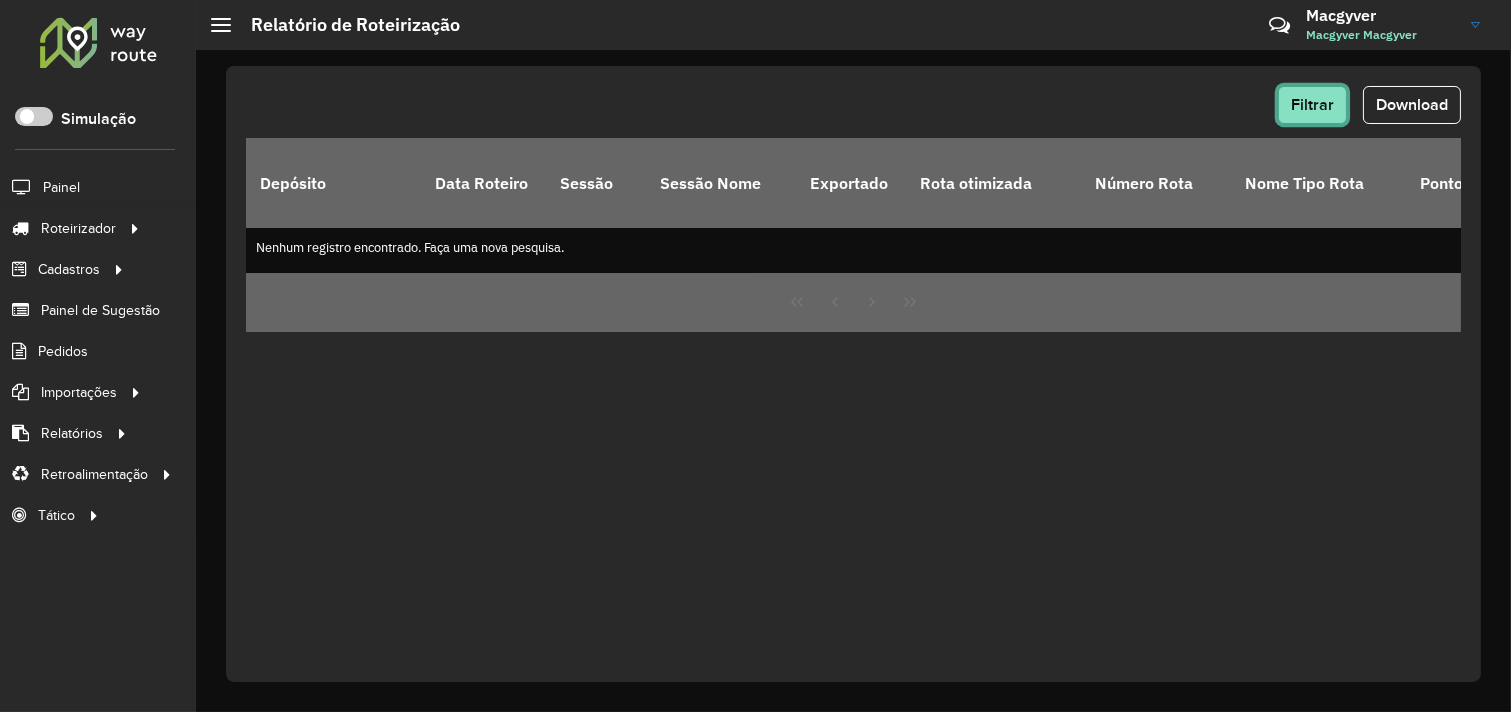 click on "Filtrar" 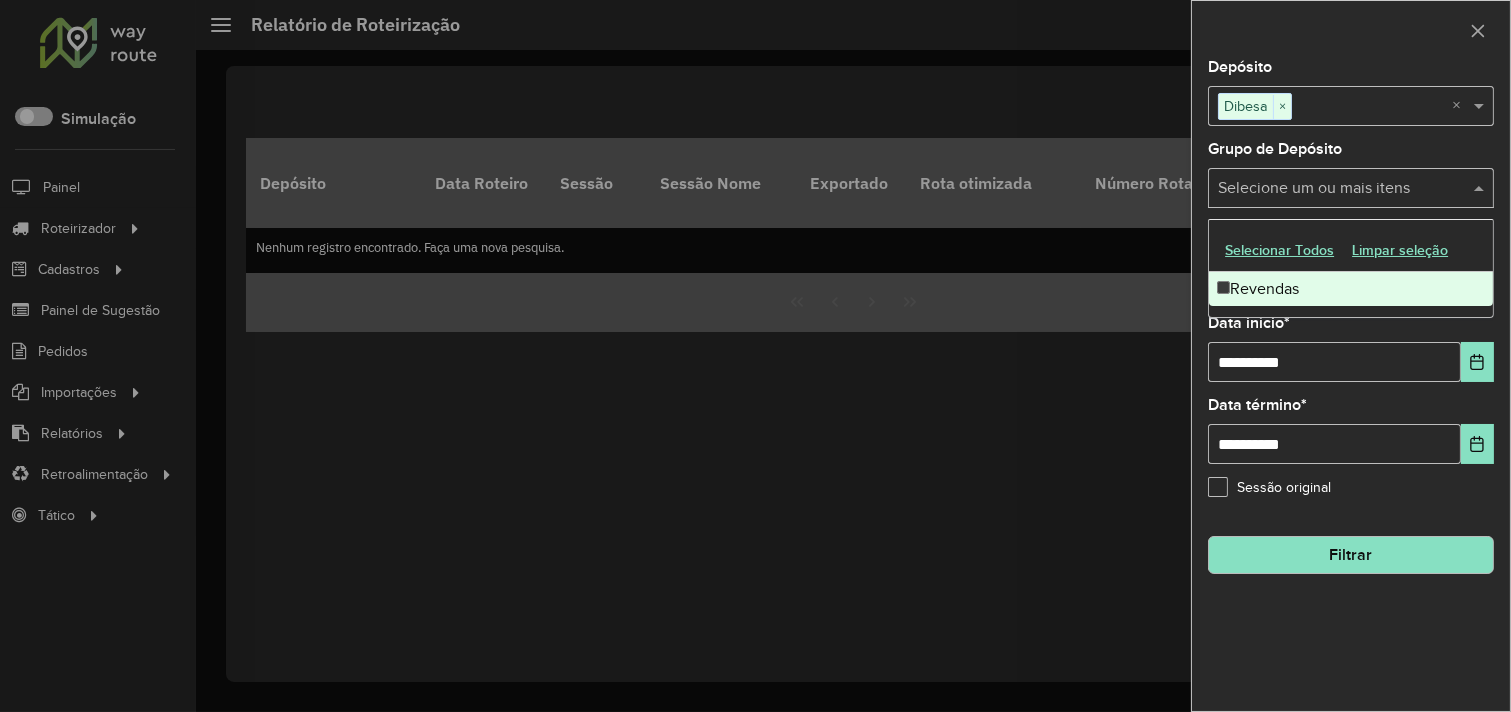 click at bounding box center (1341, 189) 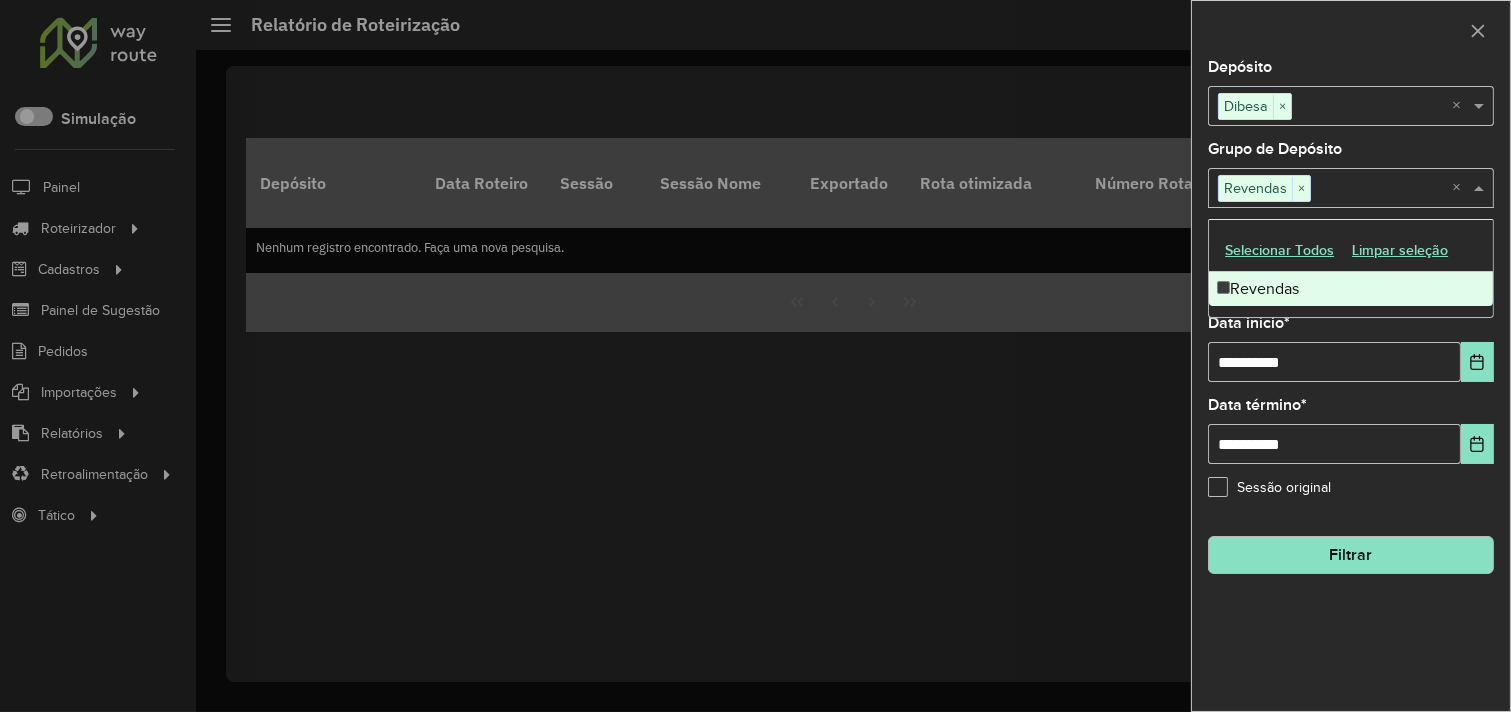click at bounding box center [1381, 189] 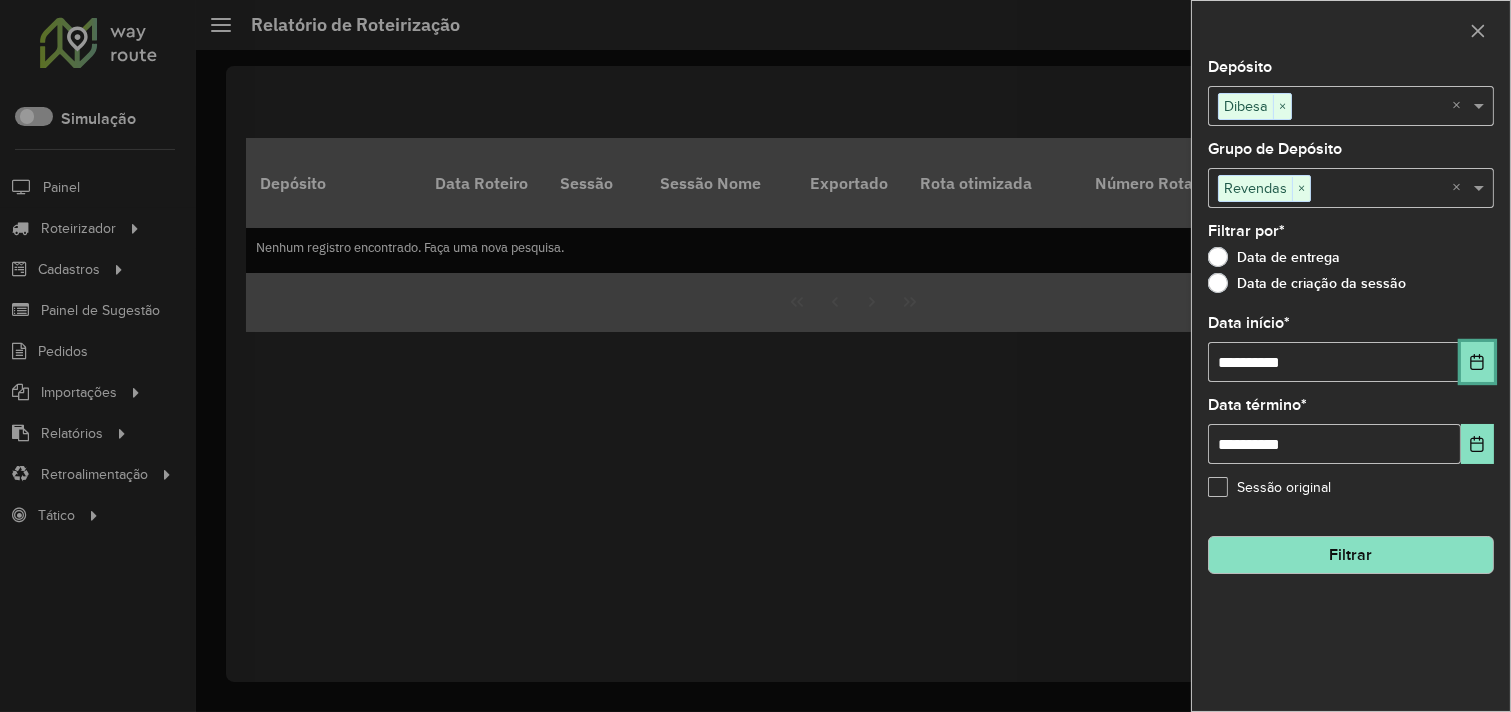 click 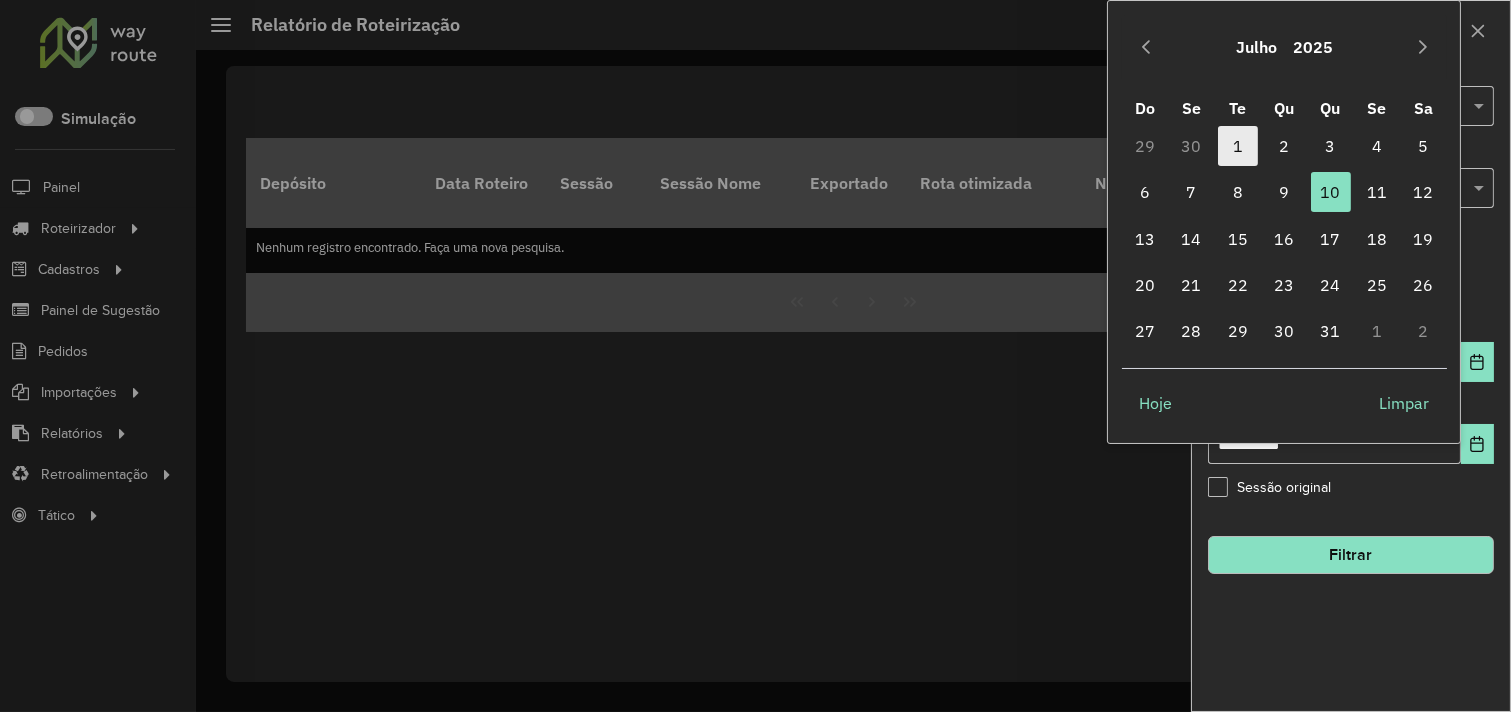click on "1" at bounding box center (1238, 146) 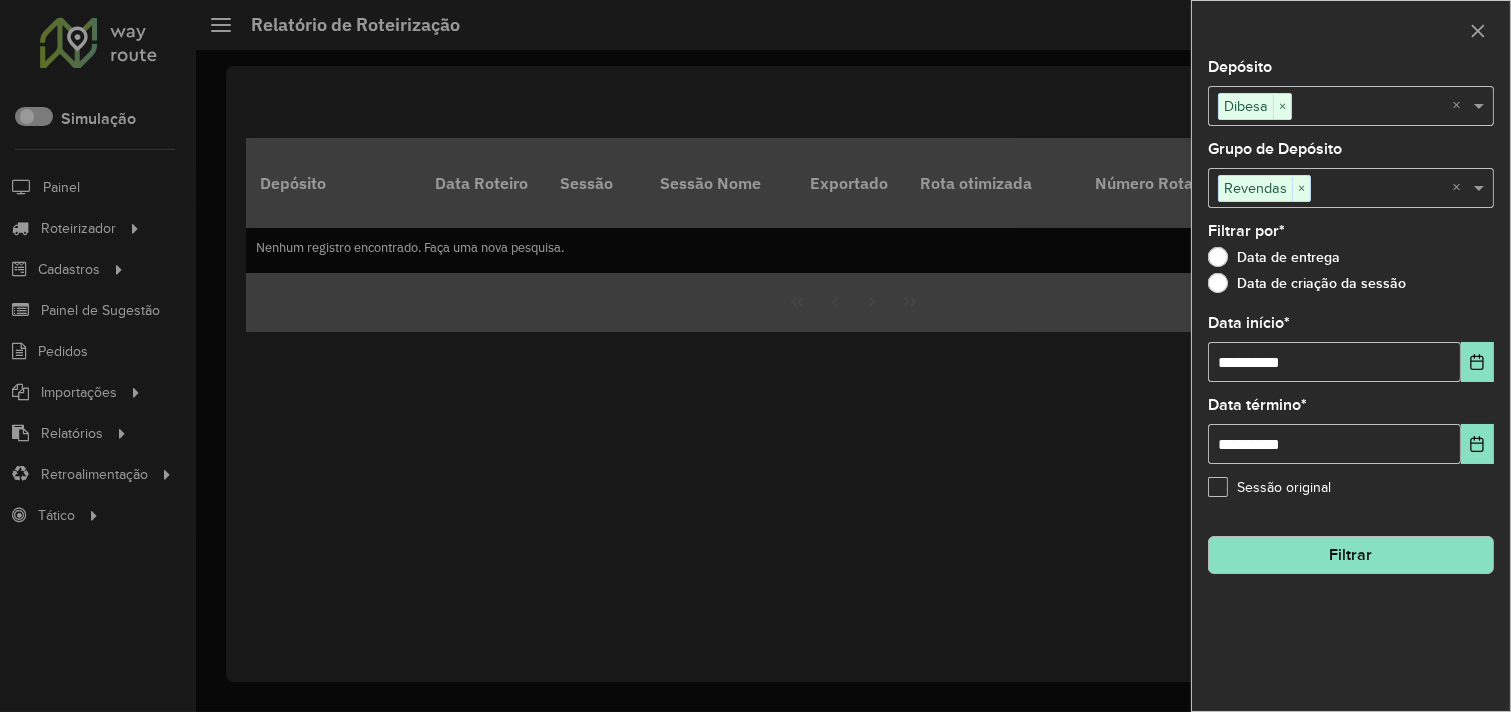 click on "Filtrar" 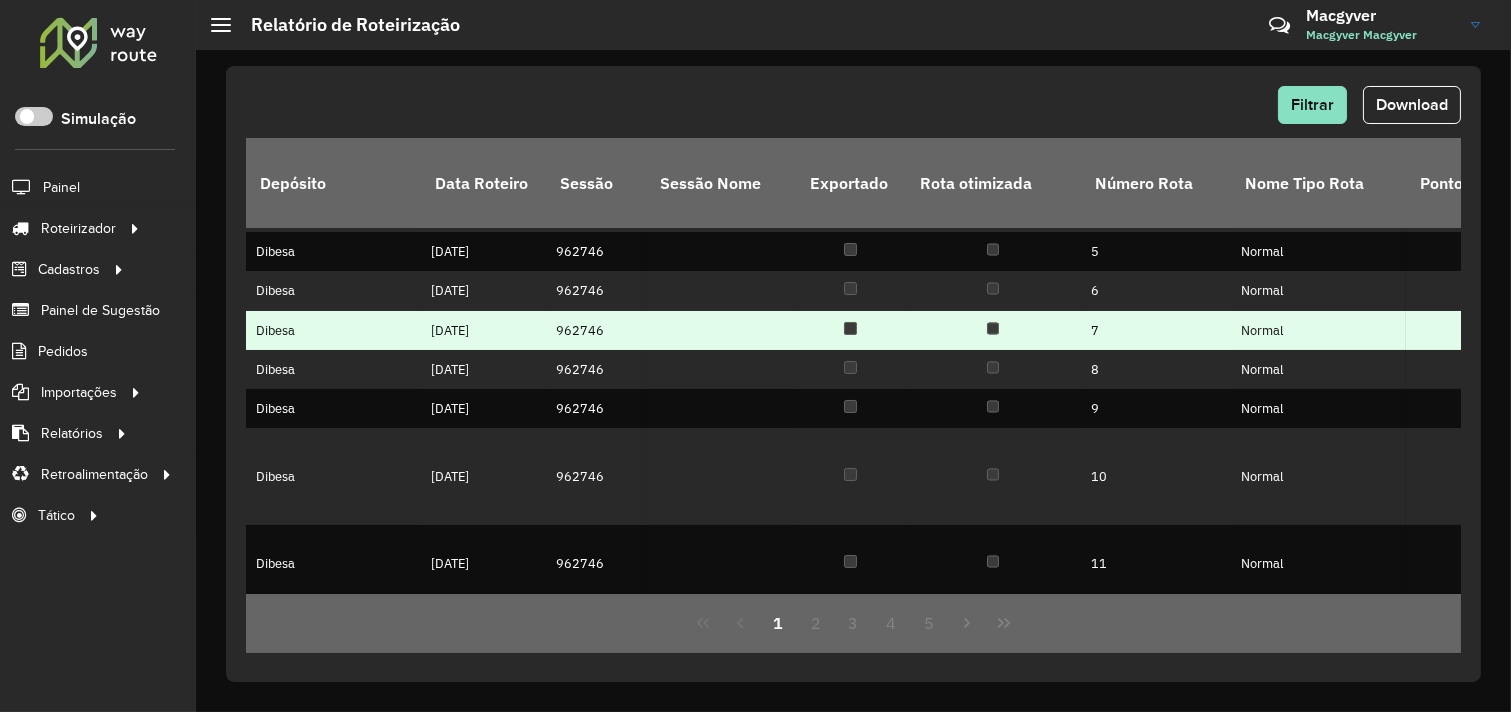 scroll, scrollTop: 111, scrollLeft: 0, axis: vertical 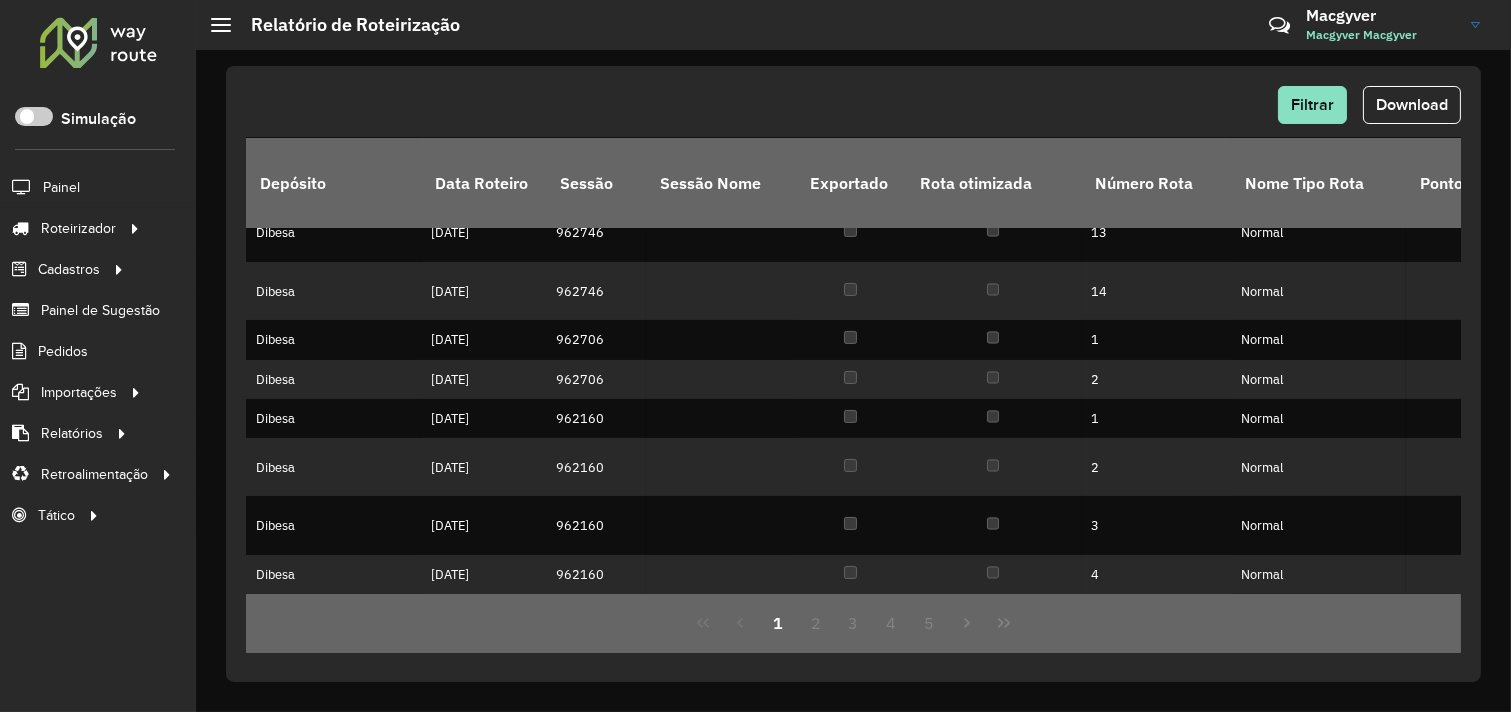 drag, startPoint x: 392, startPoint y: 587, endPoint x: 405, endPoint y: 596, distance: 15.811388 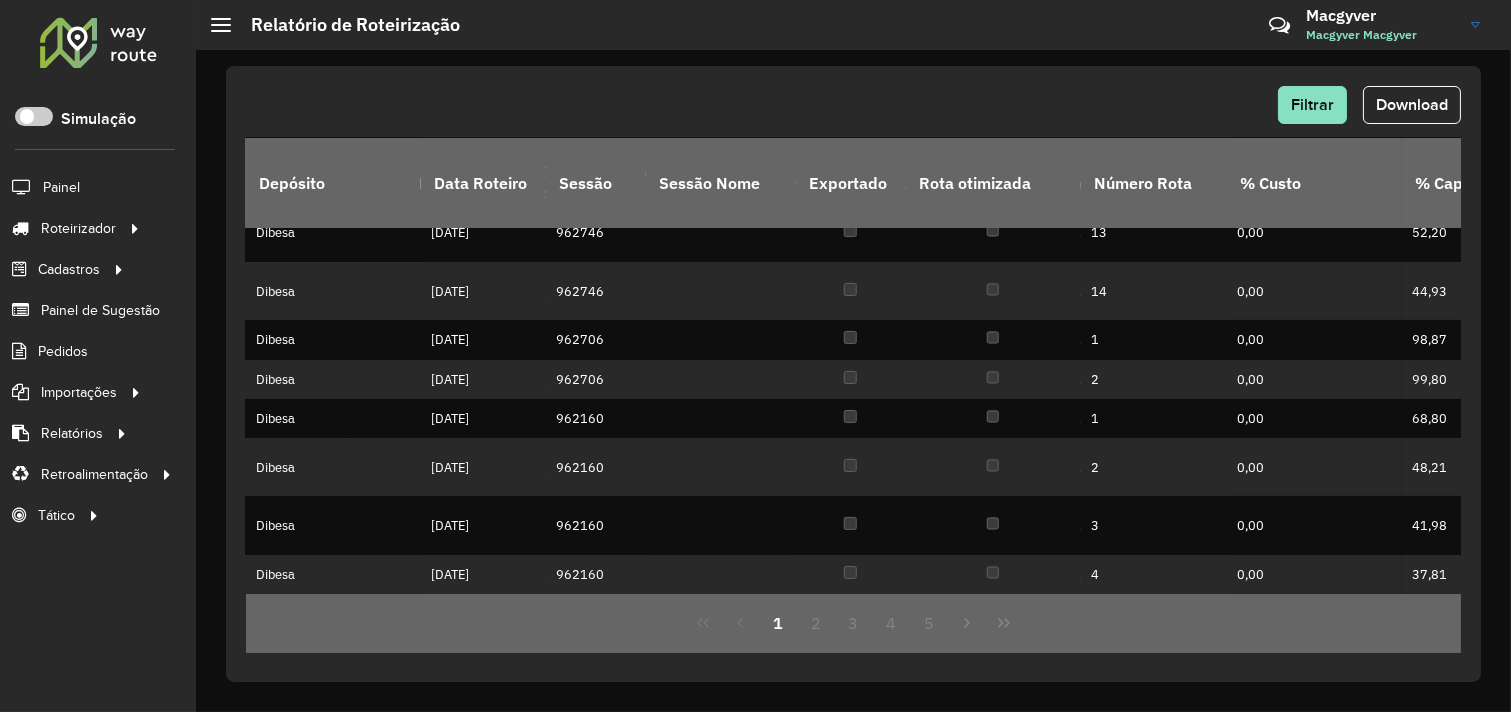 scroll, scrollTop: 744, scrollLeft: 2872, axis: both 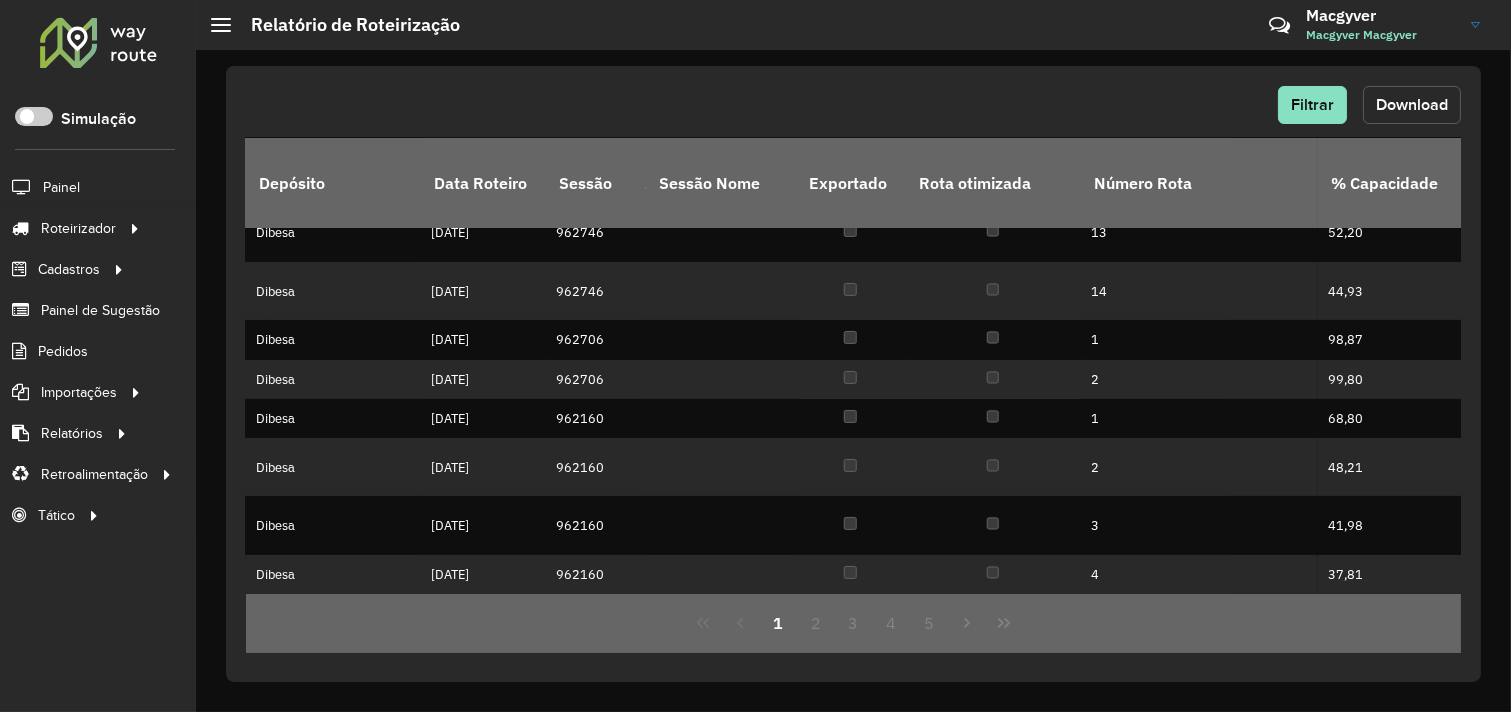 click on "Download" 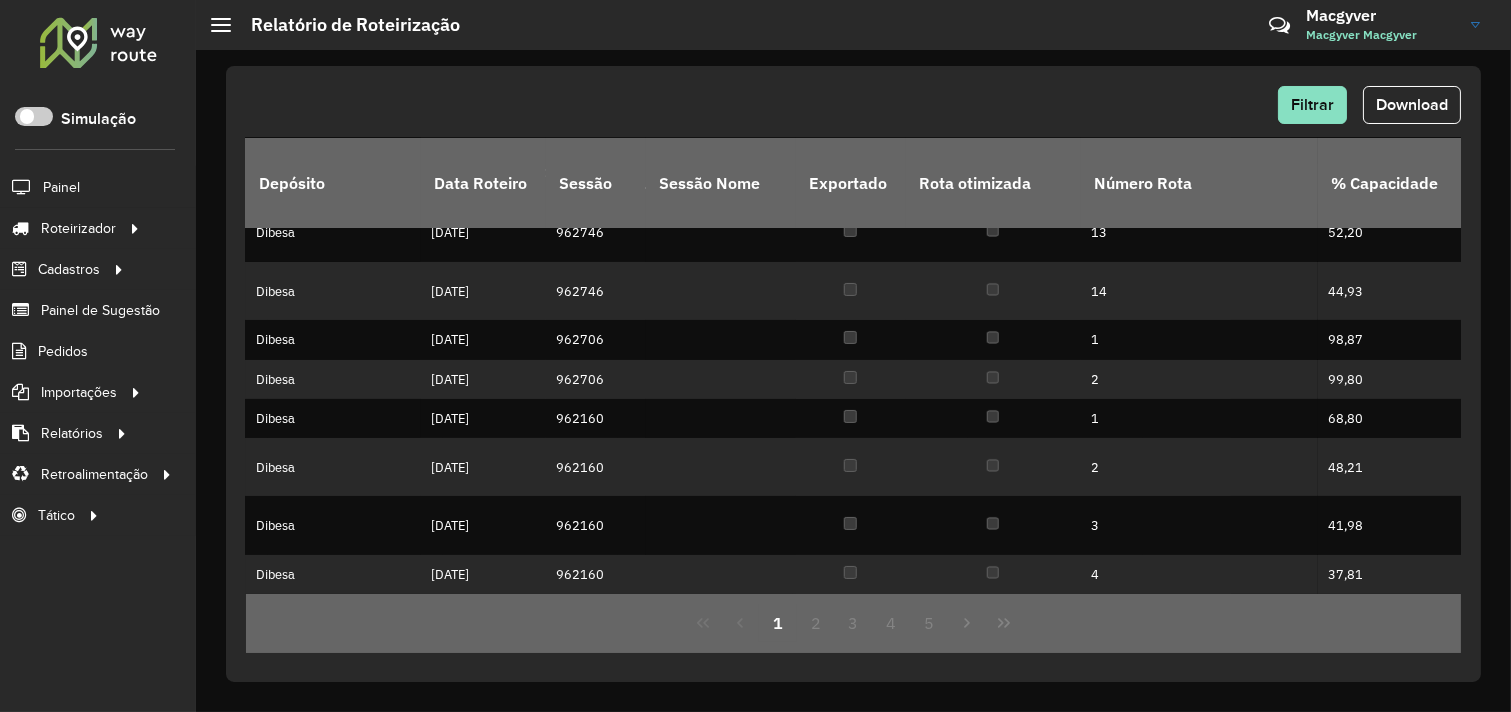 click on "Filtrar   Download   Depósito   Data Roteiro   Sessão   Sessão Nome   Exportado   Rota otimizada   Número Rota   Nome Tipo Rota  Ponto de saída Veículo Tipo do veículo  Nome Rota  Motorista Pedágio  Custo Distância   Custo Quantidade Dias   Custo Fixo Rota   Custo Hora   Custo Quantidade Atividades   Custo Fórmula  Custo Valor  % Custo   % Capacidade   Capacidade Veículo   Capacidade Utilizada   % Peso   Peso Veículo   Peso Utilizado   Início da Rota   Fim da Rota   Tempo Rota  Dias em rota  Tempo Dirigido   Tempo Atendimento  Entregas  Distancia (km)   Distância Ida Ponto Apoio   Distância Volta Ponto Apoio   Setores  Transportadora  Quantidade Pallets  Jornada Total de itens Prateleira  Hectolitro (hl)  Recarga  Justificativa da violação  Dibesa  10/07/2025   962746      1  Normal OSN7563 BAU - 705 - 22000 LAVRAS DA MANGABEIRA ADOLPHO MARTINS TEIXEIRA  0,00 0,00 0,00 0,00  0,00  0,00 50.293,70 0,00  58,70  733,00 430,28  57,06  22.000,00 12.552,73  10/07/2025 07:00   10/07/2025 15:08  1 2" 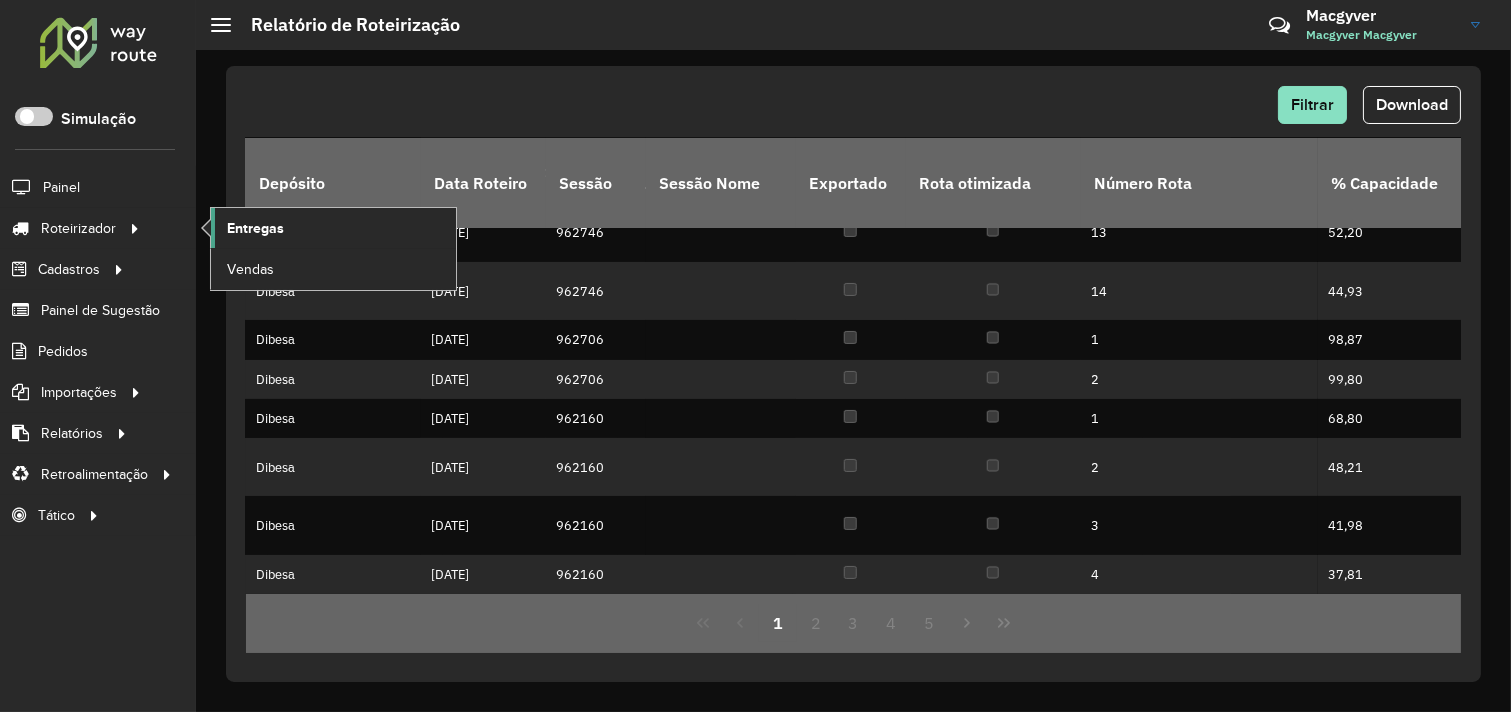 click on "Entregas" 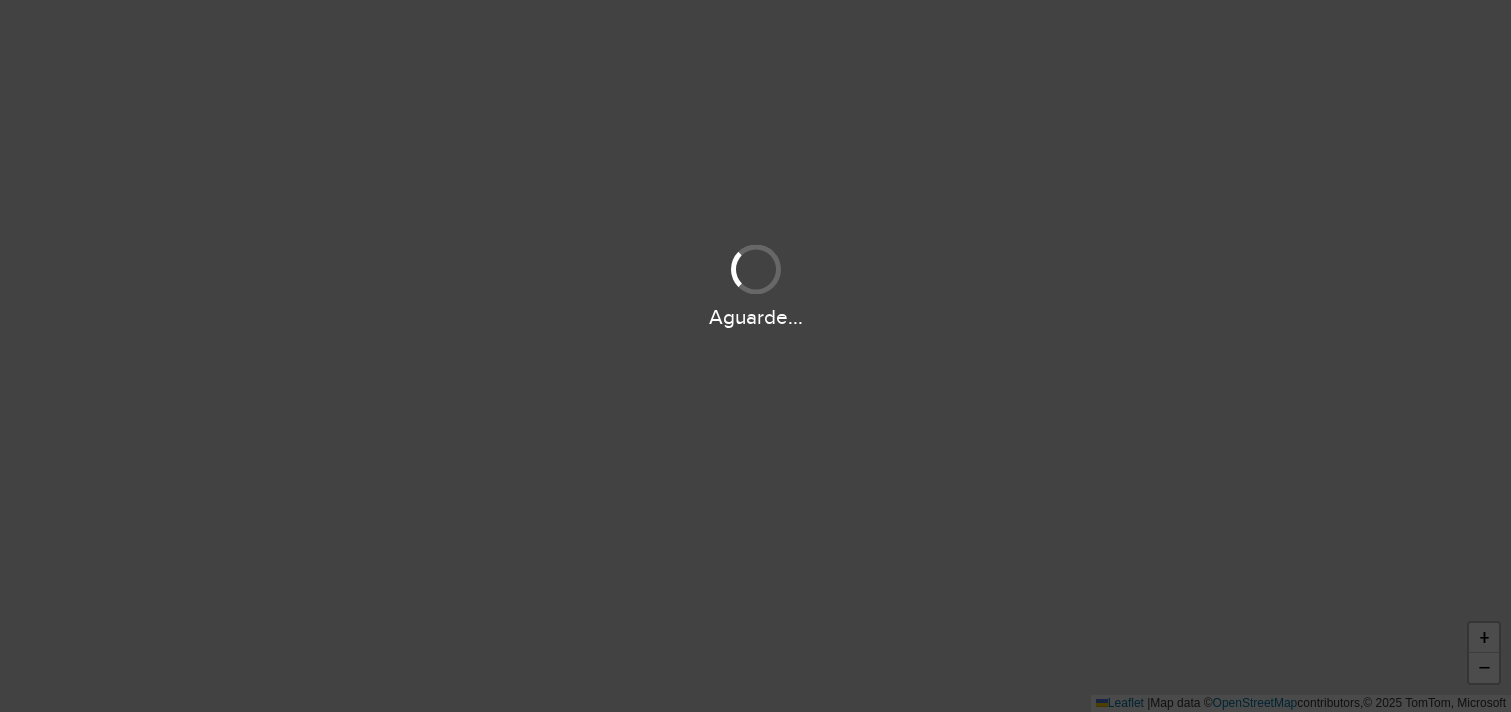 scroll, scrollTop: 0, scrollLeft: 0, axis: both 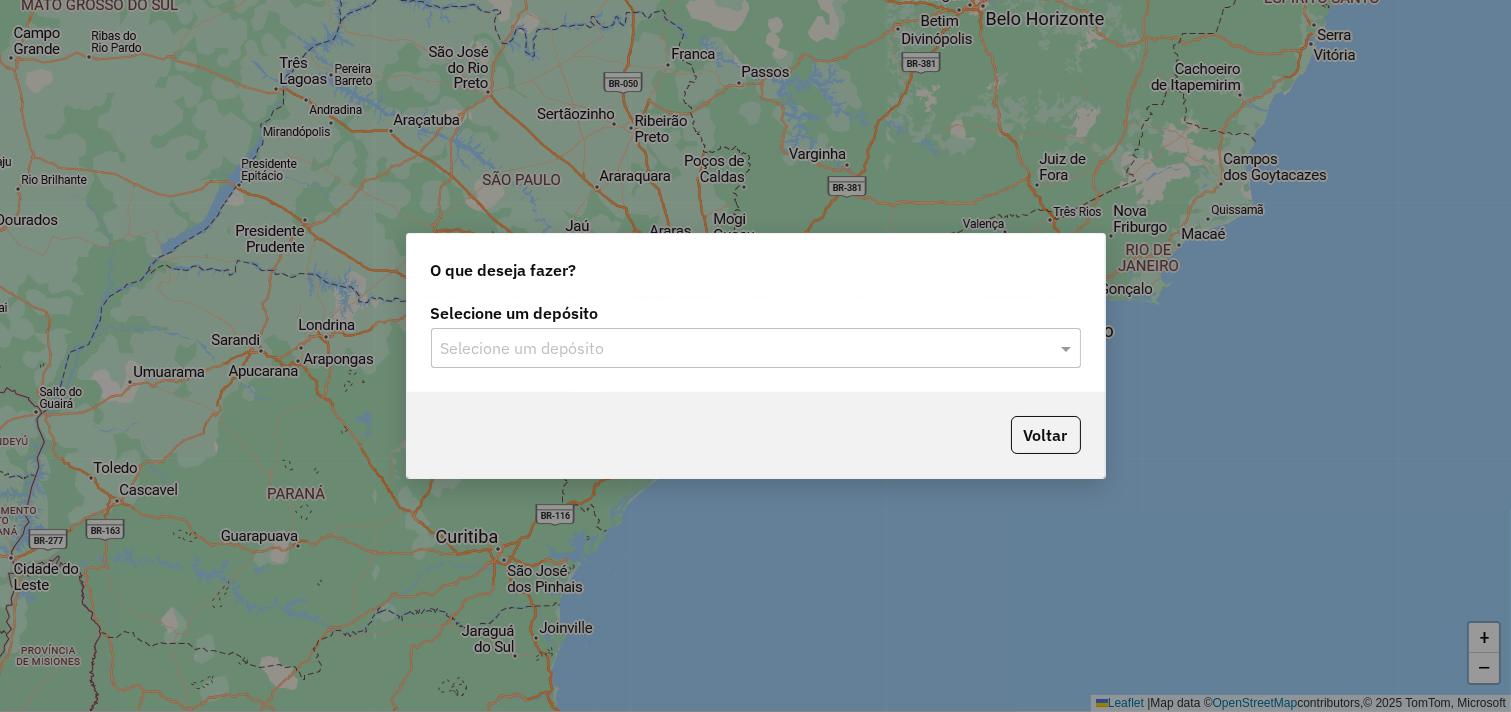 drag, startPoint x: 464, startPoint y: 348, endPoint x: 472, endPoint y: 376, distance: 29.12044 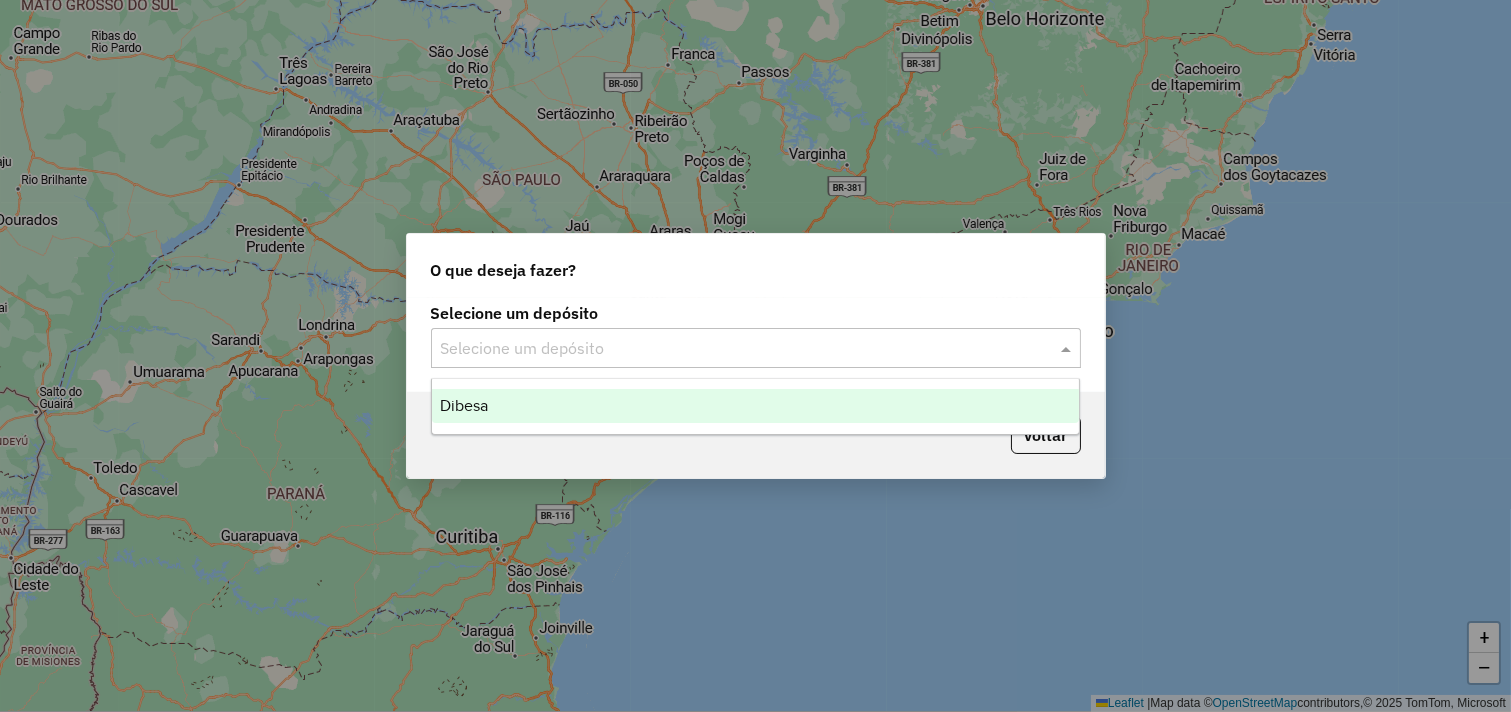 click on "Dibesa" at bounding box center (464, 405) 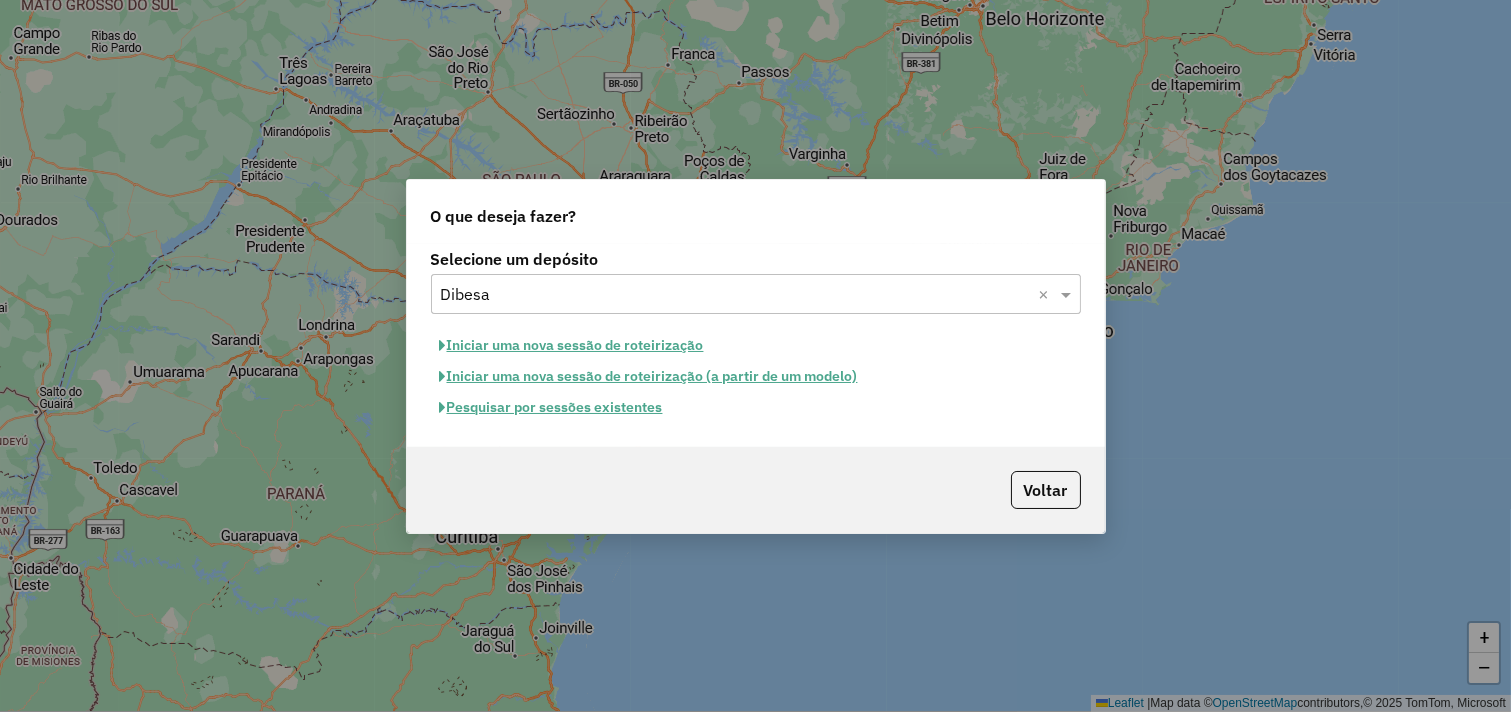 click on "Iniciar uma nova sessão de roteirização" 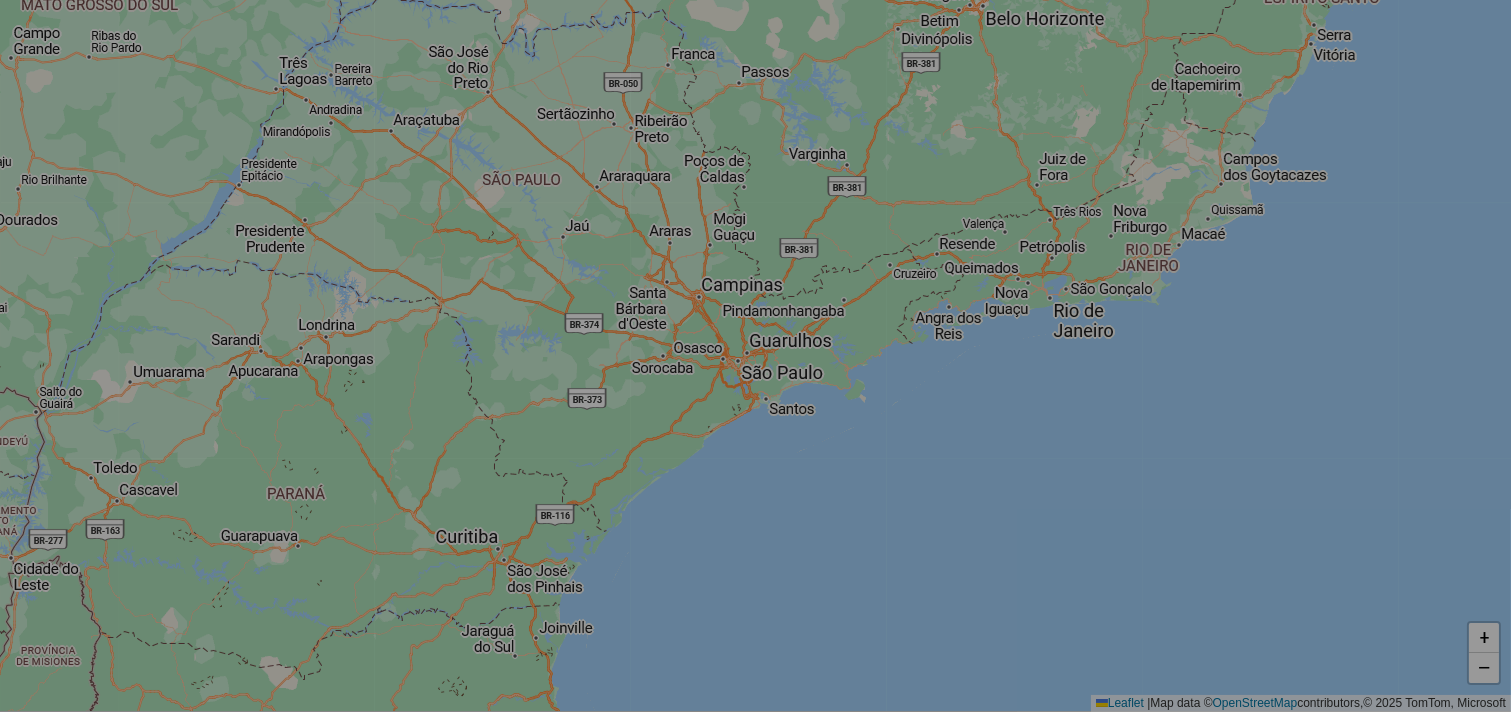 select on "*" 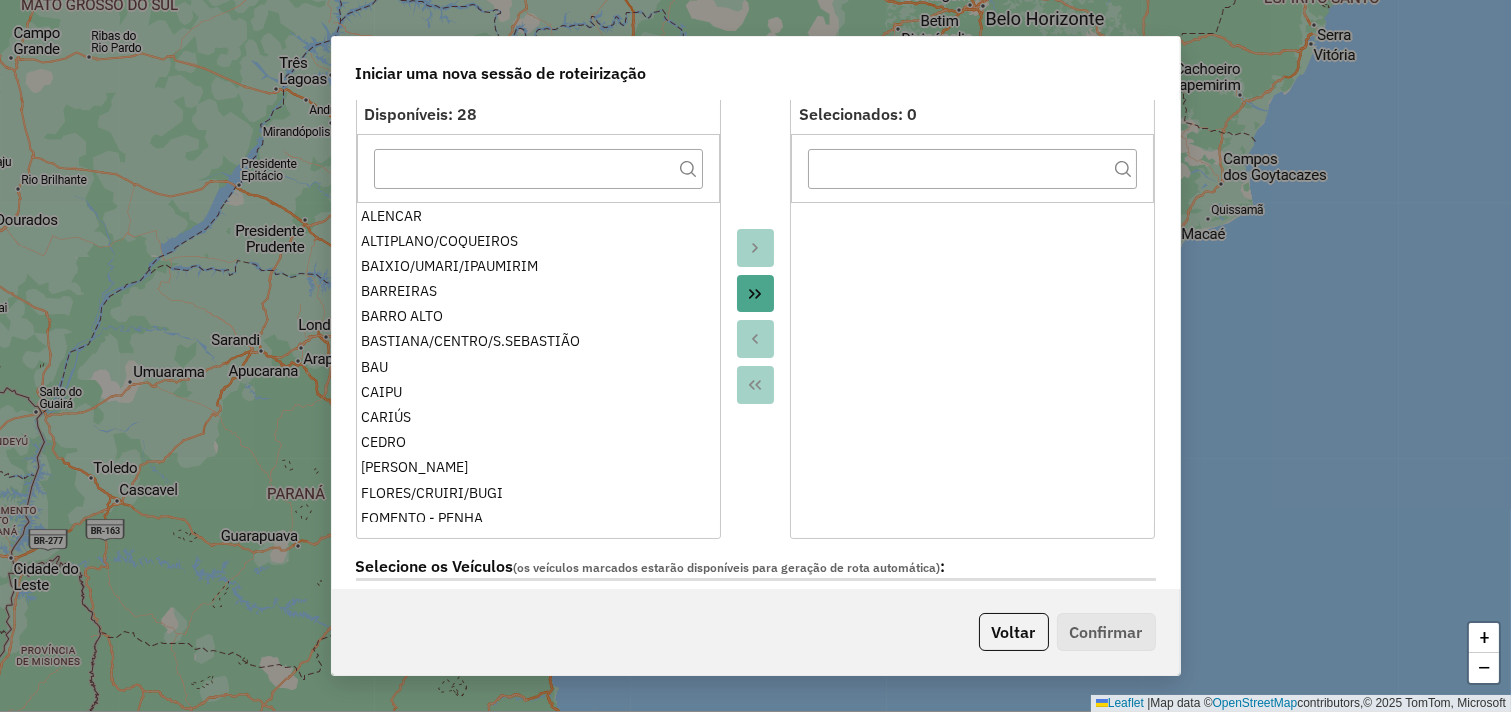 scroll, scrollTop: 222, scrollLeft: 0, axis: vertical 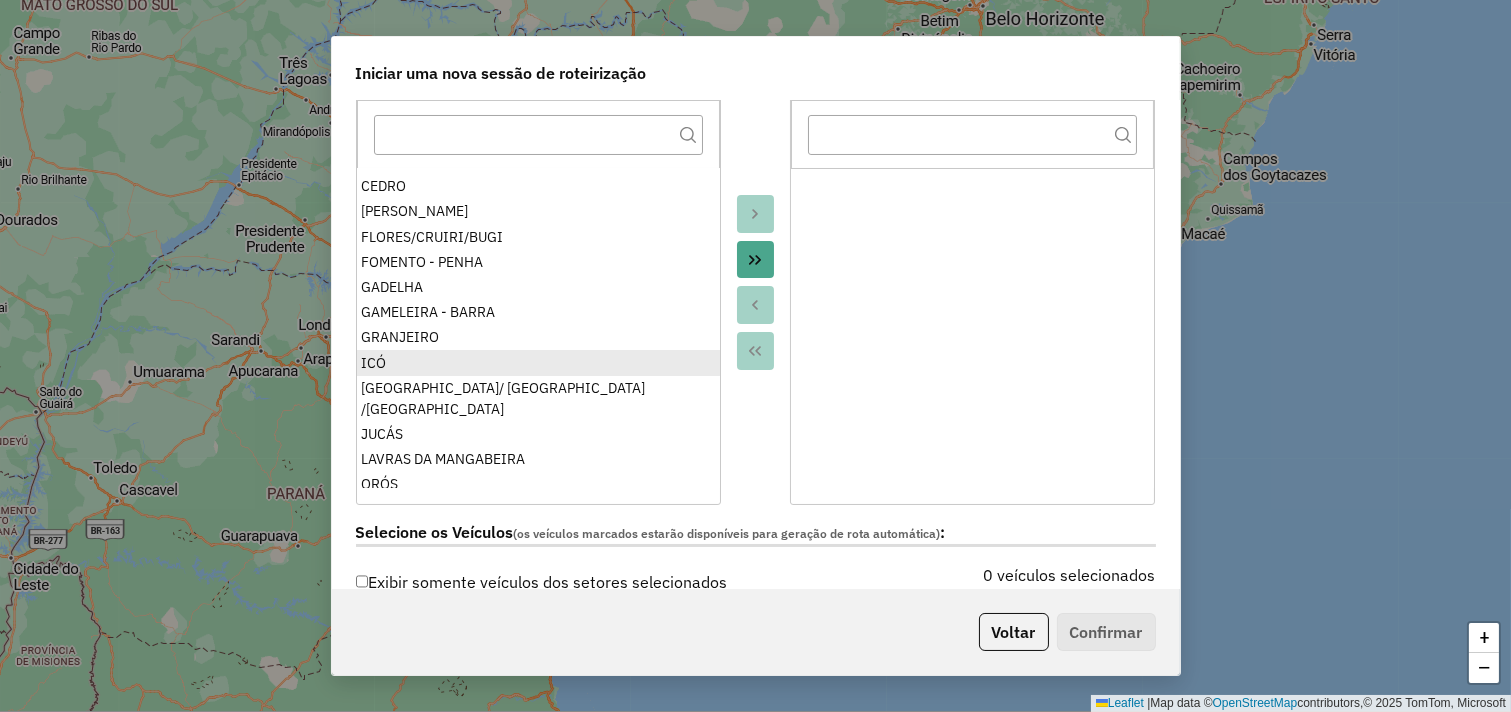 click on "ALENCAR ALTIPLANO/COQUEIROS BAIXIO/UMARI/IPAUMIRIM BARREIRAS BARRO ALTO BASTIANA/CENTRO/S.SEBASTIÃO BAU CAIPU CARIÚS CEDRO FARIAS BRITO FLORES/CRUIRI/BUGI FOMENTO - PENHA GADELHA GAMELEIRA - BARRA GRANJEIRO ICÓ JARDIM OASIS/ JPII /LAGOA SECA JUCÁS LAVRAS DA MANGABEIRA ORÓS PRADO/CAJAZEIRAS QUIXELÕ SANTA ROSA SÃO PEDRO DO NORTE SUASSURANA/BARREIRAS/VARJOTA TARRAFAS VARZEA ALEGRE" at bounding box center [538, 328] 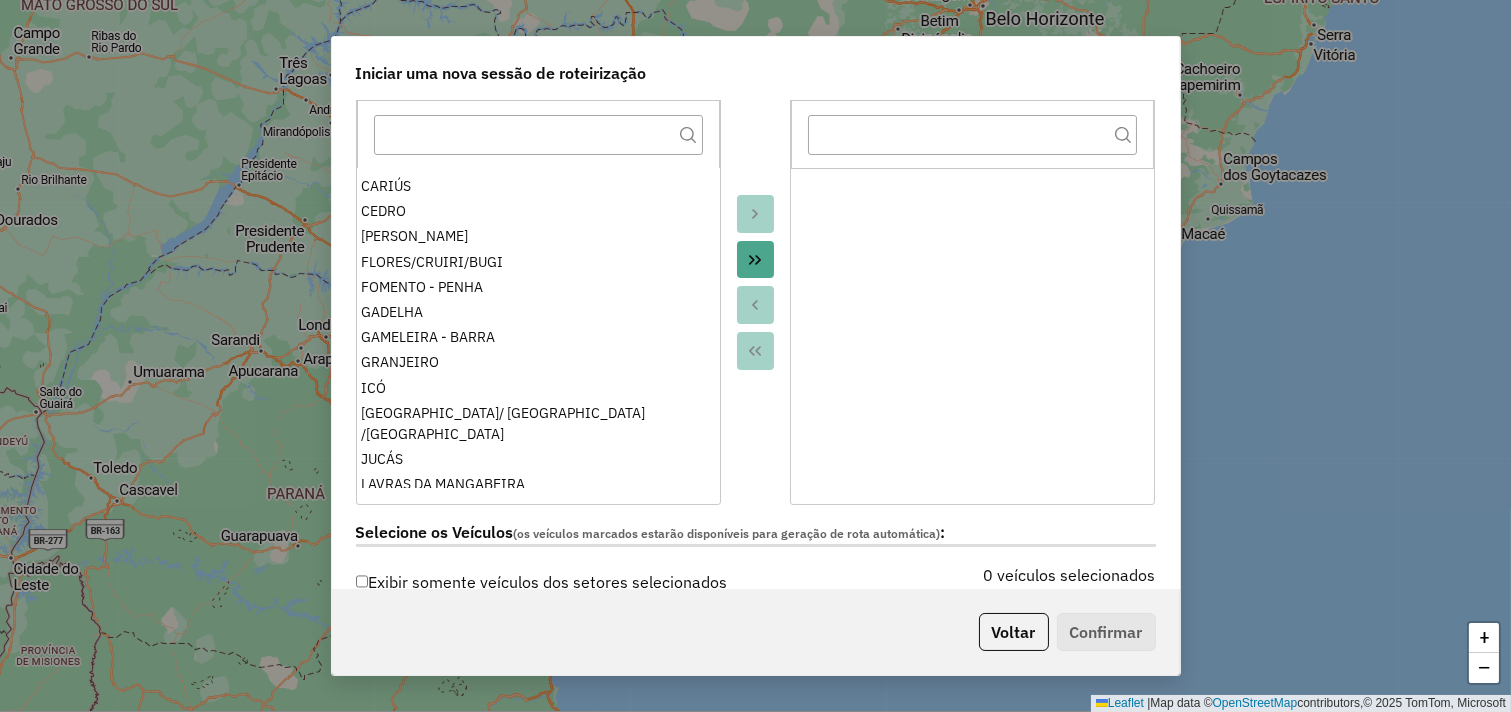 scroll, scrollTop: 222, scrollLeft: 0, axis: vertical 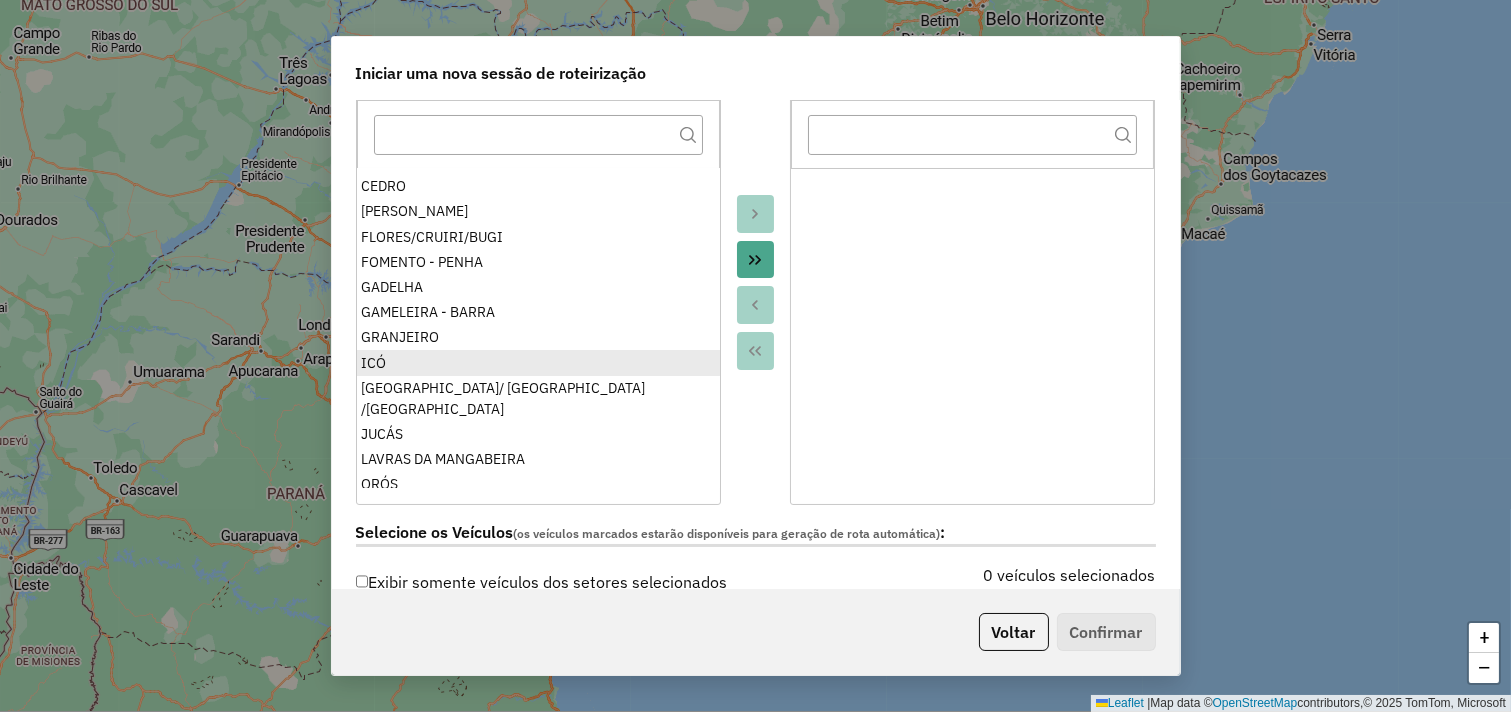 click on "ICÓ" at bounding box center (537, 363) 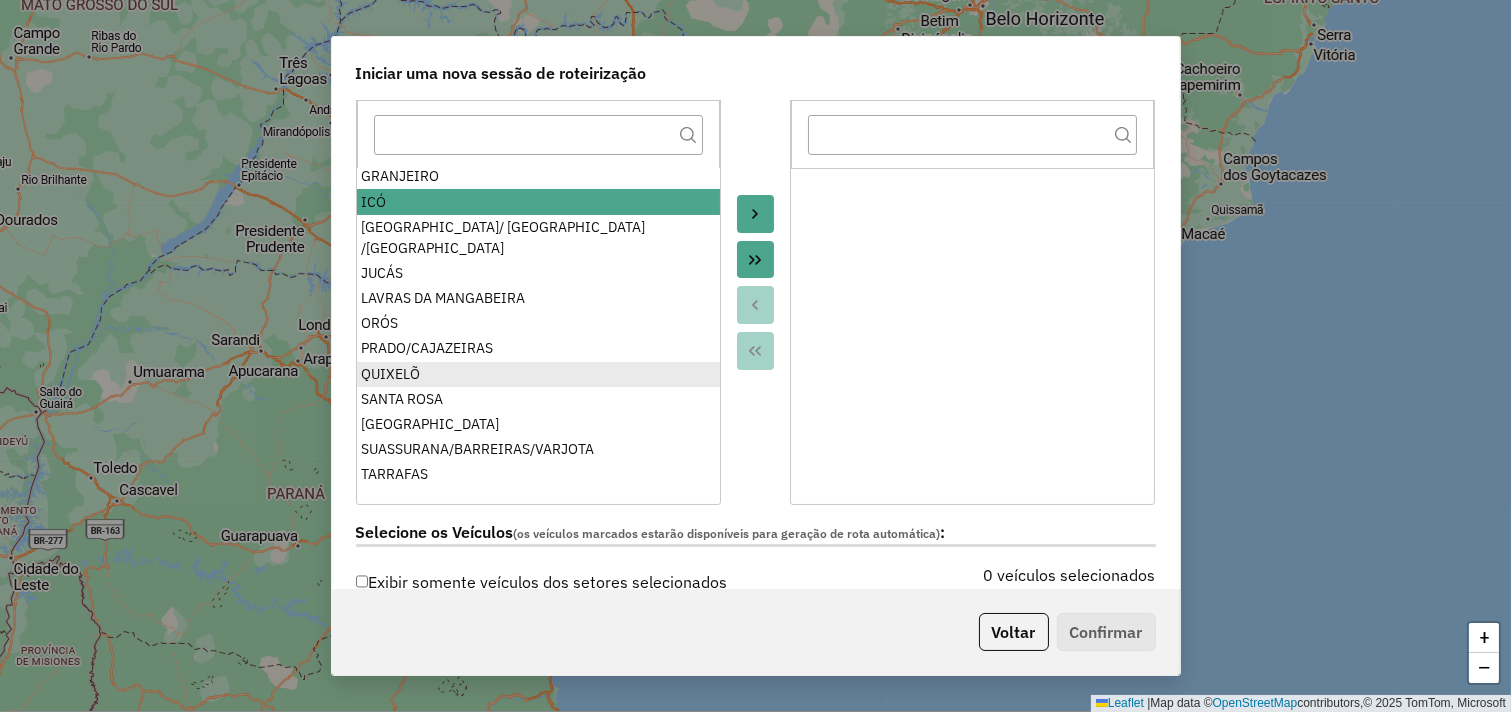 scroll, scrollTop: 384, scrollLeft: 0, axis: vertical 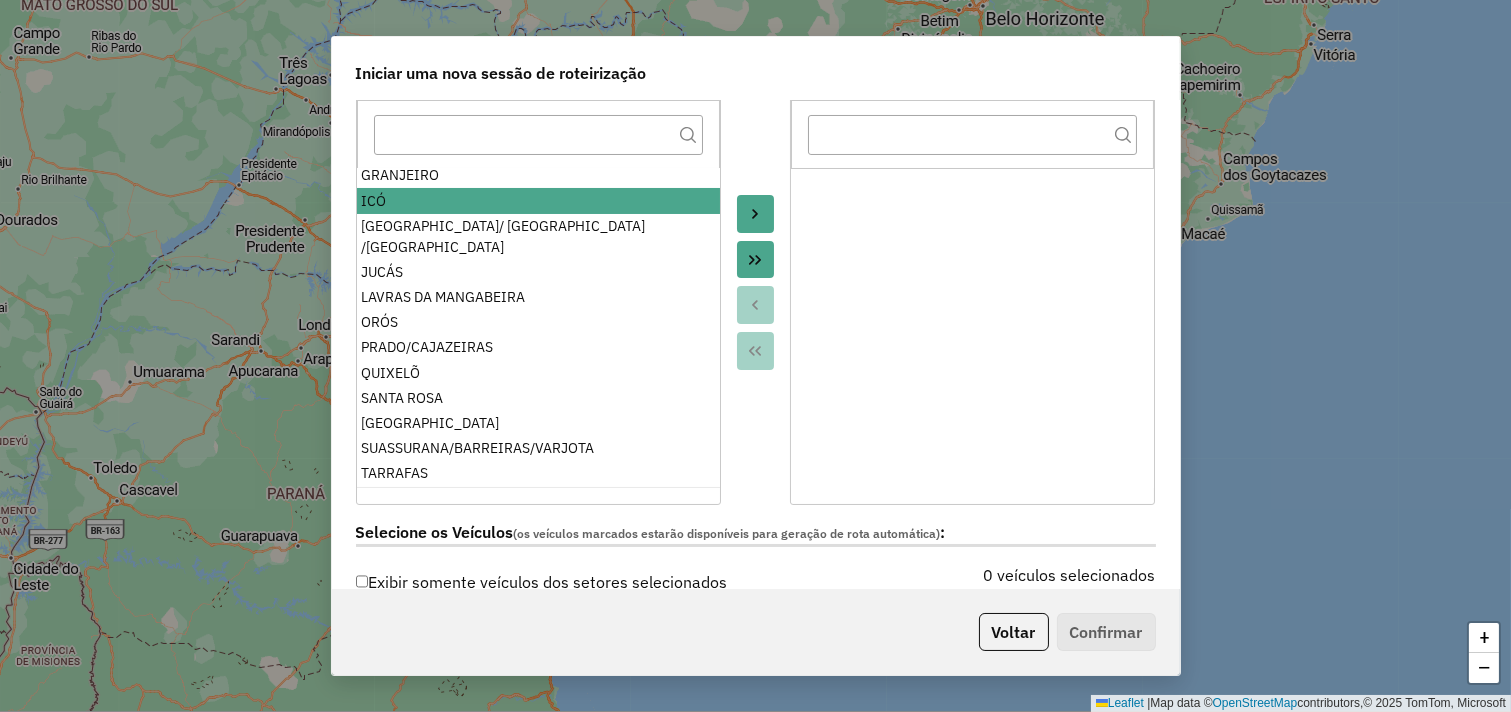 click on "VARZEA ALEGRE" at bounding box center [537, 499] 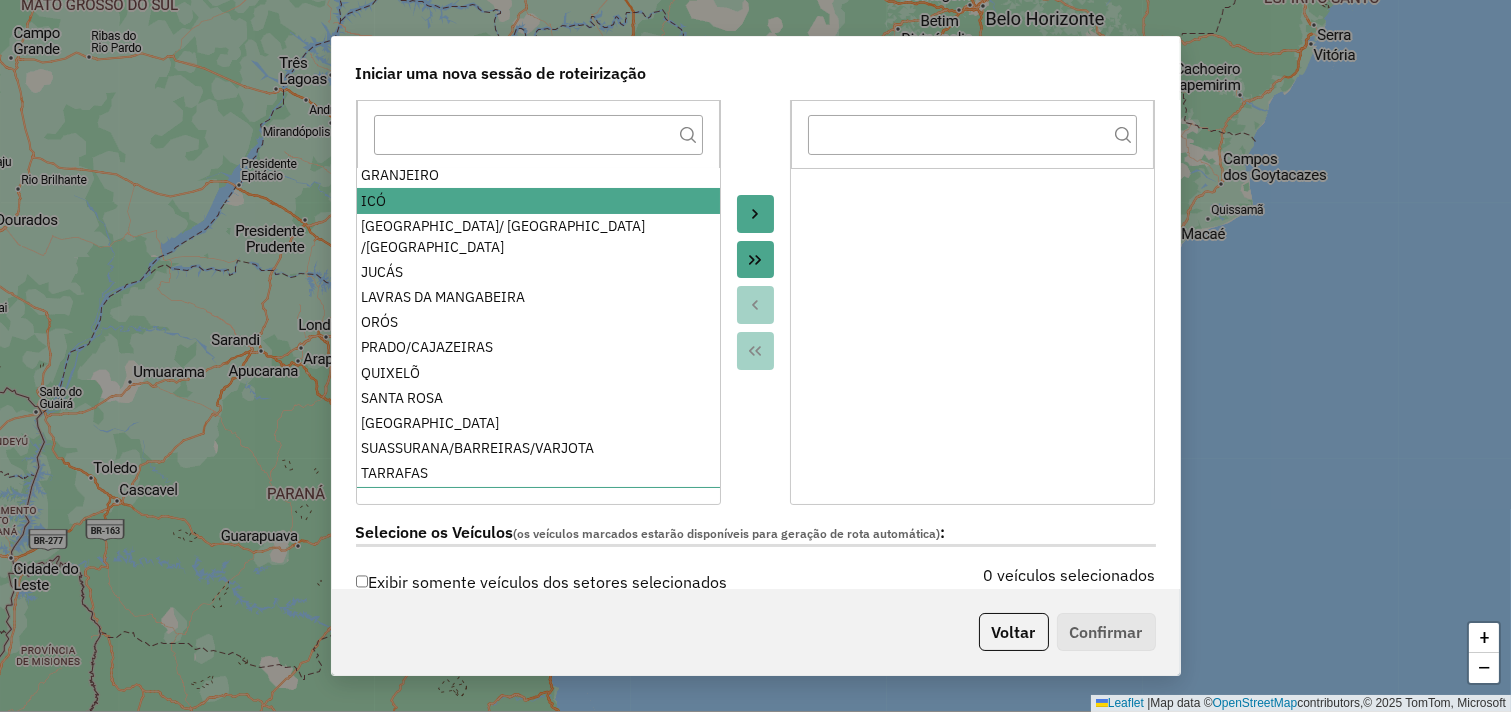 click 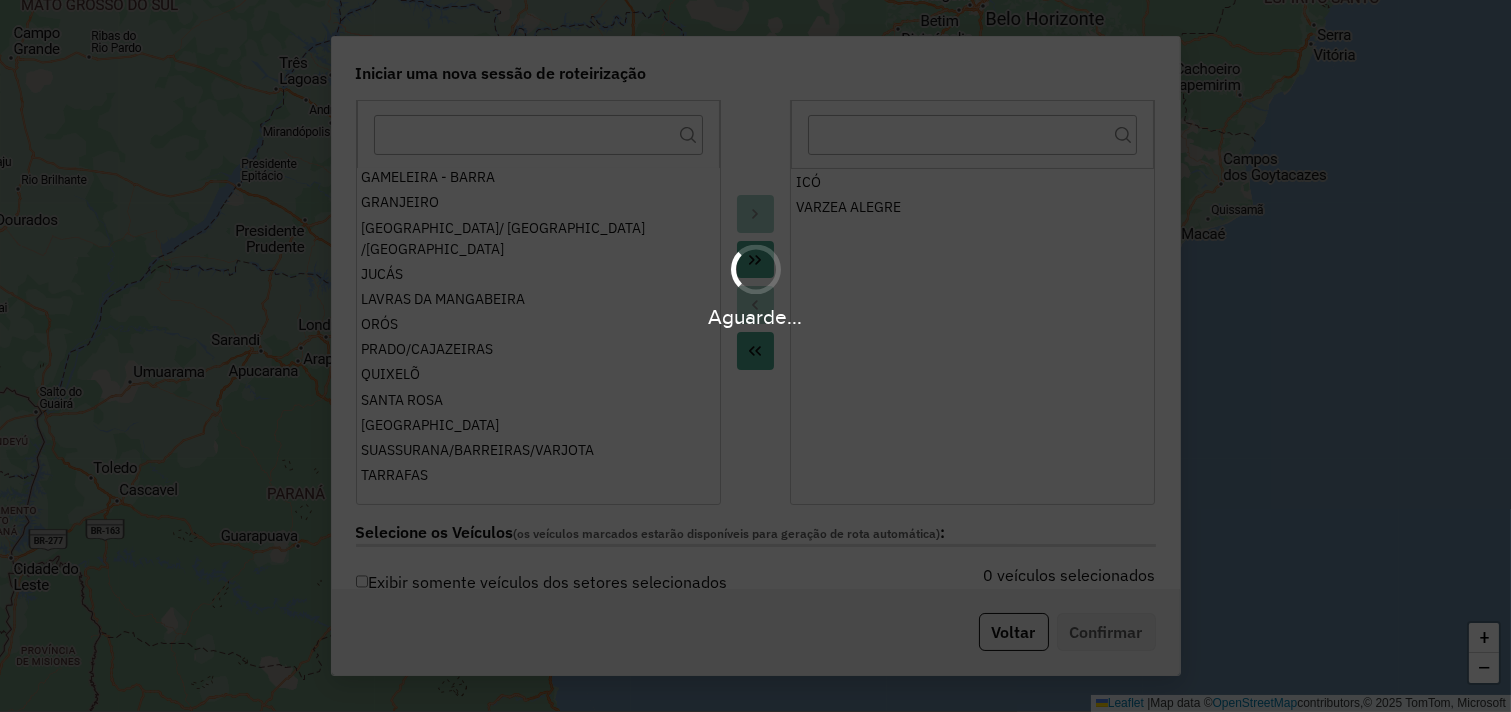 scroll, scrollTop: 335, scrollLeft: 0, axis: vertical 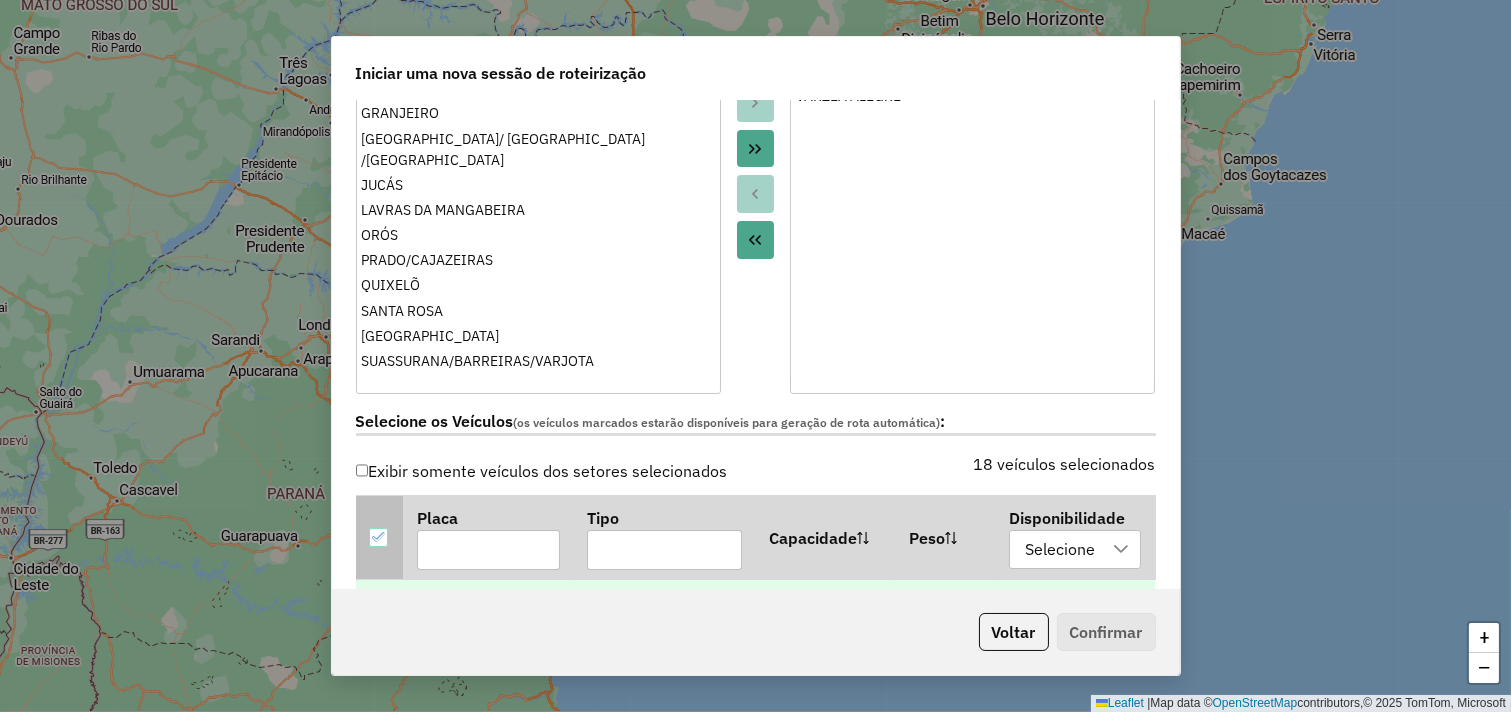 click 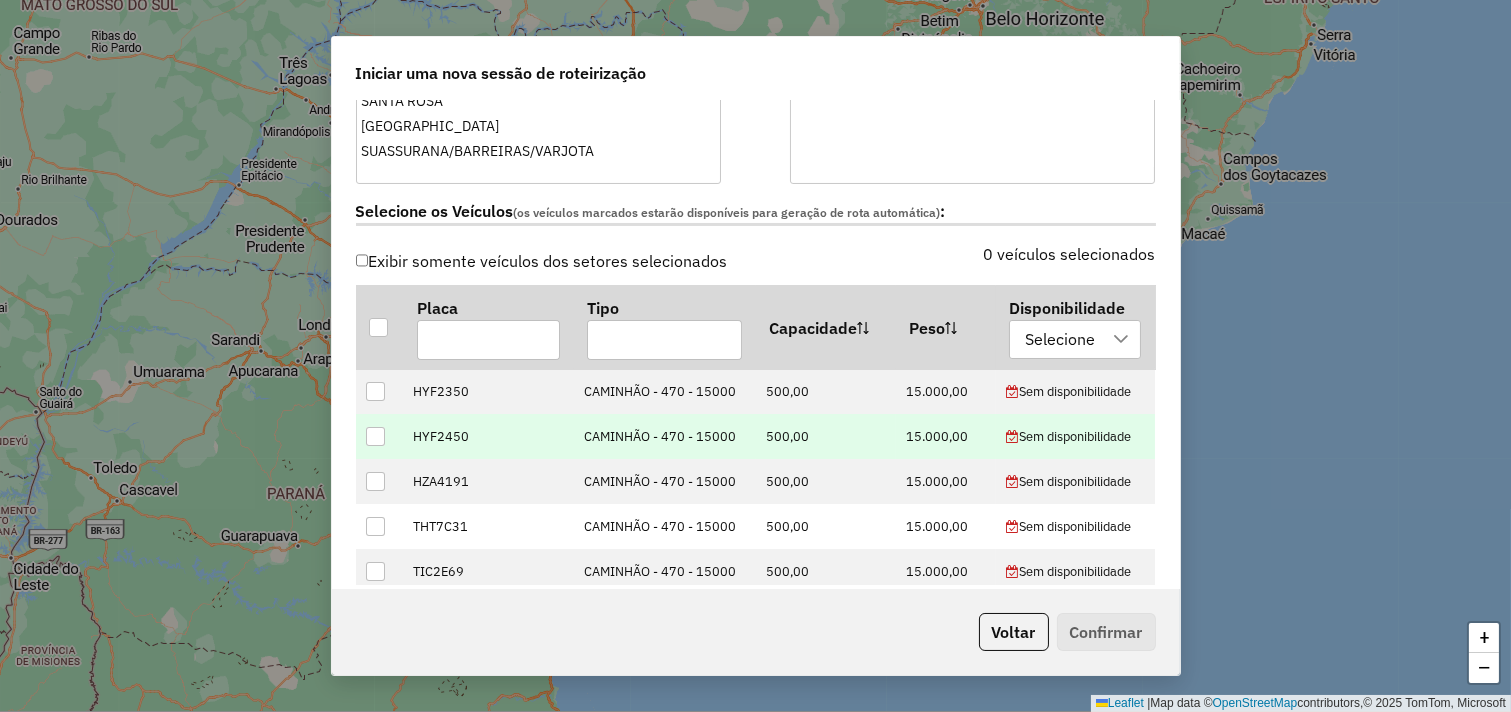 scroll, scrollTop: 555, scrollLeft: 0, axis: vertical 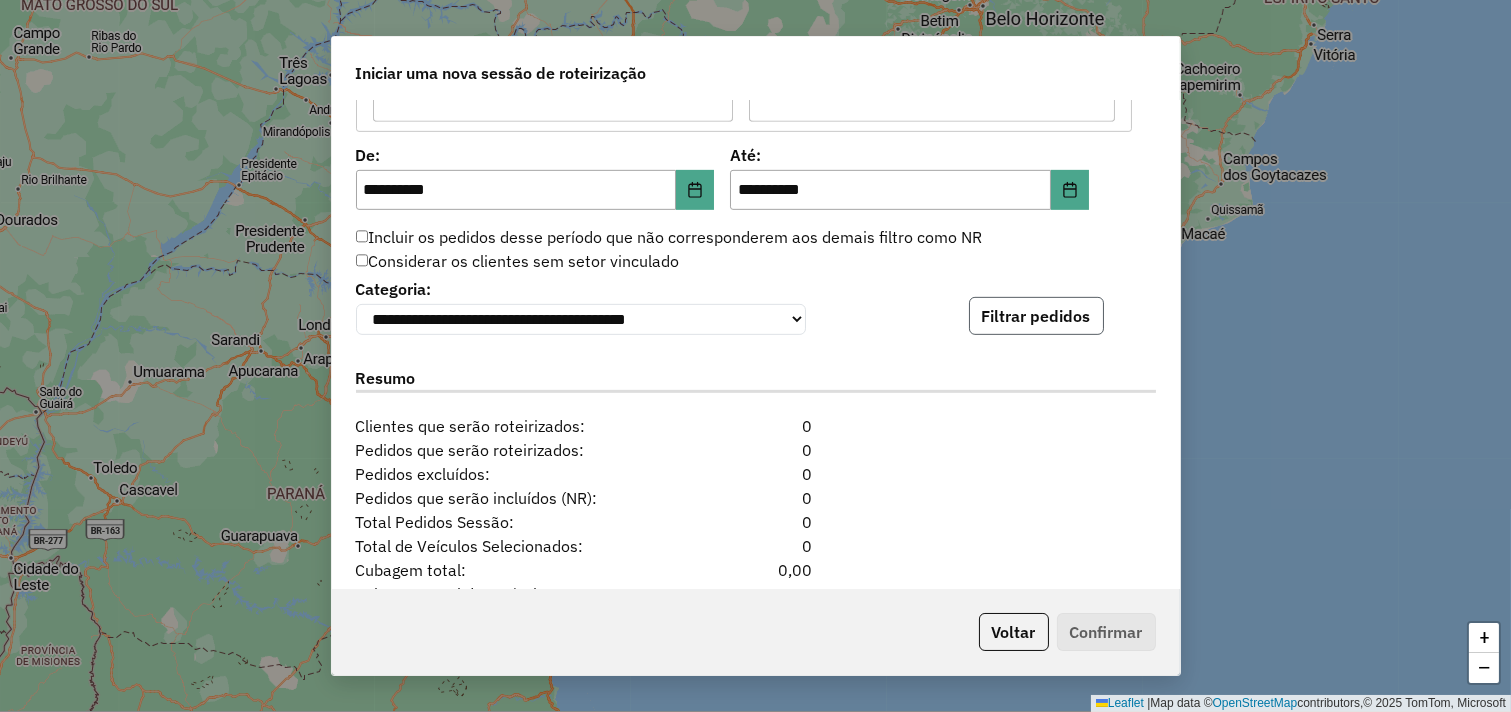 click on "Filtrar pedidos" 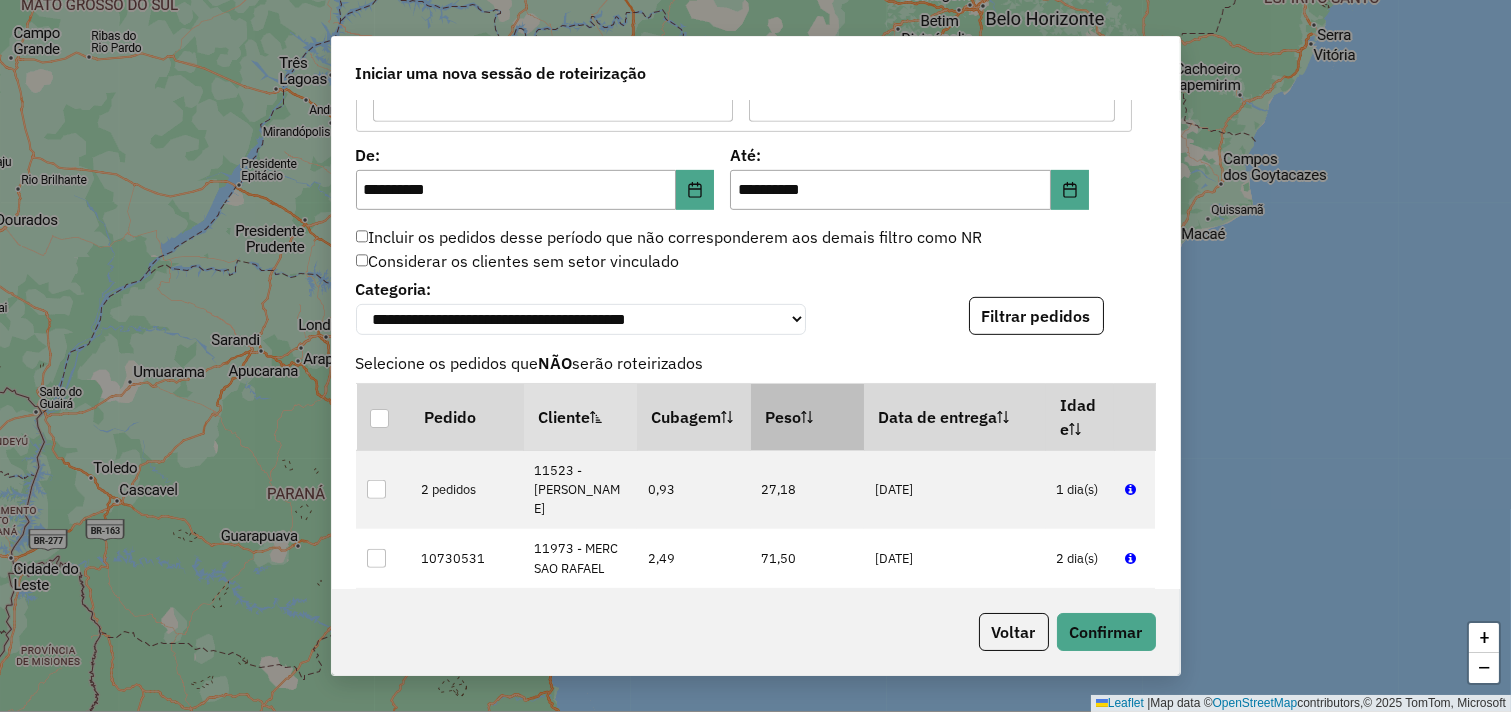 click on "Peso" at bounding box center [808, 416] 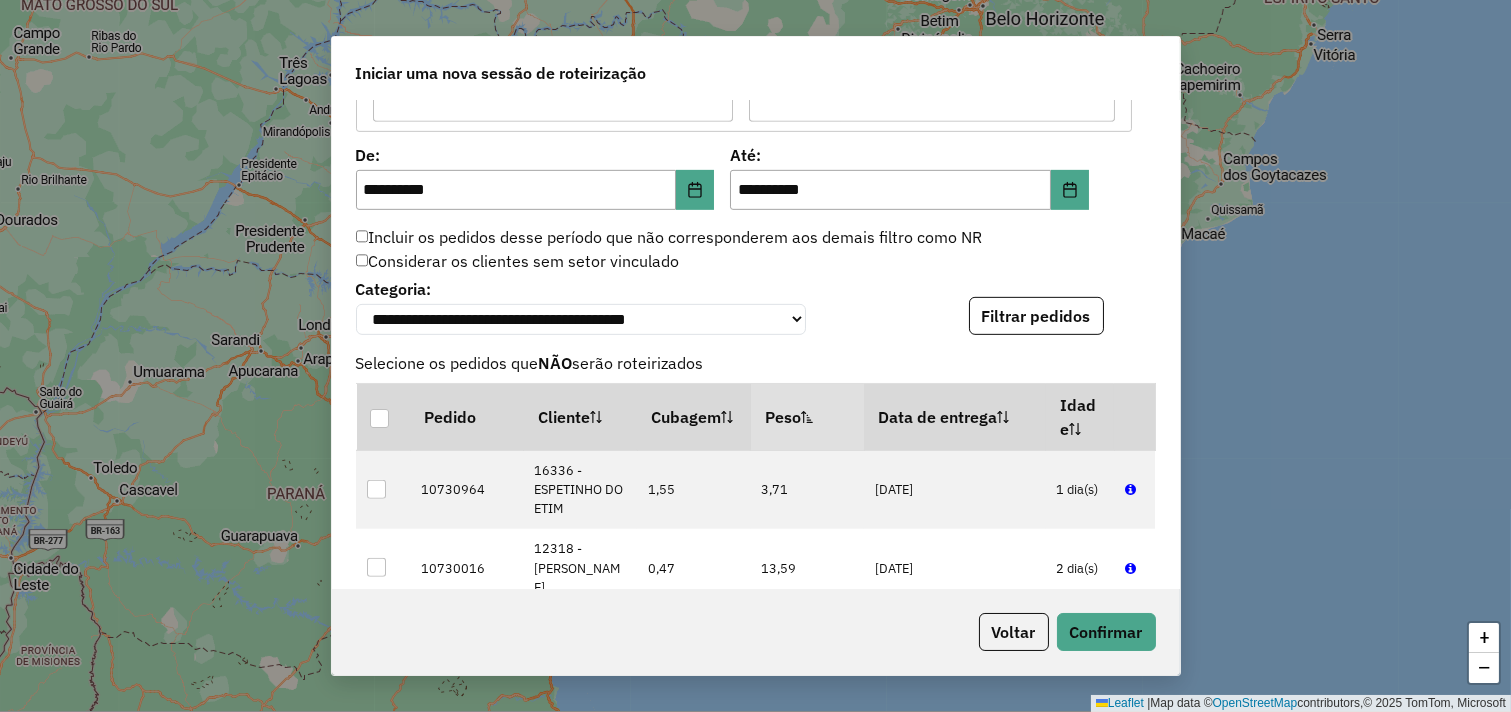 click on "Peso" at bounding box center [808, 416] 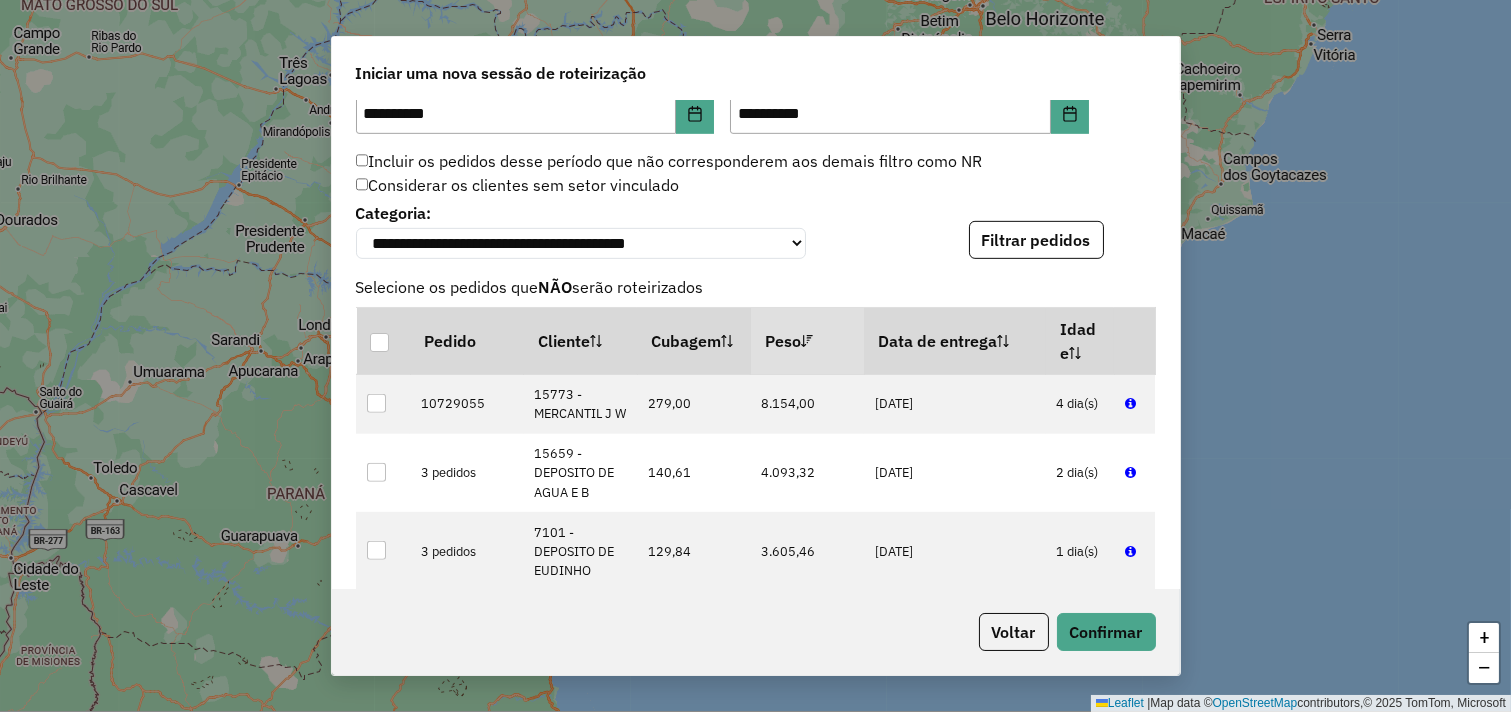 scroll, scrollTop: 2000, scrollLeft: 0, axis: vertical 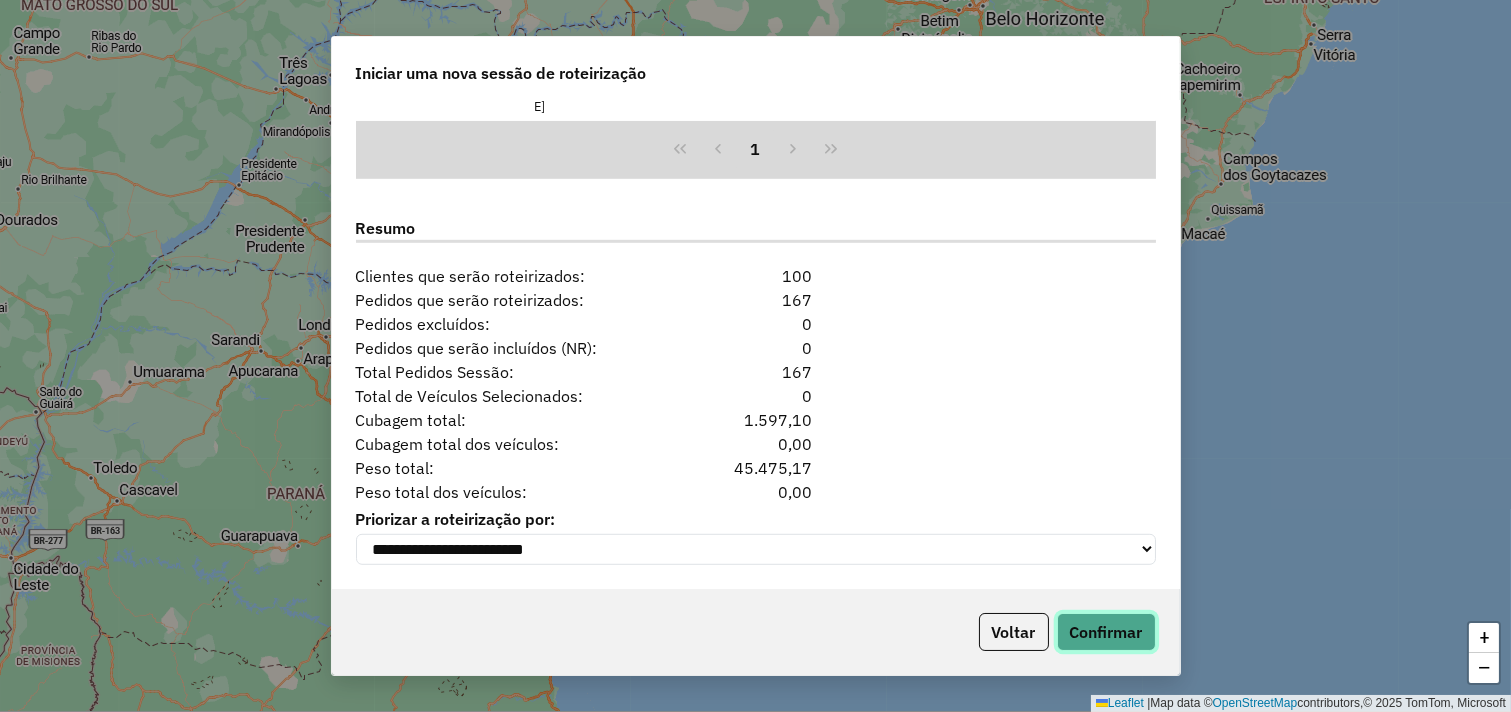 click on "Confirmar" 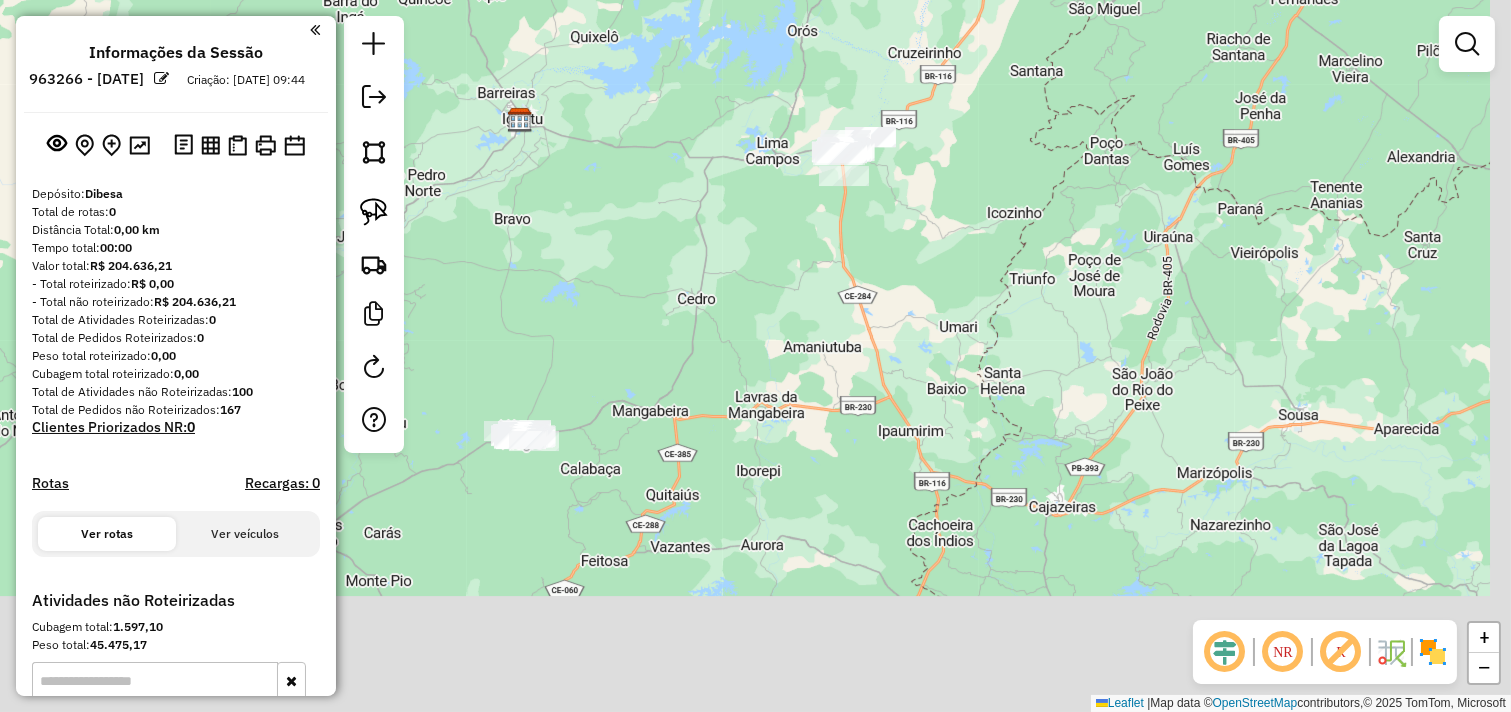 drag, startPoint x: 903, startPoint y: 465, endPoint x: 756, endPoint y: 297, distance: 223.23306 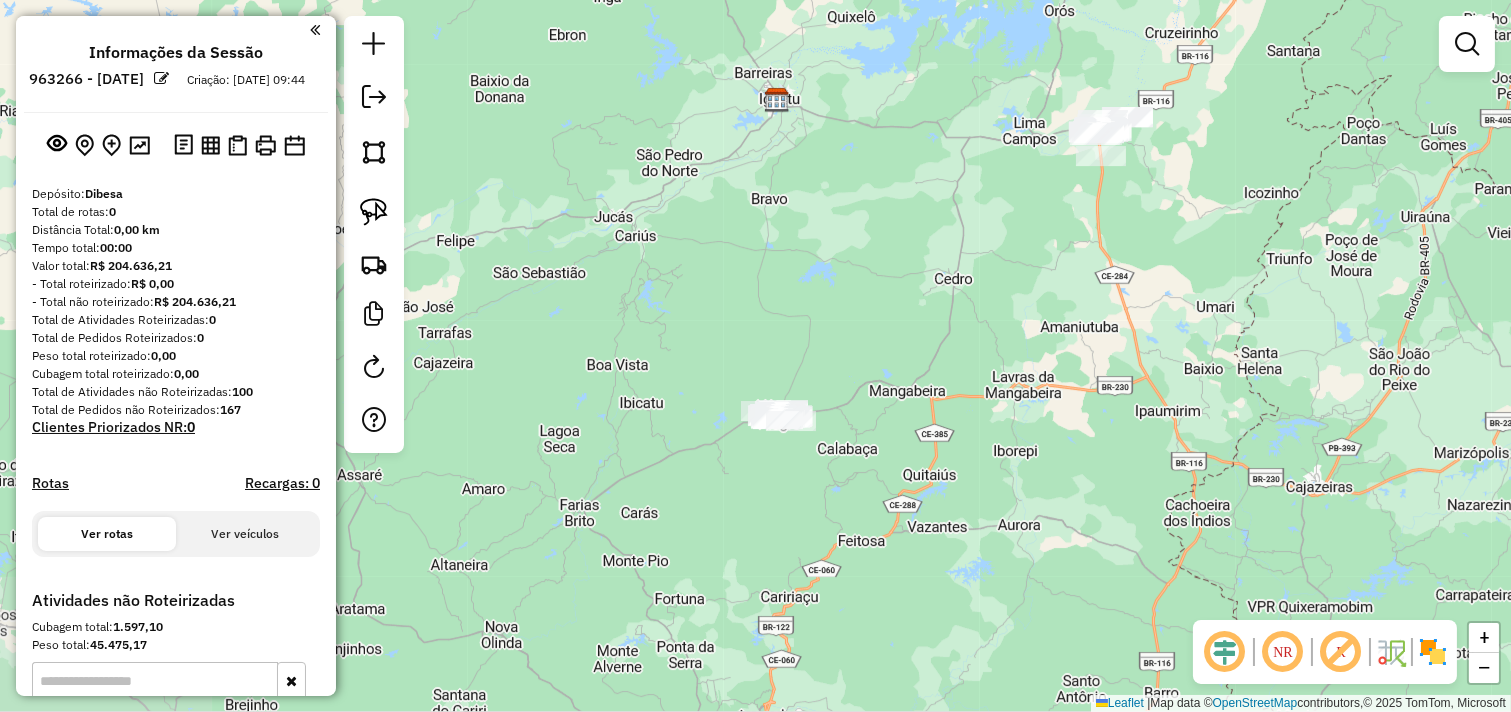 drag, startPoint x: 714, startPoint y: 345, endPoint x: 973, endPoint y: 328, distance: 259.5573 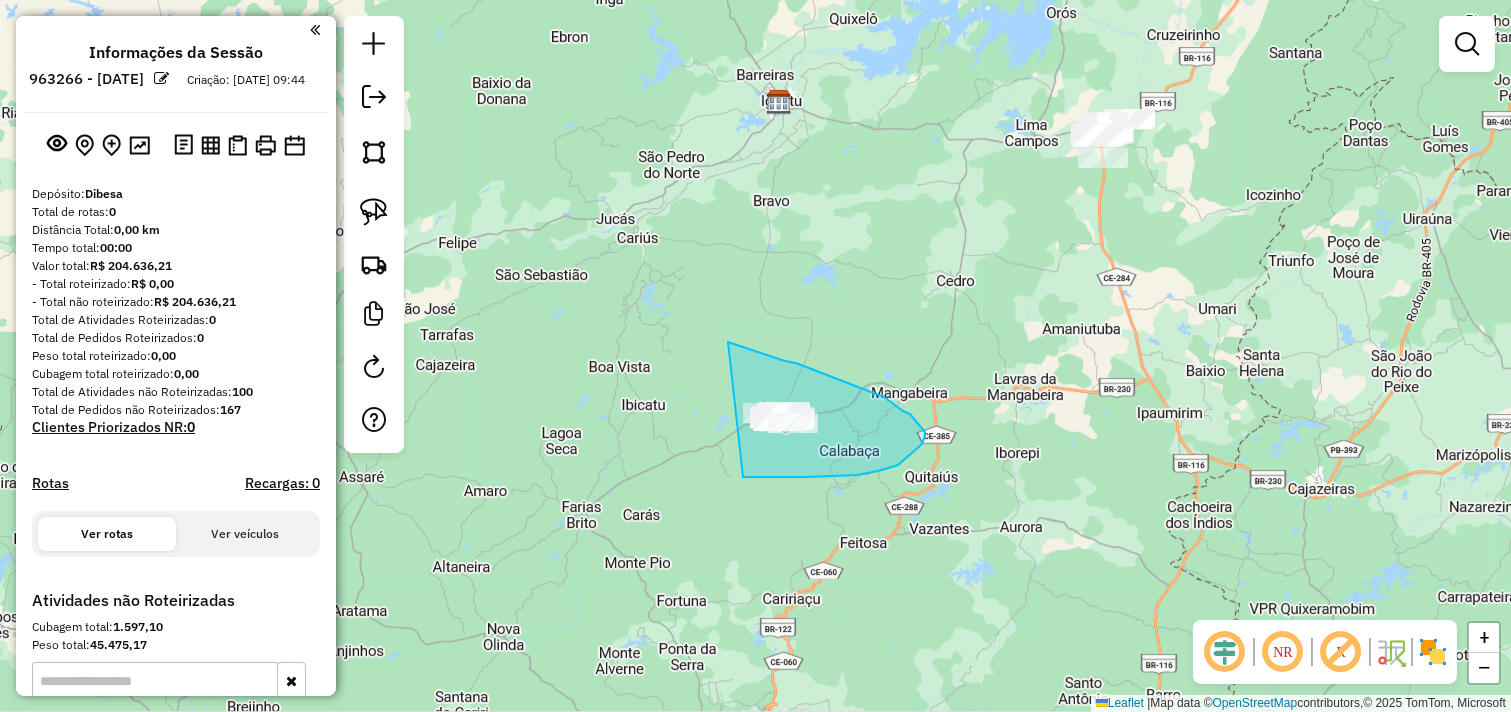 drag, startPoint x: 842, startPoint y: 380, endPoint x: 574, endPoint y: 463, distance: 280.55838 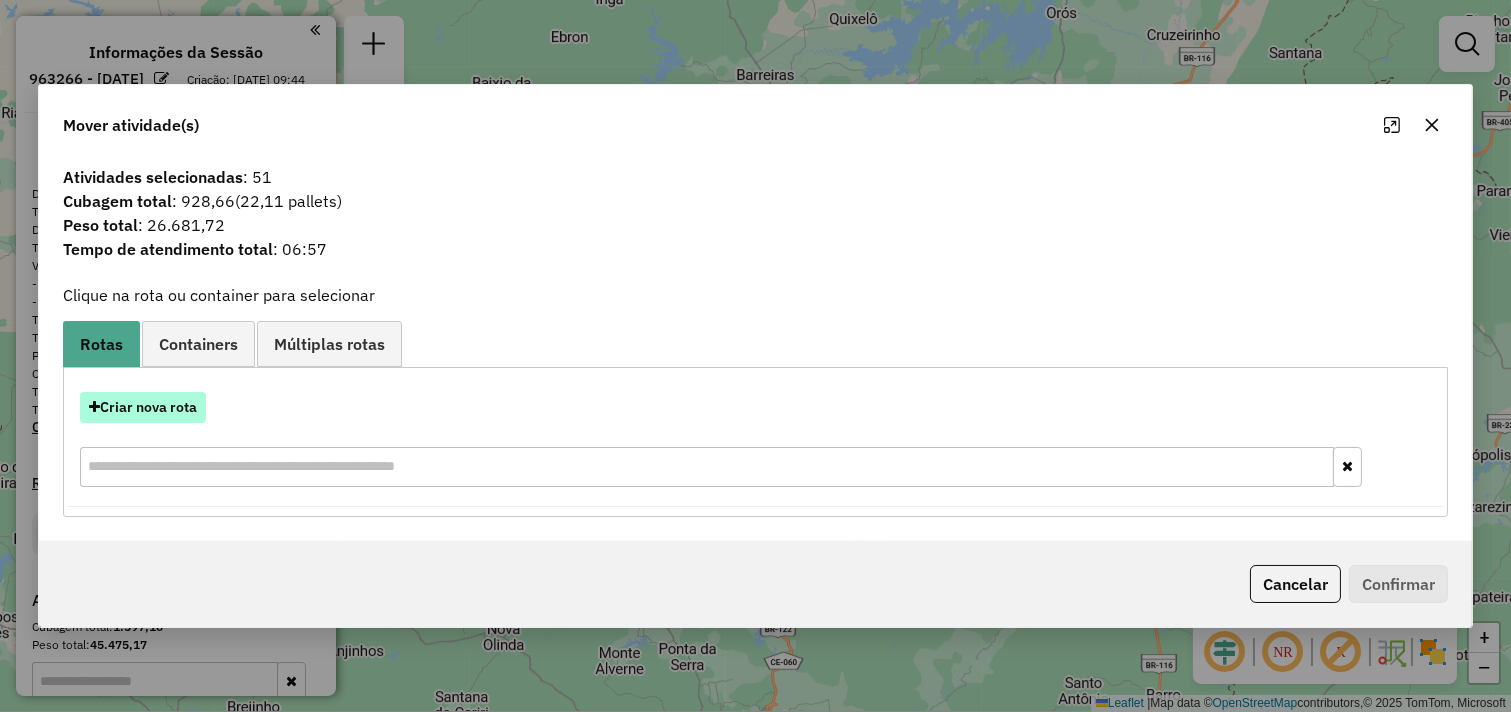 click on "Criar nova rota" at bounding box center (143, 407) 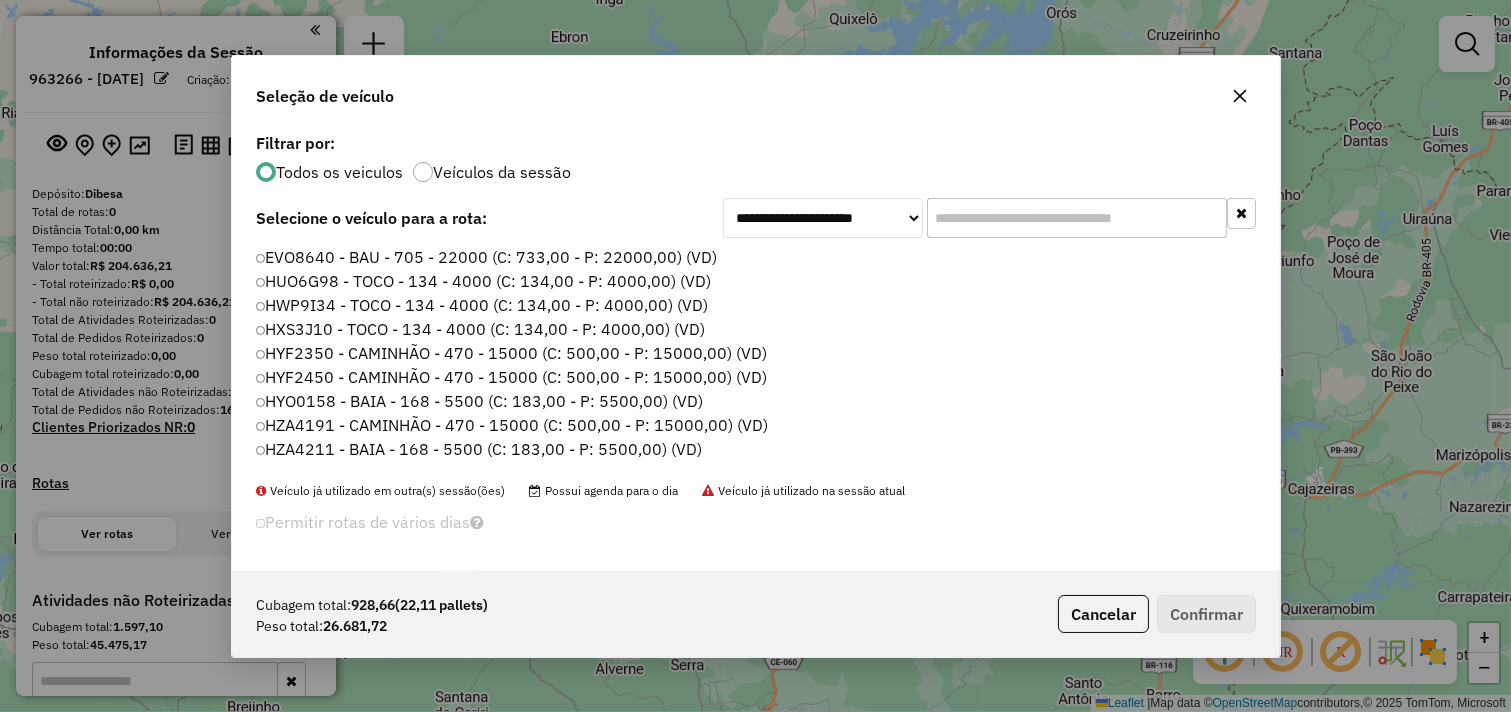 scroll, scrollTop: 11, scrollLeft: 5, axis: both 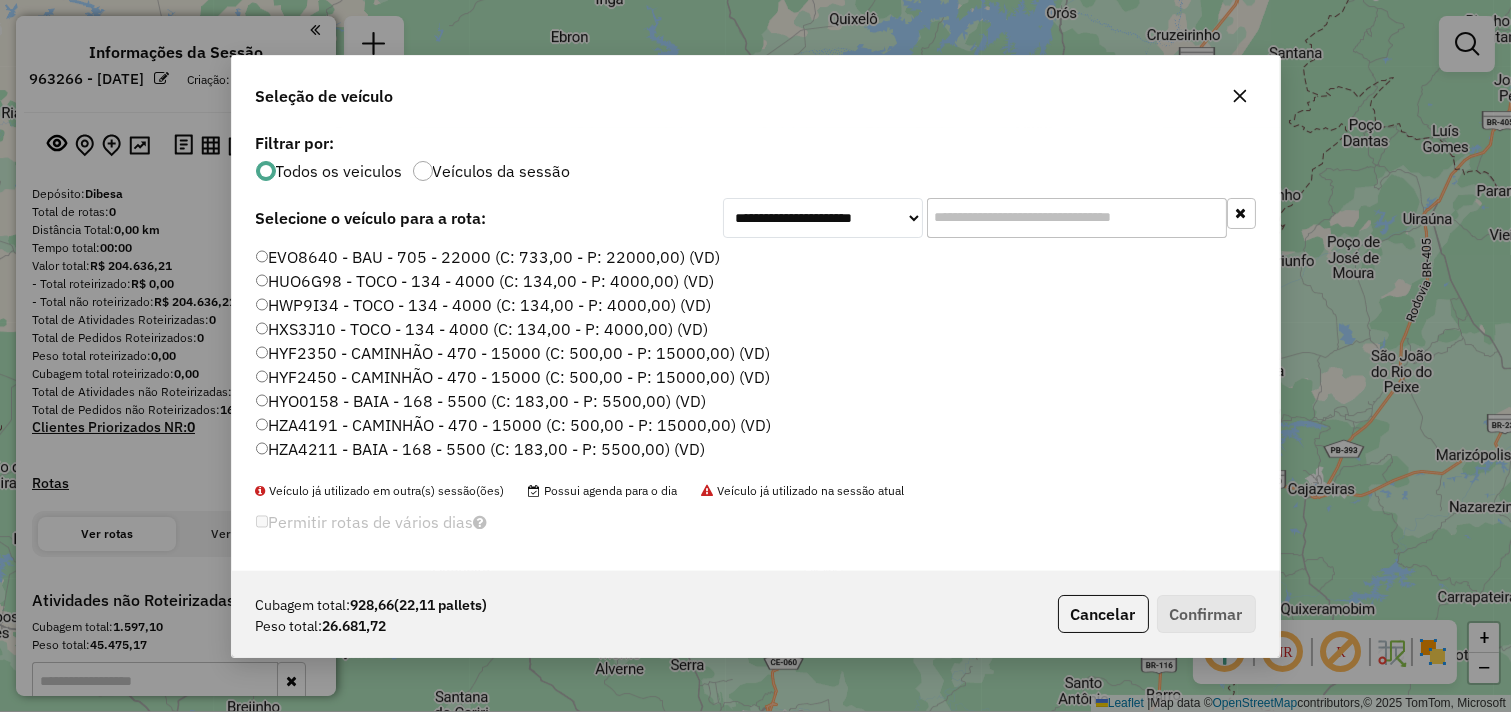 click 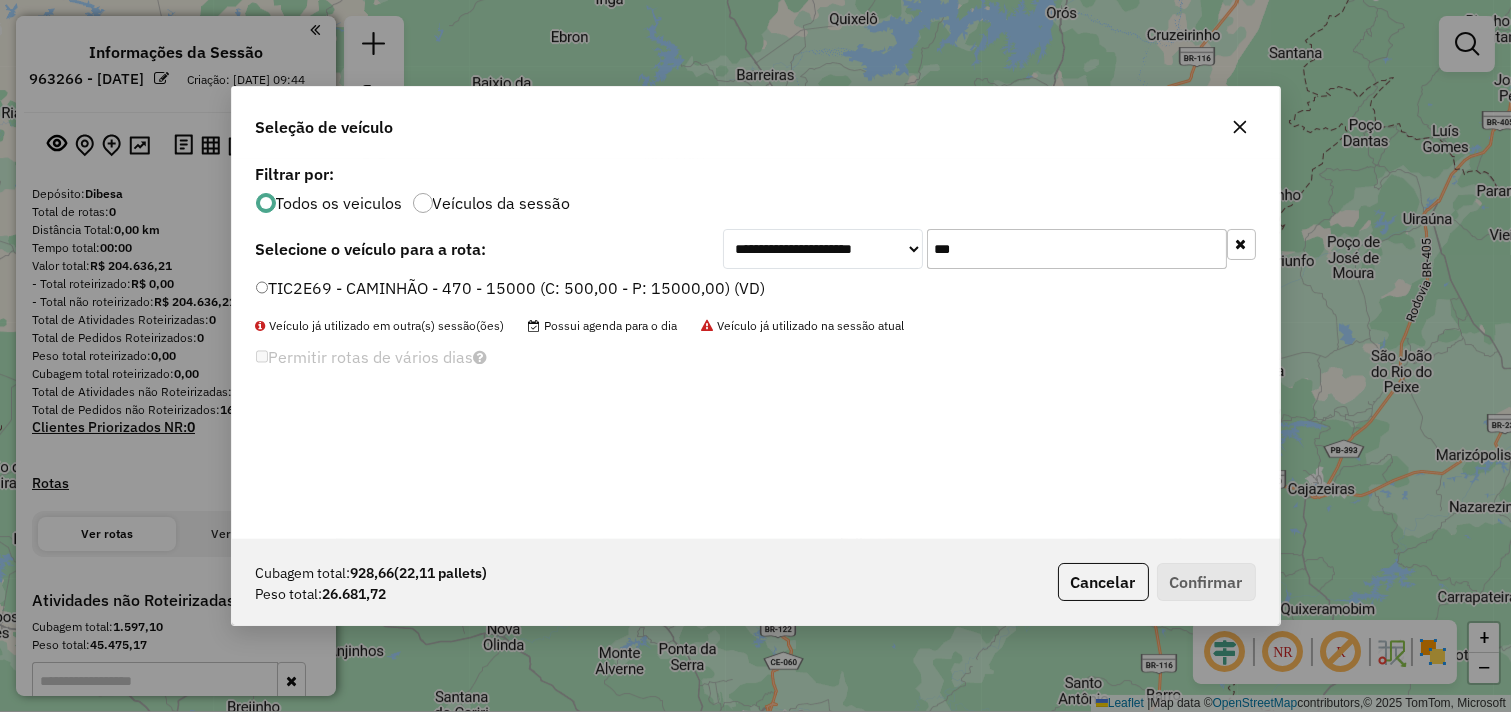 type on "***" 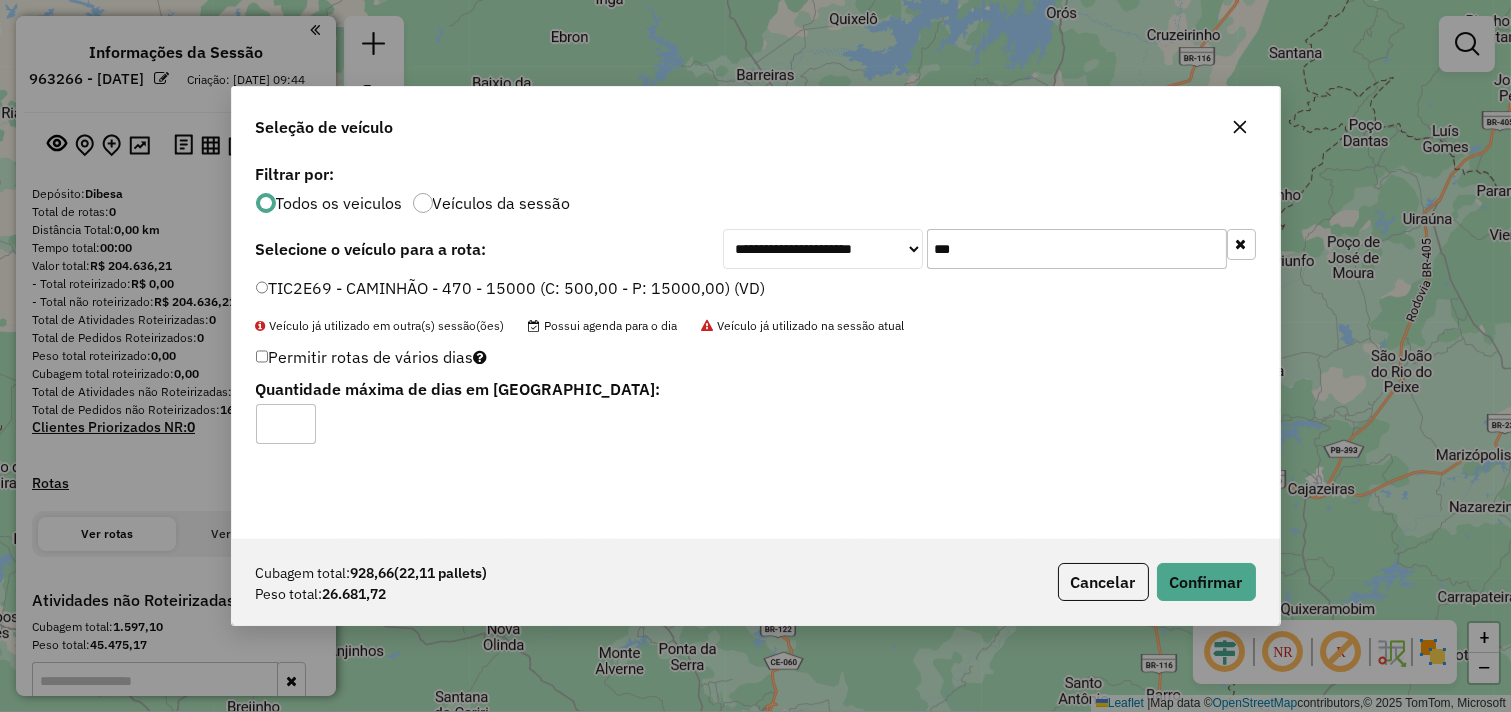 type on "*" 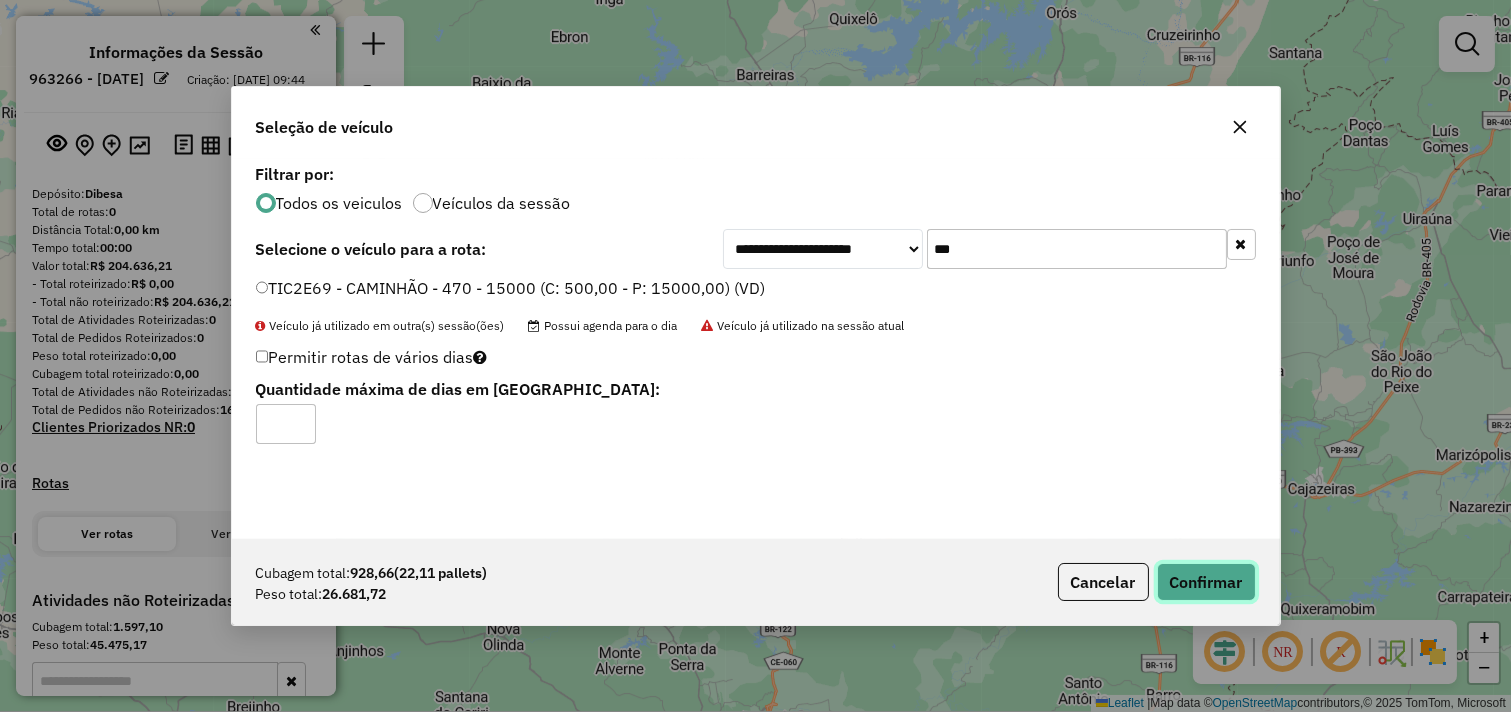 click on "Confirmar" 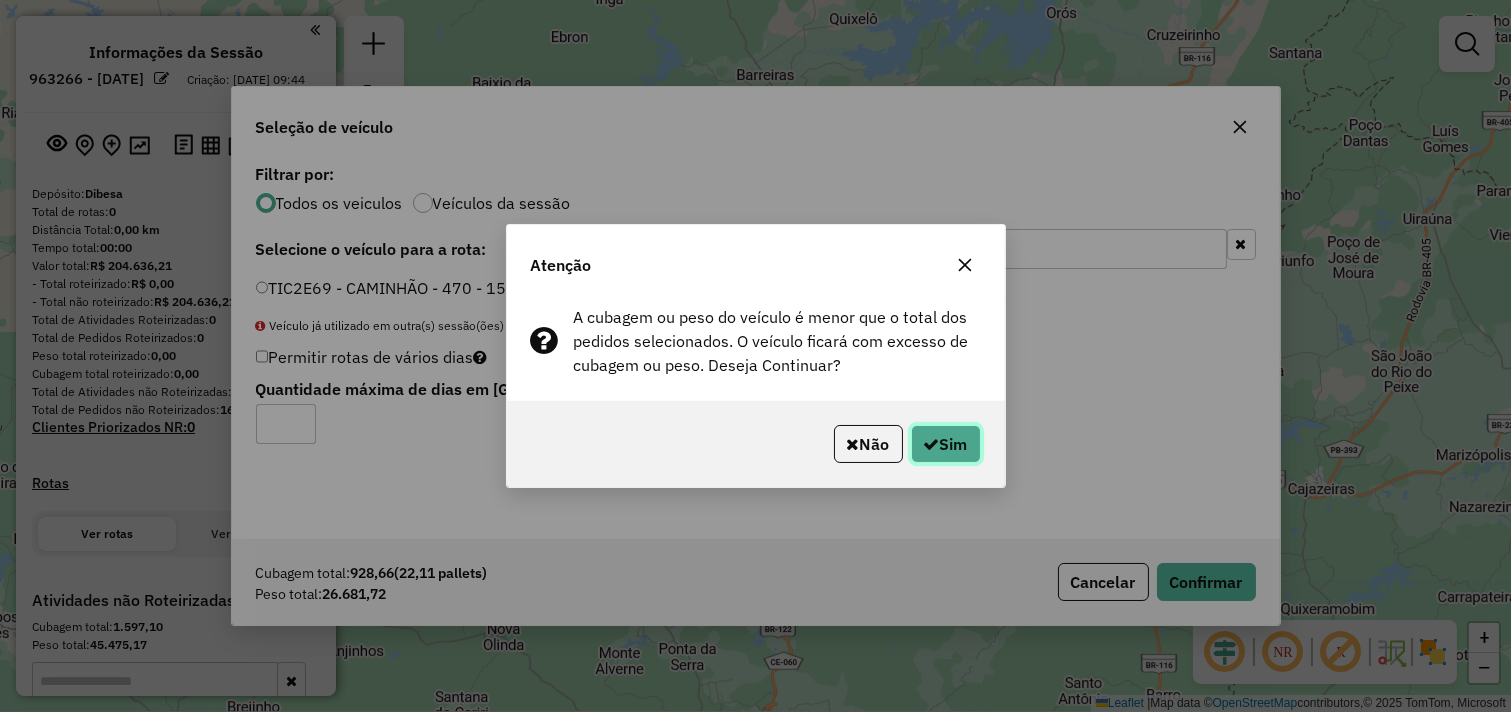 click on "Sim" 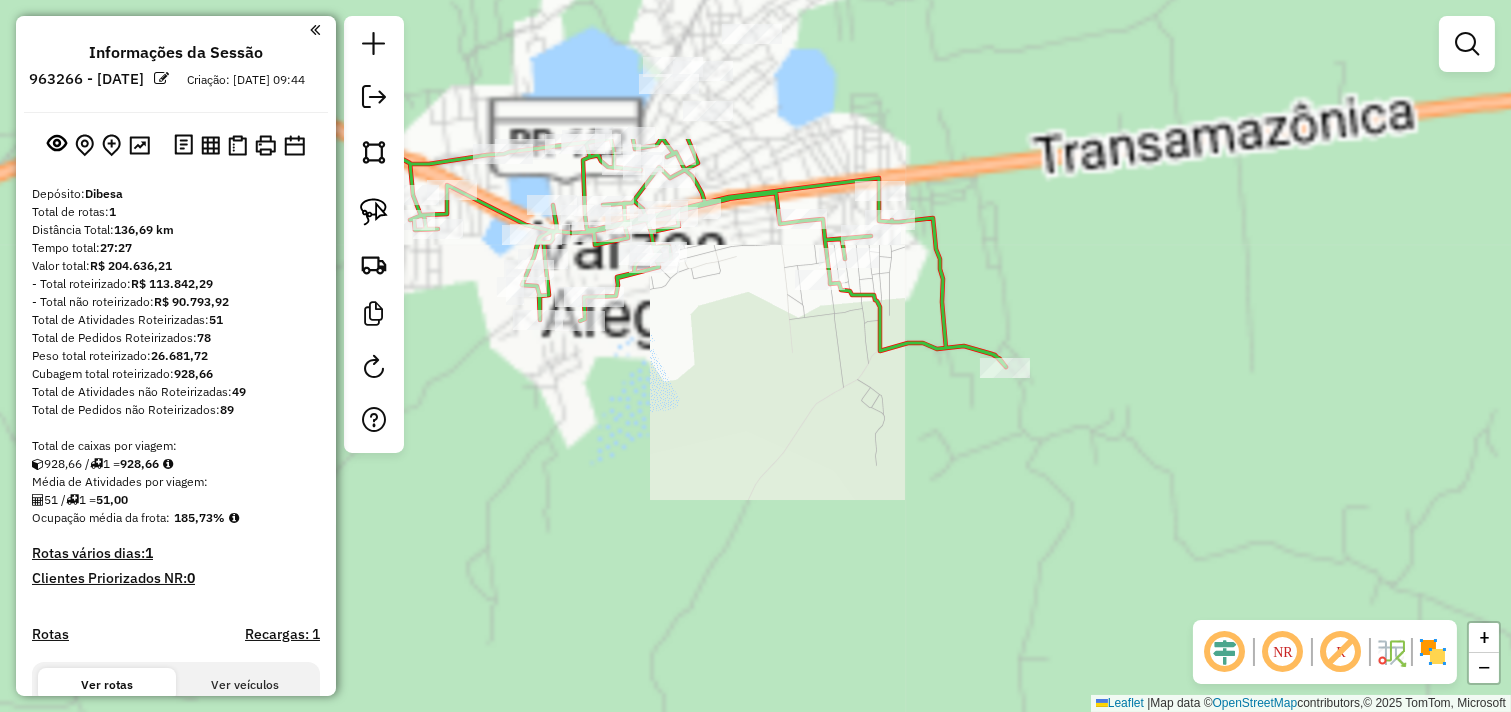 drag, startPoint x: 714, startPoint y: 293, endPoint x: 797, endPoint y: 342, distance: 96.38464 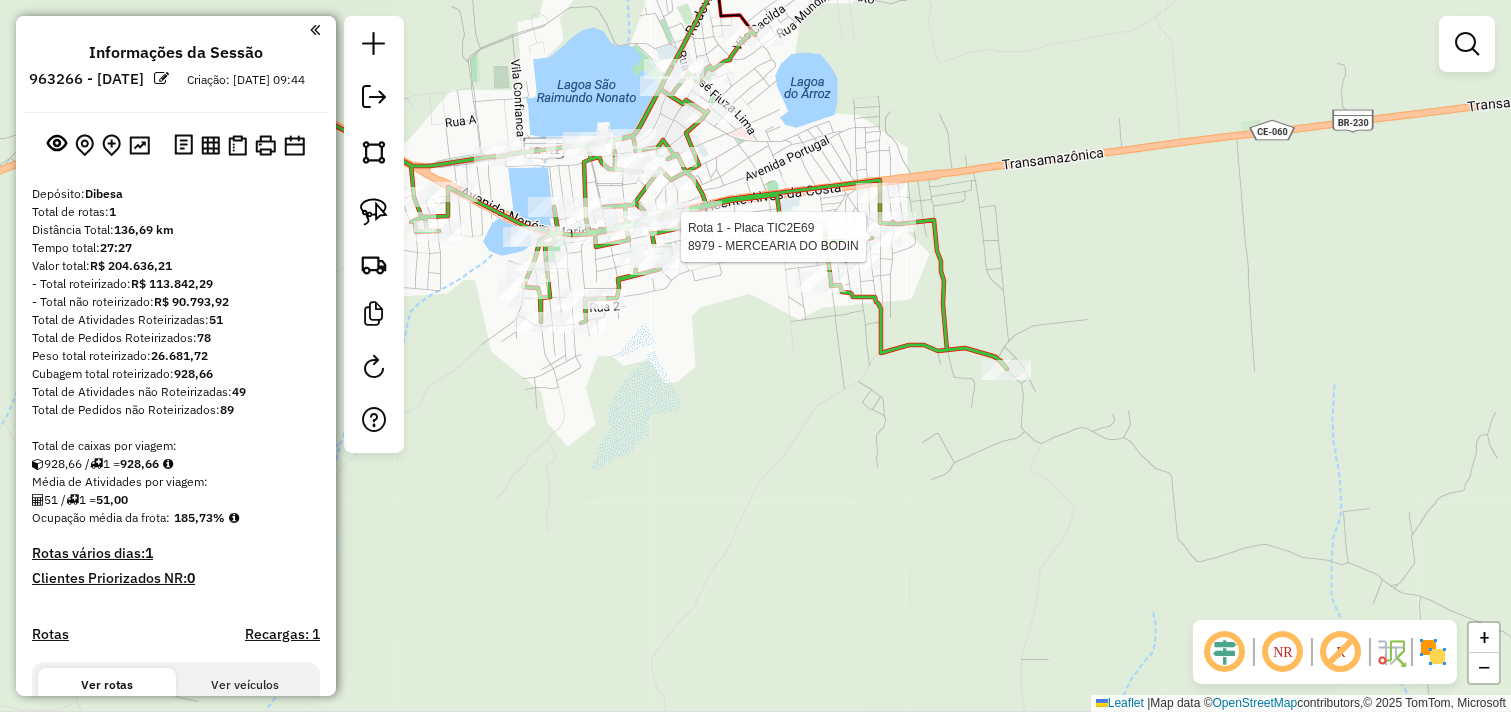 select on "**********" 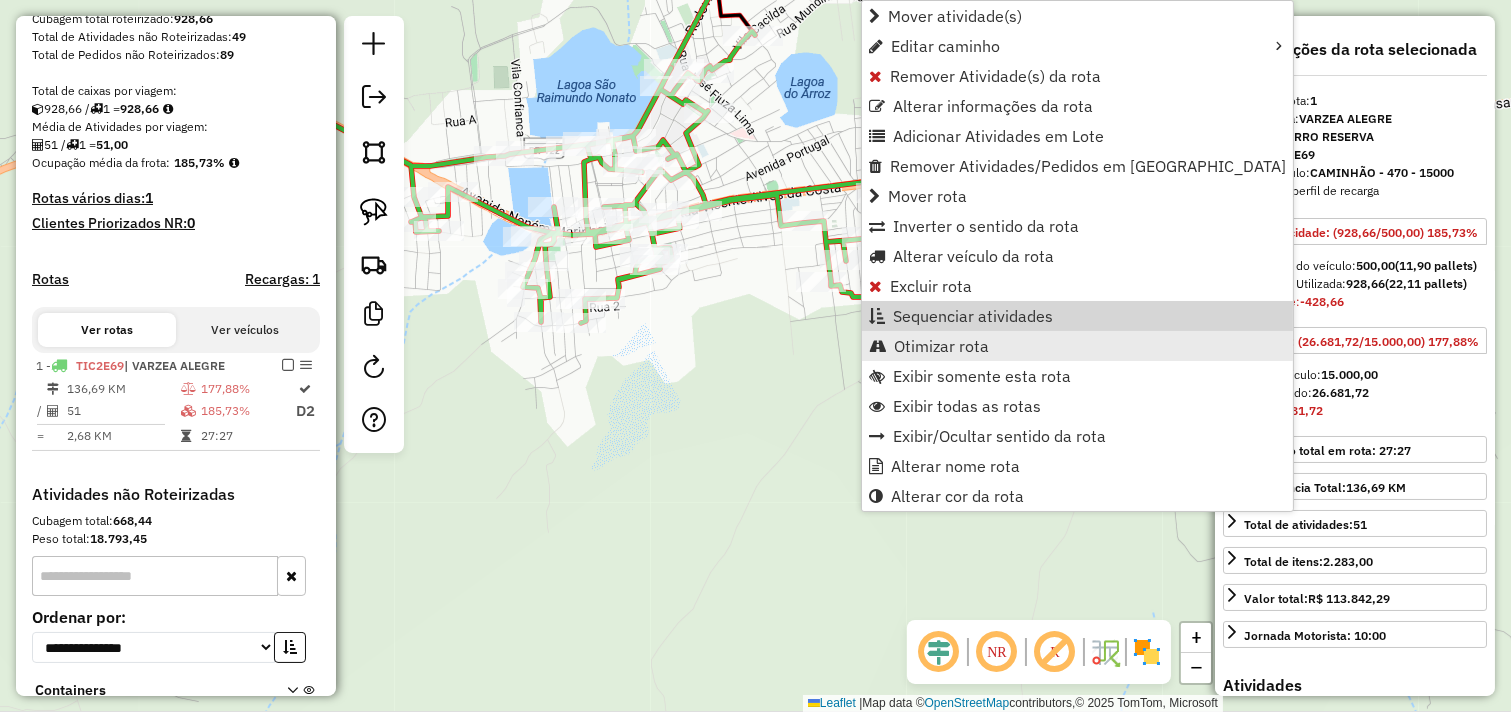scroll, scrollTop: 521, scrollLeft: 0, axis: vertical 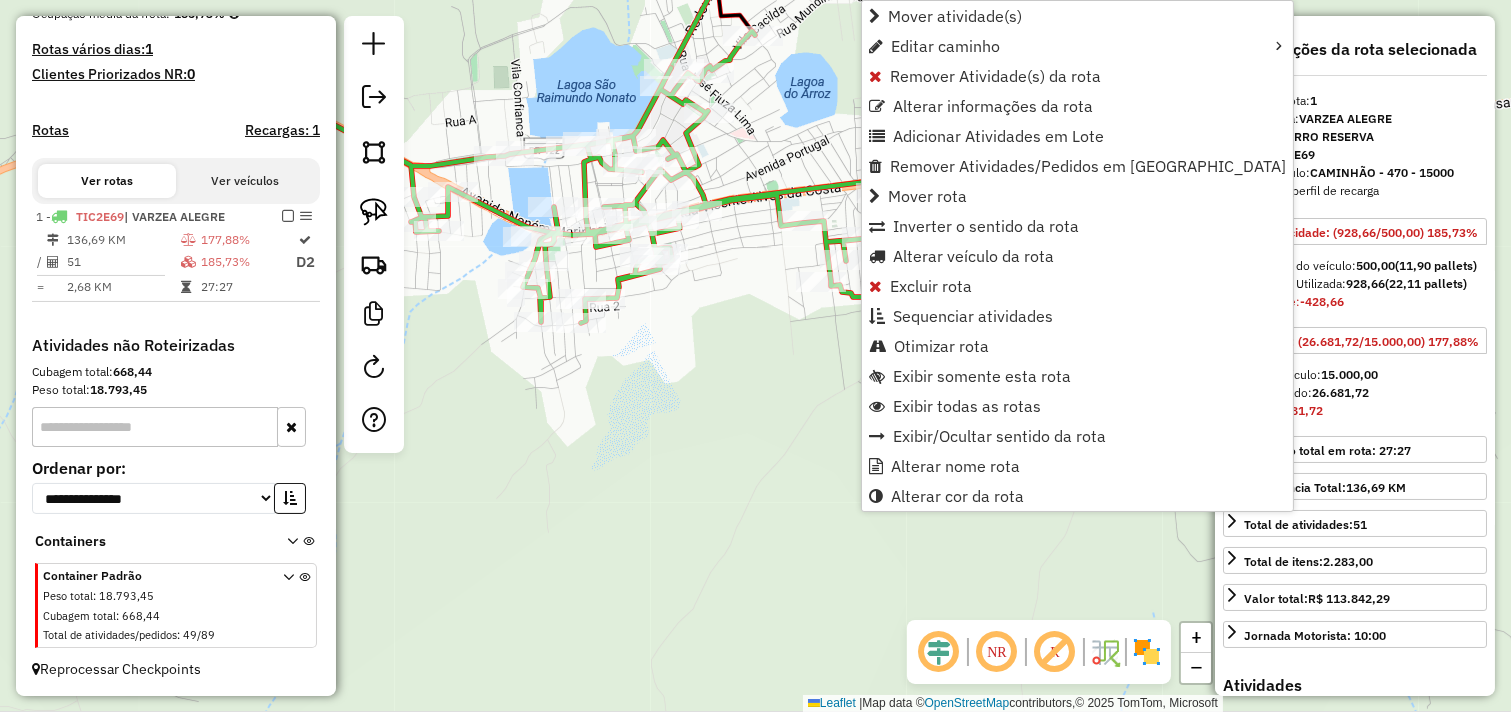 click on "Otimizar rota" at bounding box center (941, 346) 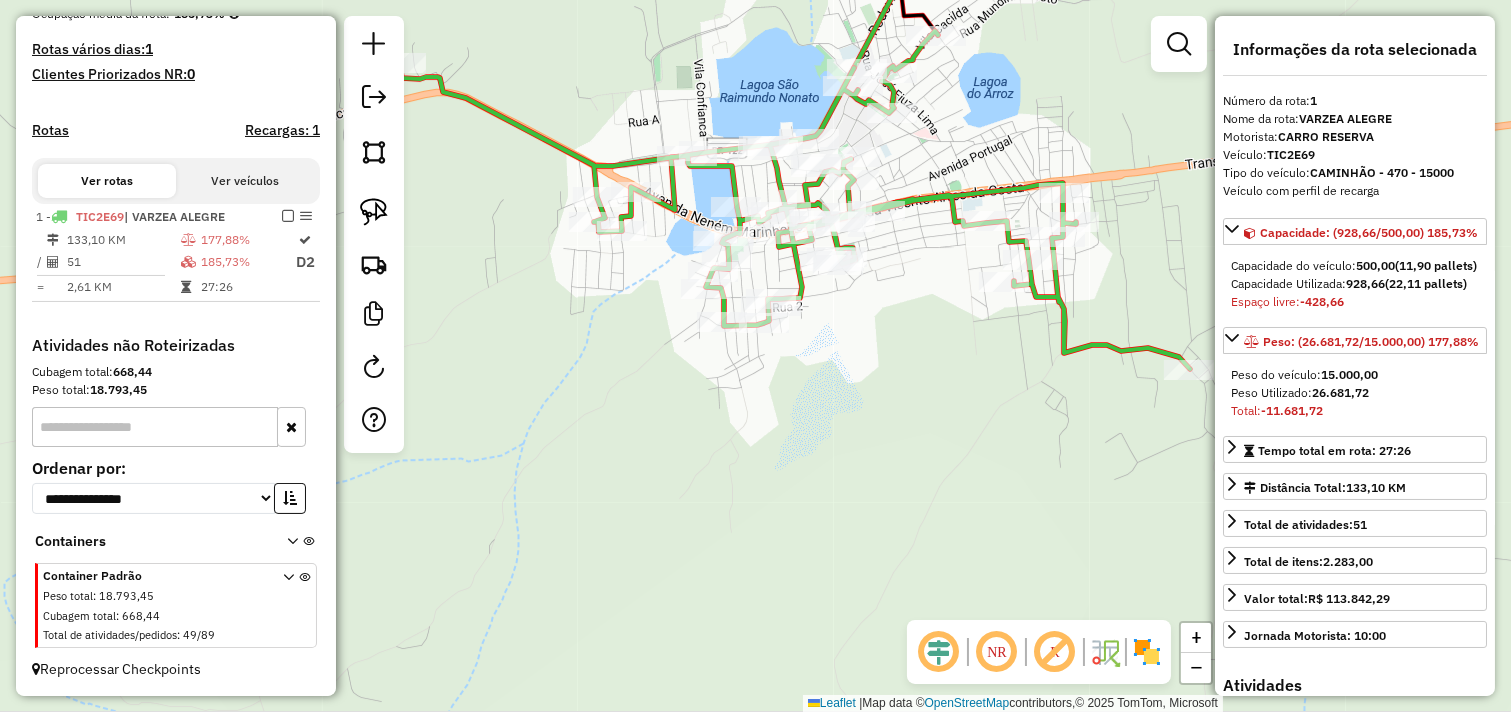 drag, startPoint x: 705, startPoint y: 364, endPoint x: 890, endPoint y: 357, distance: 185.13239 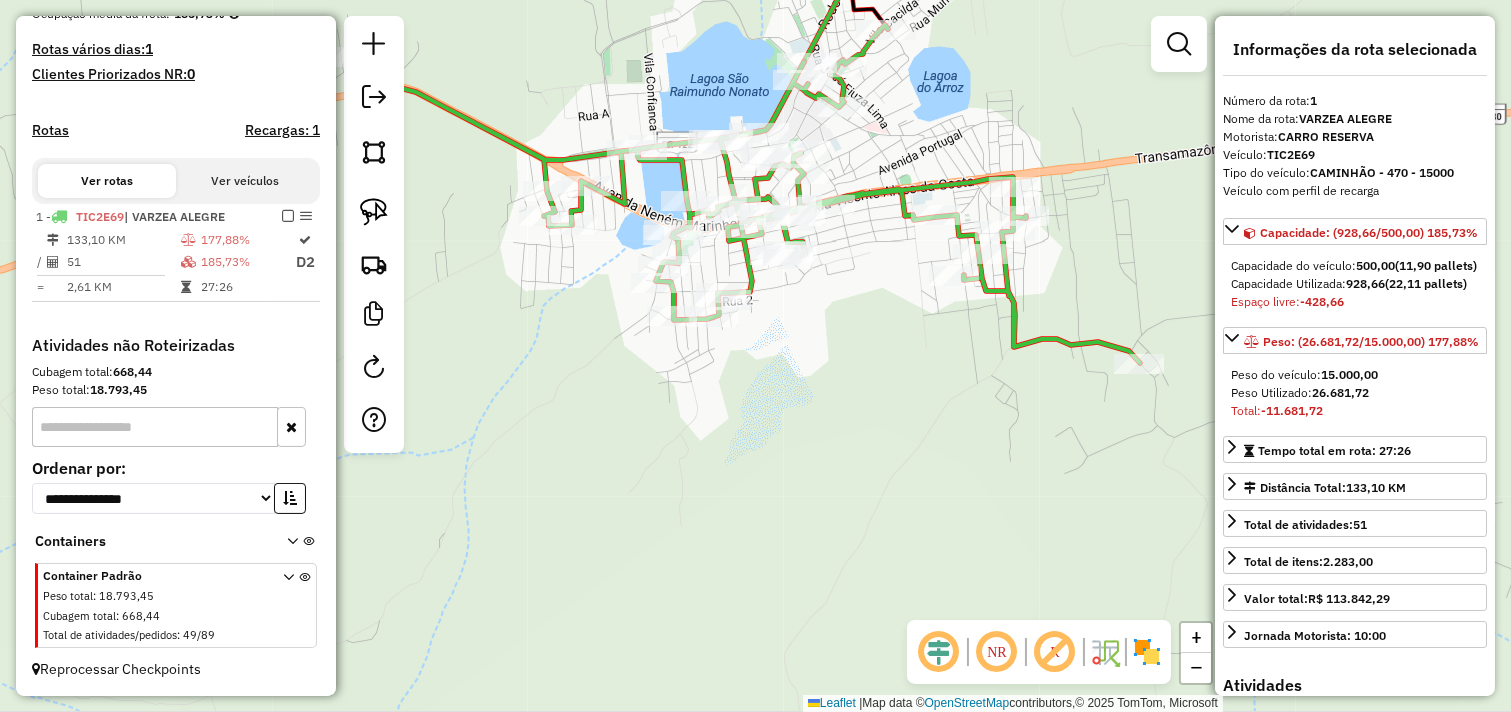 drag, startPoint x: 827, startPoint y: 352, endPoint x: 810, endPoint y: 350, distance: 17.117243 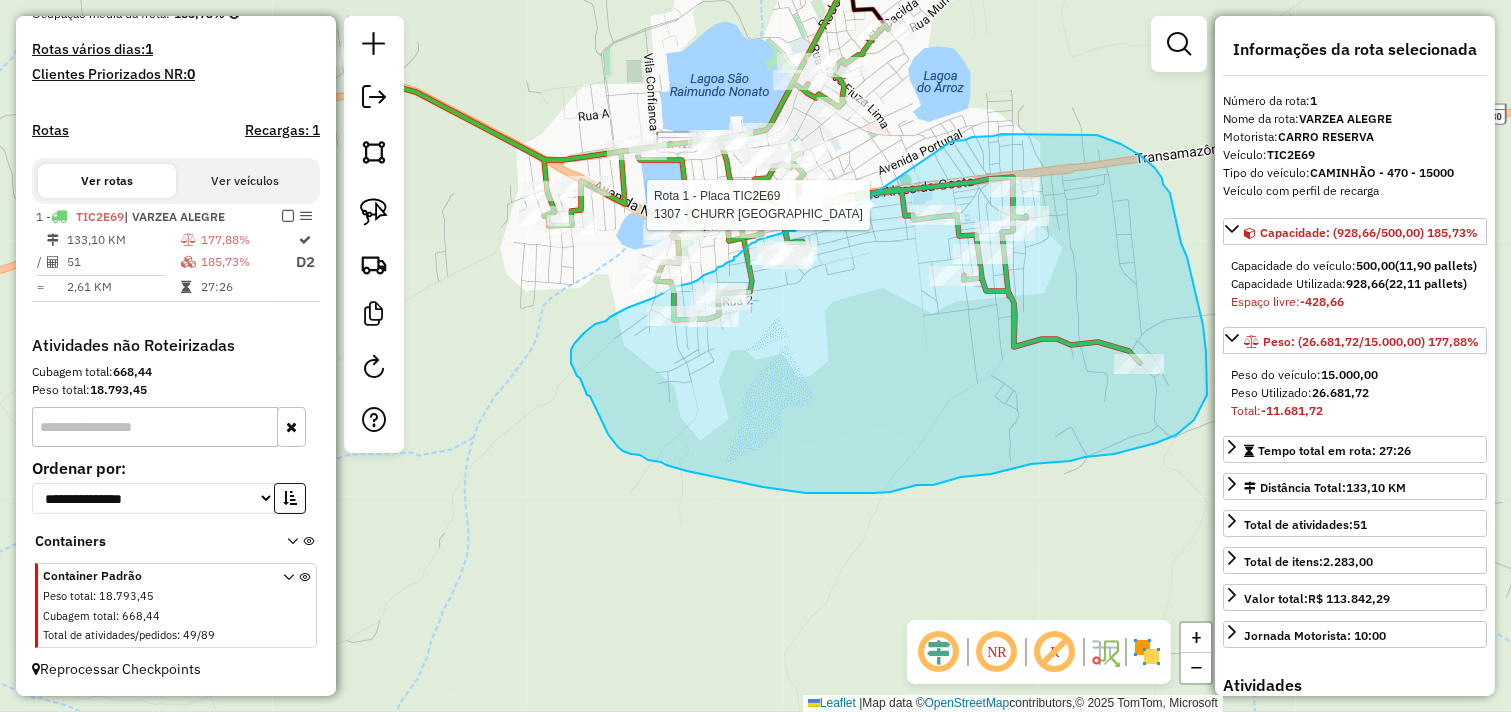 drag, startPoint x: 957, startPoint y: 140, endPoint x: 840, endPoint y: 217, distance: 140.06427 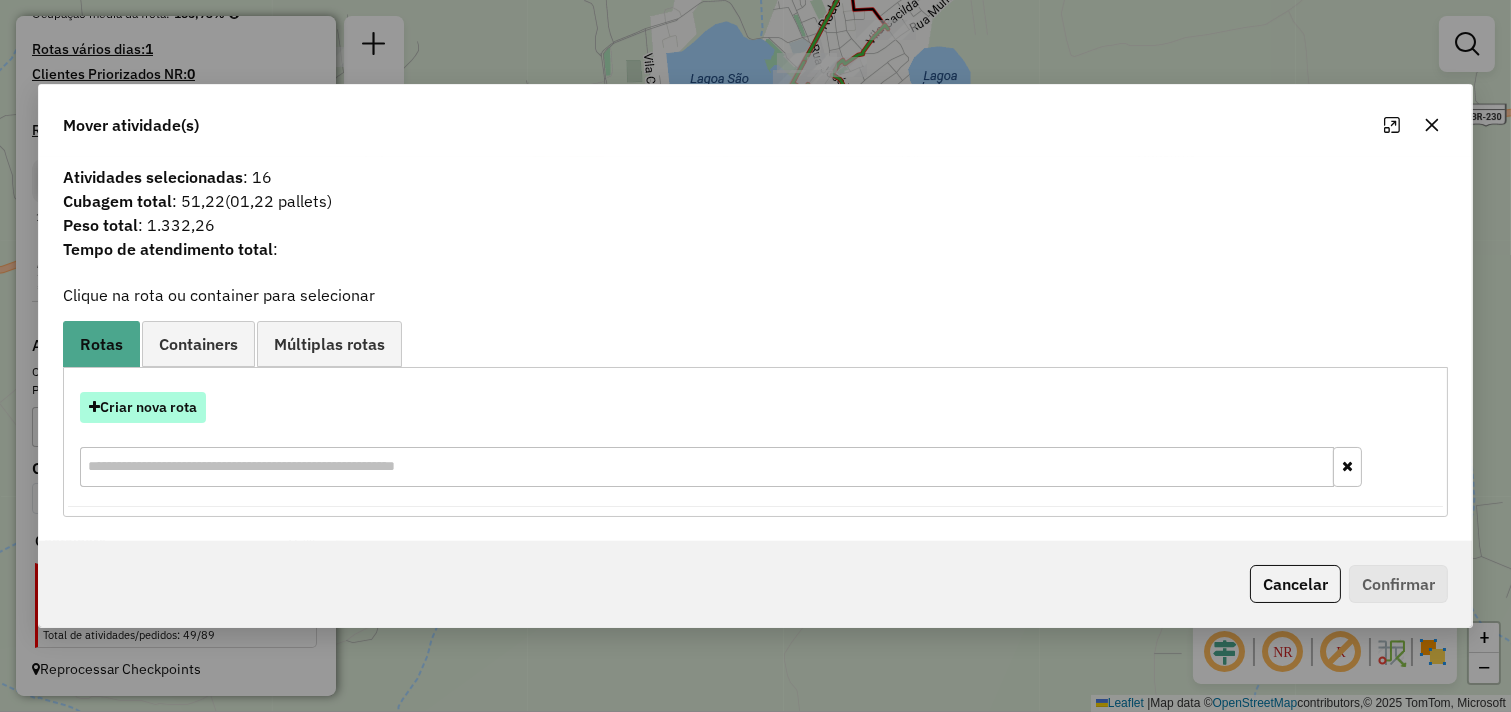 click on "Criar nova rota" at bounding box center (143, 407) 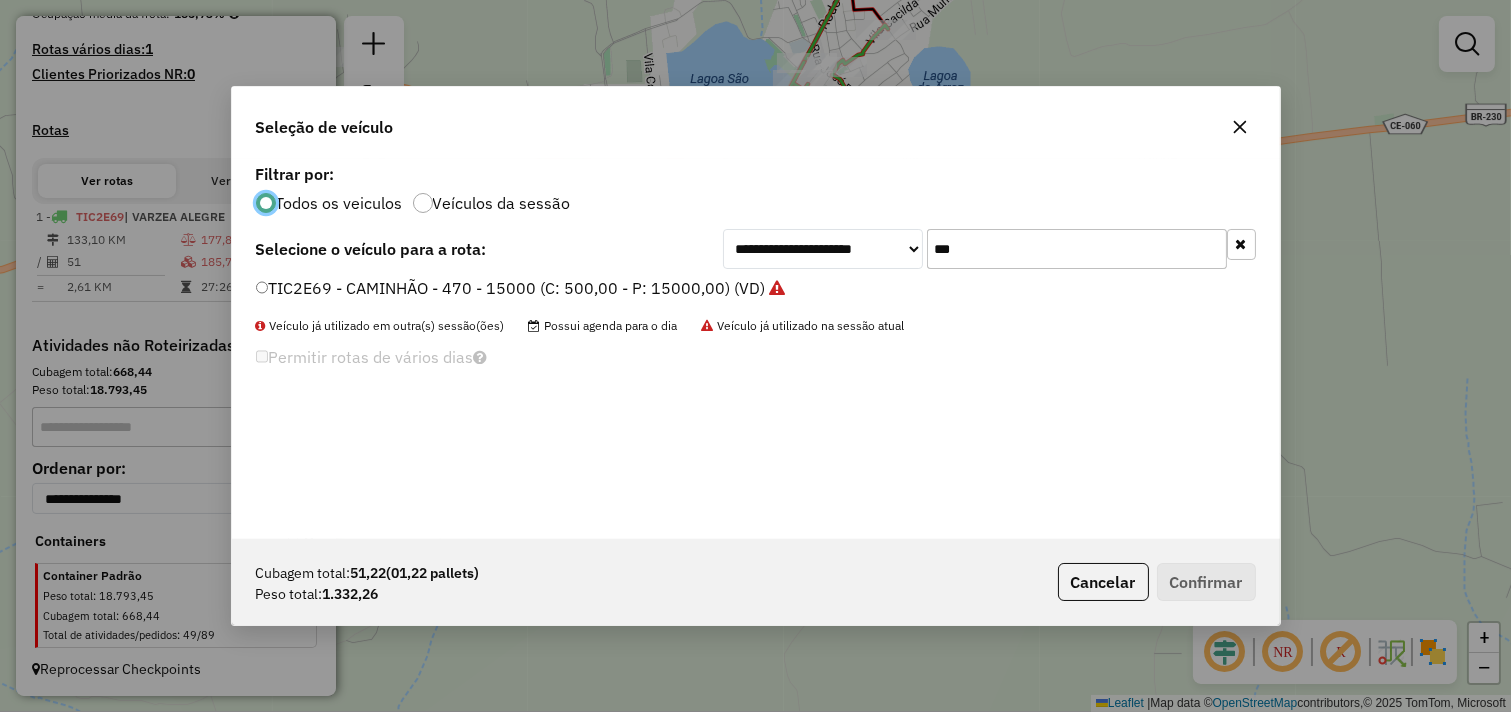 scroll, scrollTop: 11, scrollLeft: 5, axis: both 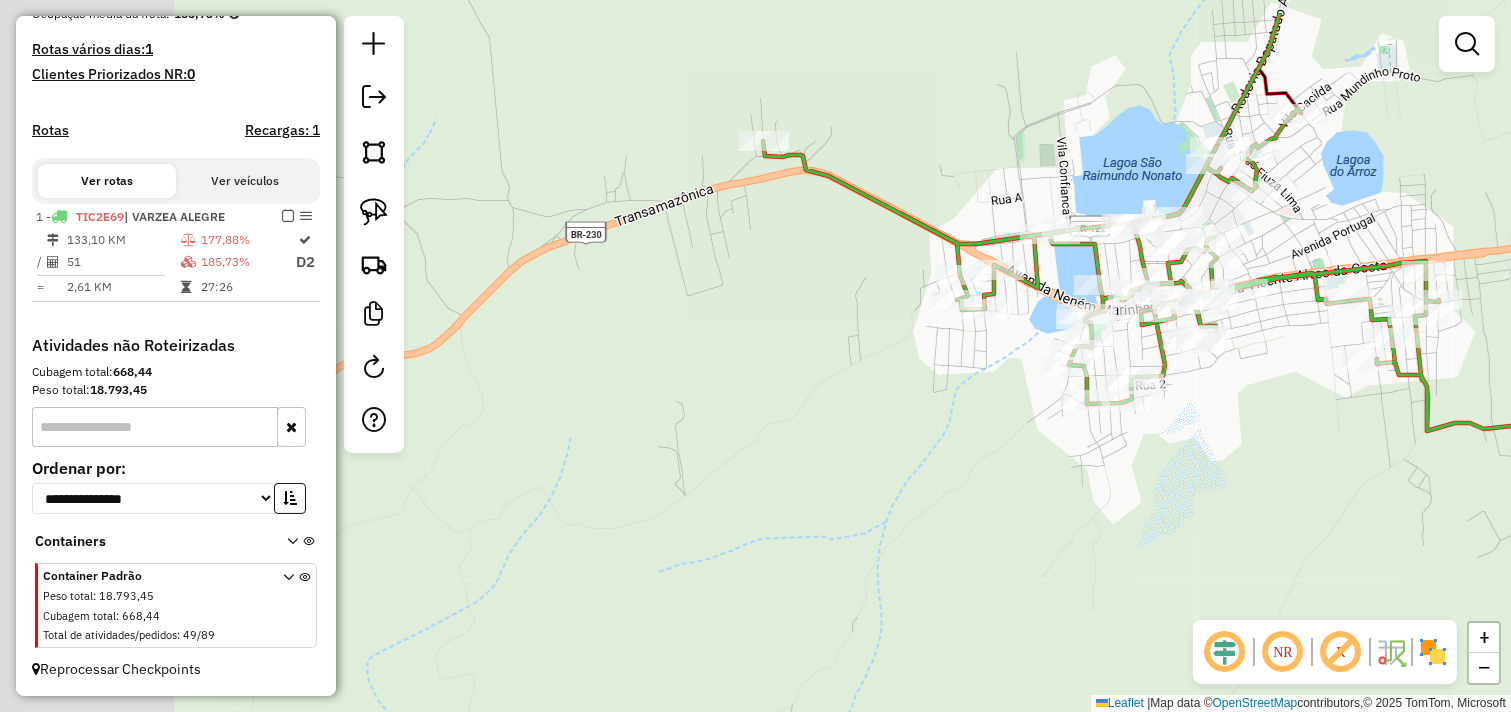 drag, startPoint x: 926, startPoint y: 388, endPoint x: 1282, endPoint y: 431, distance: 358.5875 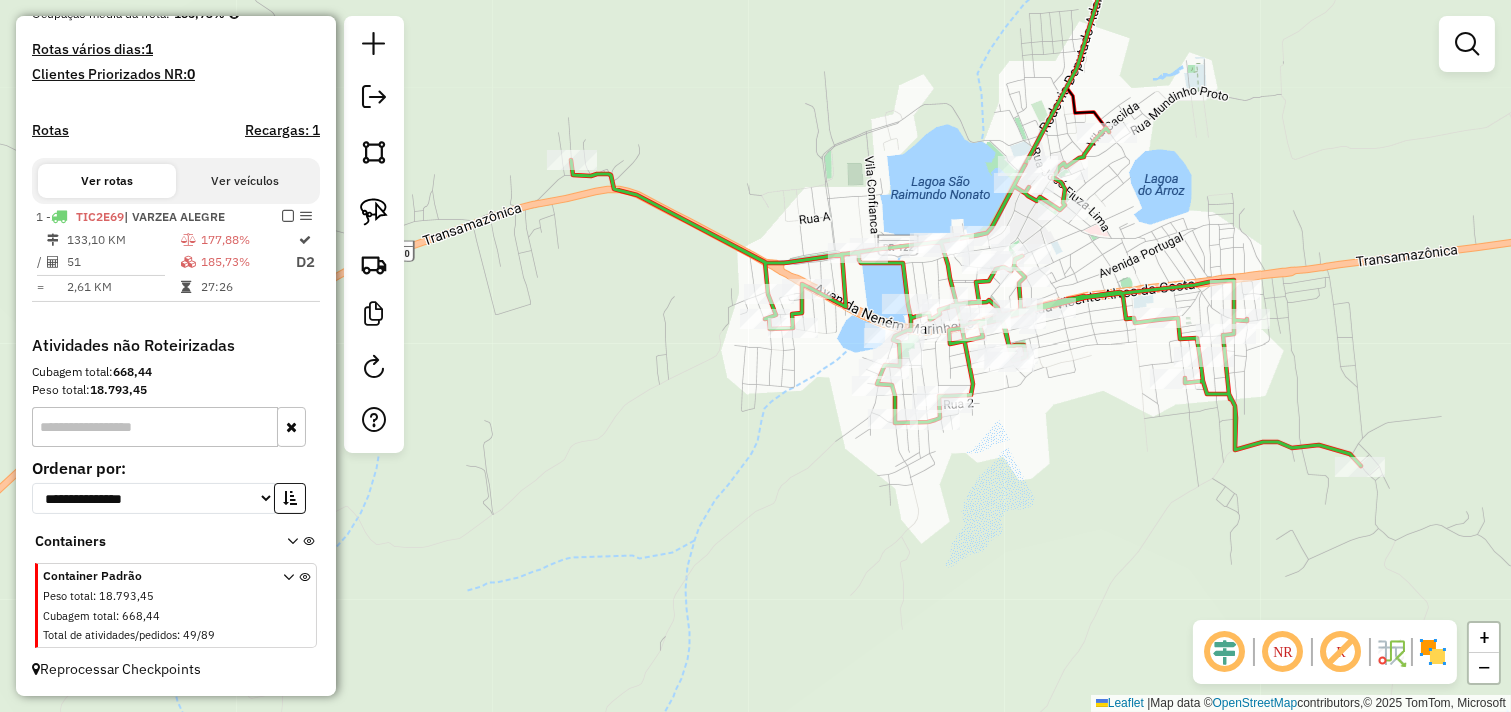 drag, startPoint x: 1087, startPoint y: 417, endPoint x: 835, endPoint y: 477, distance: 259.0444 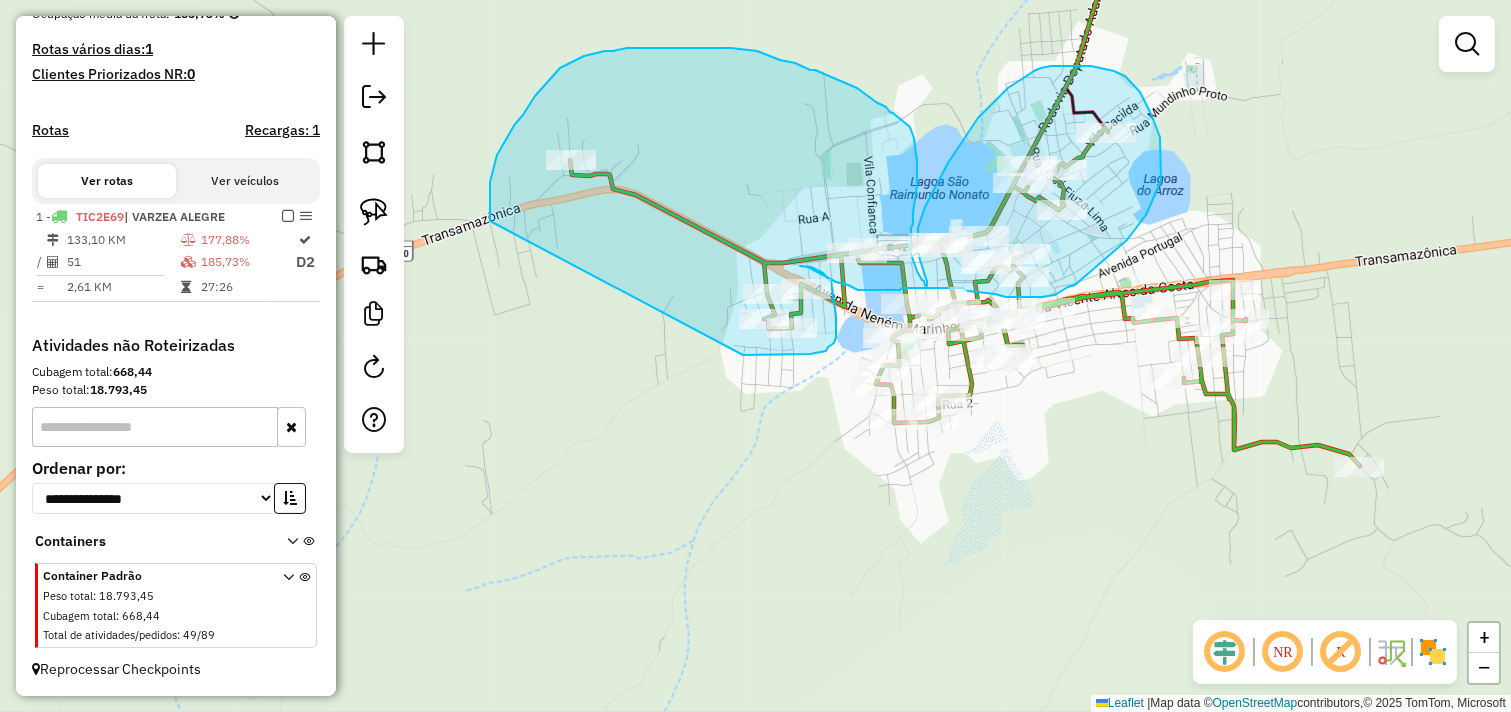 drag, startPoint x: 490, startPoint y: 212, endPoint x: 740, endPoint y: 355, distance: 288.00867 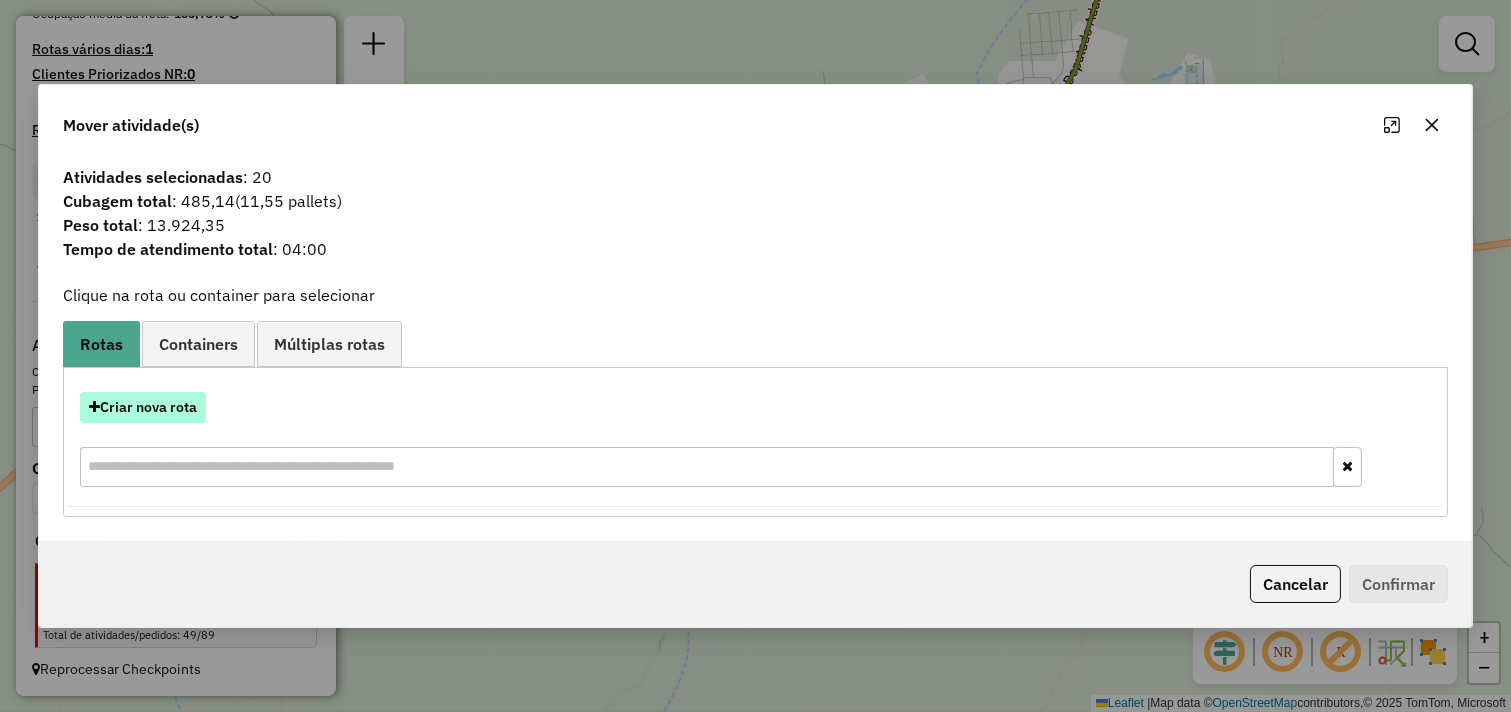 click on "Criar nova rota" at bounding box center (143, 407) 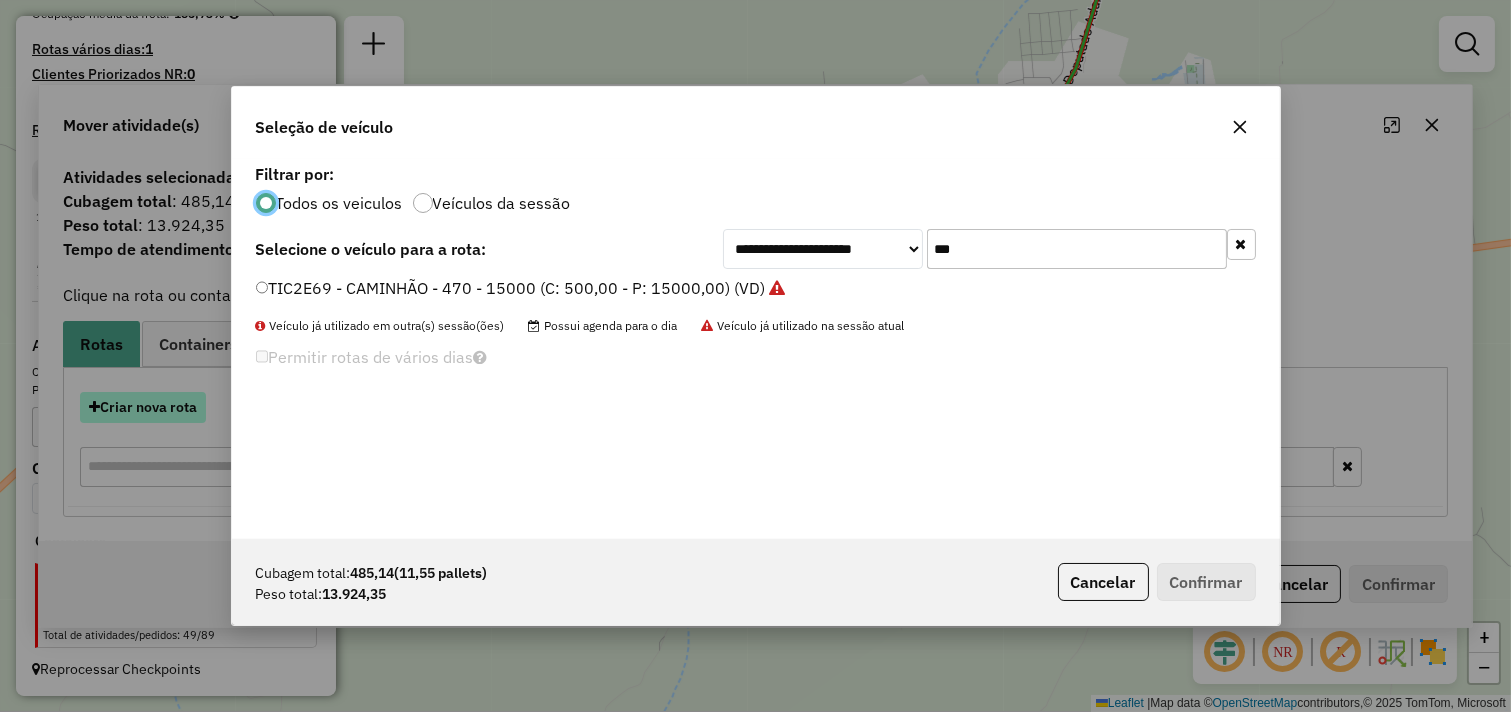scroll, scrollTop: 11, scrollLeft: 5, axis: both 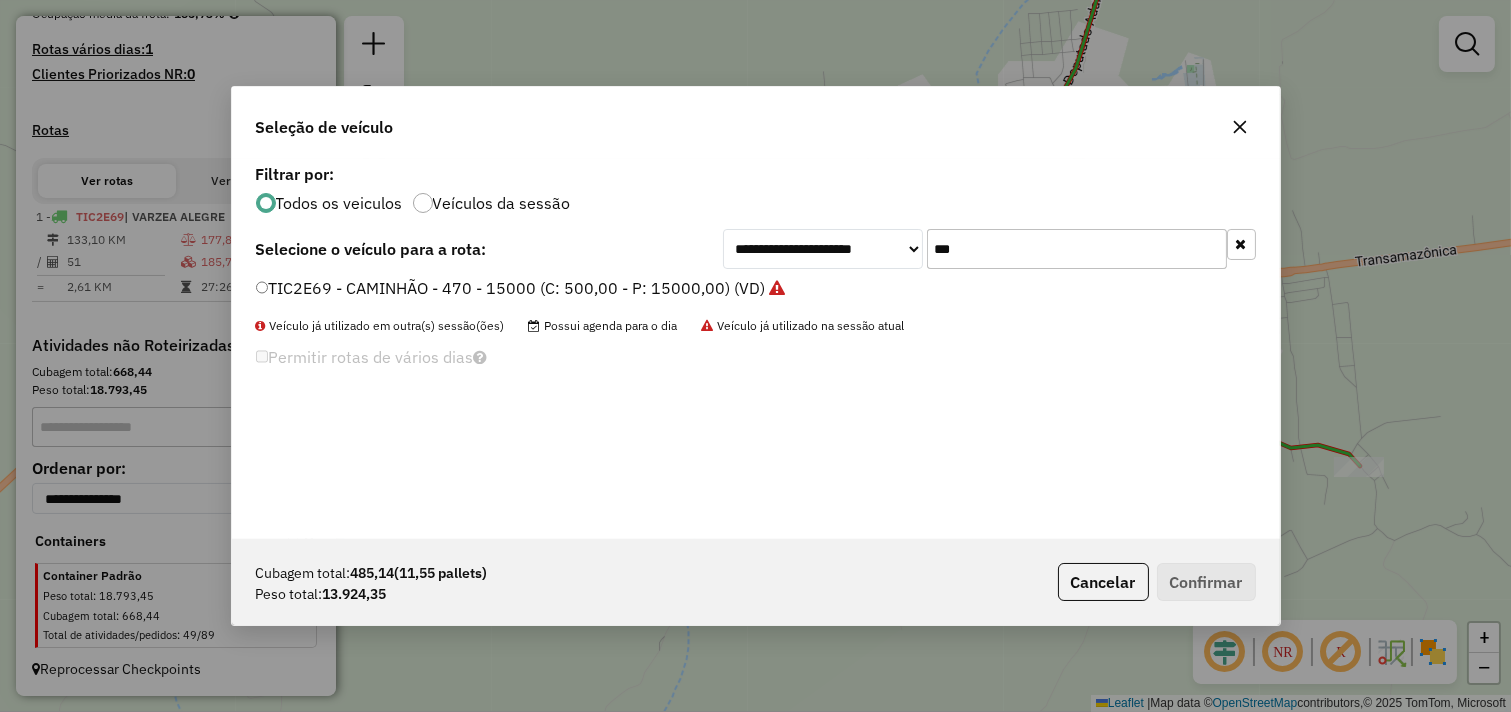 drag, startPoint x: 978, startPoint y: 243, endPoint x: 748, endPoint y: 257, distance: 230.42569 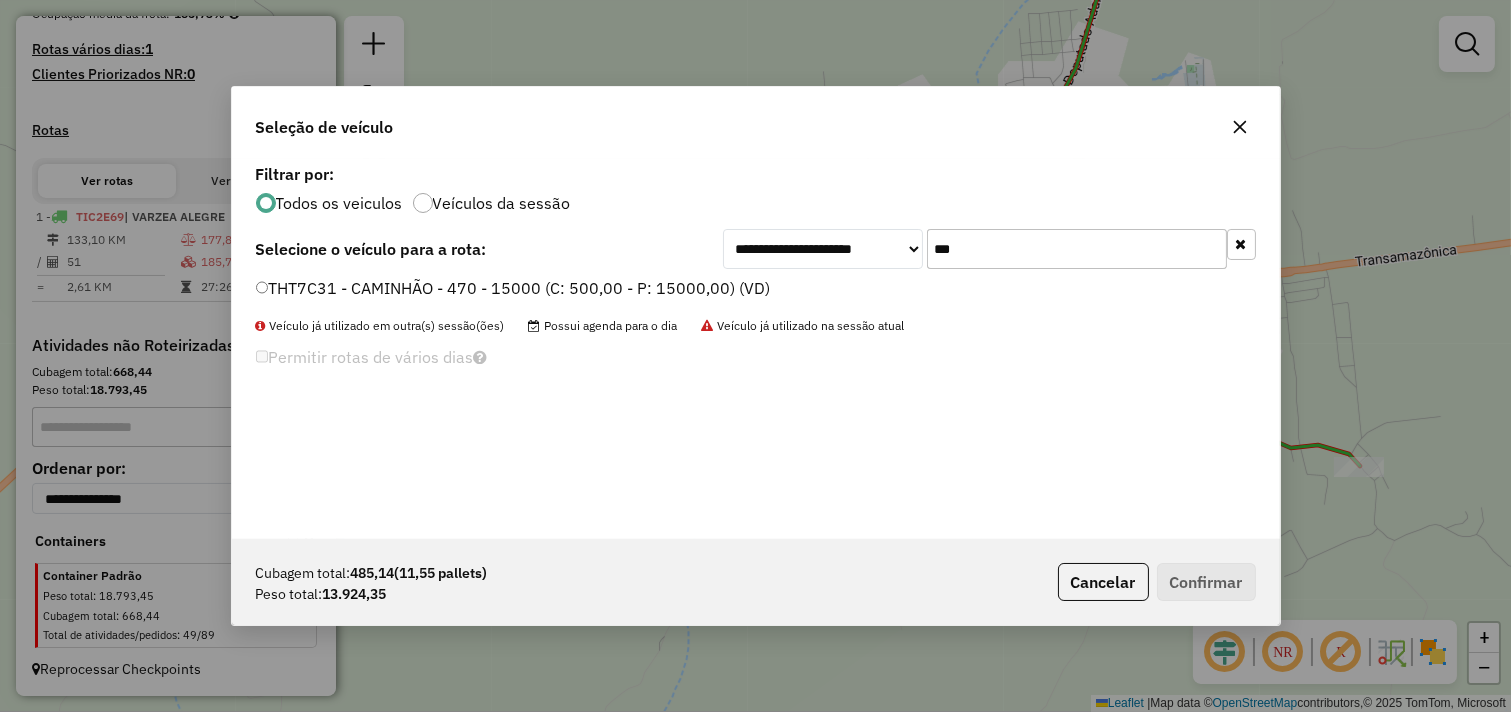 type on "***" 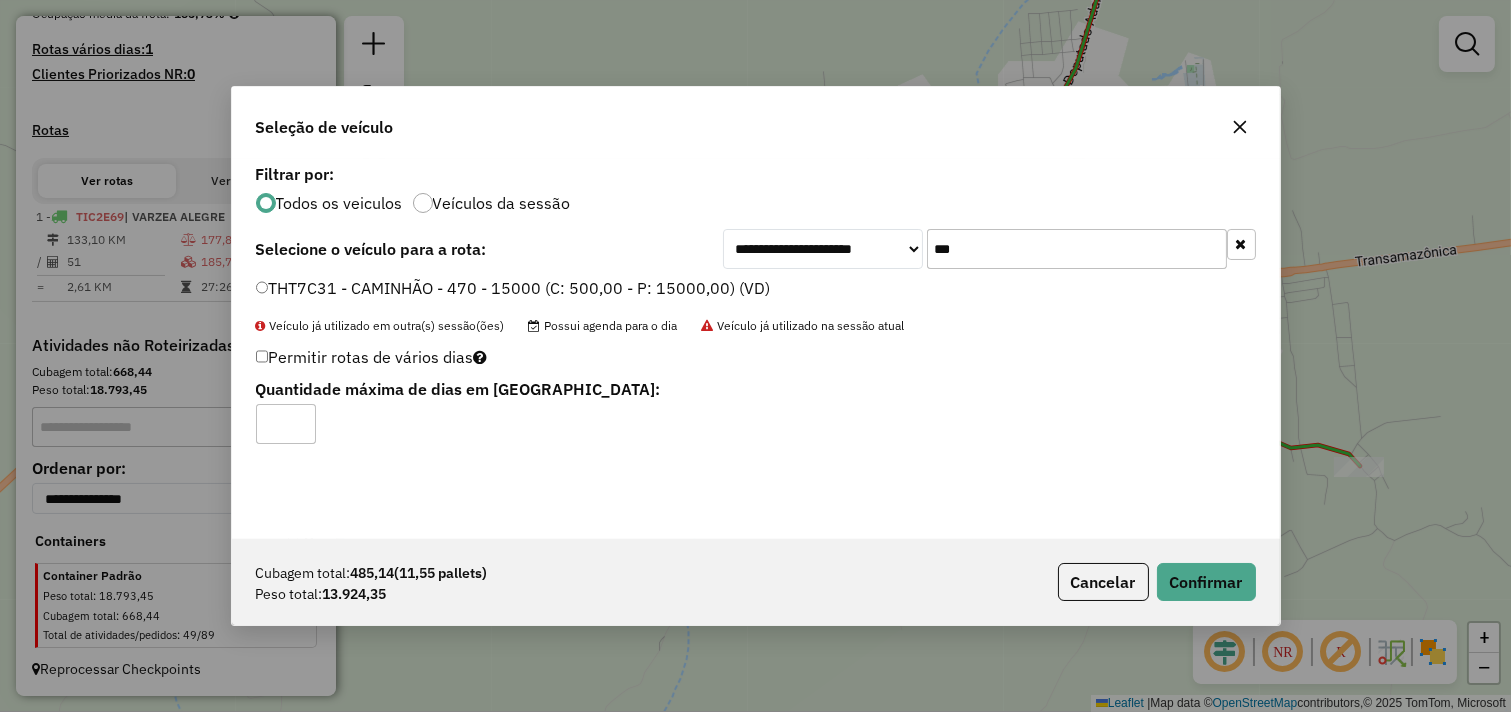 drag, startPoint x: 300, startPoint y: 417, endPoint x: 394, endPoint y: 434, distance: 95.524864 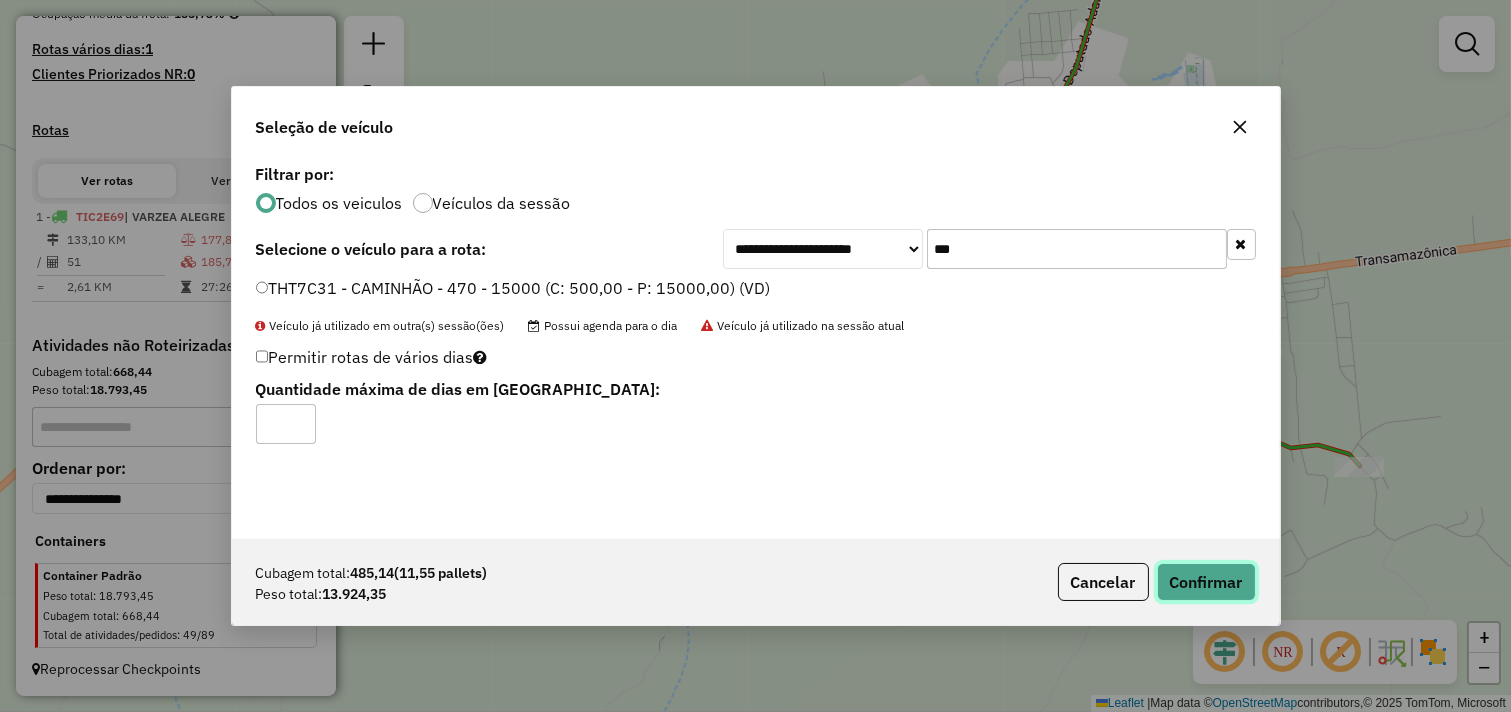 click on "Confirmar" 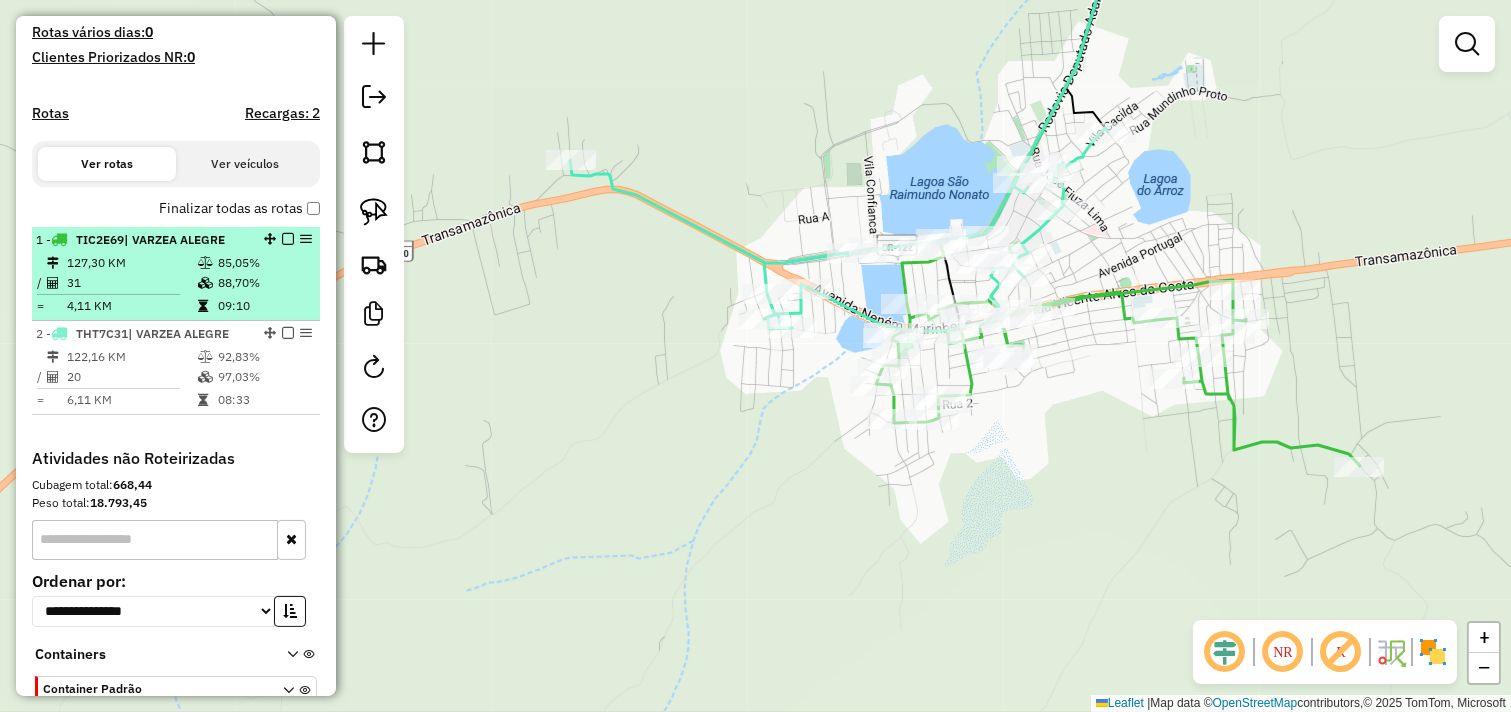 click on "| VARZEA ALEGRE" at bounding box center [174, 239] 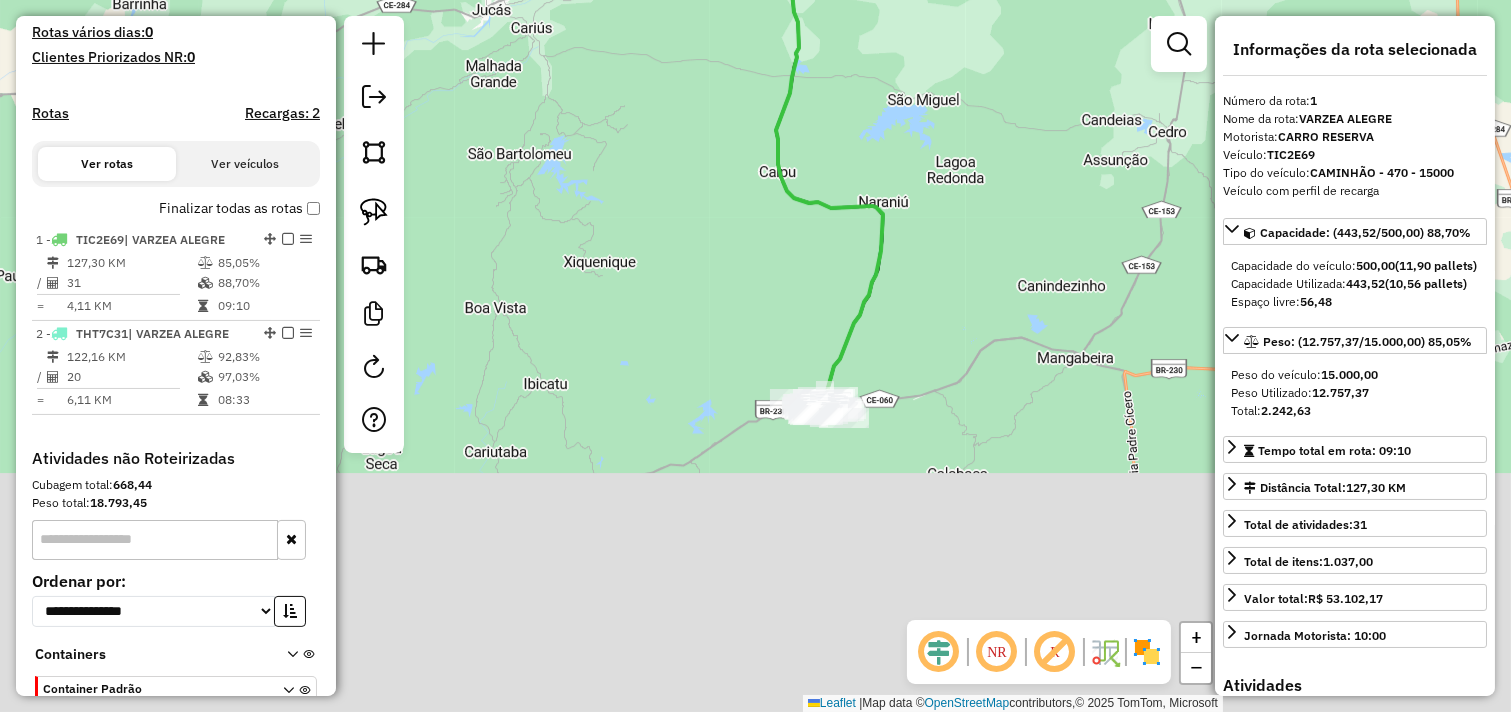 drag, startPoint x: 604, startPoint y: 355, endPoint x: 647, endPoint y: 217, distance: 144.54411 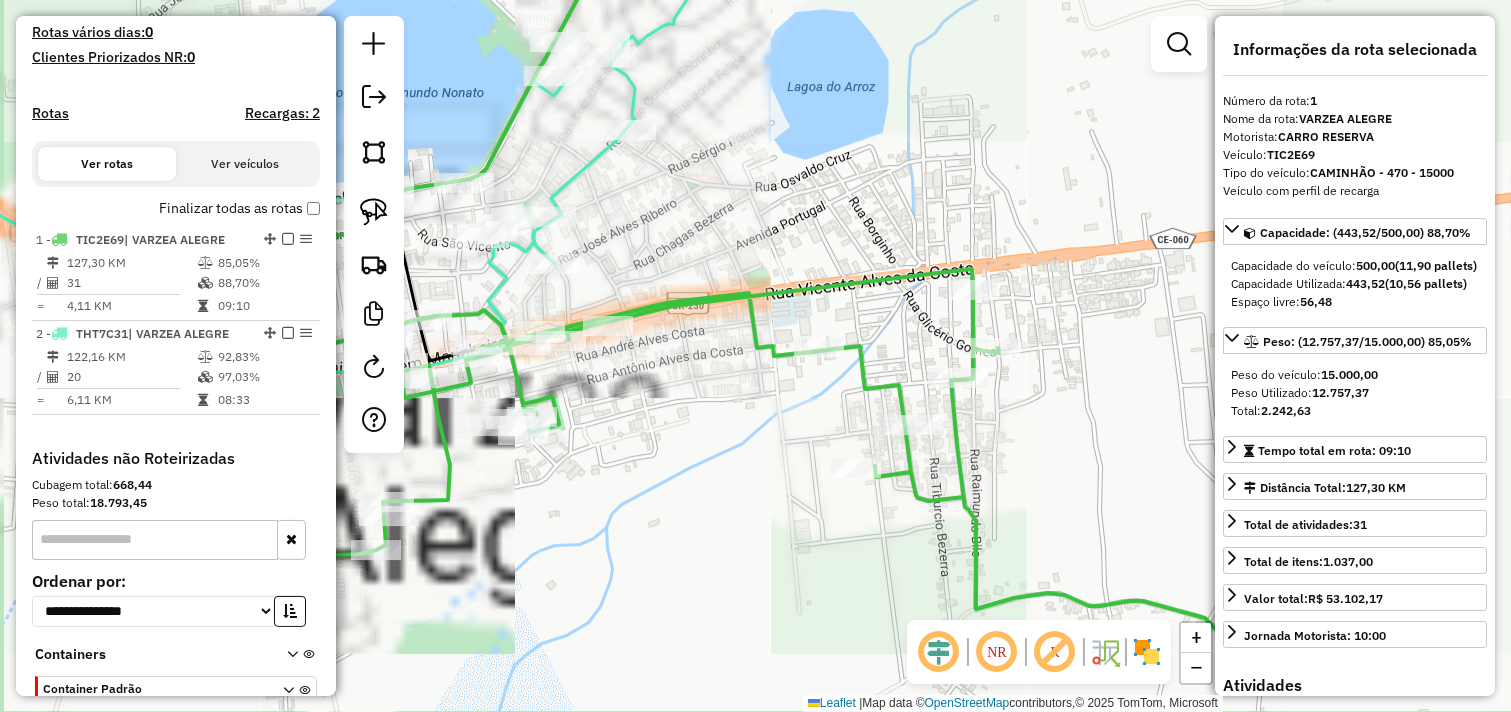 drag, startPoint x: 653, startPoint y: 388, endPoint x: 1075, endPoint y: 372, distance: 422.30322 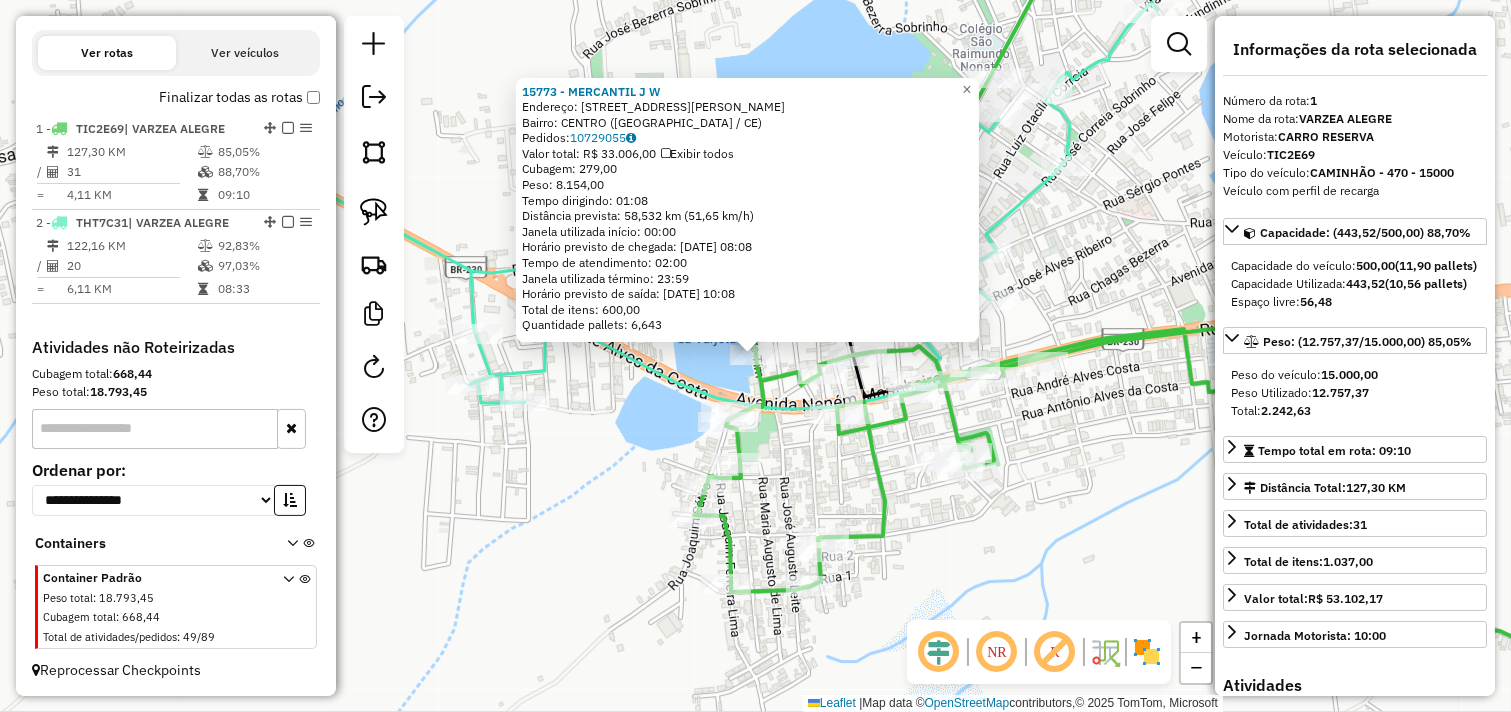 scroll, scrollTop: 650, scrollLeft: 0, axis: vertical 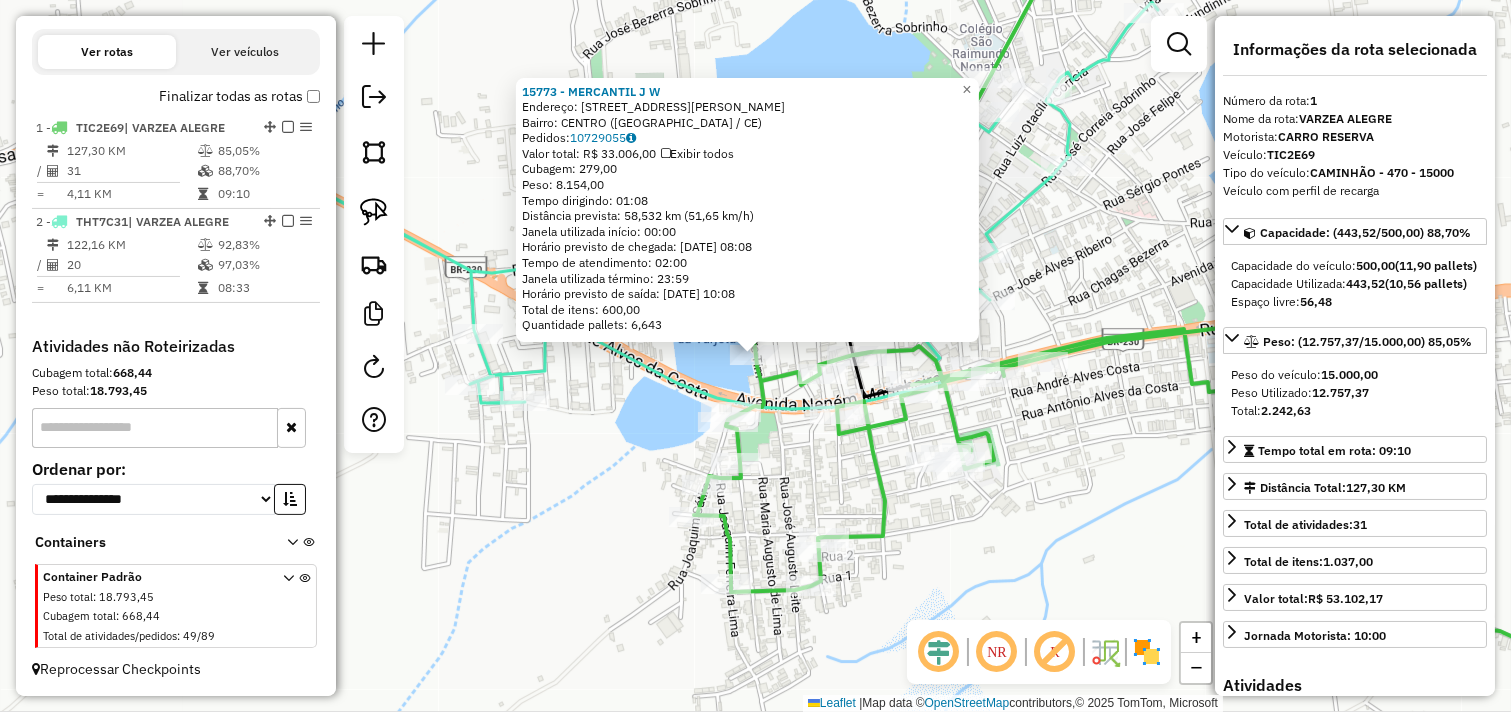 click on "15773 - MERCANTIL J W  Endereço:  RUA MESTRE TIM 67   Bairro: CENTRO (VARZEA ALEGRE / CE)   Pedidos:  10729055   Valor total: R$ 33.006,00   Exibir todos   Cubagem: 279,00  Peso: 8.154,00  Tempo dirigindo: 01:08   Distância prevista: 58,532 km (51,65 km/h)   Janela utilizada início: 00:00   Horário previsto de chegada: 11/07/2025 08:08   Tempo de atendimento: 02:00   Janela utilizada término: 23:59   Horário previsto de saída: 11/07/2025 10:08   Total de itens: 600,00   Quantidade pallets: 6,643  × Janela de atendimento Grade de atendimento Capacidade Transportadoras Veículos Cliente Pedidos  Rotas Selecione os dias de semana para filtrar as janelas de atendimento  Seg   Ter   Qua   Qui   Sex   Sáb   Dom  Informe o período da janela de atendimento: De: Até:  Filtrar exatamente a janela do cliente  Considerar janela de atendimento padrão  Selecione os dias de semana para filtrar as grades de atendimento  Seg   Ter   Qua   Qui   Sex   Sáb   Dom   Clientes fora do dia de atendimento selecionado De:" 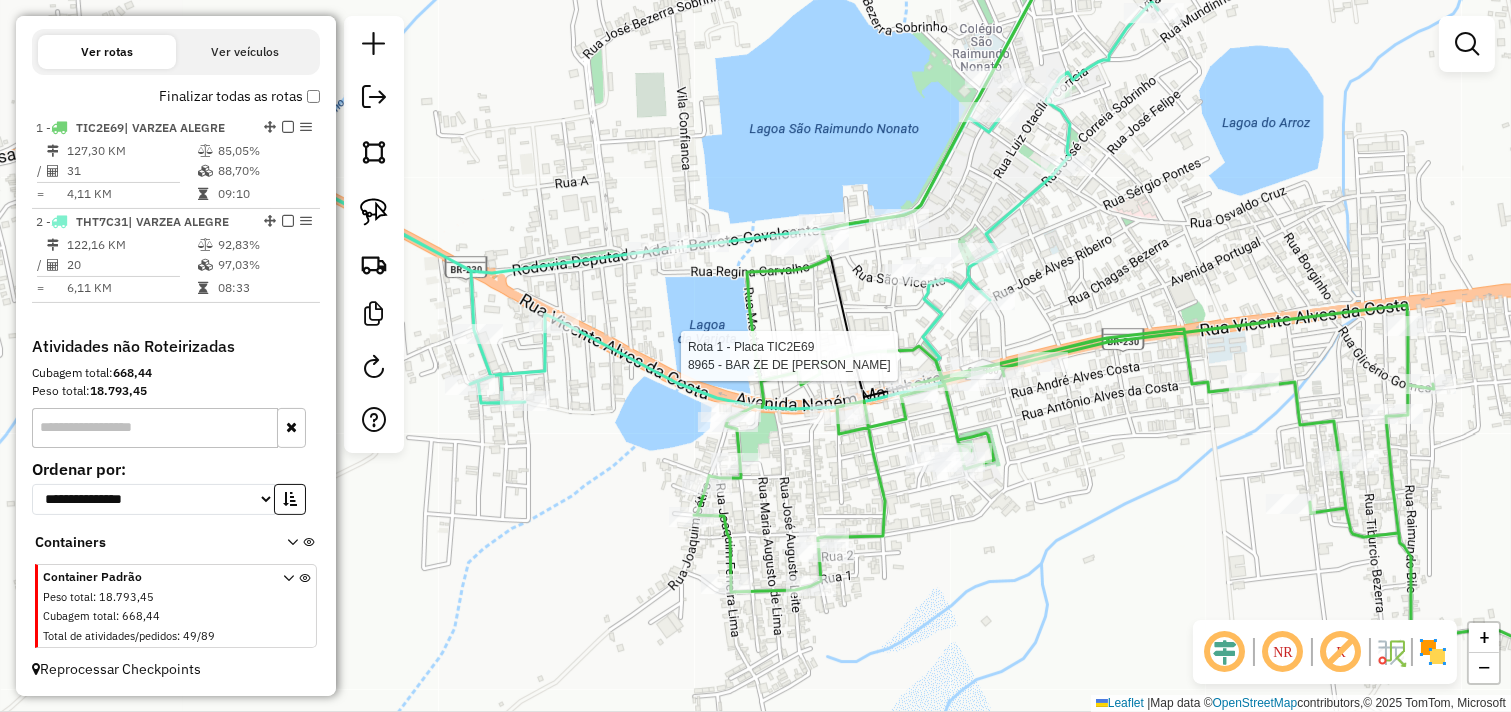 select on "**********" 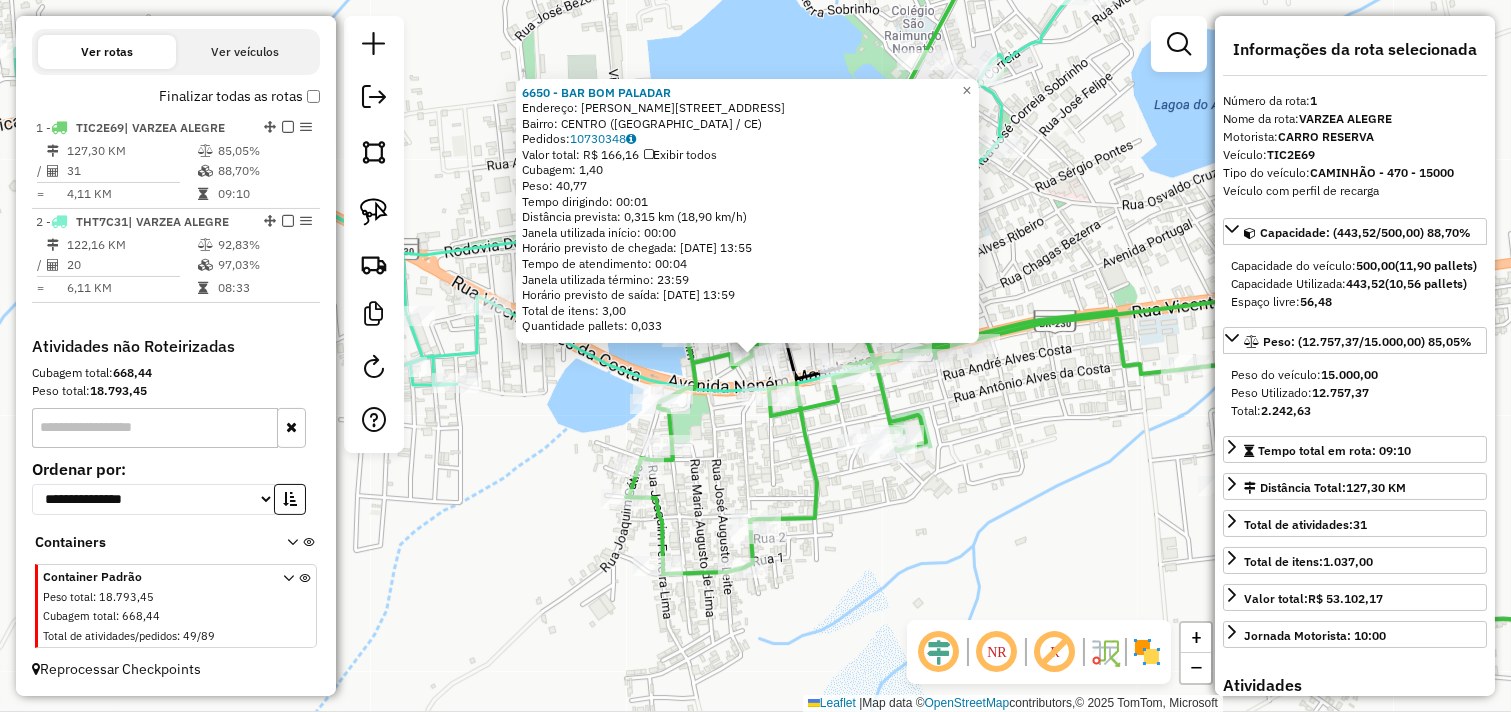 click on "6650 - BAR BOM PALADAR  Endereço: R    GONCALVES DIAS, 255   Bairro: CENTRO (VARZEA ALEGRE / CE)   Pedidos:  10730348   Valor total: R$ 166,16   Exibir todos   Cubagem: 1,40  Peso: 40,77  Tempo dirigindo: 00:01   Distância prevista: 0,315 km (18,90 km/h)   Janela utilizada início: 00:00   Horário previsto de chegada: 11/07/2025 13:55   Tempo de atendimento: 00:04   Janela utilizada término: 23:59   Horário previsto de saída: 11/07/2025 13:59   Total de itens: 3,00   Quantidade pallets: 0,033  × Janela de atendimento Grade de atendimento Capacidade Transportadoras Veículos Cliente Pedidos  Rotas Selecione os dias de semana para filtrar as janelas de atendimento  Seg   Ter   Qua   Qui   Sex   Sáb   Dom  Informe o período da janela de atendimento: De: Até:  Filtrar exatamente a janela do cliente  Considerar janela de atendimento padrão  Selecione os dias de semana para filtrar as grades de atendimento  Seg   Ter   Qua   Qui   Sex   Sáb   Dom   Considerar clientes sem dia de atendimento cadastrado +" 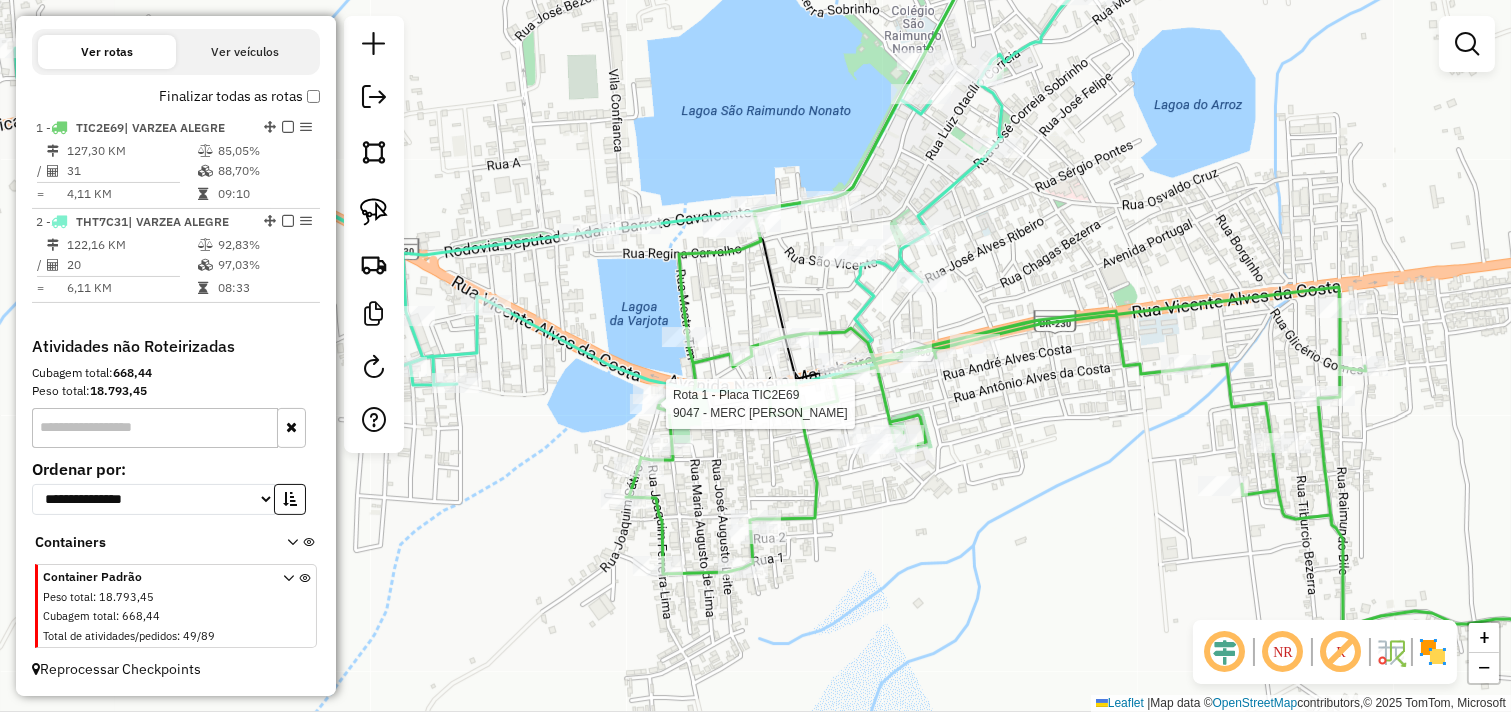 select on "**********" 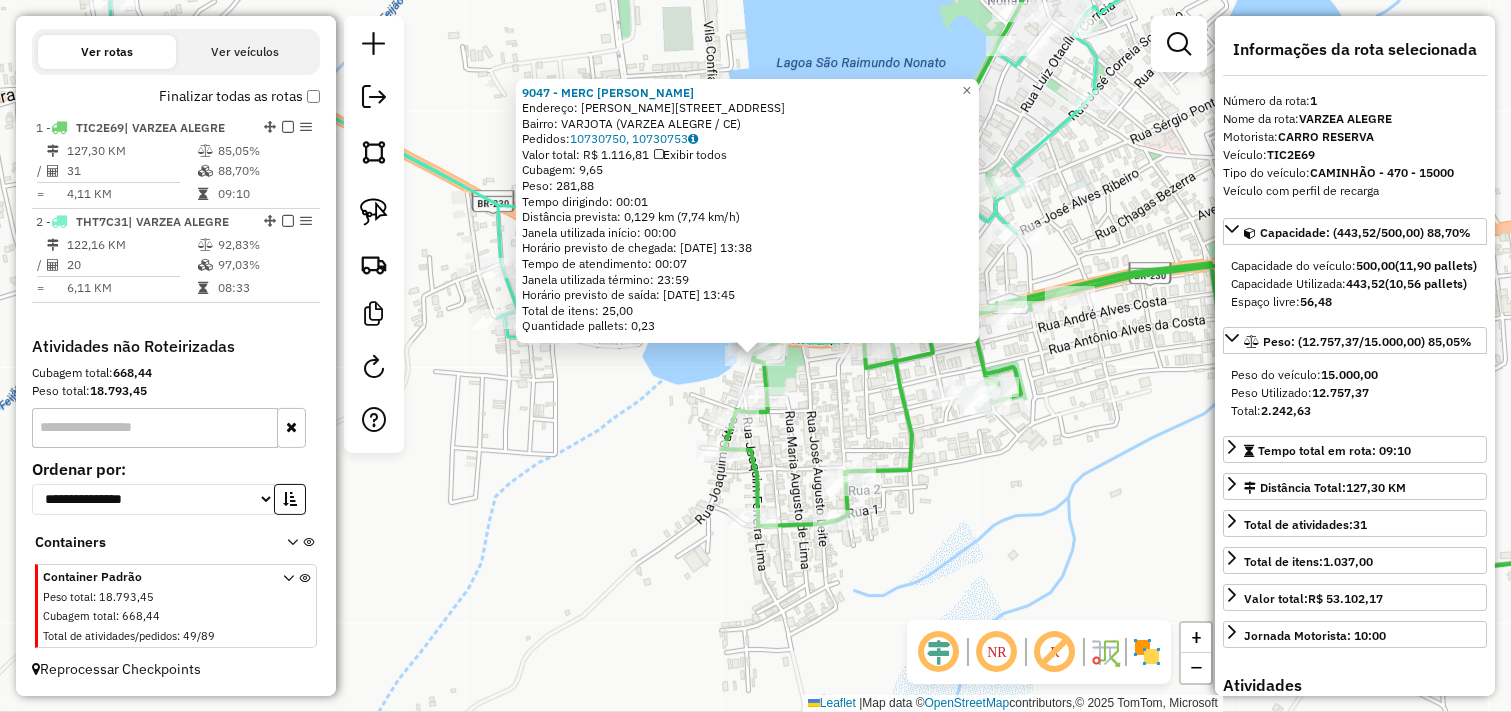 click on "9047 - MERC MARIANA  Endereço: R   JOAUIM SATIRO, 106   Bairro: VARJOTA (VARZEA ALEGRE / CE)   Pedidos:  10730750, 10730753   Valor total: R$ 1.116,81   Exibir todos   Cubagem: 9,65  Peso: 281,88  Tempo dirigindo: 00:01   Distância prevista: 0,129 km (7,74 km/h)   Janela utilizada início: 00:00   Horário previsto de chegada: 11/07/2025 13:38   Tempo de atendimento: 00:07   Janela utilizada término: 23:59   Horário previsto de saída: 11/07/2025 13:45   Total de itens: 25,00   Quantidade pallets: 0,23  × Janela de atendimento Grade de atendimento Capacidade Transportadoras Veículos Cliente Pedidos  Rotas Selecione os dias de semana para filtrar as janelas de atendimento  Seg   Ter   Qua   Qui   Sex   Sáb   Dom  Informe o período da janela de atendimento: De: Até:  Filtrar exatamente a janela do cliente  Considerar janela de atendimento padrão  Selecione os dias de semana para filtrar as grades de atendimento  Seg   Ter   Qua   Qui   Sex   Sáb   Dom   Clientes fora do dia de atendimento selecionado" 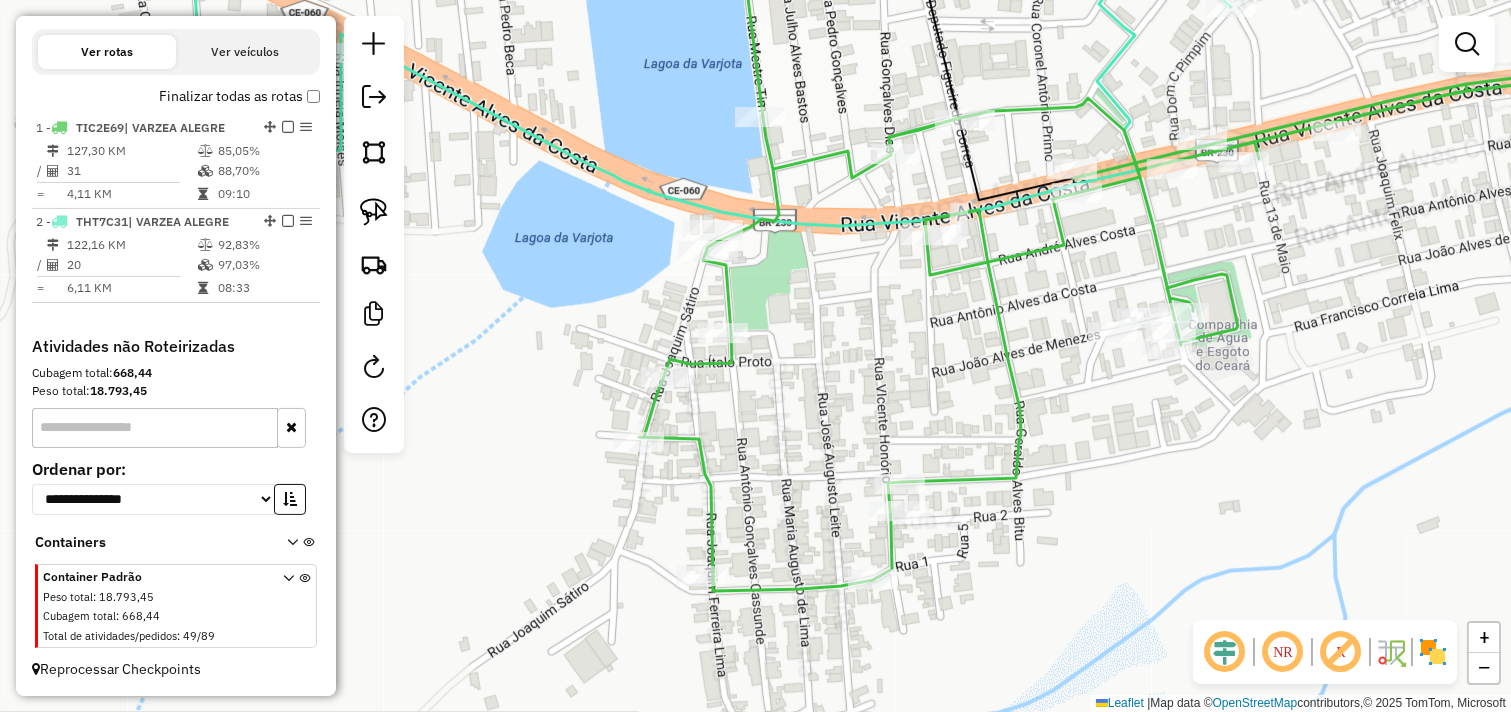 drag, startPoint x: 930, startPoint y: 354, endPoint x: 943, endPoint y: 342, distance: 17.691807 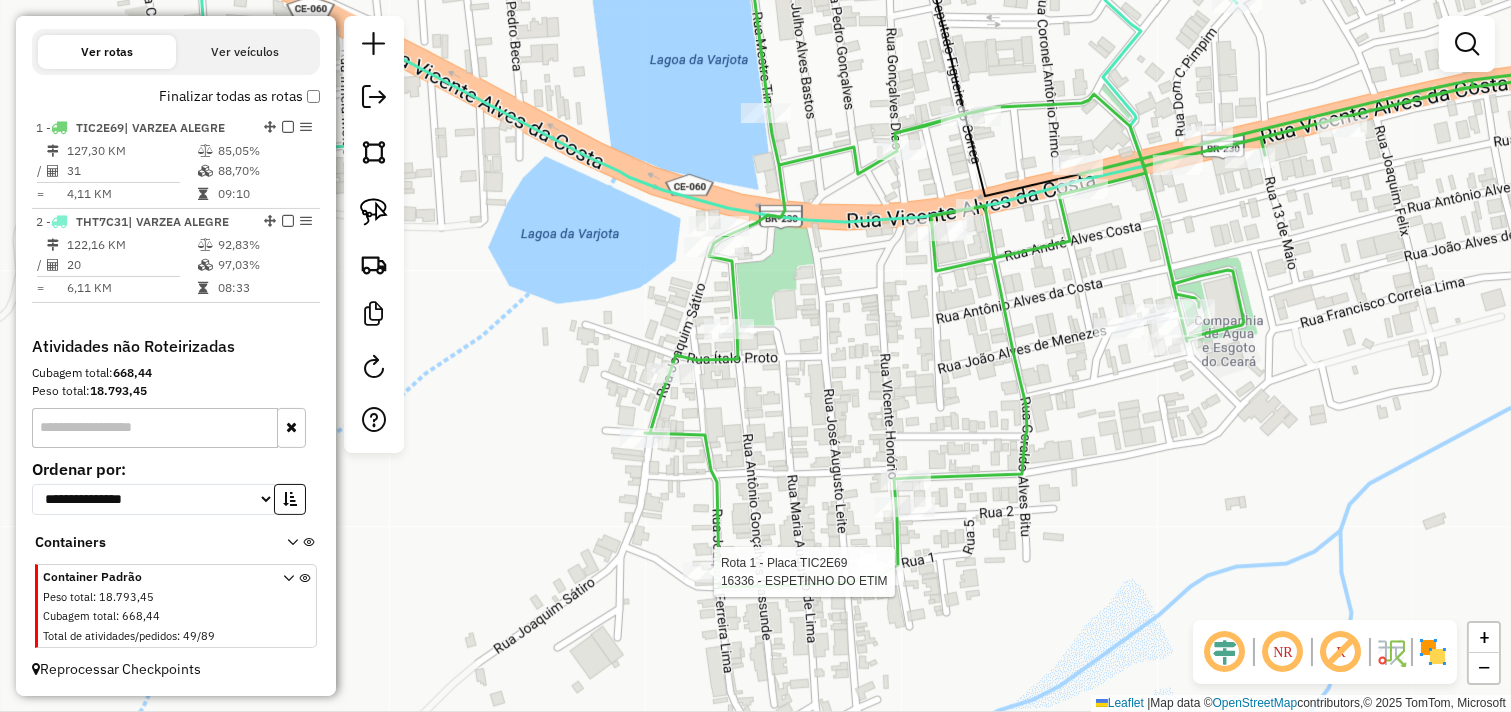 select on "**********" 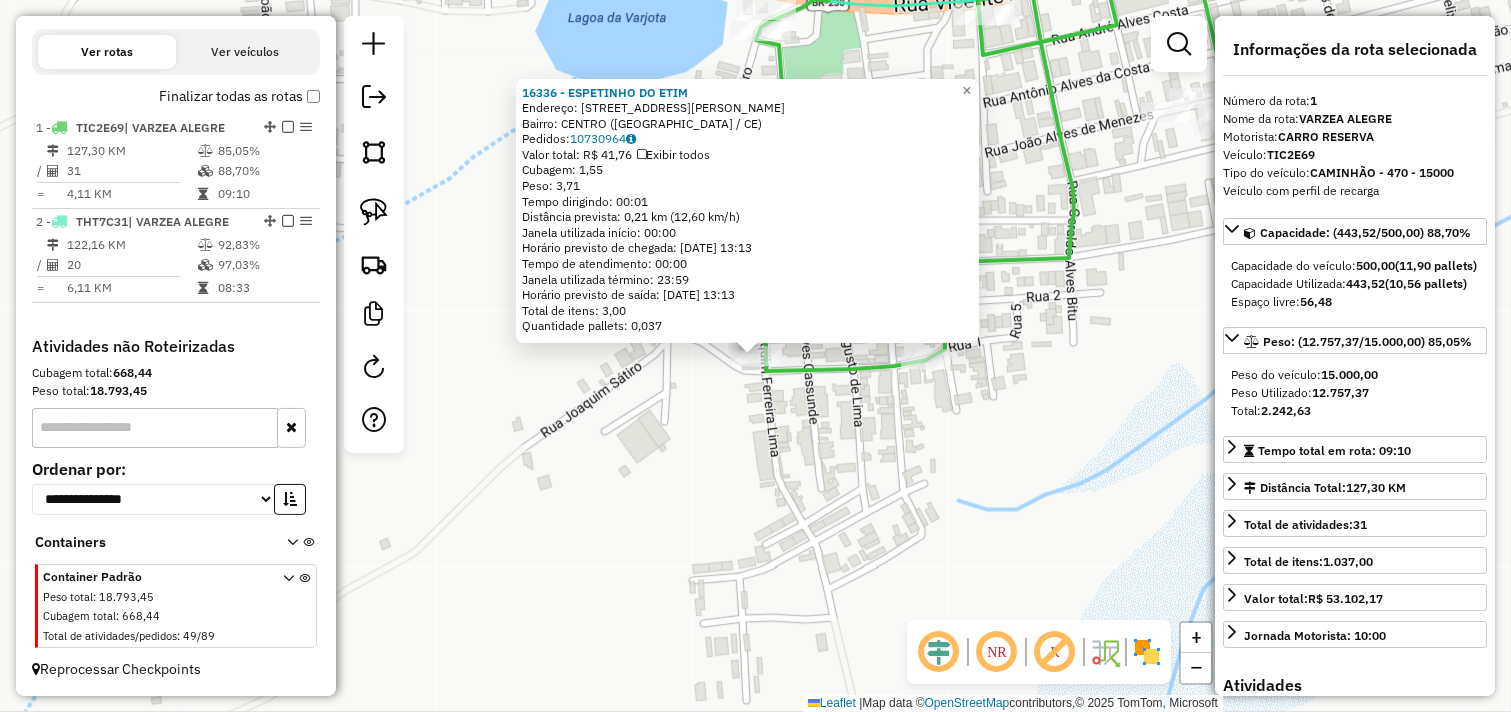 drag, startPoint x: 747, startPoint y: 477, endPoint x: 763, endPoint y: 464, distance: 20.615528 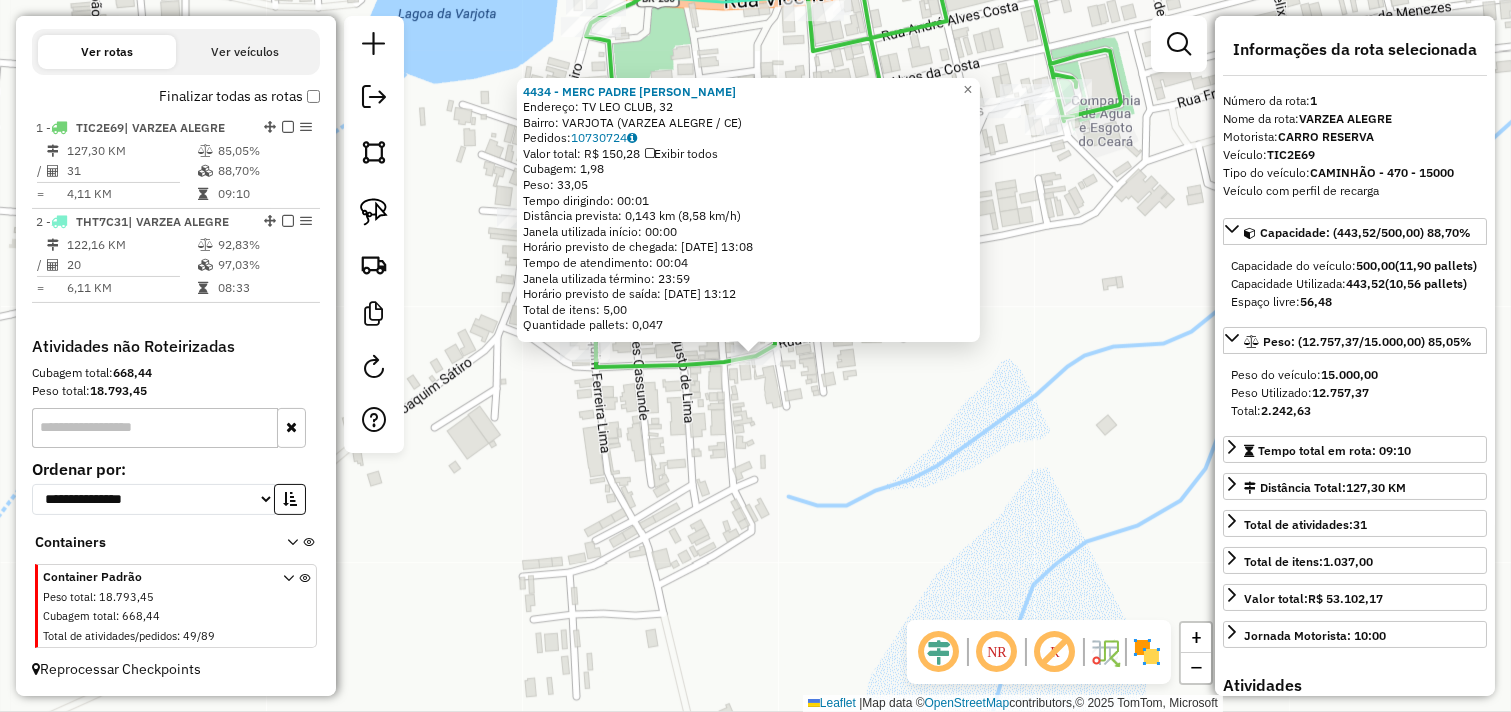 click on "4434 - MERC PADRE CICERO  Endereço: TV  LEO CLUB, 32   Bairro: VARJOTA (VARZEA ALEGRE / CE)   Pedidos:  10730724   Valor total: R$ 150,28   Exibir todos   Cubagem: 1,98  Peso: 33,05  Tempo dirigindo: 00:01   Distância prevista: 0,143 km (8,58 km/h)   Janela utilizada início: 00:00   Horário previsto de chegada: 11/07/2025 13:08   Tempo de atendimento: 00:04   Janela utilizada término: 23:59   Horário previsto de saída: 11/07/2025 13:12   Total de itens: 5,00   Quantidade pallets: 0,047  × Janela de atendimento Grade de atendimento Capacidade Transportadoras Veículos Cliente Pedidos  Rotas Selecione os dias de semana para filtrar as janelas de atendimento  Seg   Ter   Qua   Qui   Sex   Sáb   Dom  Informe o período da janela de atendimento: De: Até:  Filtrar exatamente a janela do cliente  Considerar janela de atendimento padrão  Selecione os dias de semana para filtrar as grades de atendimento  Seg   Ter   Qua   Qui   Sex   Sáb   Dom   Considerar clientes sem dia de atendimento cadastrado  De:  +" 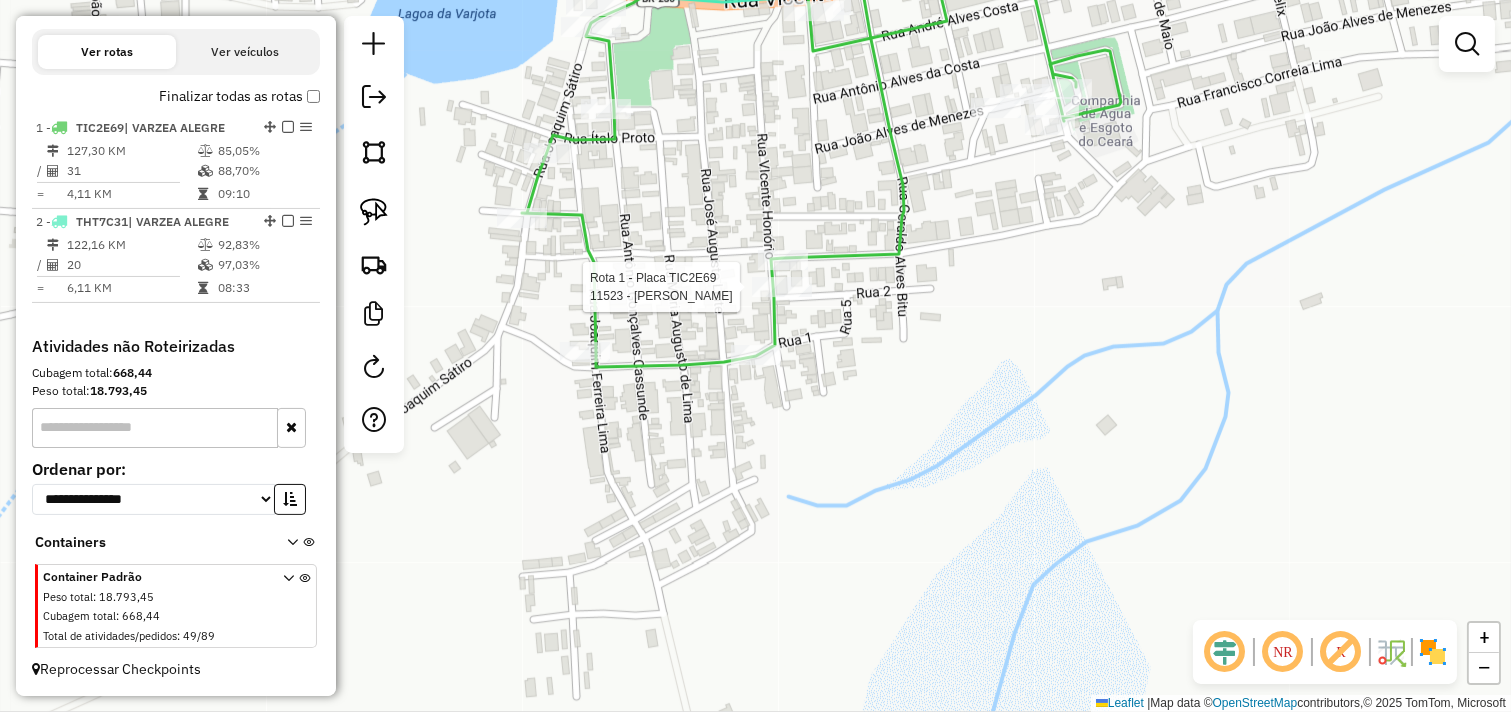 select on "**********" 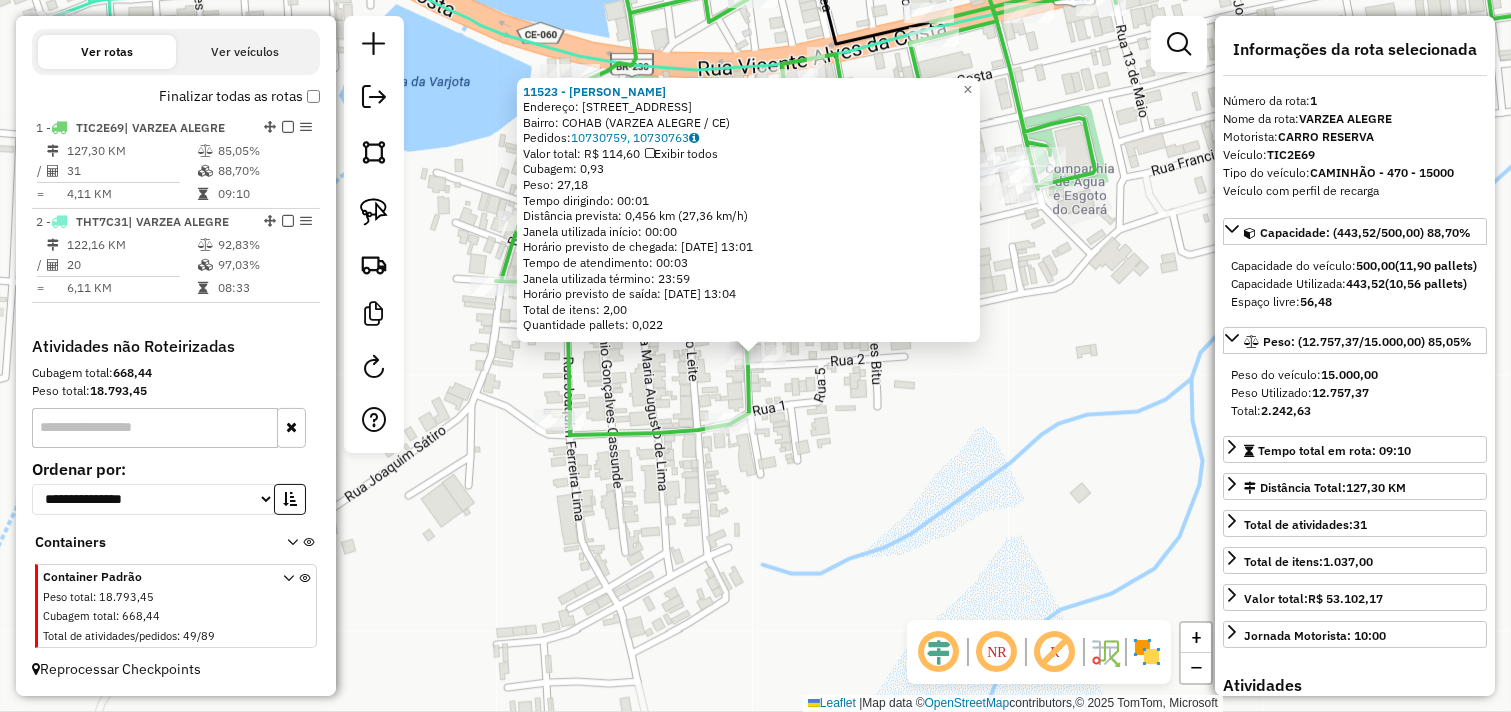 click on "11523 - MERCADINHO SOARES  Endereço: R    RUA 03, 111   Bairro: COHAB (VARZEA ALEGRE / CE)   Pedidos:  10730759, 10730763   Valor total: R$ 114,60   Exibir todos   Cubagem: 0,93  Peso: 27,18  Tempo dirigindo: 00:01   Distância prevista: 0,456 km (27,36 km/h)   Janela utilizada início: 00:00   Horário previsto de chegada: 11/07/2025 13:01   Tempo de atendimento: 00:03   Janela utilizada término: 23:59   Horário previsto de saída: 11/07/2025 13:04   Total de itens: 2,00   Quantidade pallets: 0,022  × Janela de atendimento Grade de atendimento Capacidade Transportadoras Veículos Cliente Pedidos  Rotas Selecione os dias de semana para filtrar as janelas de atendimento  Seg   Ter   Qua   Qui   Sex   Sáb   Dom  Informe o período da janela de atendimento: De: Até:  Filtrar exatamente a janela do cliente  Considerar janela de atendimento padrão  Selecione os dias de semana para filtrar as grades de atendimento  Seg   Ter   Qua   Qui   Sex   Sáb   Dom   Clientes fora do dia de atendimento selecionado De:" 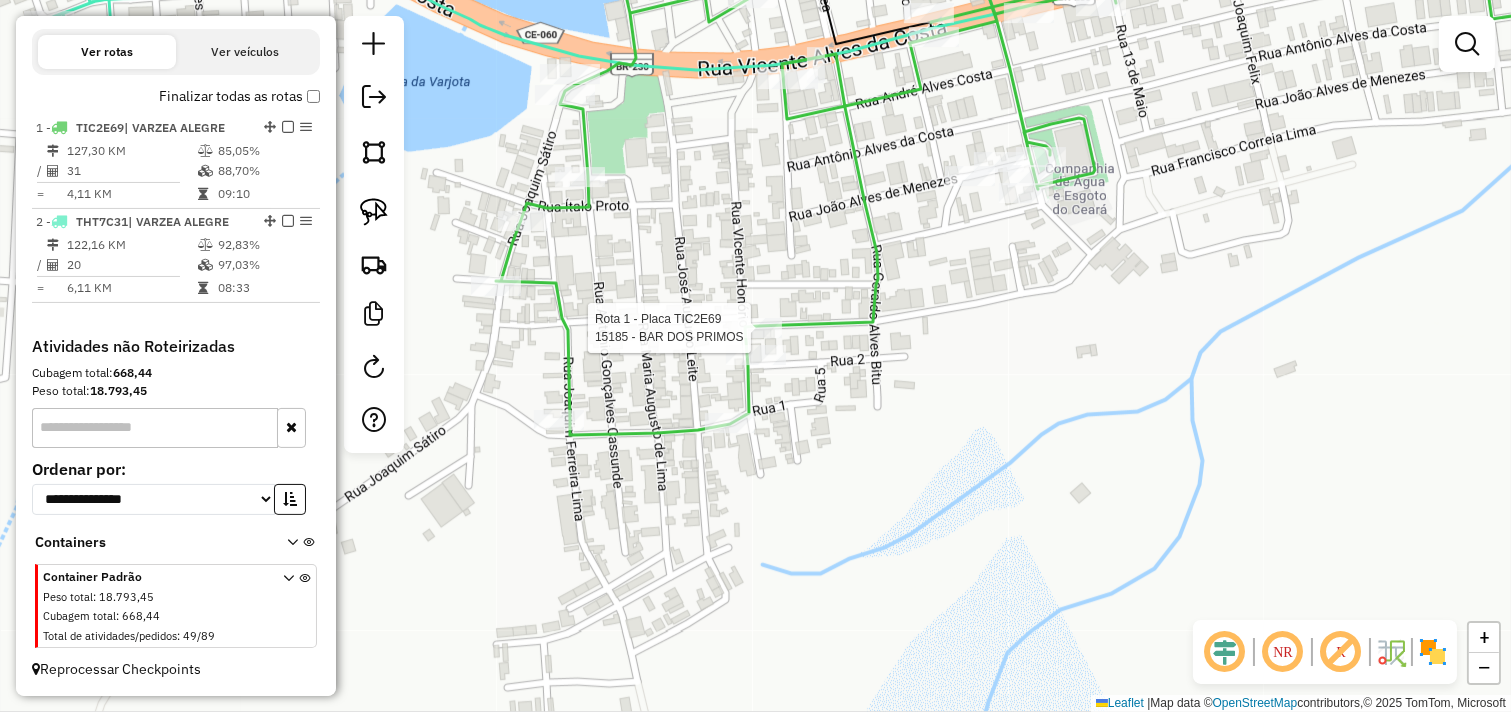 select on "**********" 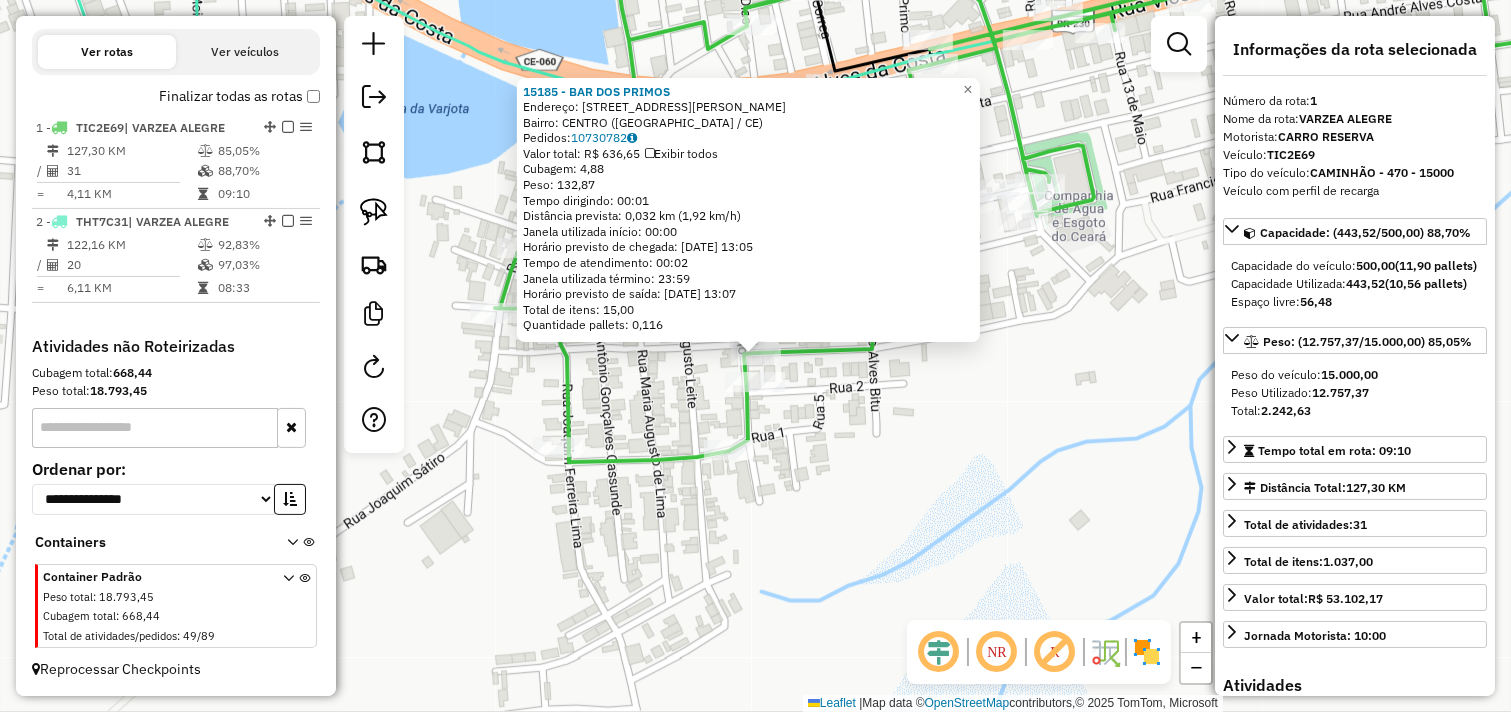 drag, startPoint x: 627, startPoint y: 388, endPoint x: 640, endPoint y: 387, distance: 13.038404 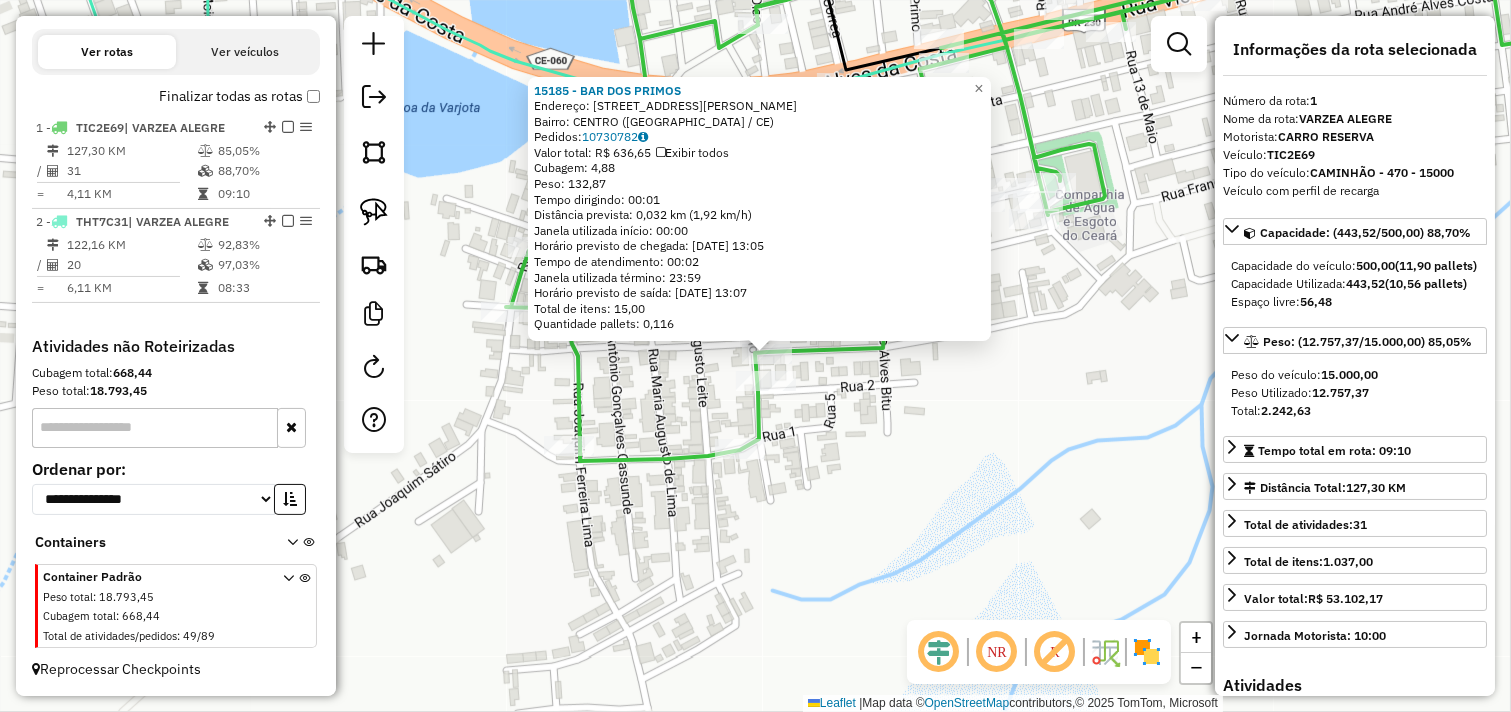 click on "15185 - BAR DOS PRIMOS  Endereço:  RUA FRANCELINO PEREIRA DE SOUZ 133   Bairro: CENTRO (VARZEA ALEGRE / CE)   Pedidos:  10730782   Valor total: R$ 636,65   Exibir todos   Cubagem: 4,88  Peso: 132,87  Tempo dirigindo: 00:01   Distância prevista: 0,032 km (1,92 km/h)   Janela utilizada início: 00:00   Horário previsto de chegada: 11/07/2025 13:05   Tempo de atendimento: 00:02   Janela utilizada término: 23:59   Horário previsto de saída: 11/07/2025 13:07   Total de itens: 15,00   Quantidade pallets: 0,116  × Janela de atendimento Grade de atendimento Capacidade Transportadoras Veículos Cliente Pedidos  Rotas Selecione os dias de semana para filtrar as janelas de atendimento  Seg   Ter   Qua   Qui   Sex   Sáb   Dom  Informe o período da janela de atendimento: De: Até:  Filtrar exatamente a janela do cliente  Considerar janela de atendimento padrão  Selecione os dias de semana para filtrar as grades de atendimento  Seg   Ter   Qua   Qui   Sex   Sáb   Dom   Peso mínimo:   Peso máximo:   De:   De:" 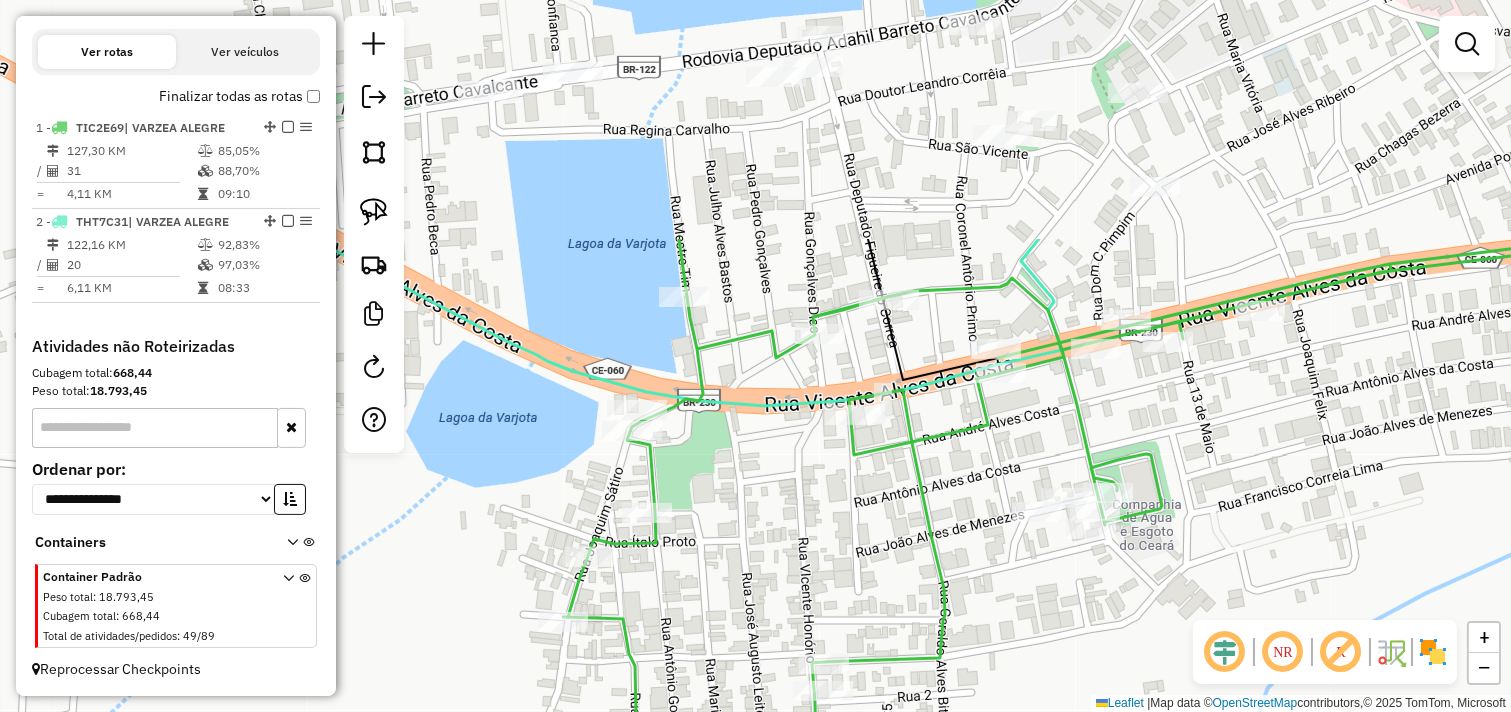drag, startPoint x: 736, startPoint y: 356, endPoint x: 792, endPoint y: 508, distance: 161.98766 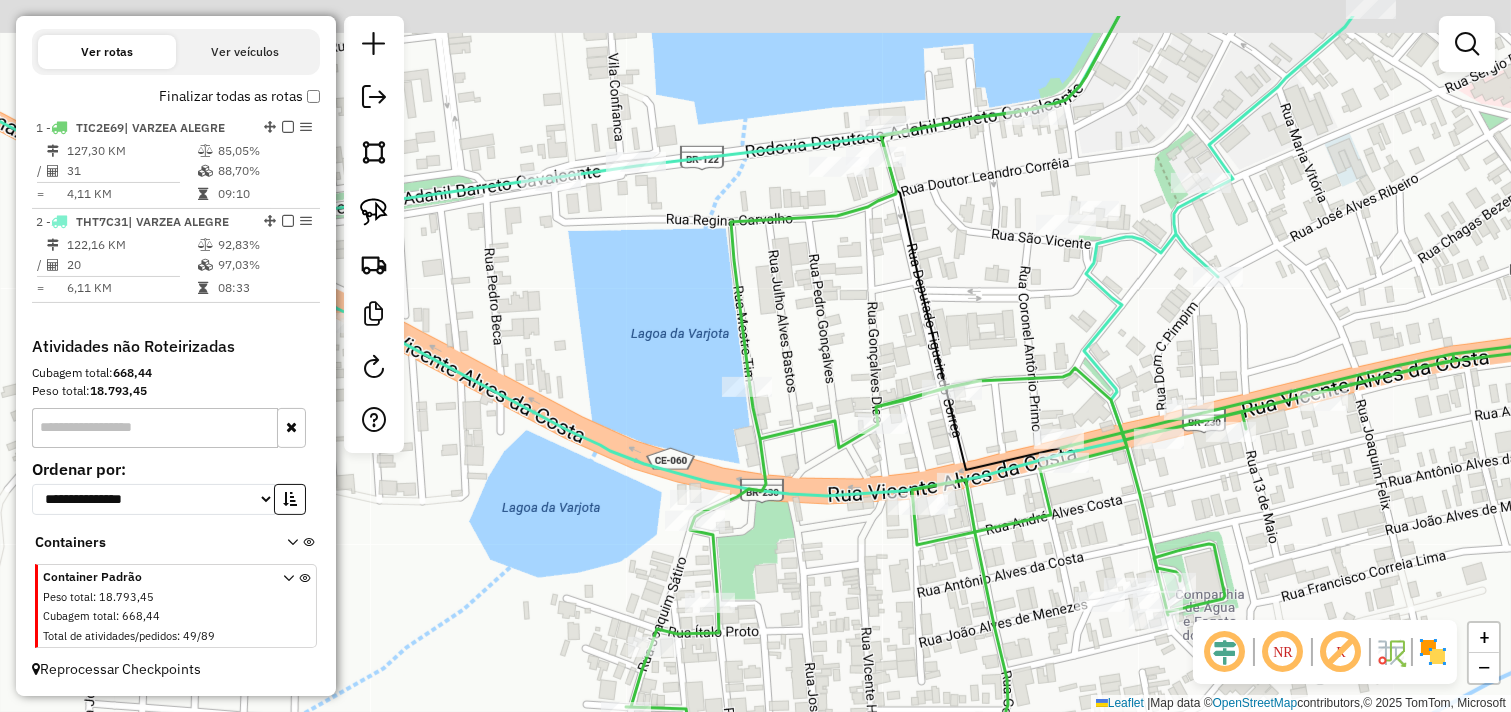 drag, startPoint x: 1103, startPoint y: 304, endPoint x: 1116, endPoint y: 326, distance: 25.553865 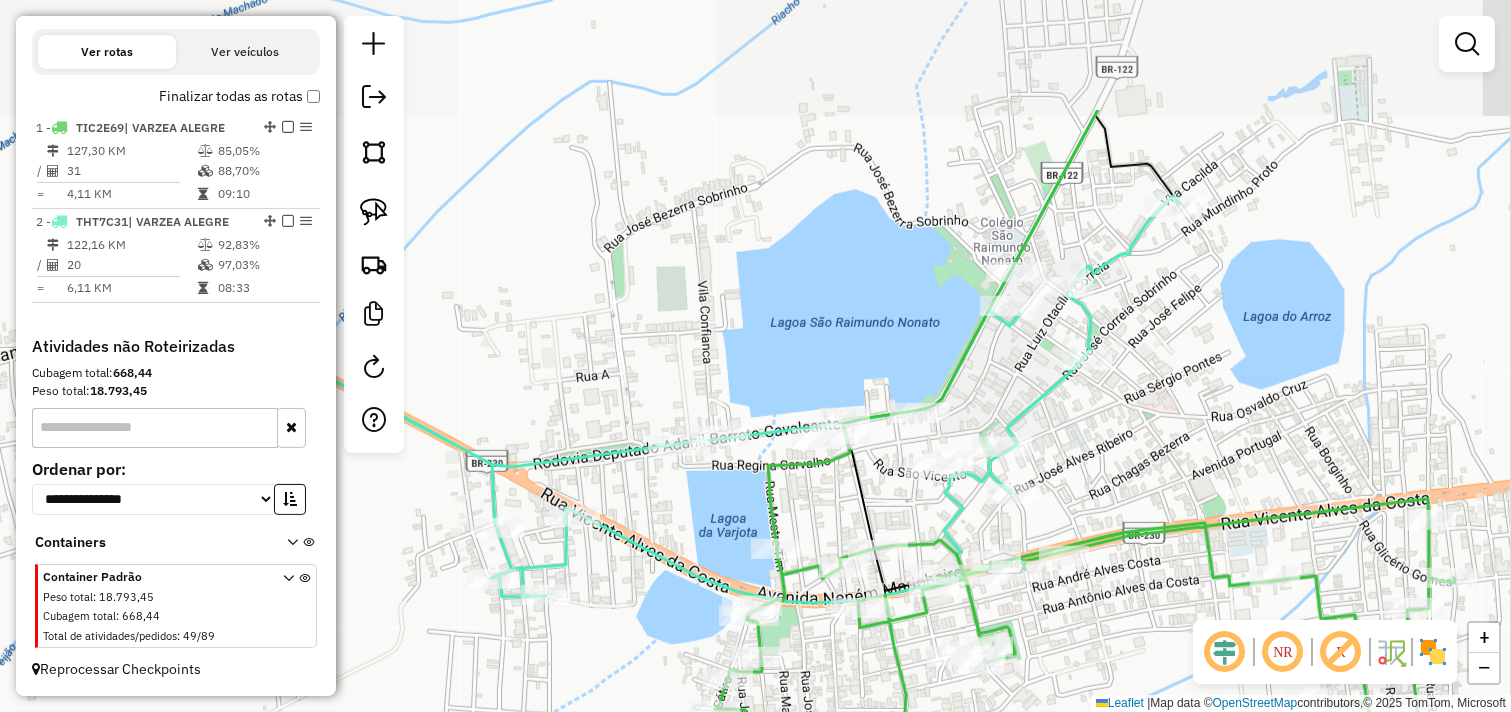 drag, startPoint x: 1302, startPoint y: 287, endPoint x: 1138, endPoint y: 470, distance: 245.7336 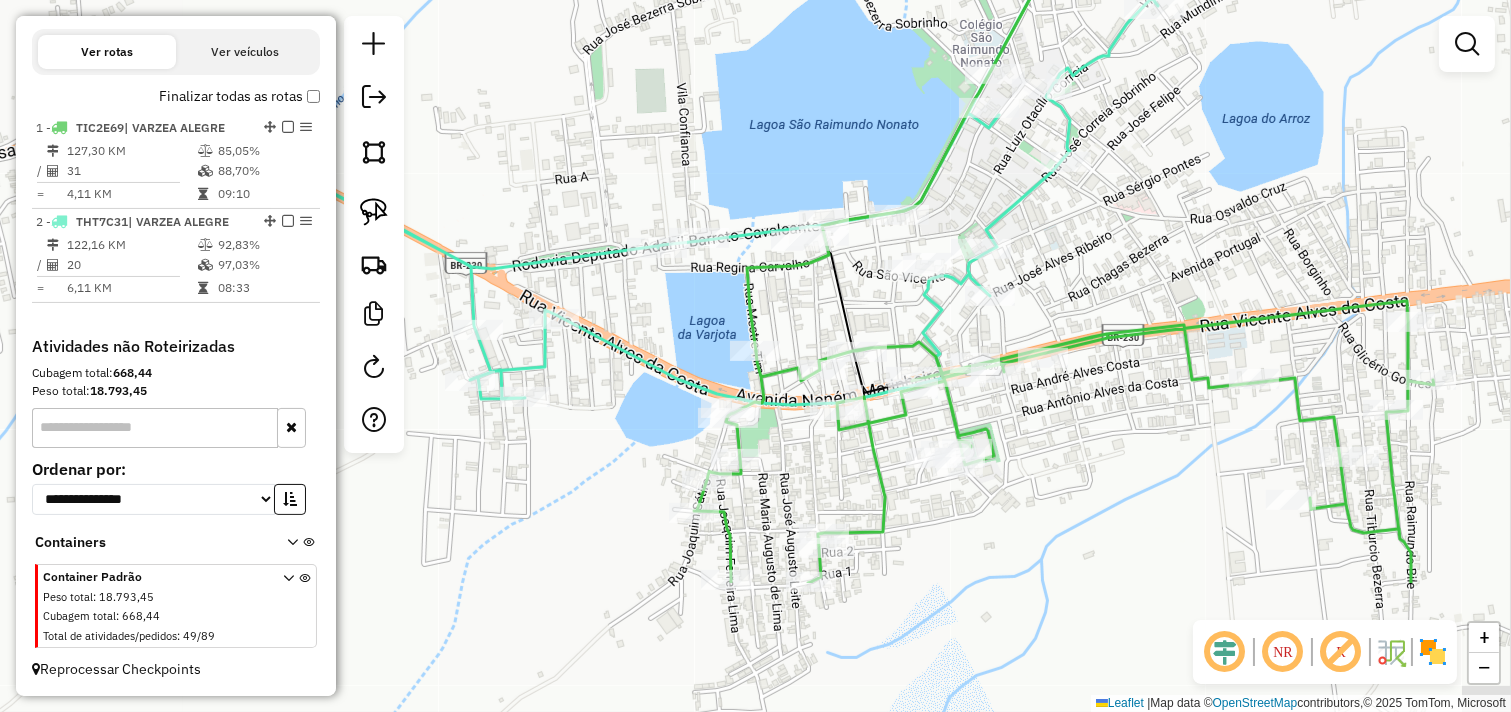 drag, startPoint x: 1045, startPoint y: 371, endPoint x: 1021, endPoint y: 175, distance: 197.46393 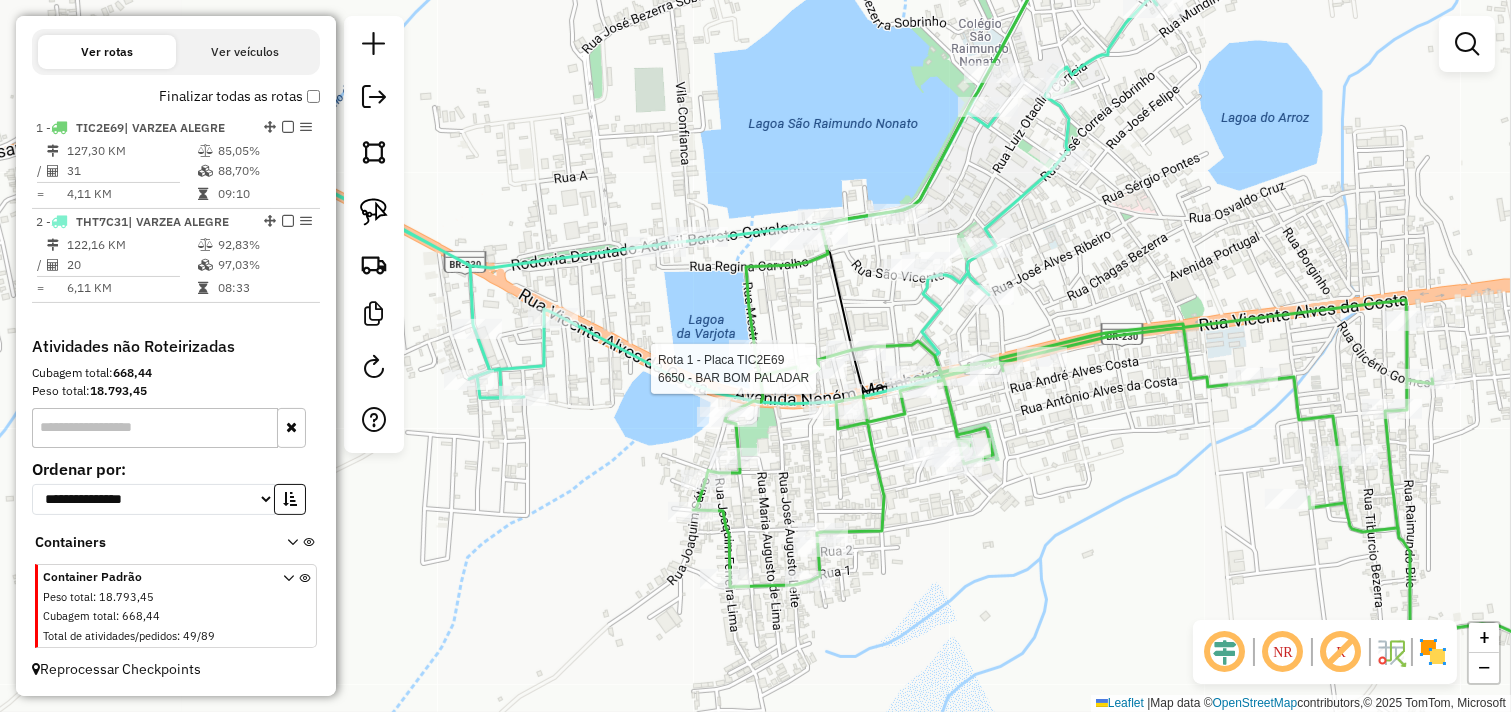 select on "**********" 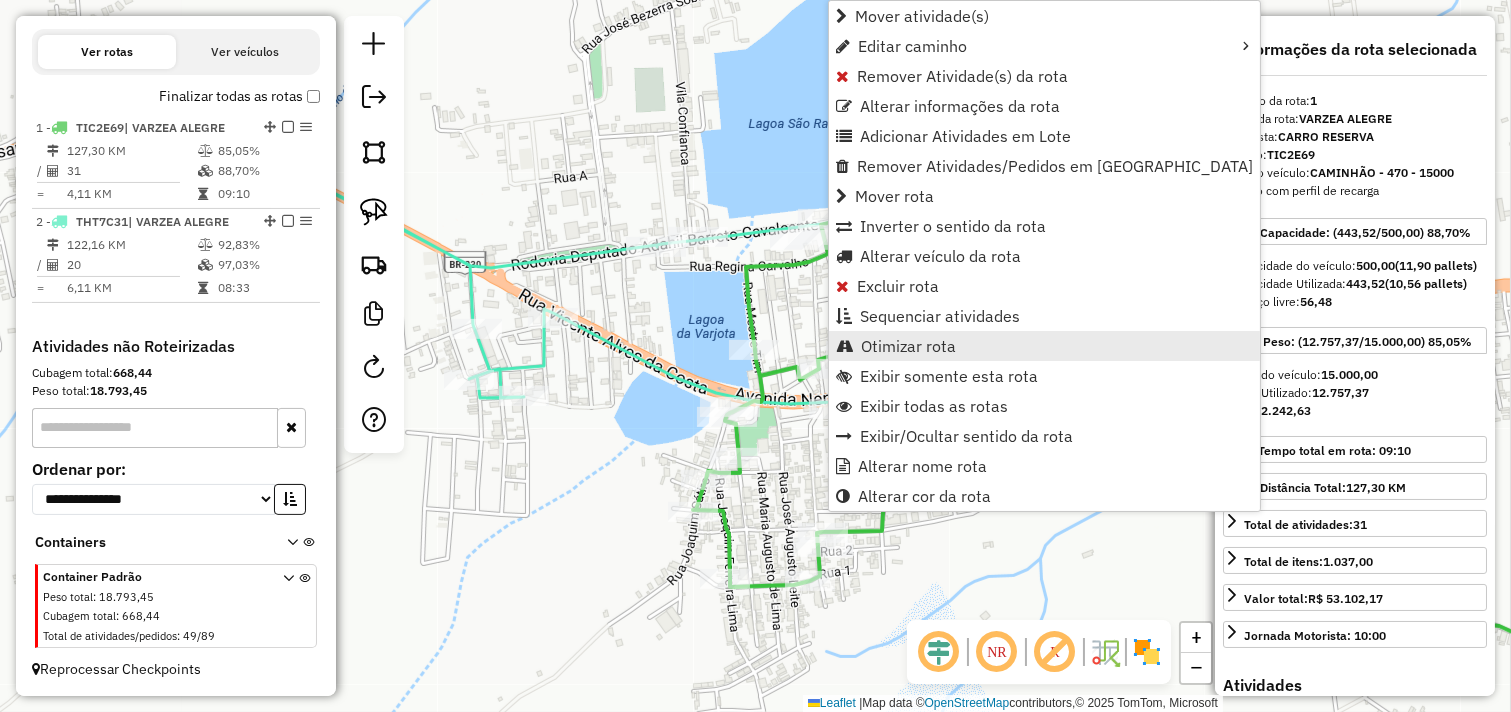 click on "Otimizar rota" at bounding box center [908, 346] 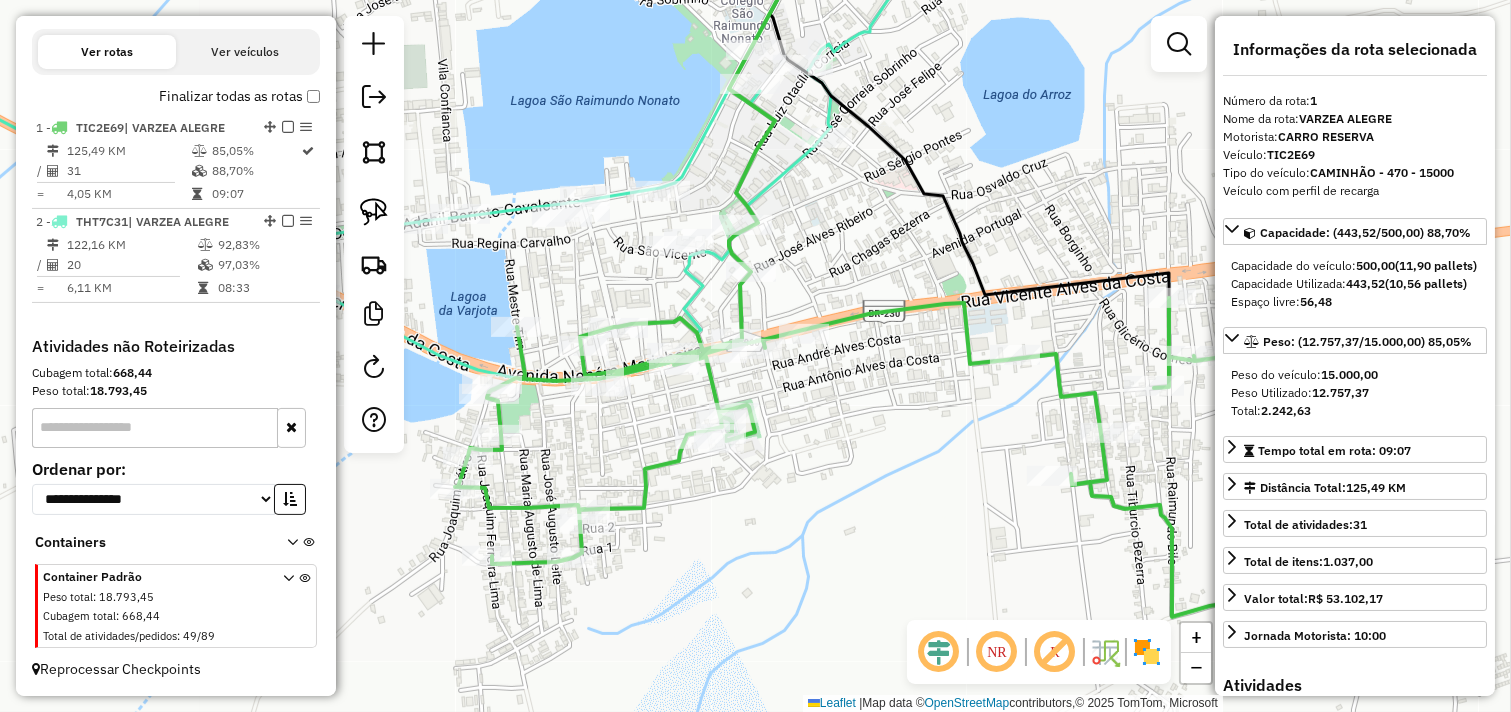 drag, startPoint x: 795, startPoint y: 455, endPoint x: 556, endPoint y: 432, distance: 240.10414 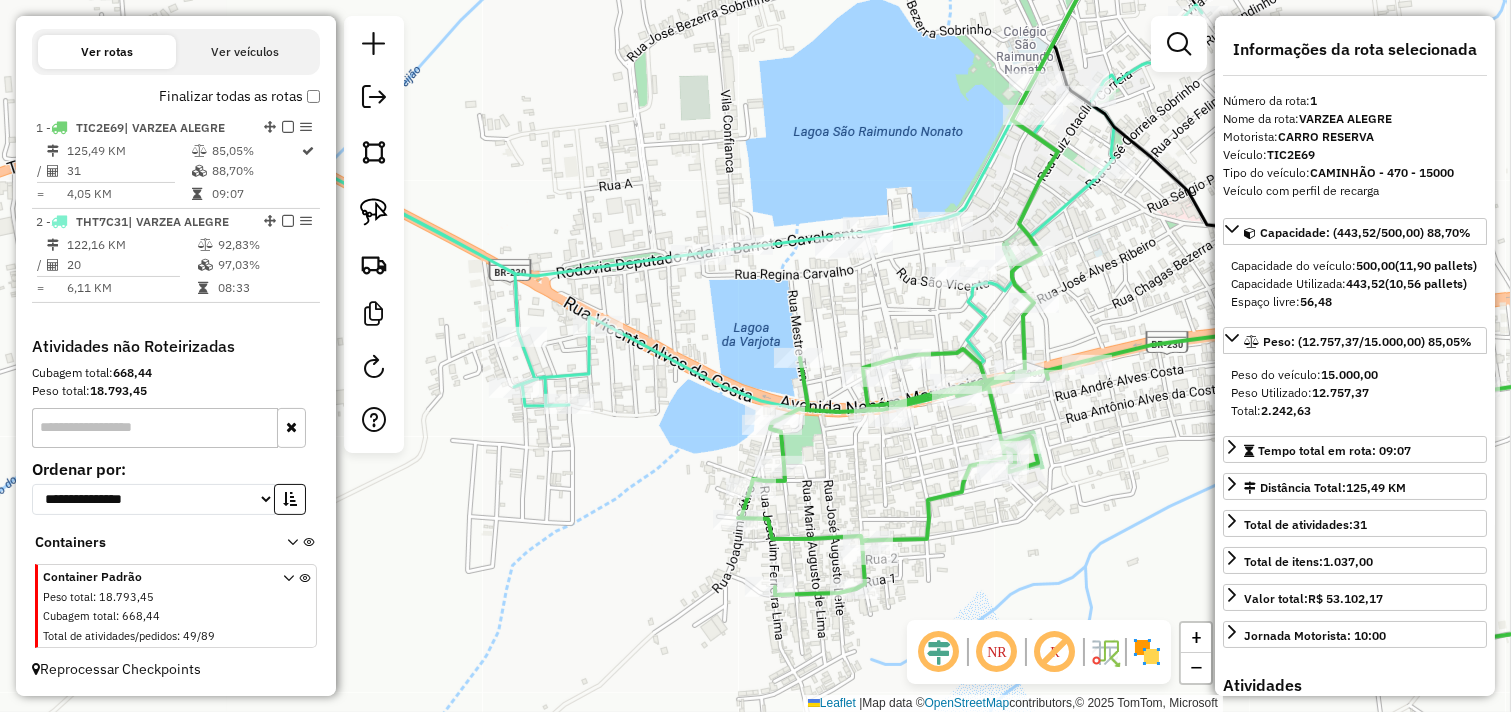 drag, startPoint x: 936, startPoint y: 426, endPoint x: 1220, endPoint y: 457, distance: 285.6869 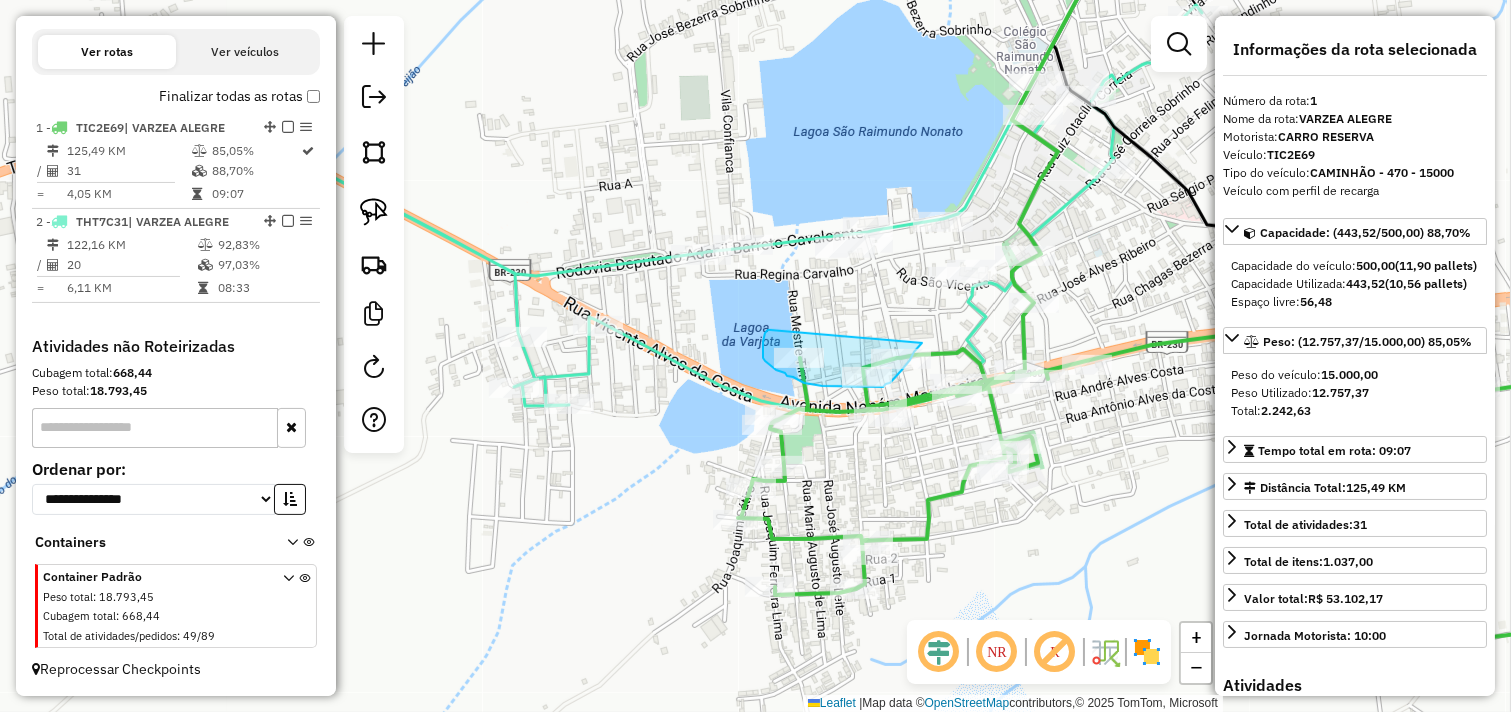 drag, startPoint x: 768, startPoint y: 330, endPoint x: 922, endPoint y: 343, distance: 154.54773 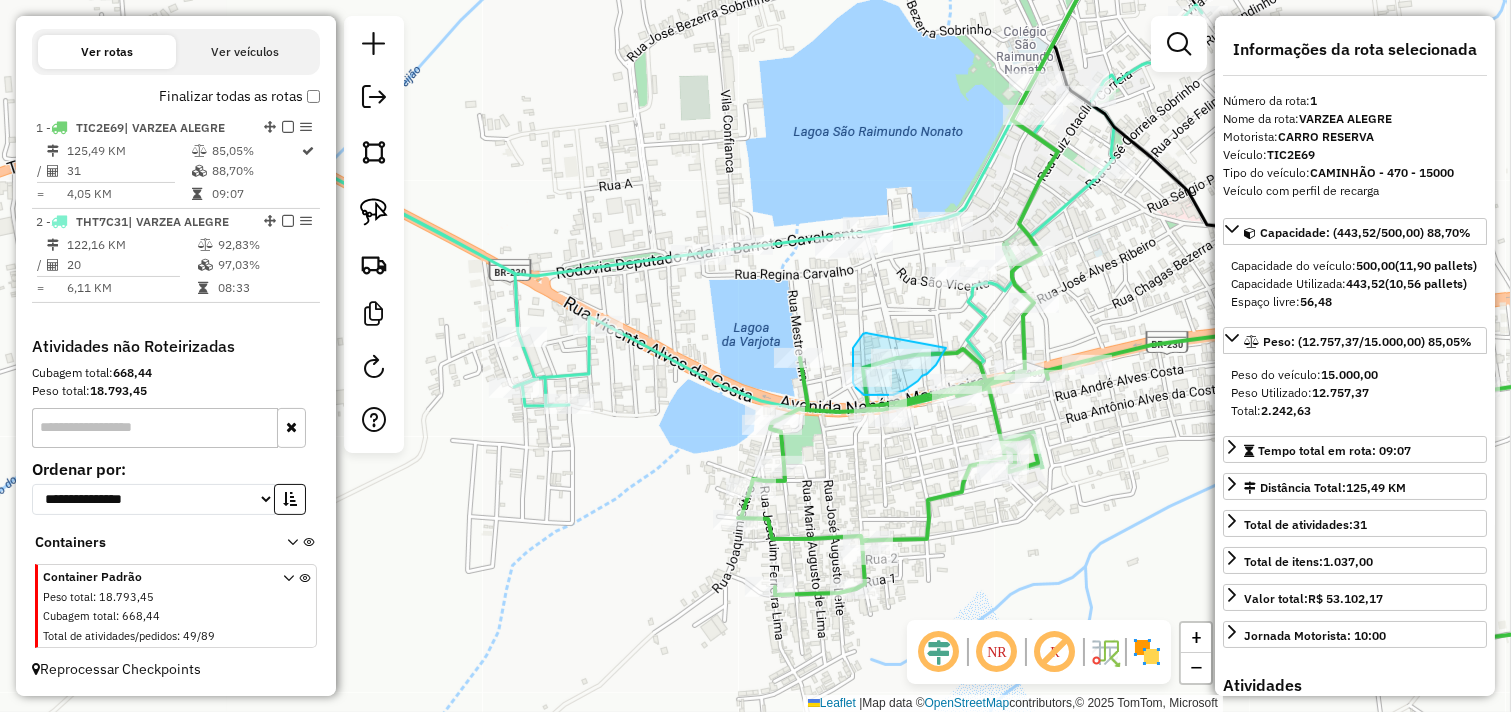 drag, startPoint x: 866, startPoint y: 333, endPoint x: 946, endPoint y: 348, distance: 81.394104 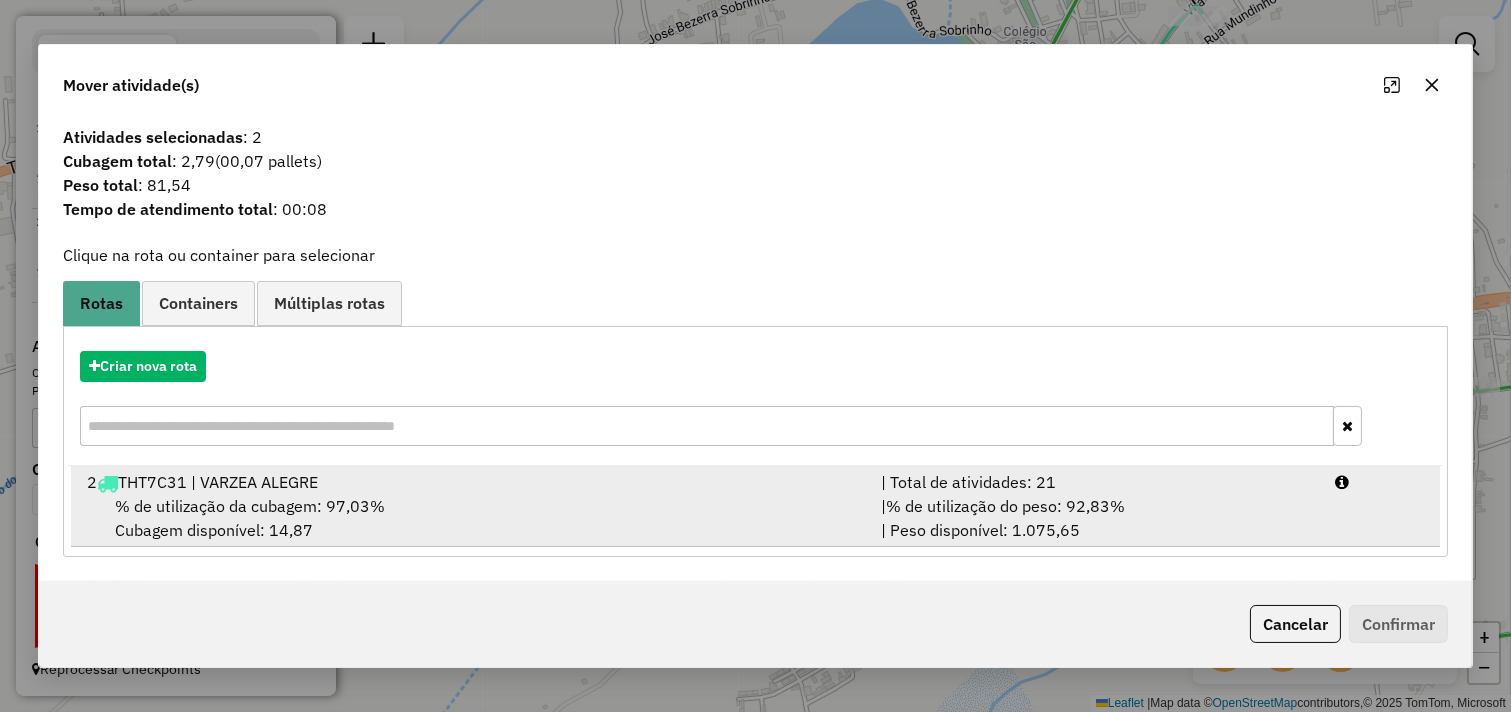 click on "% de utilização do peso: 92,83%" at bounding box center (1005, 506) 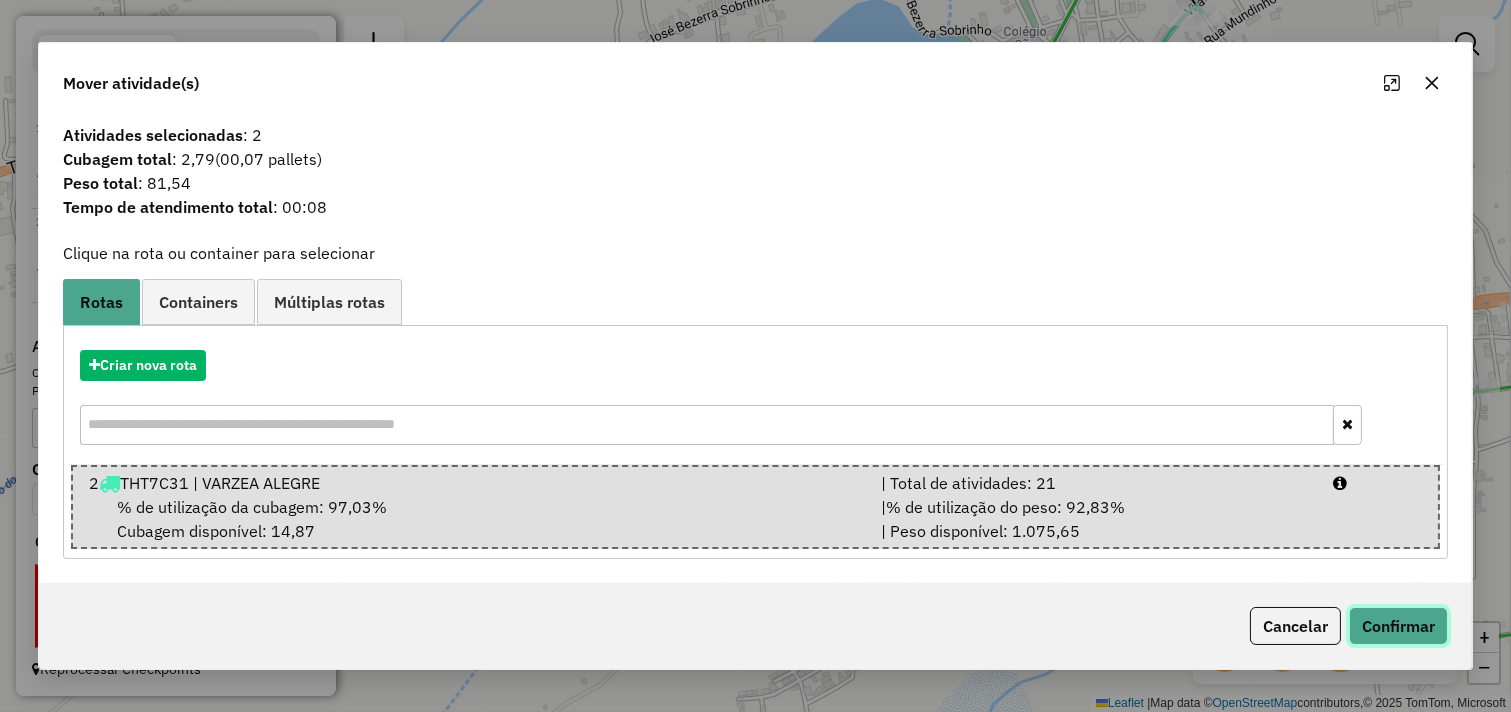 click on "Confirmar" 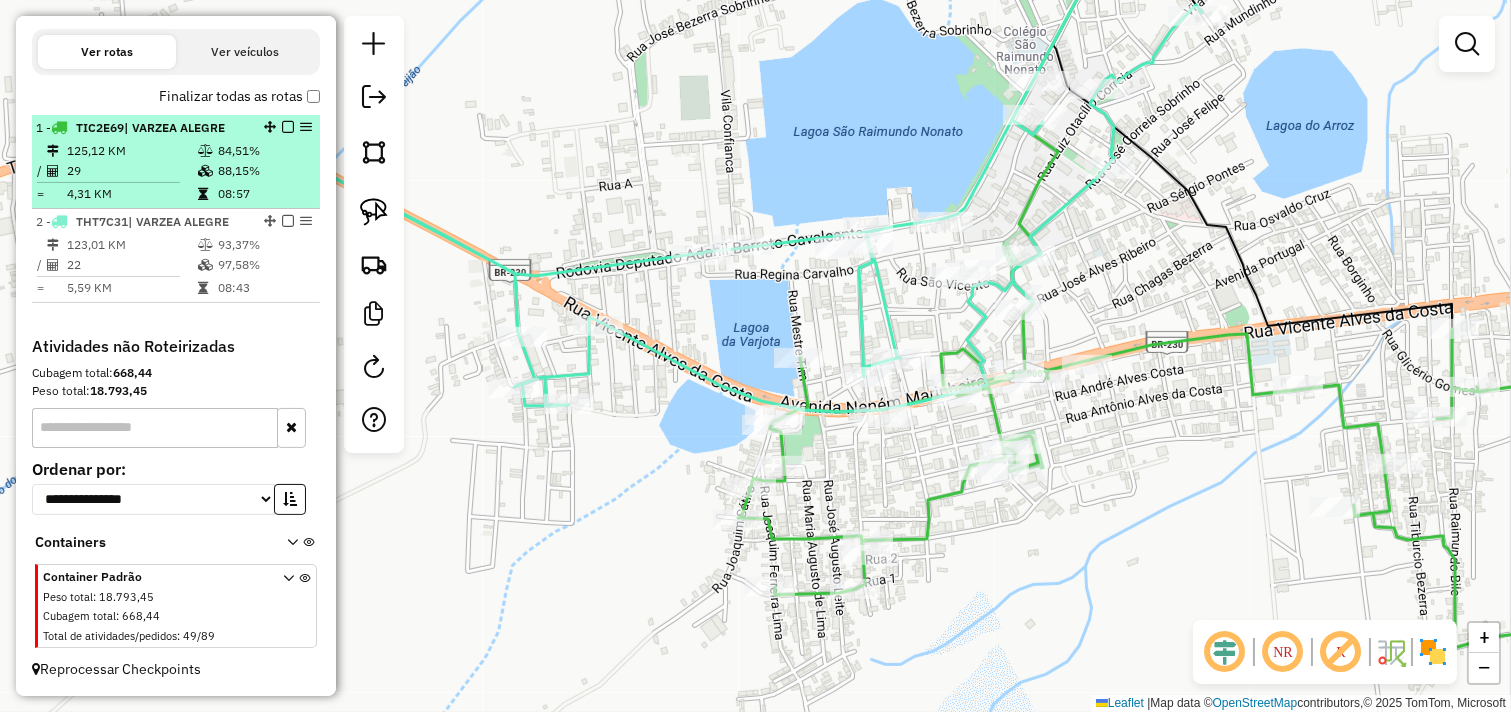 click on "88,15%" at bounding box center [264, 171] 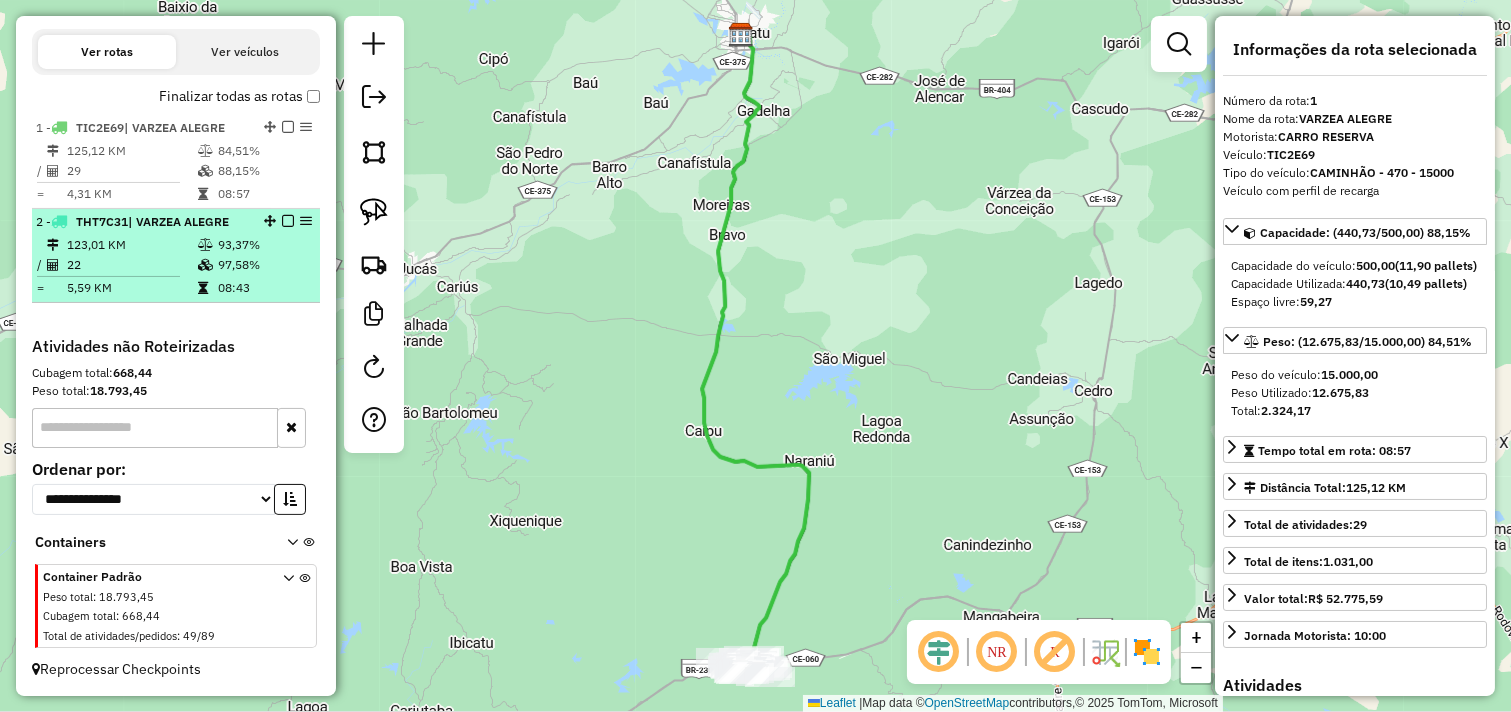 click on "97,58%" at bounding box center (264, 265) 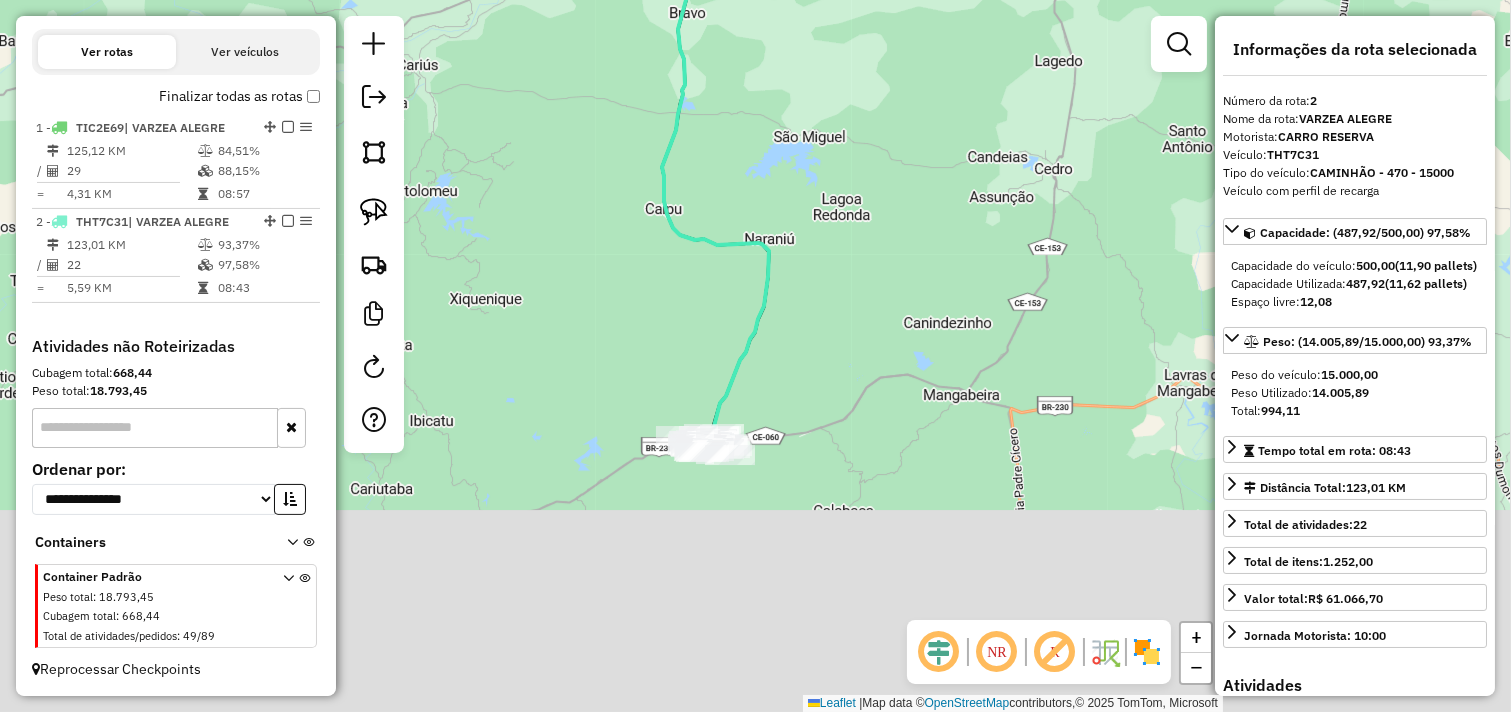 drag, startPoint x: 896, startPoint y: 392, endPoint x: 838, endPoint y: 150, distance: 248.85336 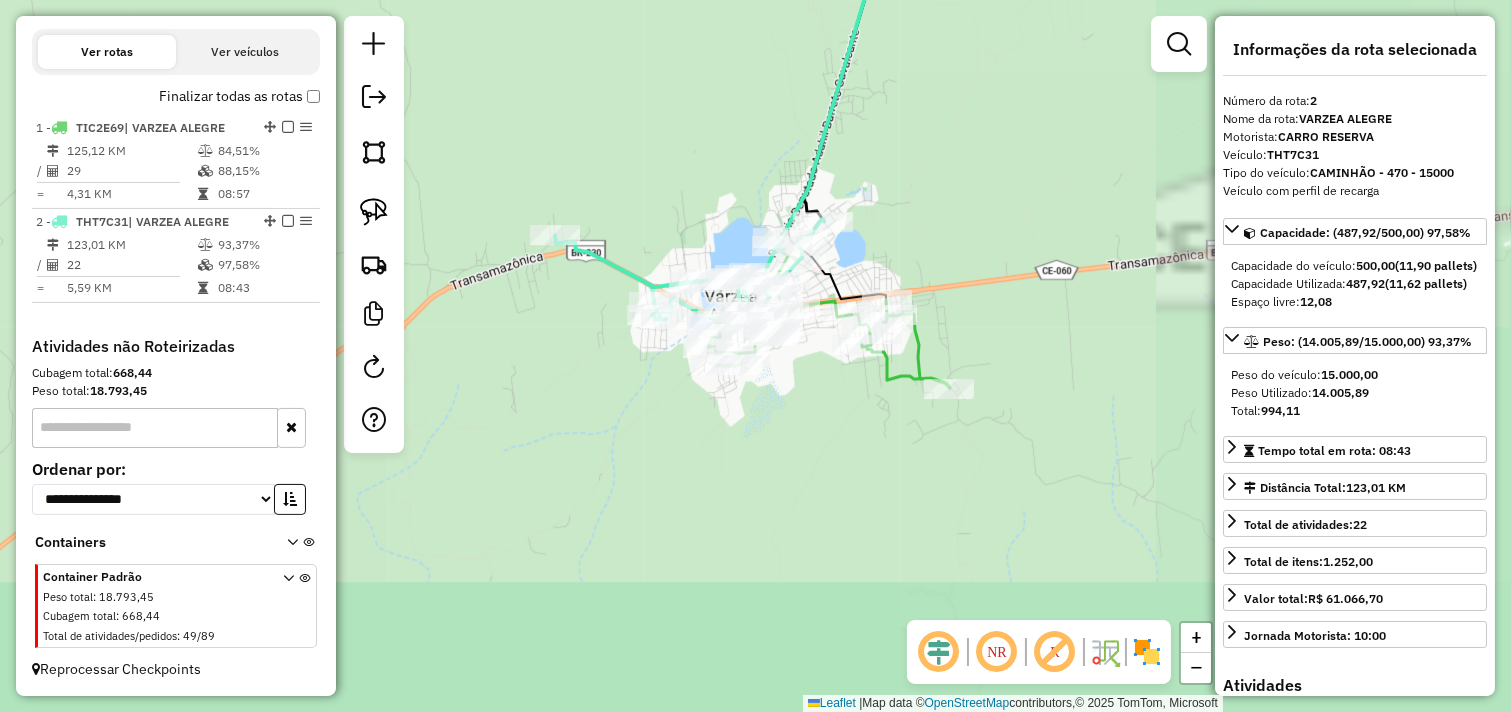 drag, startPoint x: 756, startPoint y: 376, endPoint x: 724, endPoint y: 211, distance: 168.07439 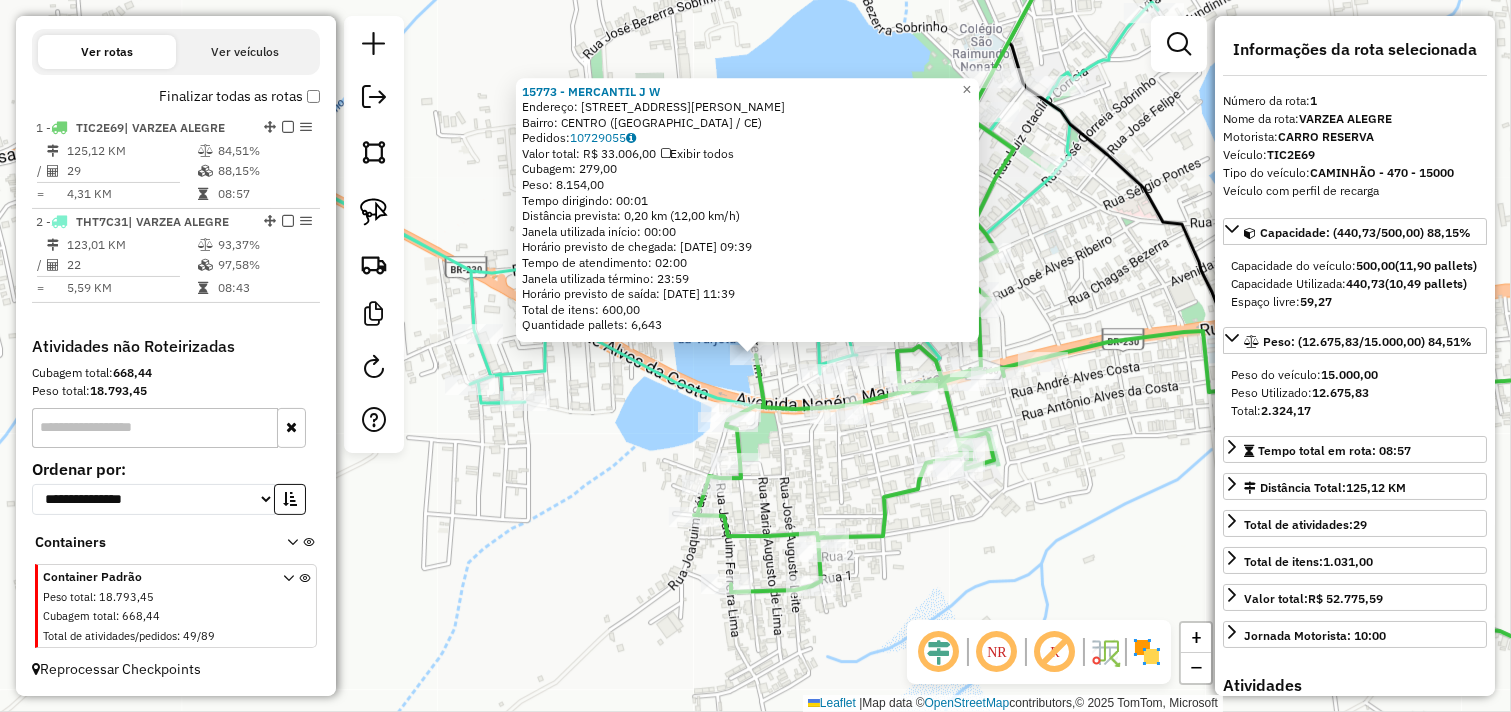 click on "15773 - MERCANTIL J W  Endereço:  RUA MESTRE TIM 67   Bairro: CENTRO (VARZEA ALEGRE / CE)   Pedidos:  10729055   Valor total: R$ 33.006,00   Exibir todos   Cubagem: 279,00  Peso: 8.154,00  Tempo dirigindo: 00:01   Distância prevista: 0,20 km (12,00 km/h)   Janela utilizada início: 00:00   Horário previsto de chegada: 11/07/2025 09:39   Tempo de atendimento: 02:00   Janela utilizada término: 23:59   Horário previsto de saída: 11/07/2025 11:39   Total de itens: 600,00   Quantidade pallets: 6,643  × Janela de atendimento Grade de atendimento Capacidade Transportadoras Veículos Cliente Pedidos  Rotas Selecione os dias de semana para filtrar as janelas de atendimento  Seg   Ter   Qua   Qui   Sex   Sáb   Dom  Informe o período da janela de atendimento: De: Até:  Filtrar exatamente a janela do cliente  Considerar janela de atendimento padrão  Selecione os dias de semana para filtrar as grades de atendimento  Seg   Ter   Qua   Qui   Sex   Sáb   Dom   Considerar clientes sem dia de atendimento cadastrado" 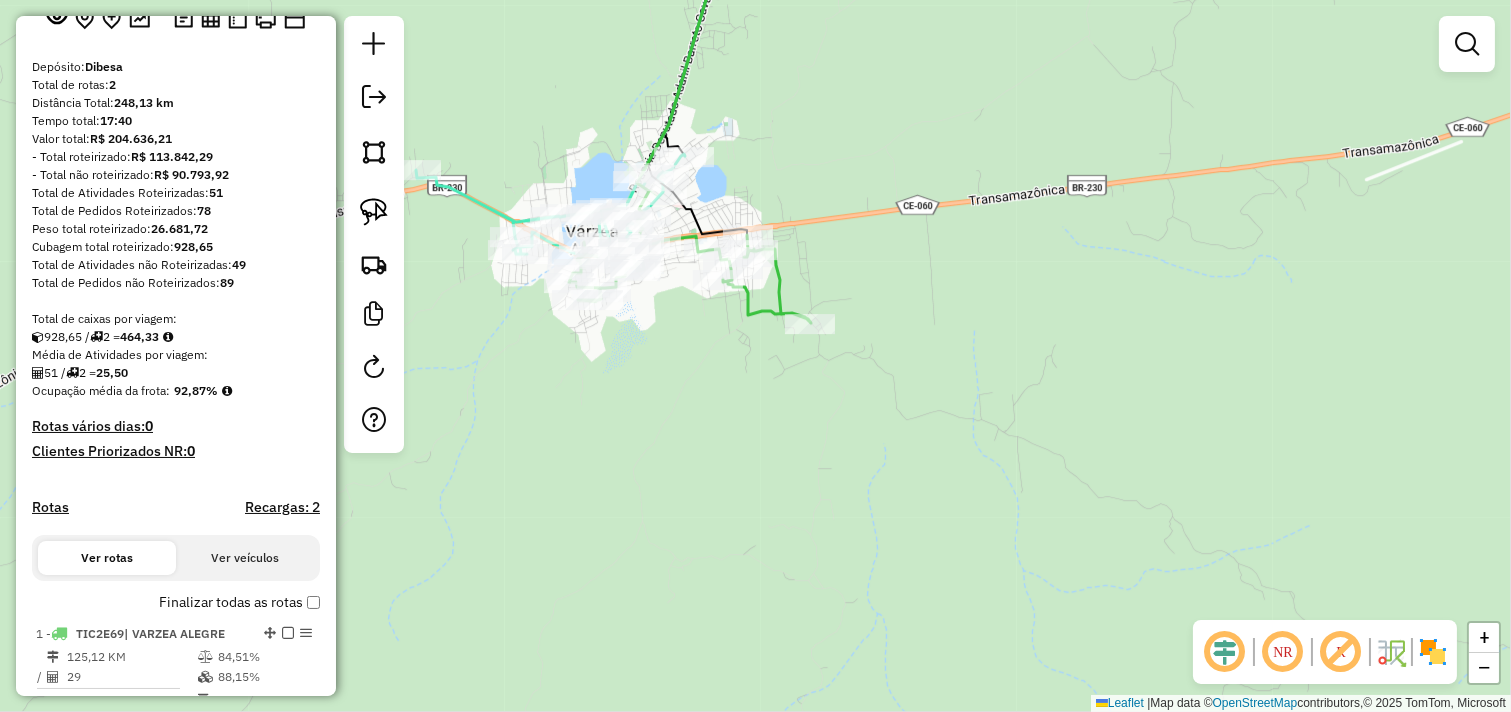 scroll, scrollTop: 222, scrollLeft: 0, axis: vertical 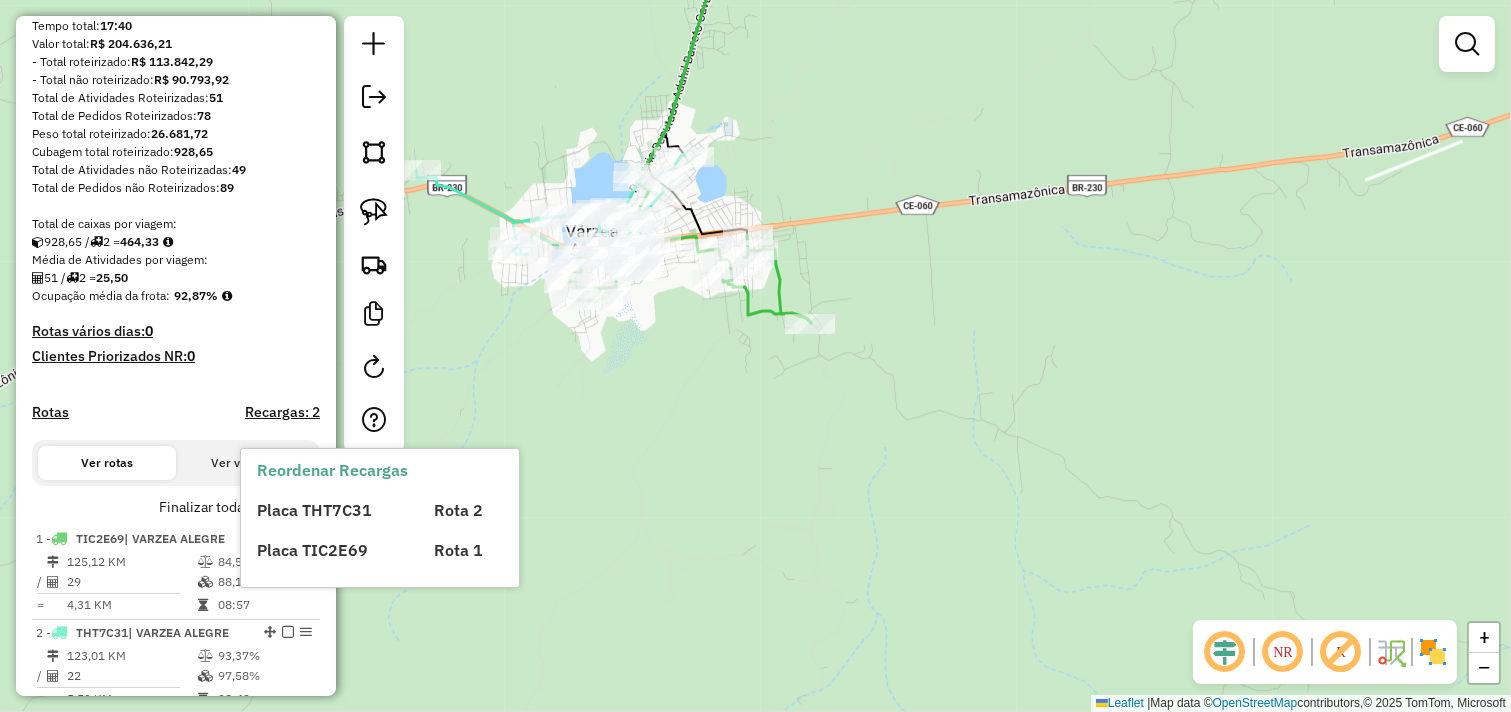 click on "Placa THT7C31" at bounding box center [333, 510] 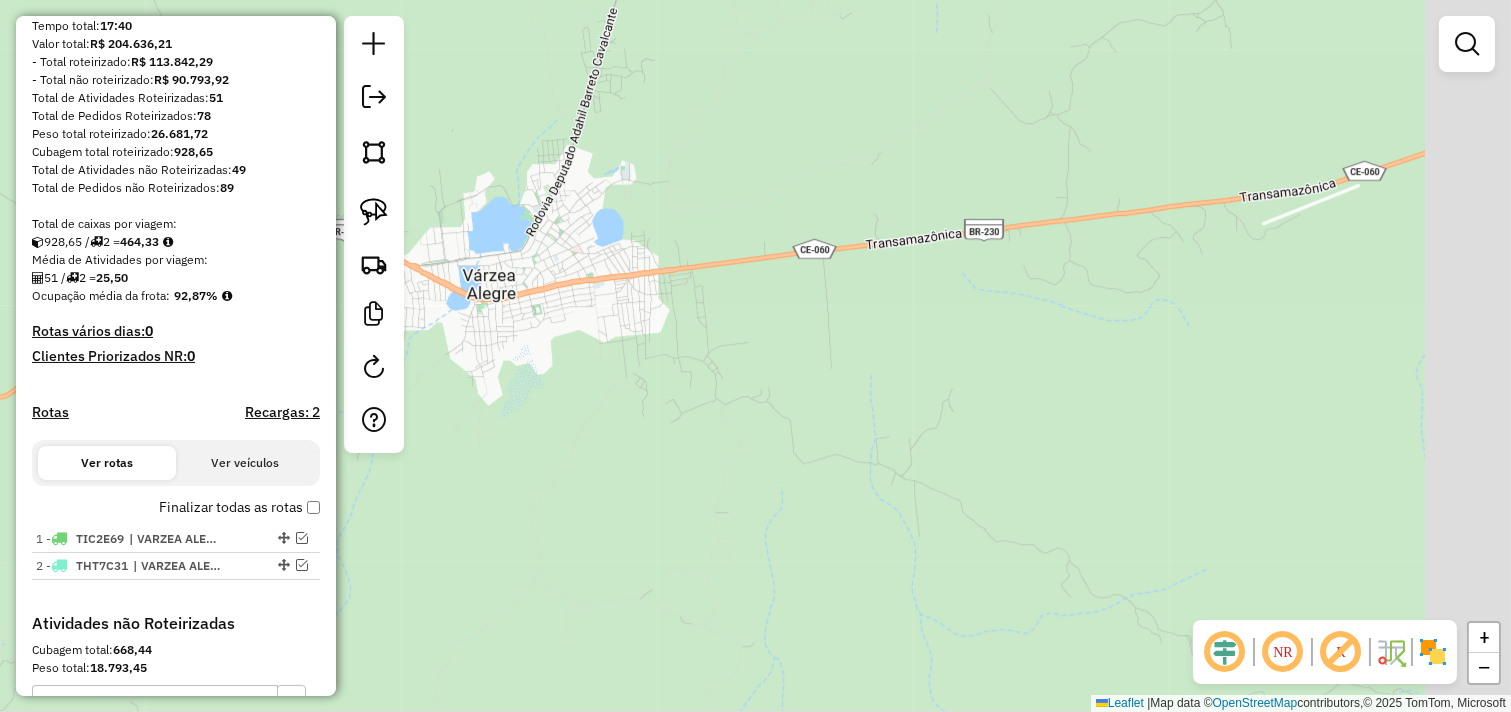 drag, startPoint x: 1050, startPoint y: 305, endPoint x: 632, endPoint y: 352, distance: 420.63403 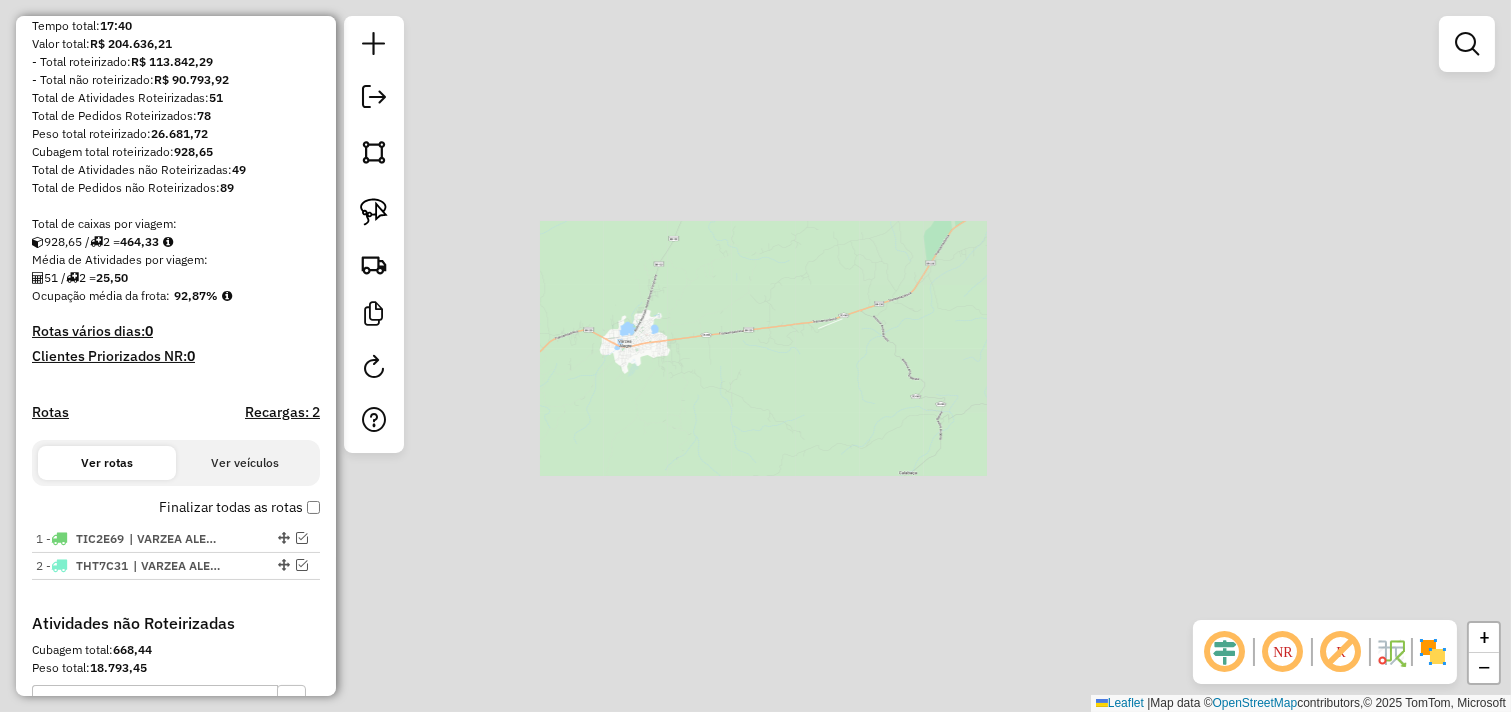 drag, startPoint x: 1258, startPoint y: 295, endPoint x: 897, endPoint y: 357, distance: 366.2854 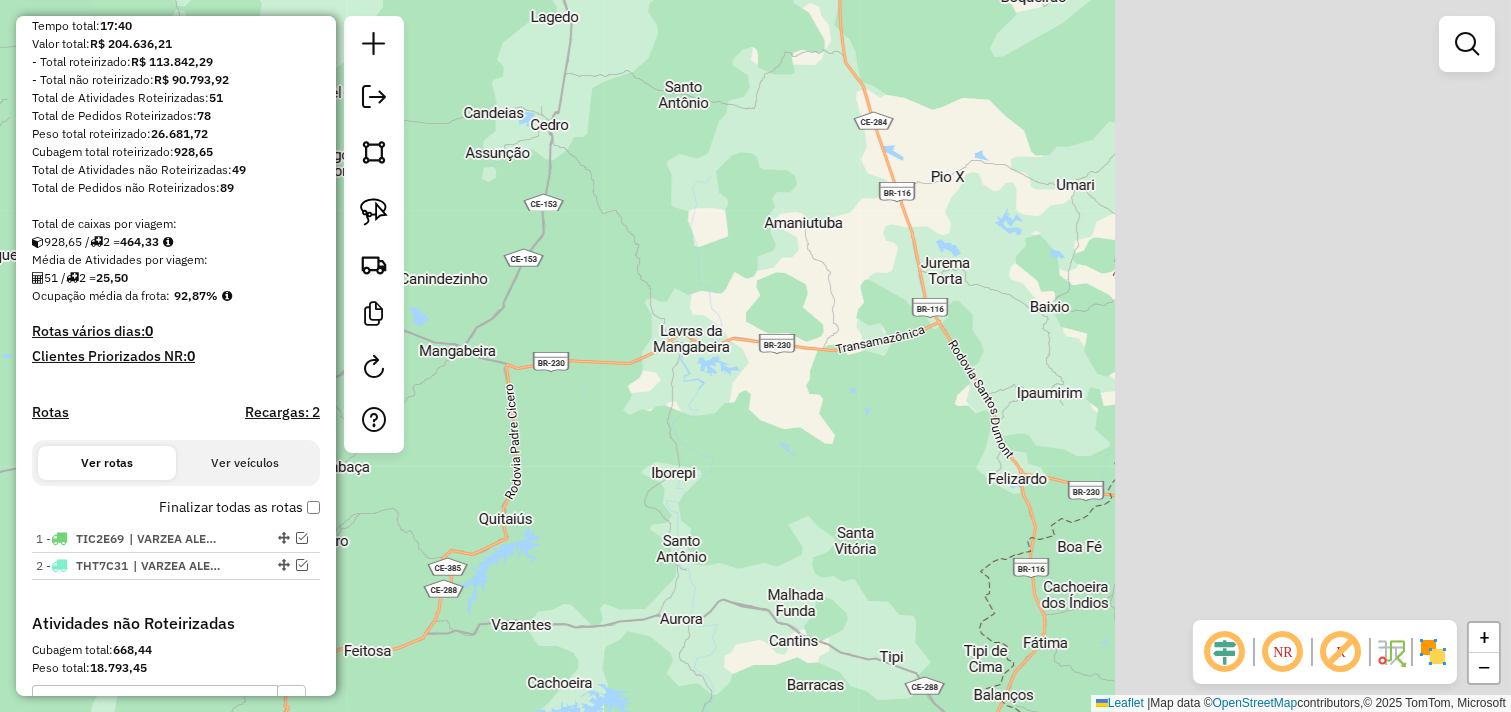 drag, startPoint x: 1067, startPoint y: 327, endPoint x: 761, endPoint y: 336, distance: 306.13232 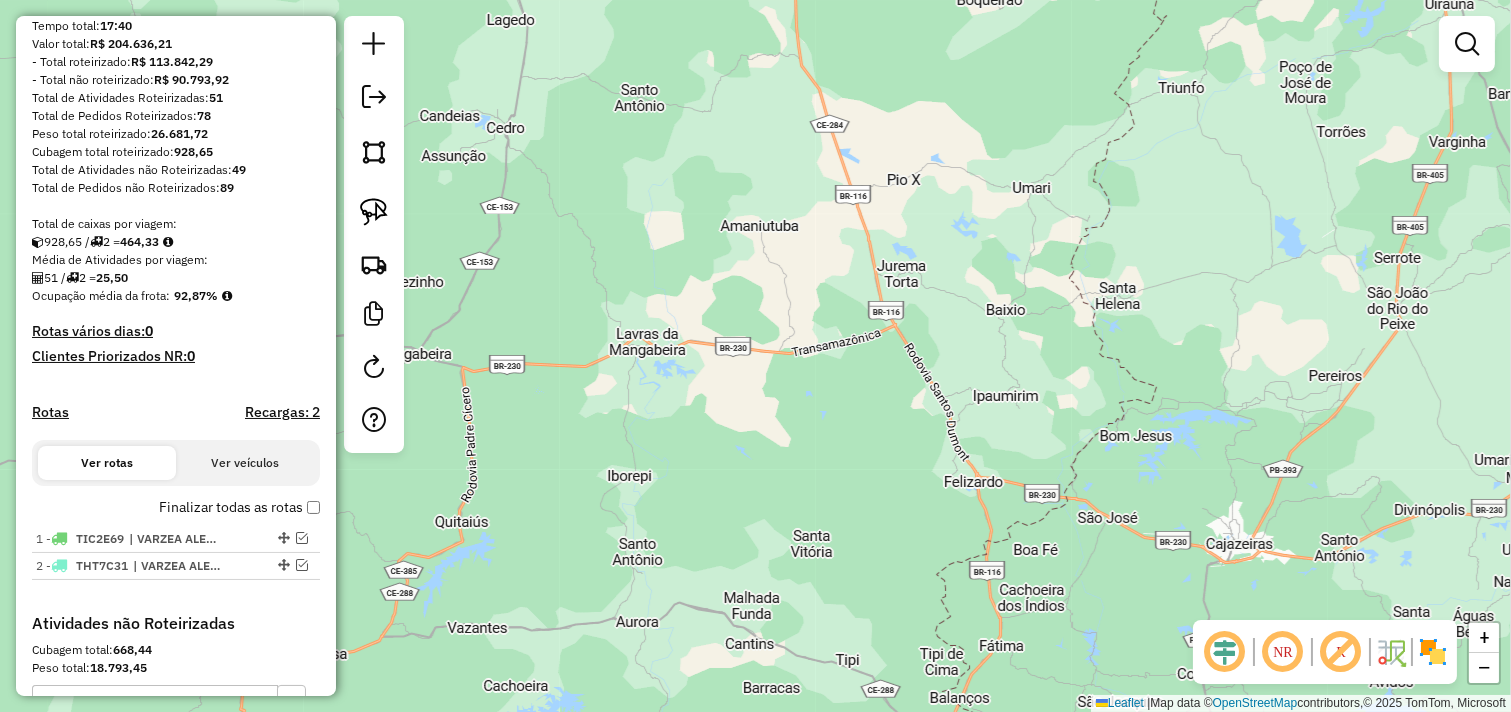 drag, startPoint x: 882, startPoint y: 311, endPoint x: 724, endPoint y: 347, distance: 162.04938 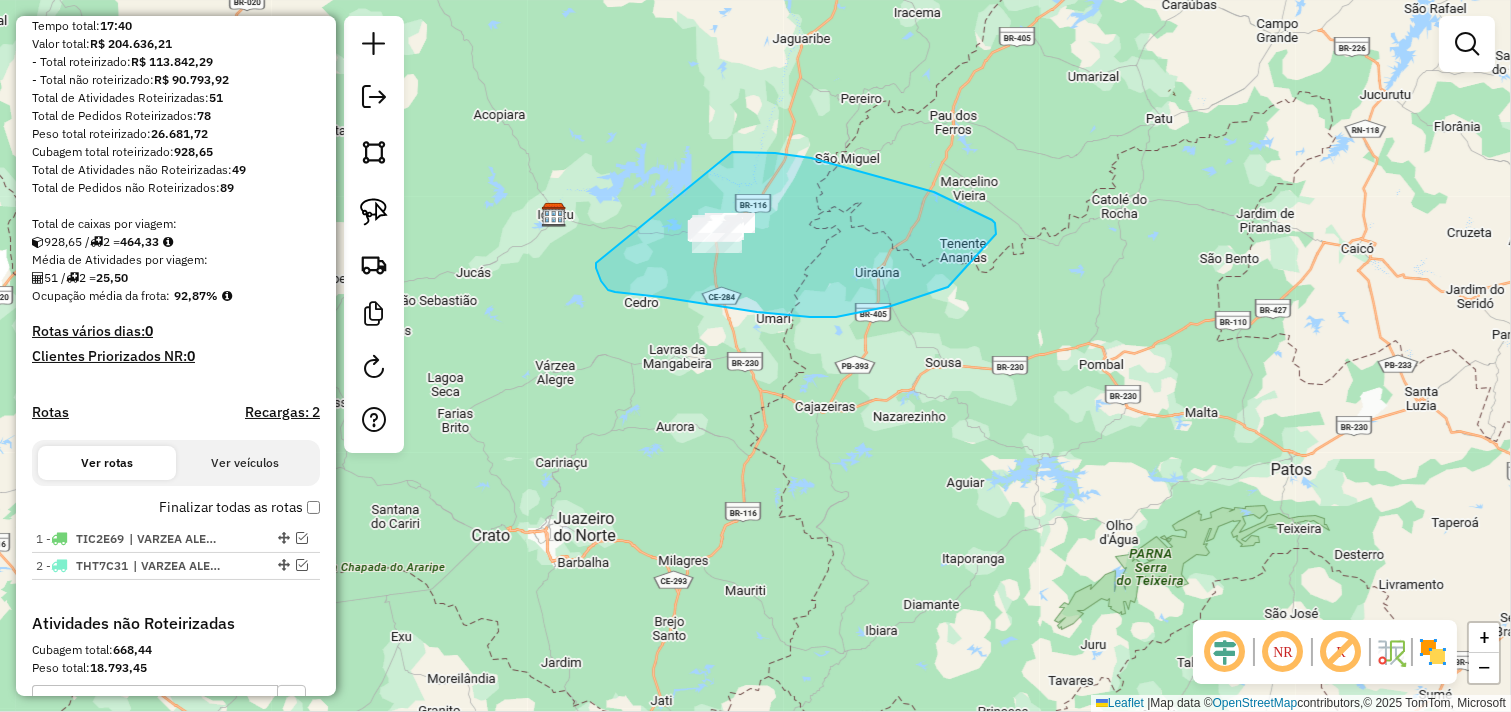 drag, startPoint x: 811, startPoint y: 158, endPoint x: 595, endPoint y: 263, distance: 240.16869 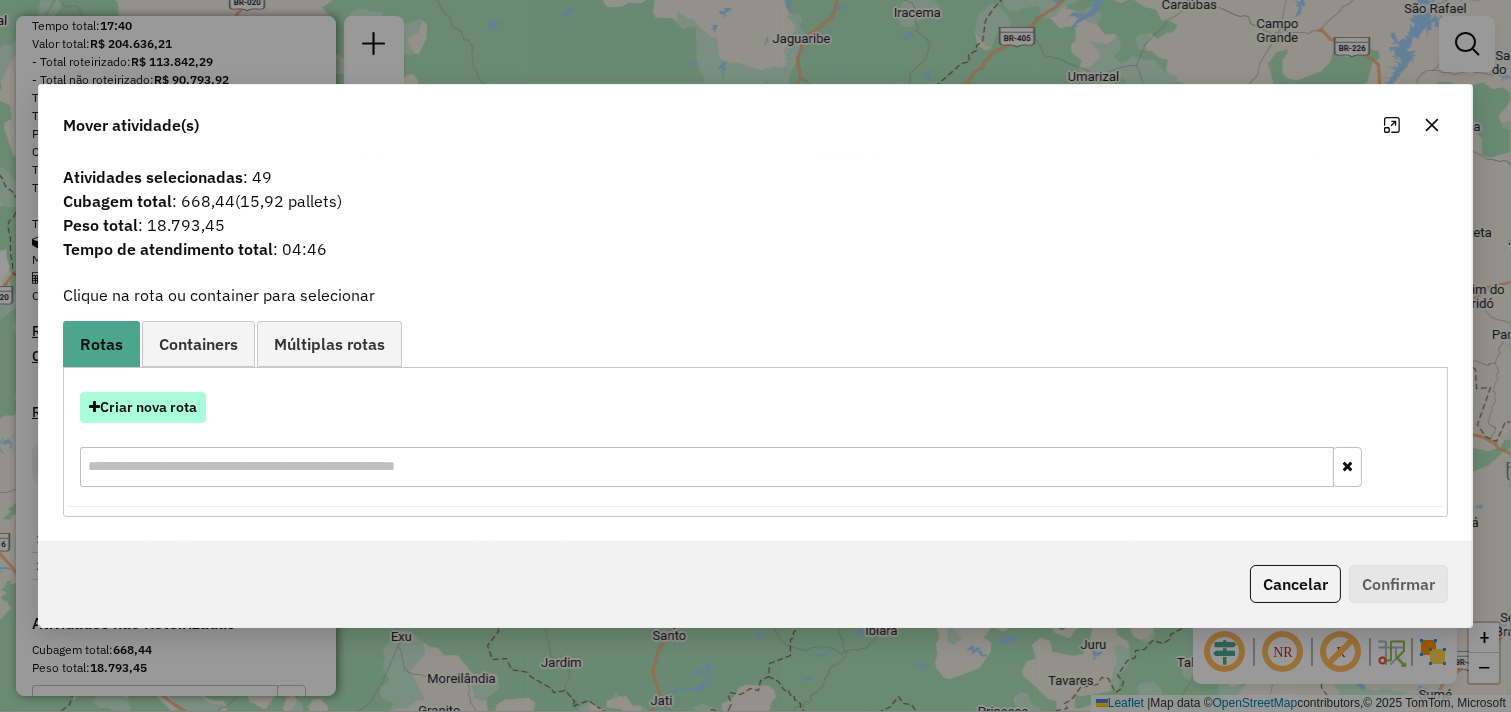 click on "Criar nova rota" at bounding box center [143, 407] 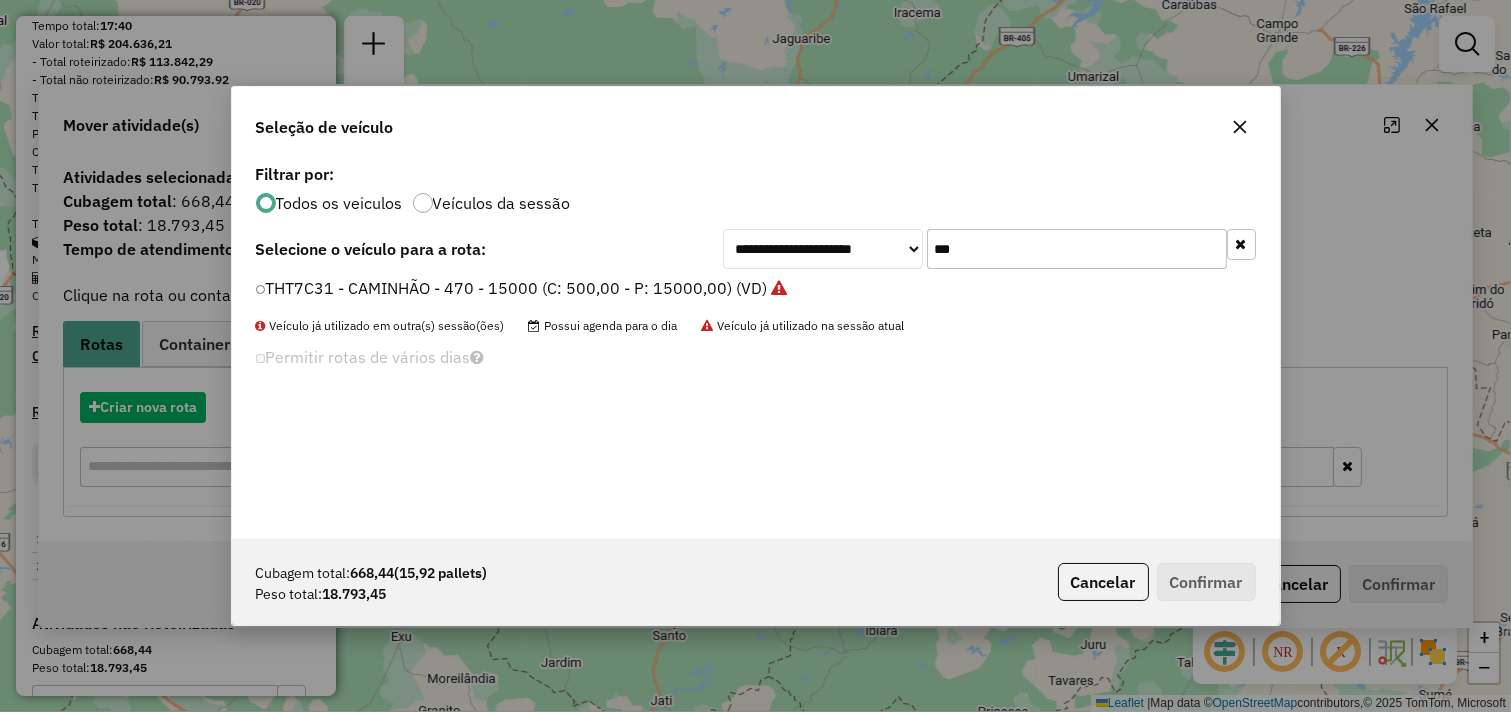 scroll, scrollTop: 11, scrollLeft: 5, axis: both 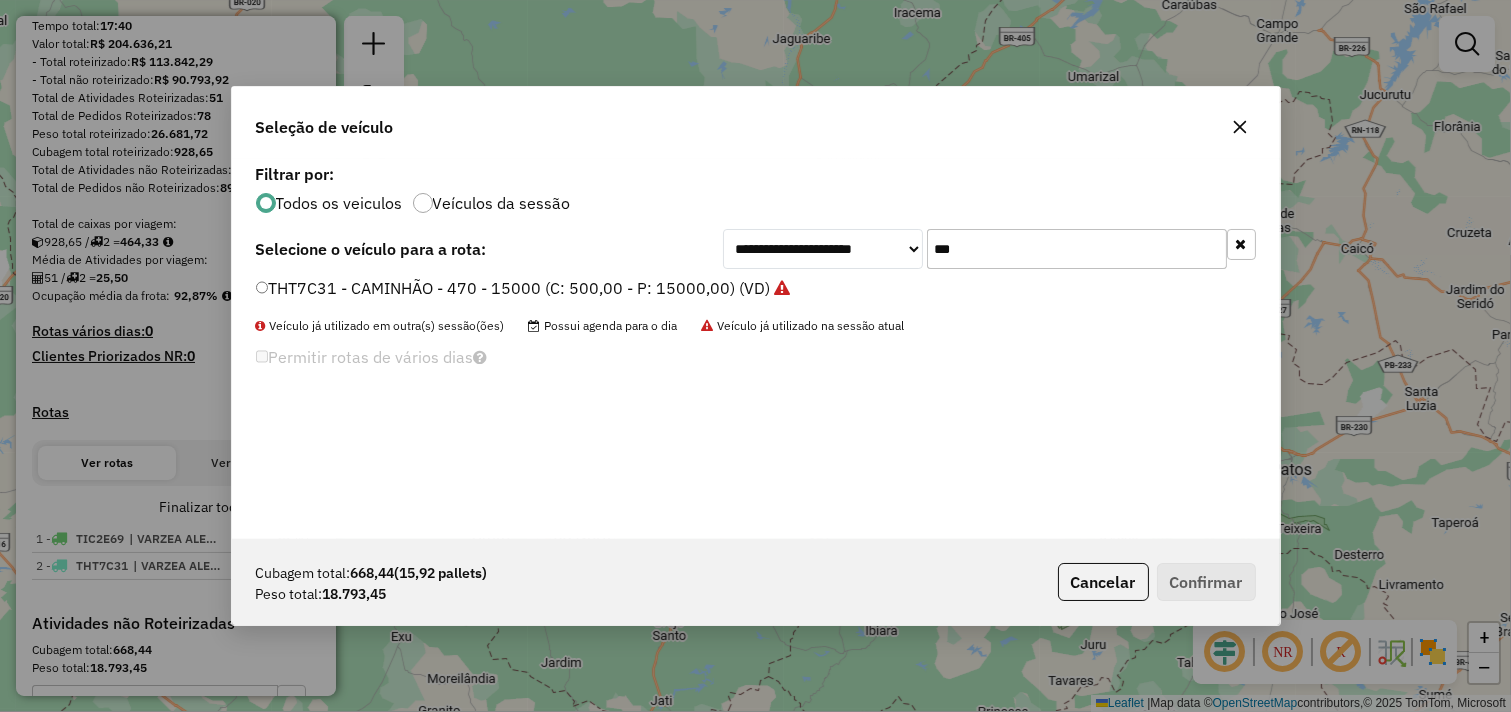 drag, startPoint x: 993, startPoint y: 247, endPoint x: 823, endPoint y: 228, distance: 171.05847 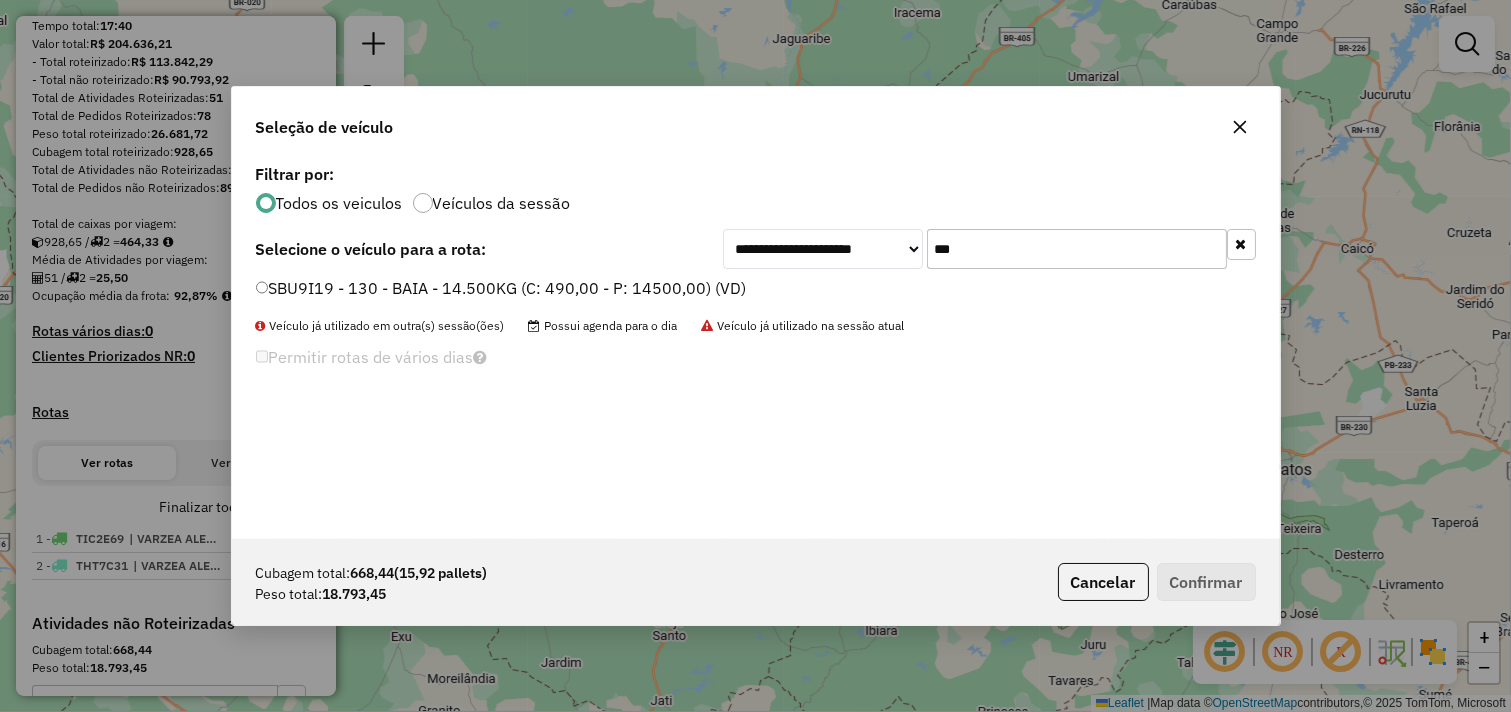 type on "***" 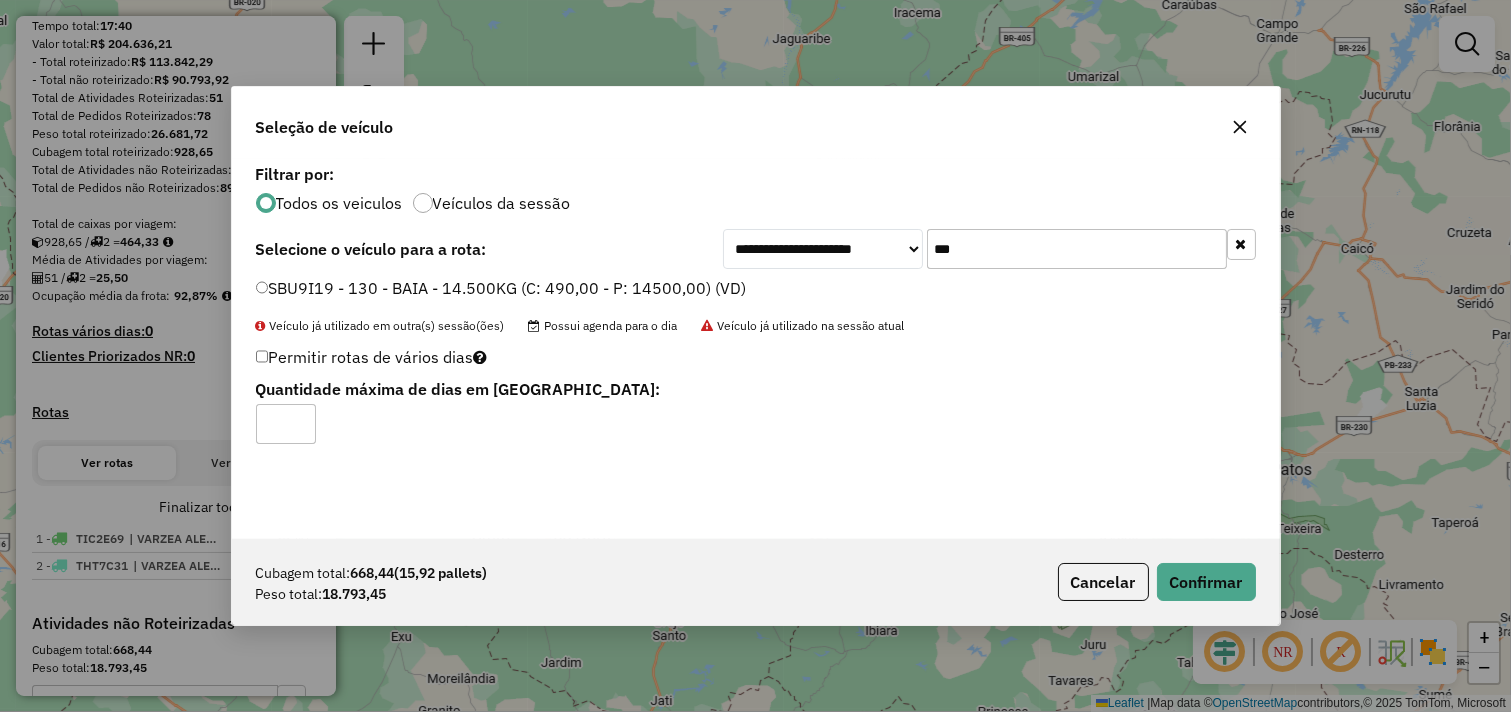 type on "*" 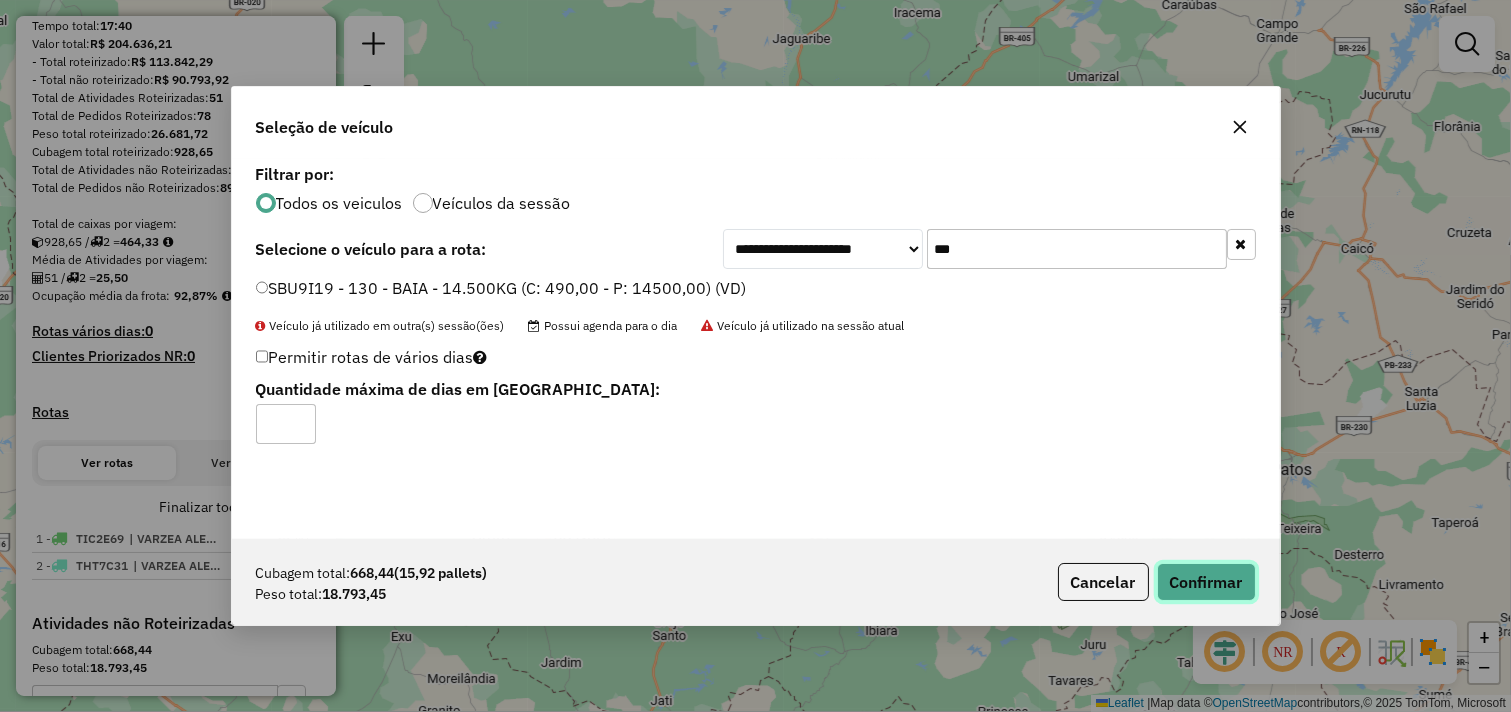 click on "Confirmar" 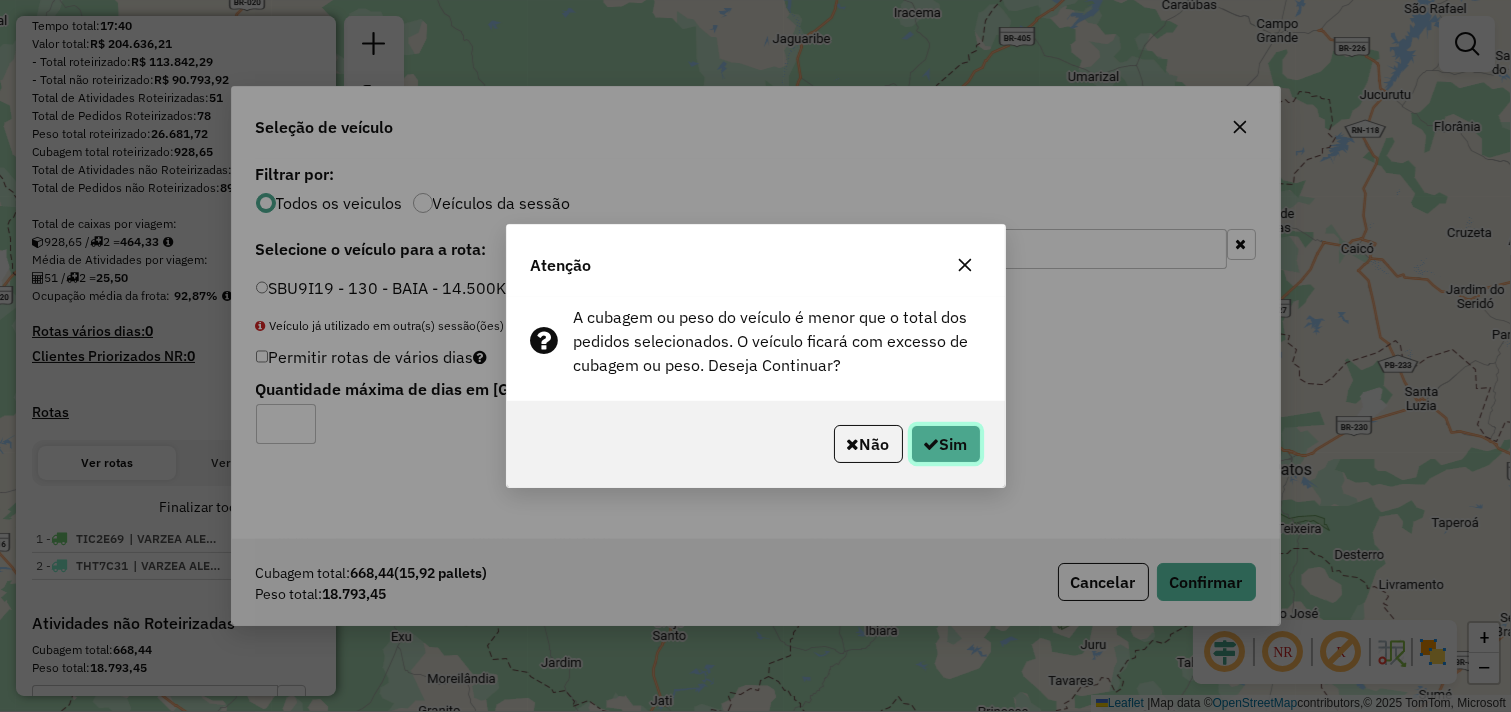 click on "Sim" 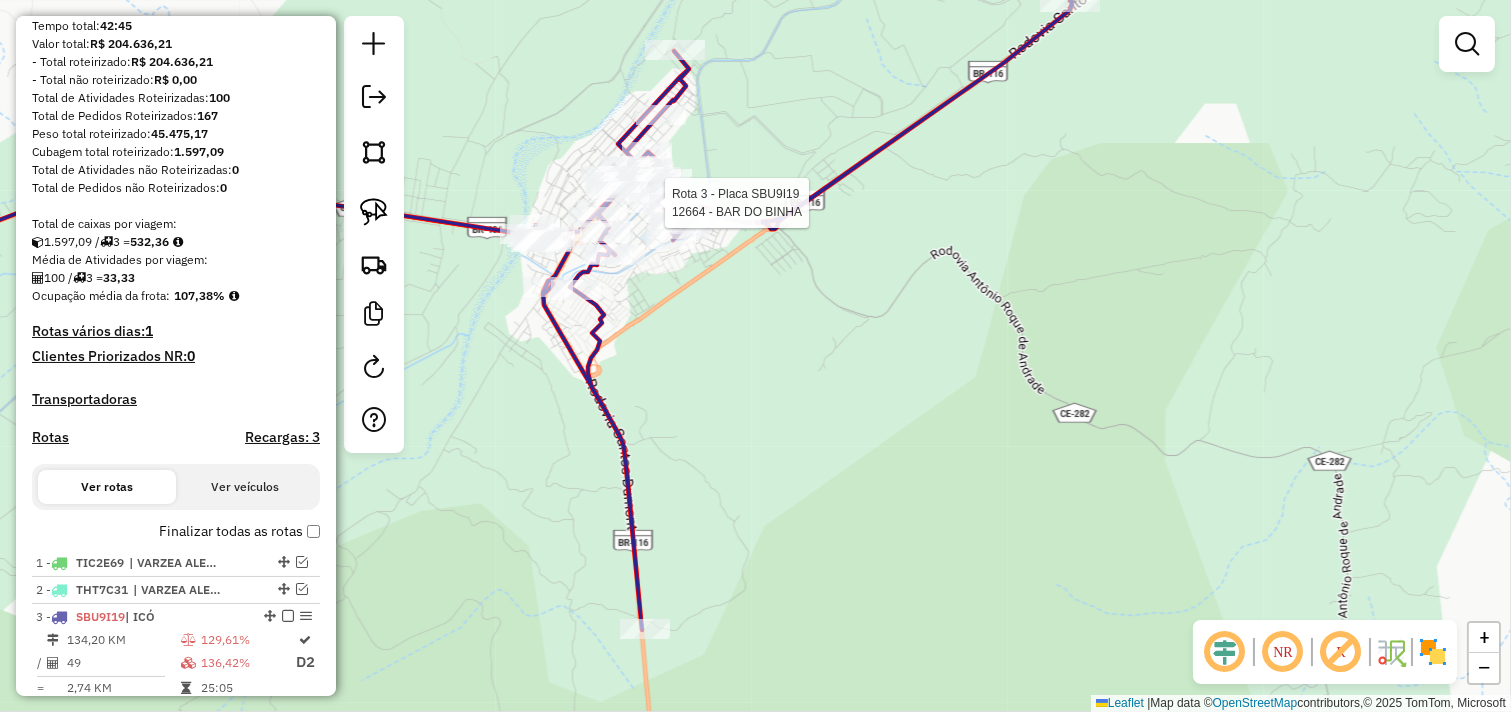 select on "**********" 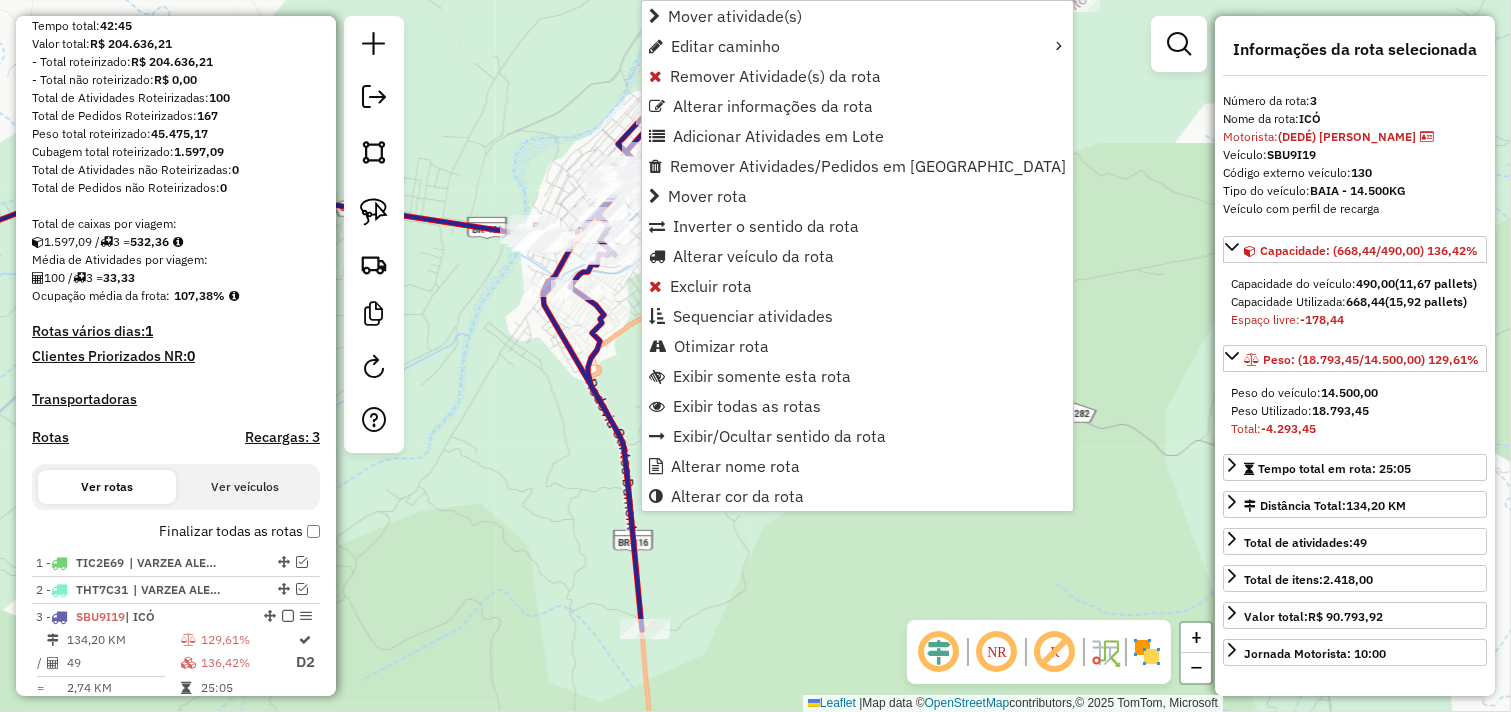 scroll, scrollTop: 324, scrollLeft: 0, axis: vertical 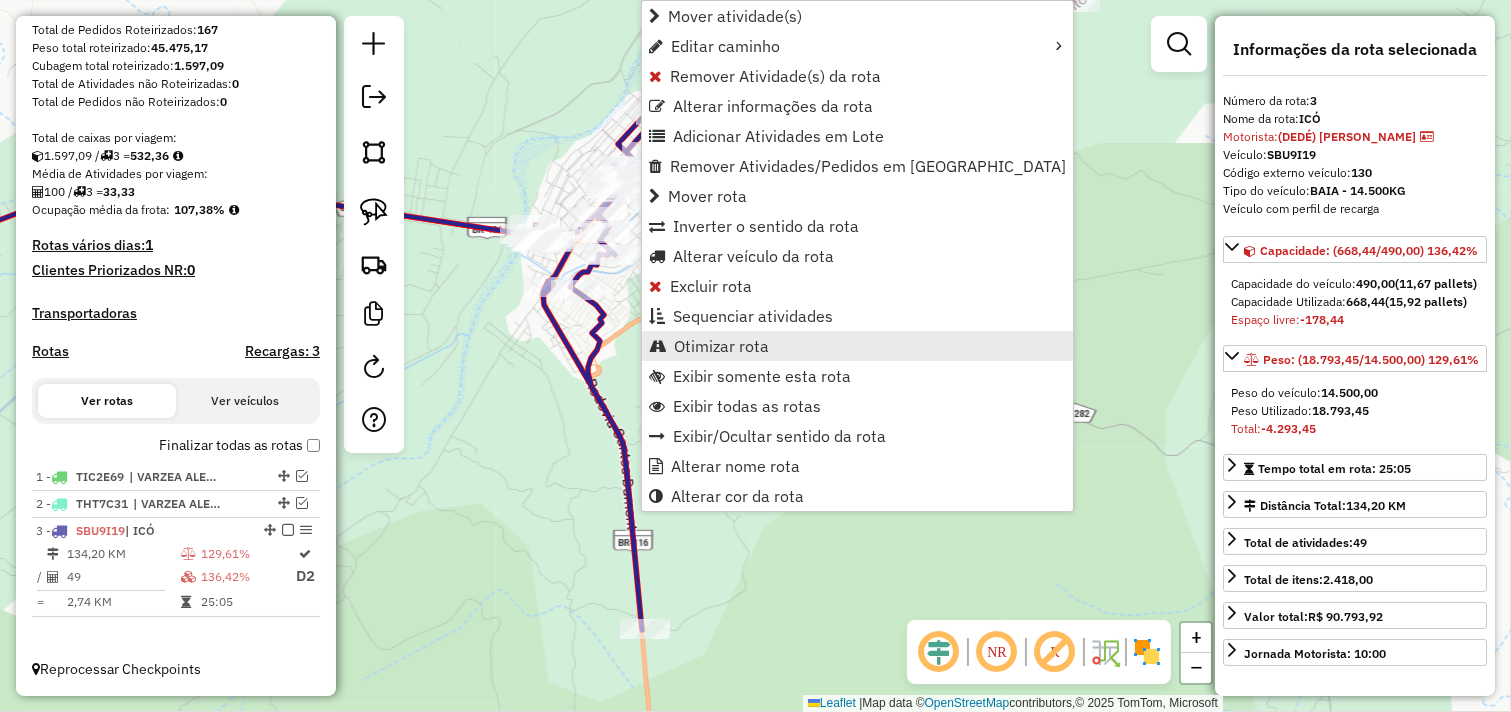 click on "Otimizar rota" at bounding box center [721, 346] 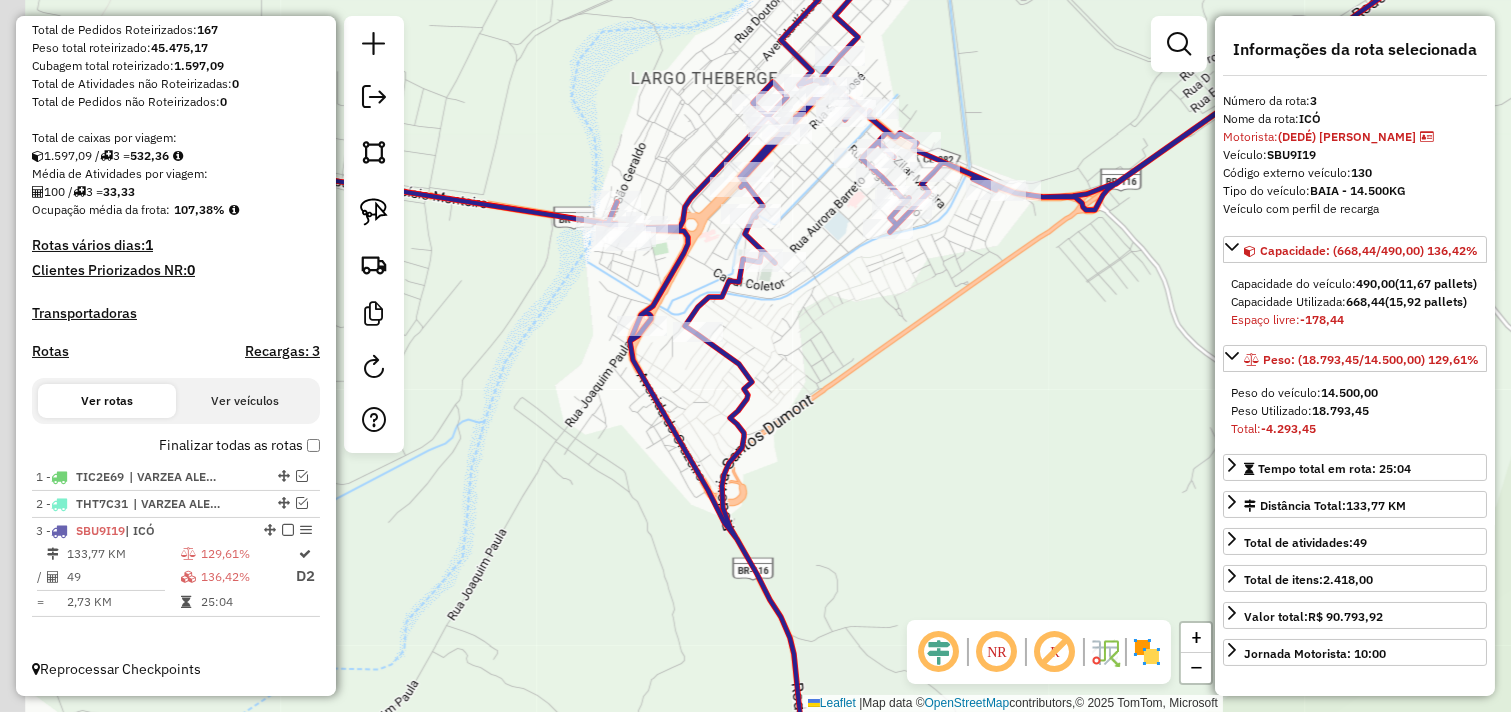 drag, startPoint x: 650, startPoint y: 276, endPoint x: 918, endPoint y: 307, distance: 269.78696 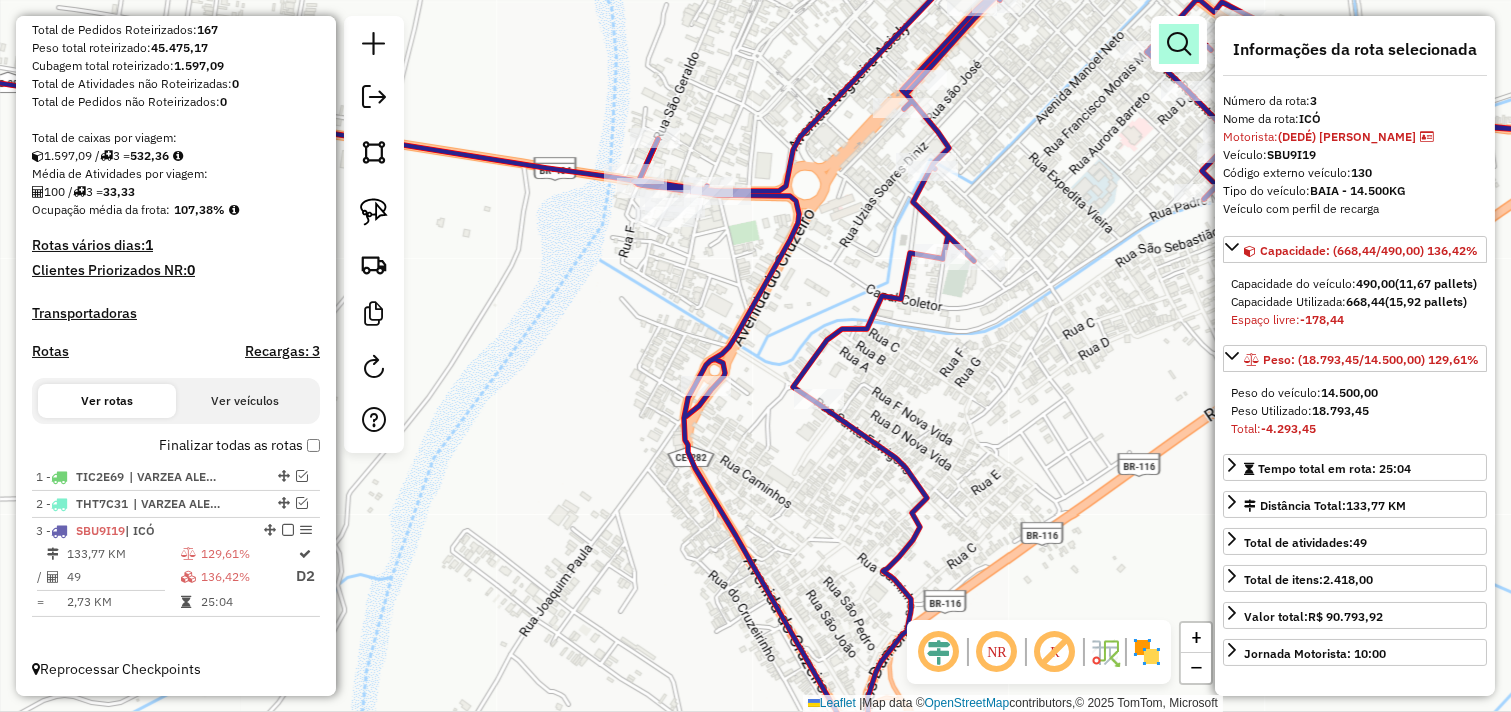 click at bounding box center (1179, 44) 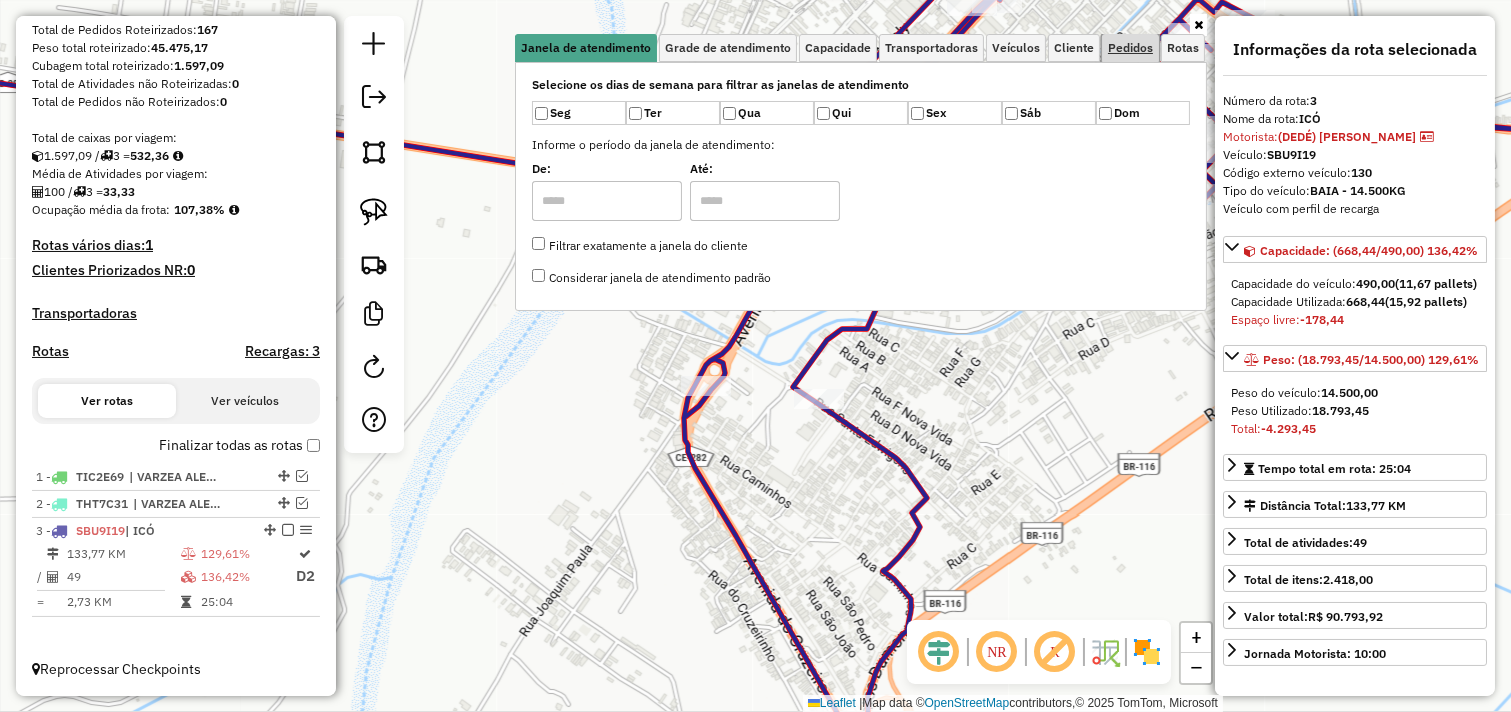 click on "Pedidos" at bounding box center (1130, 48) 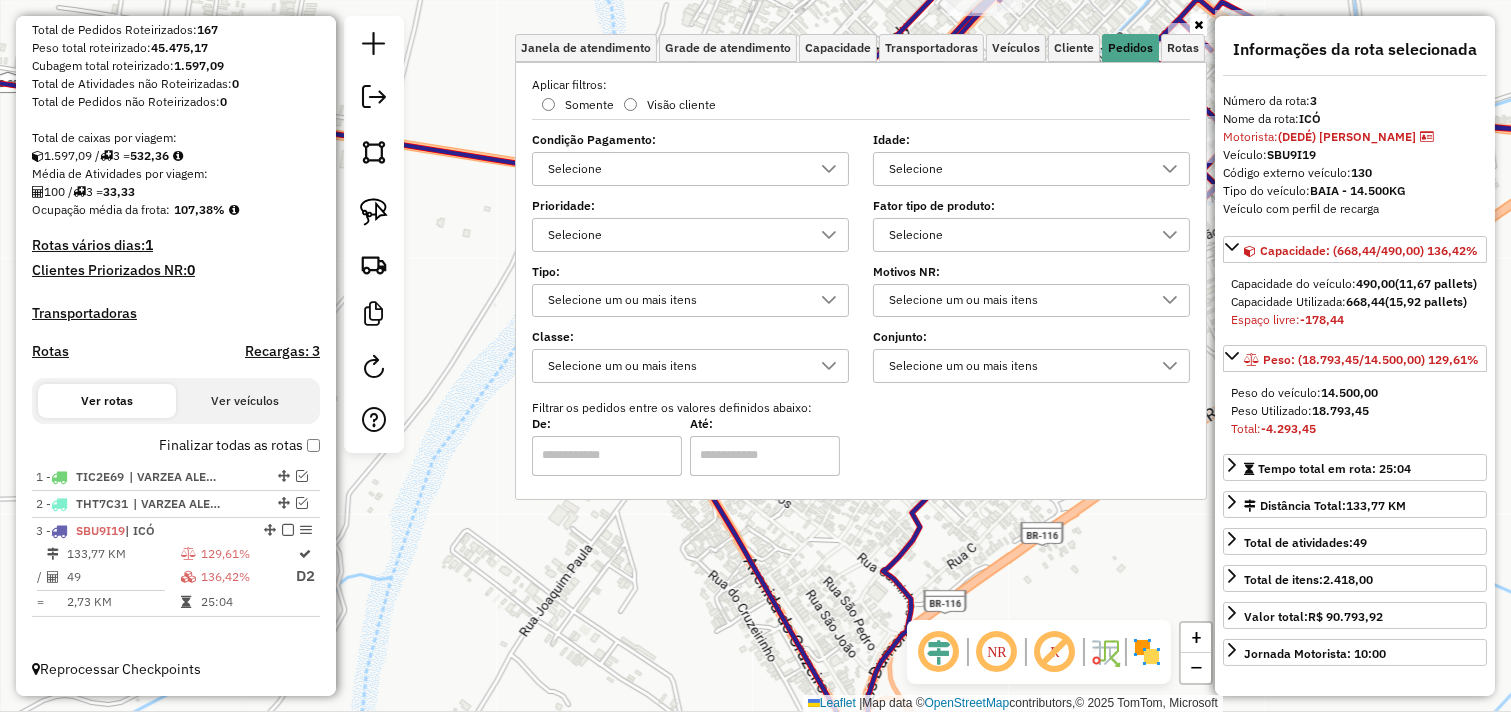 click on "Selecione" at bounding box center [1016, 169] 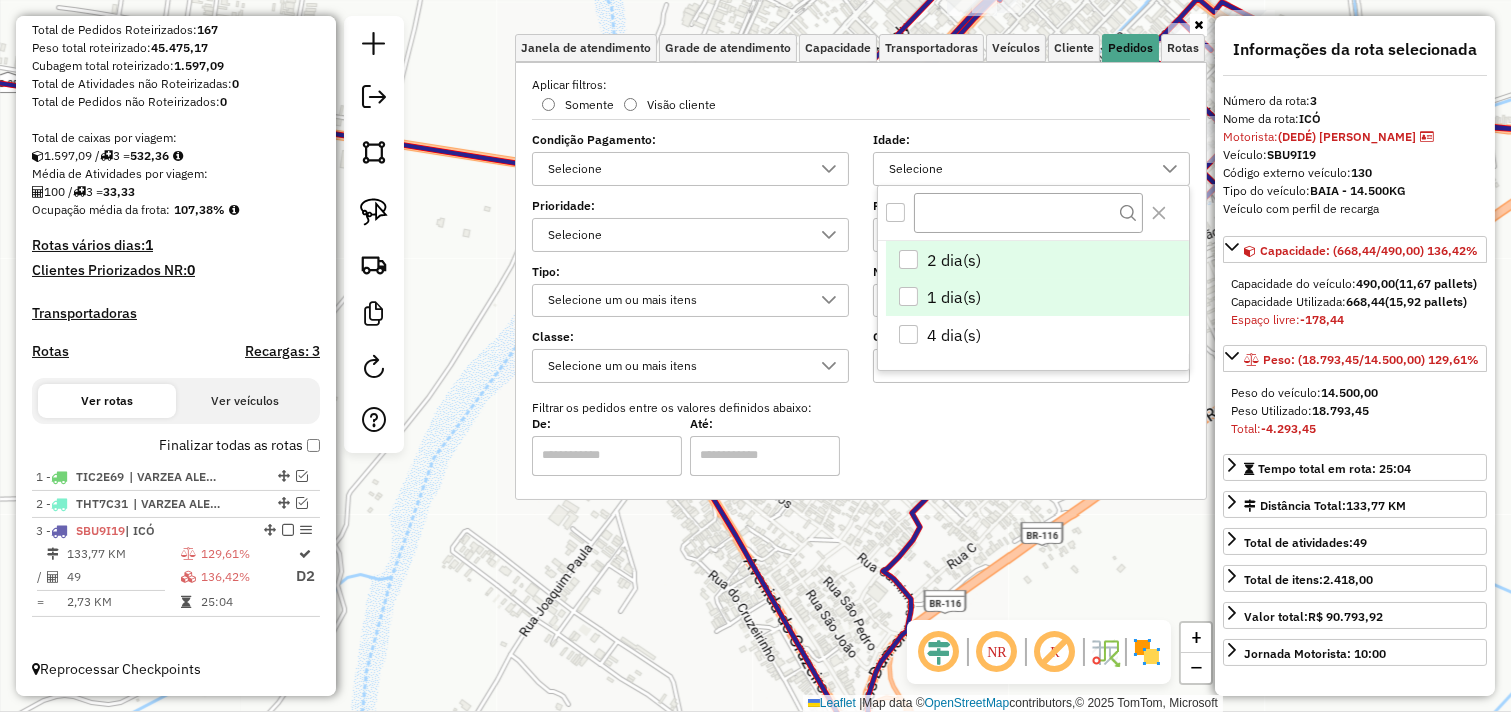 click on "1 dia(s)" at bounding box center (1037, 298) 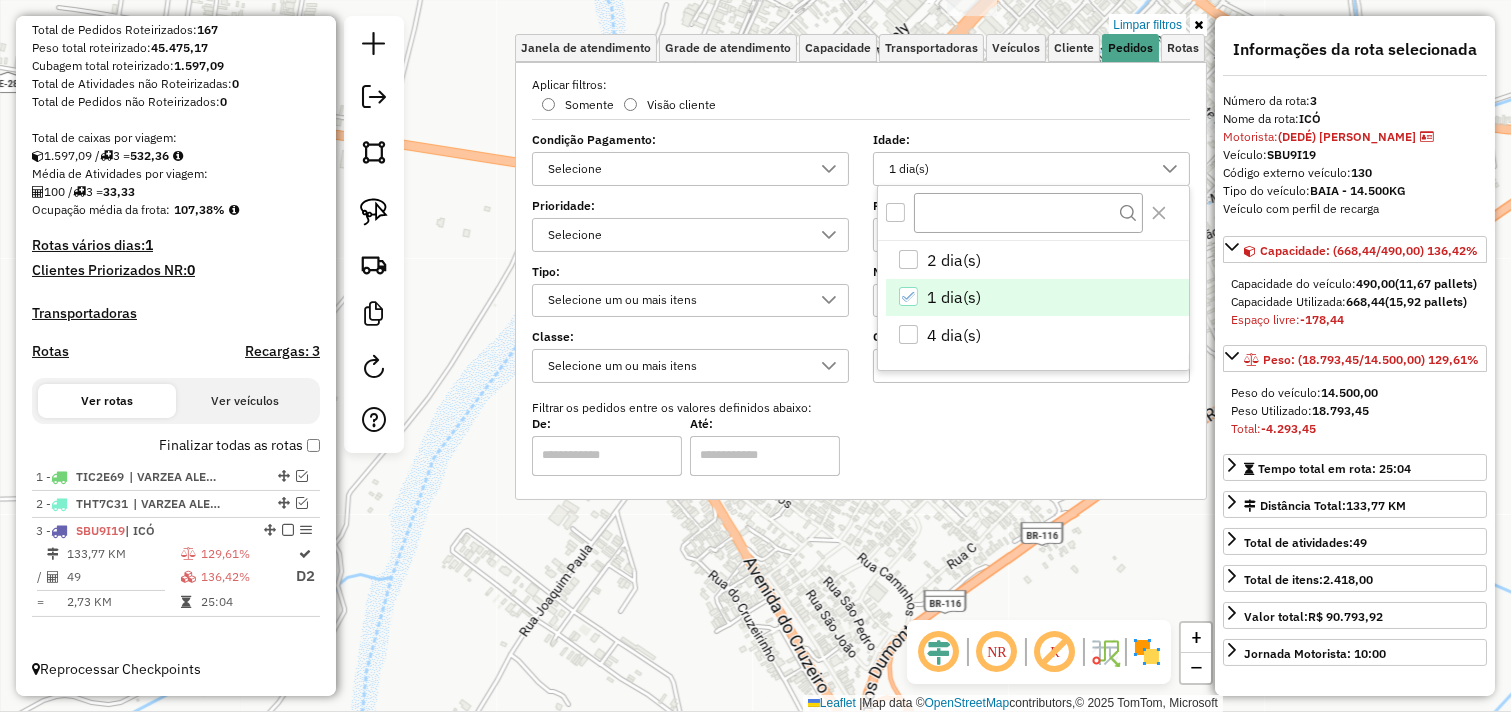 click at bounding box center [1198, 25] 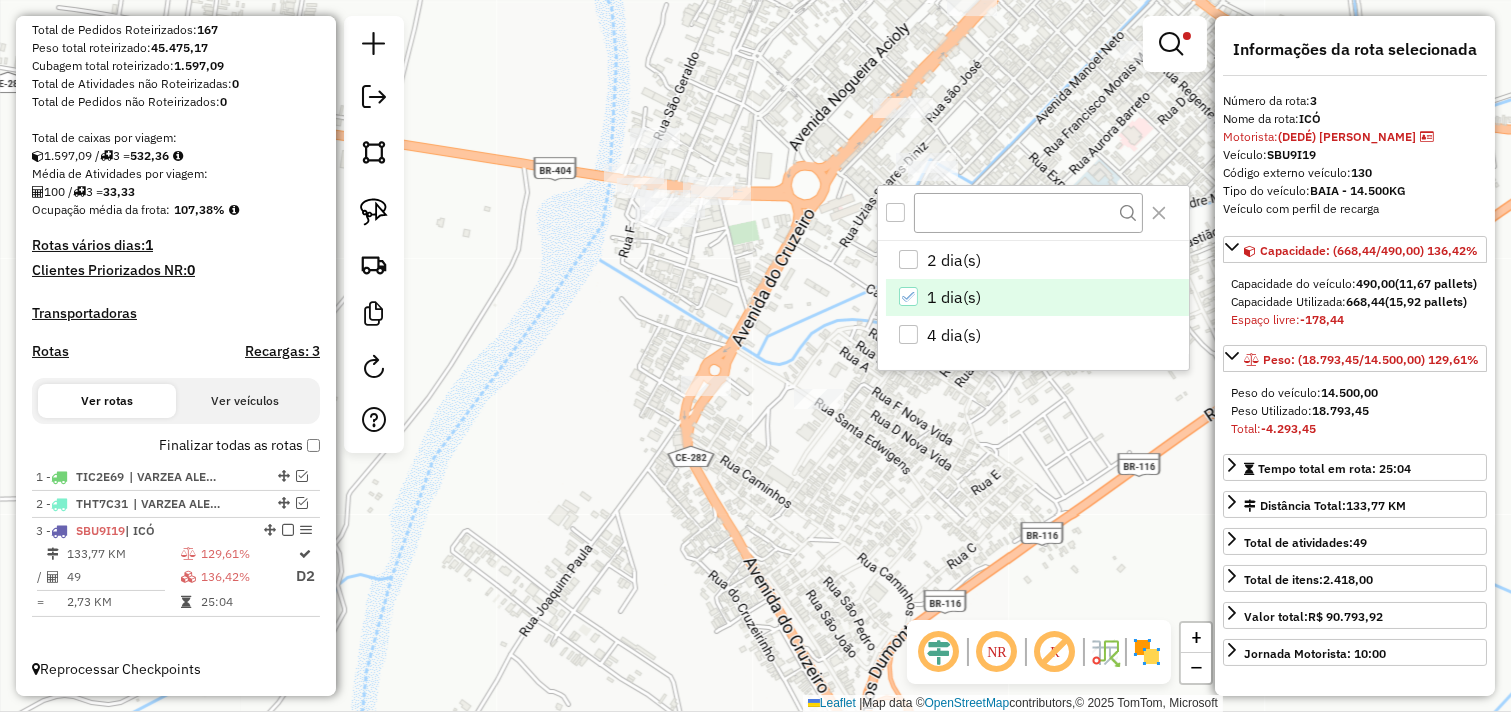 click on "Rota 3 - Placa SBU9I19  12664 - BAR DO BINHA Limpar filtros Janela de atendimento Grade de atendimento Capacidade Transportadoras Veículos Cliente Pedidos  Rotas Selecione os dias de semana para filtrar as janelas de atendimento  Seg   Ter   Qua   Qui   Sex   Sáb   Dom  Informe o período da janela de atendimento: De: Até:  Filtrar exatamente a janela do cliente  Considerar janela de atendimento padrão  Selecione os dias de semana para filtrar as grades de atendimento  Seg   Ter   Qua   Qui   Sex   Sáb   Dom   Considerar clientes sem dia de atendimento cadastrado  Clientes fora do dia de atendimento selecionado Filtrar as atividades entre os valores definidos abaixo:  Peso mínimo:   Peso máximo:   Cubagem mínima:   Cubagem máxima:   De:   Até:  Filtrar as atividades entre o tempo de atendimento definido abaixo:  De:   Até:   Considerar capacidade total dos clientes não roteirizados Transportadora: Selecione um ou mais itens Tipo de veículo: Selecione um ou mais itens Veículo: Motorista: Nome: +" 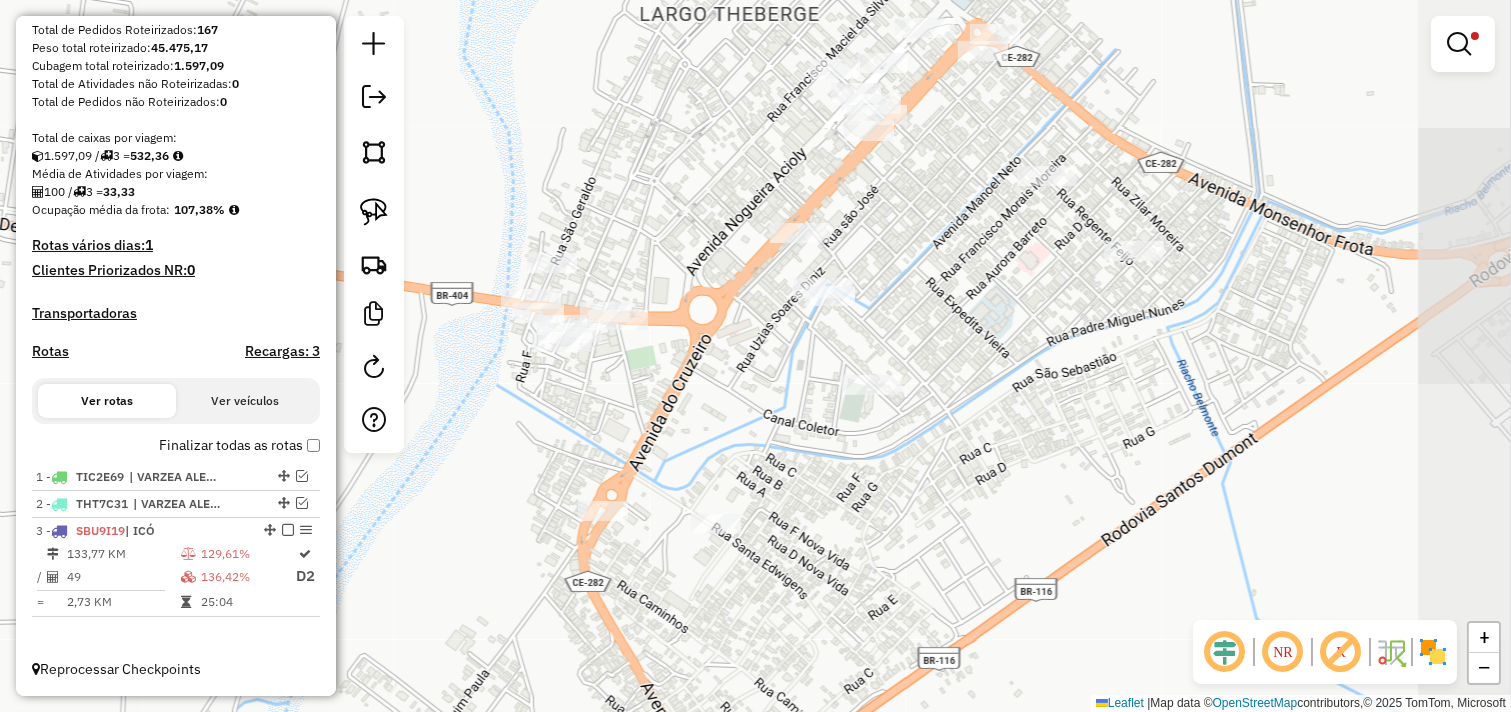 drag, startPoint x: 1033, startPoint y: 127, endPoint x: 933, endPoint y: 243, distance: 153.15352 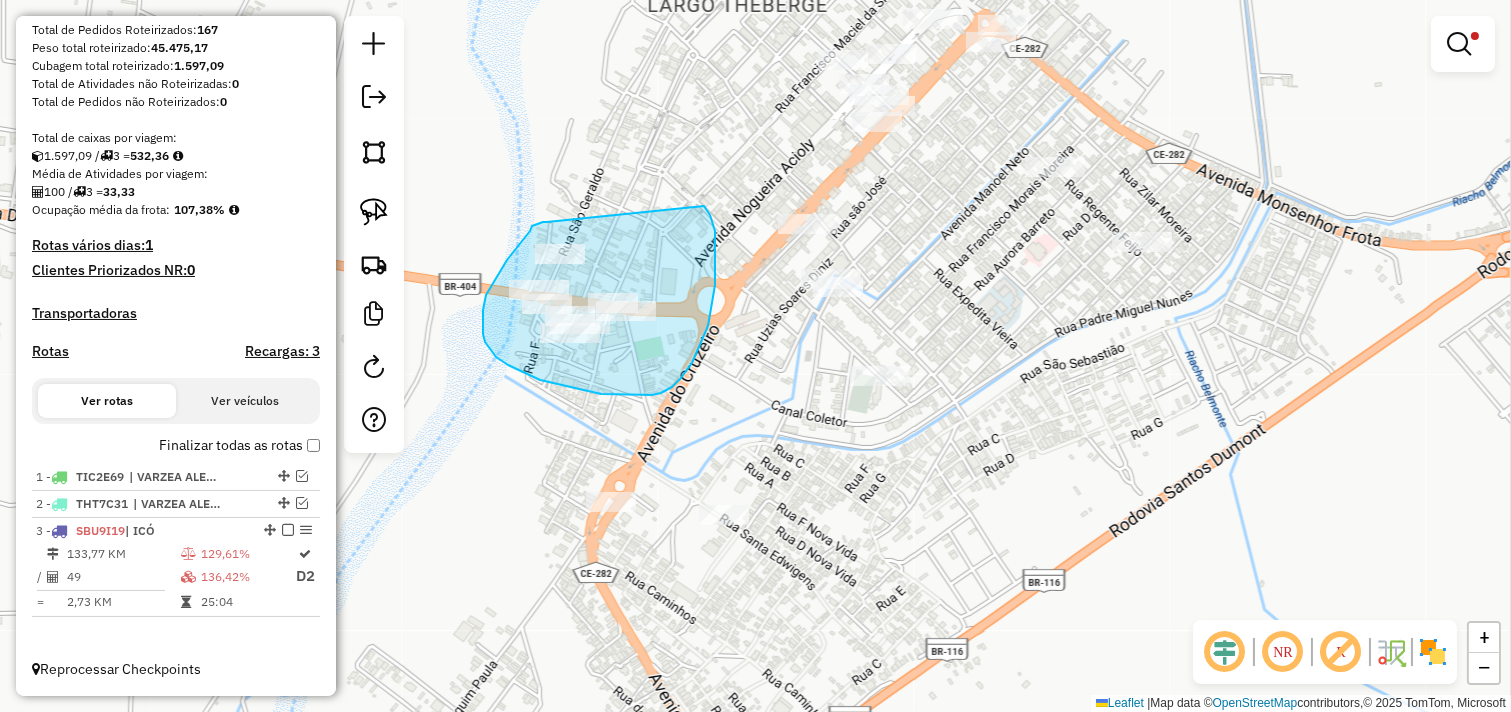 drag, startPoint x: 547, startPoint y: 222, endPoint x: 696, endPoint y: 195, distance: 151.42654 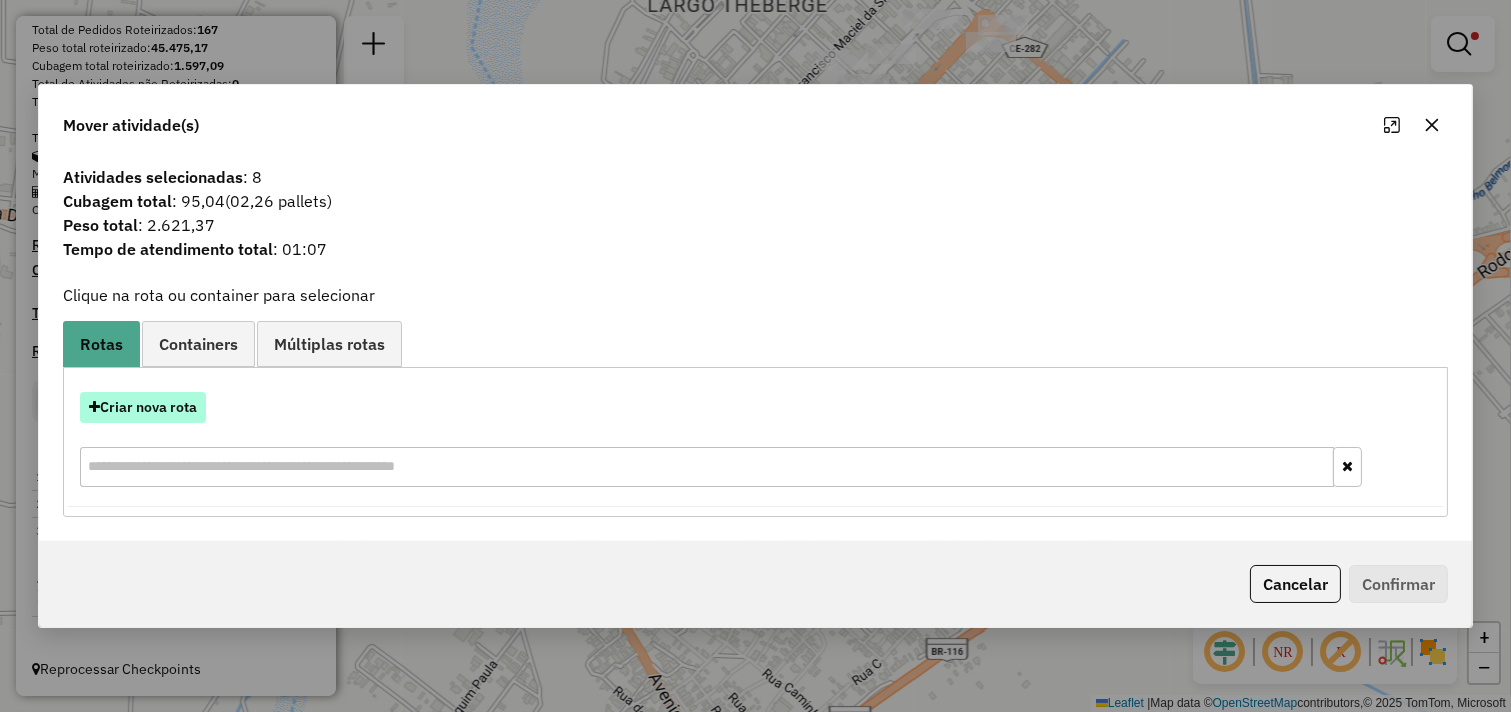 click on "Criar nova rota" at bounding box center (143, 407) 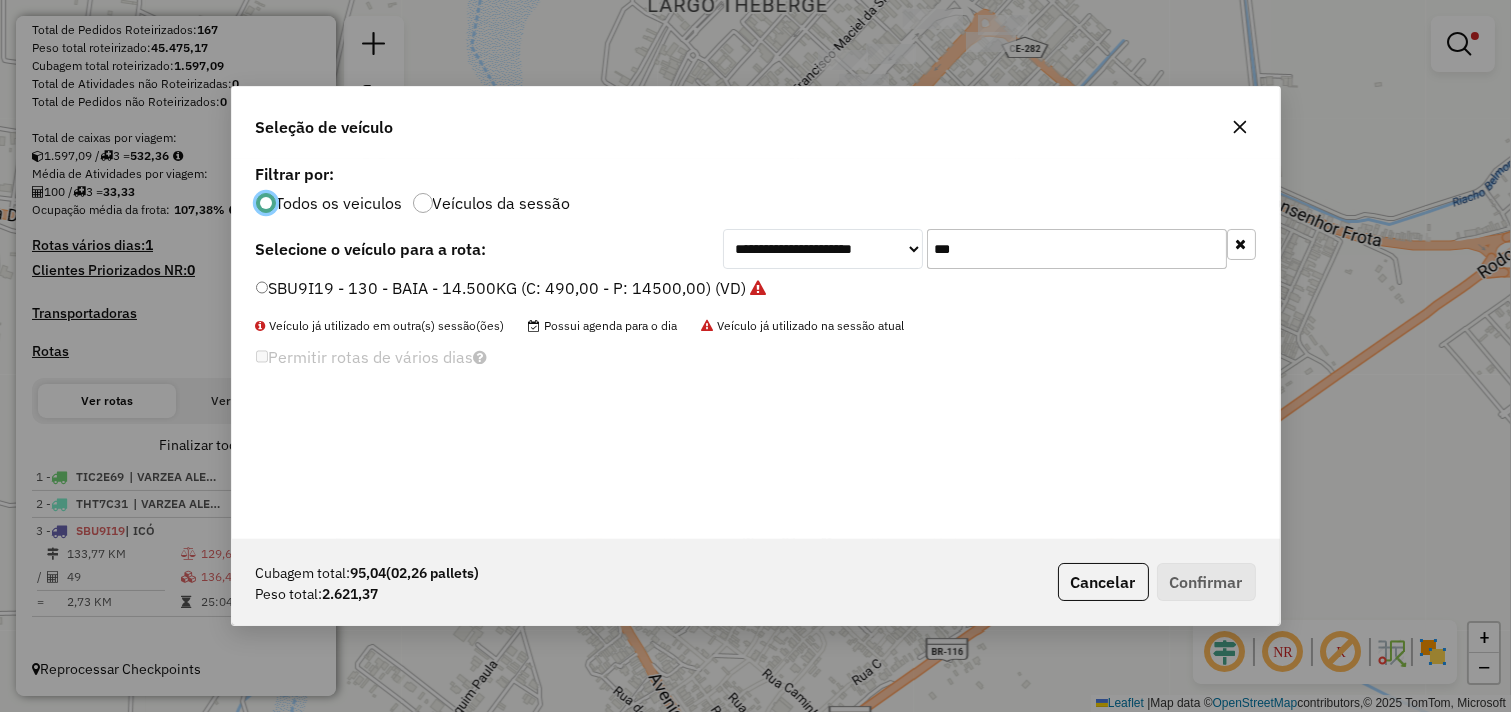 scroll, scrollTop: 11, scrollLeft: 5, axis: both 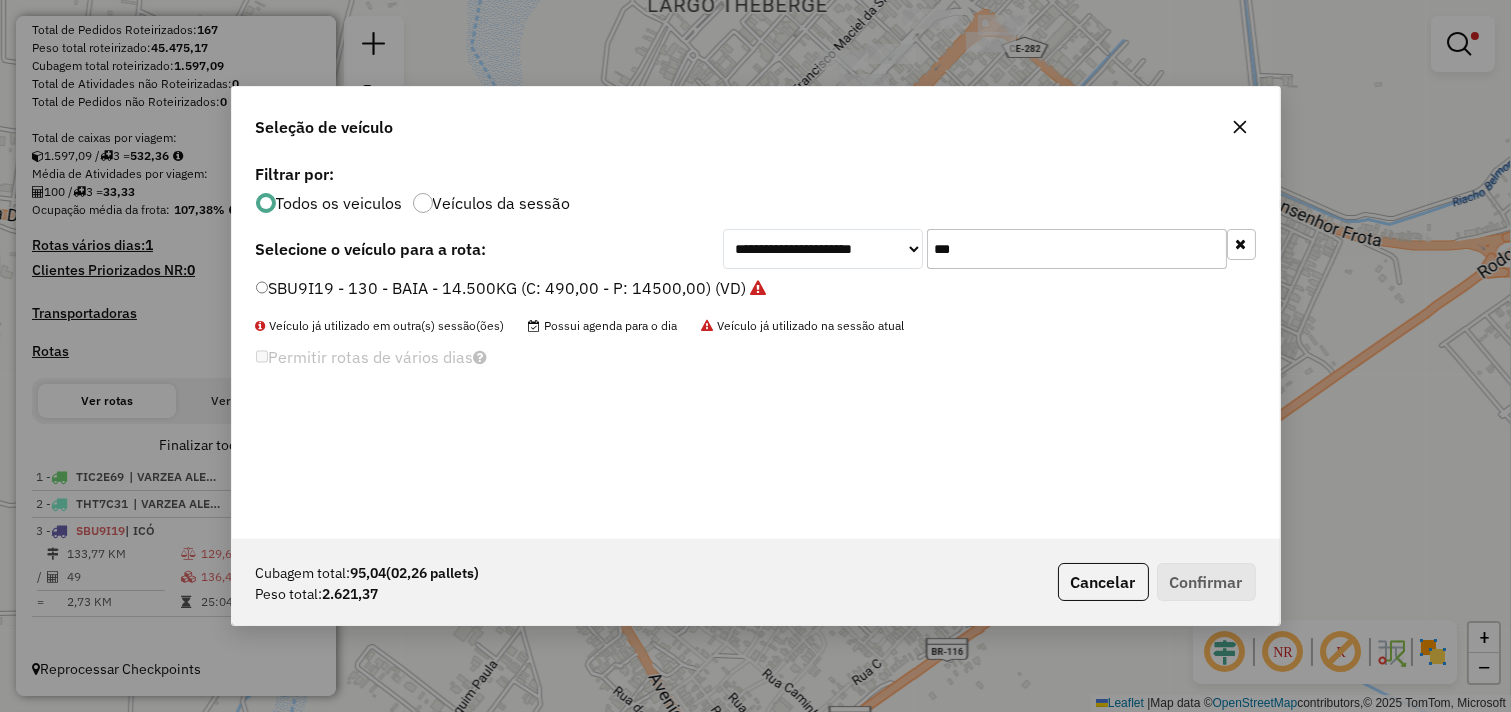 drag, startPoint x: 988, startPoint y: 253, endPoint x: 818, endPoint y: 252, distance: 170.00294 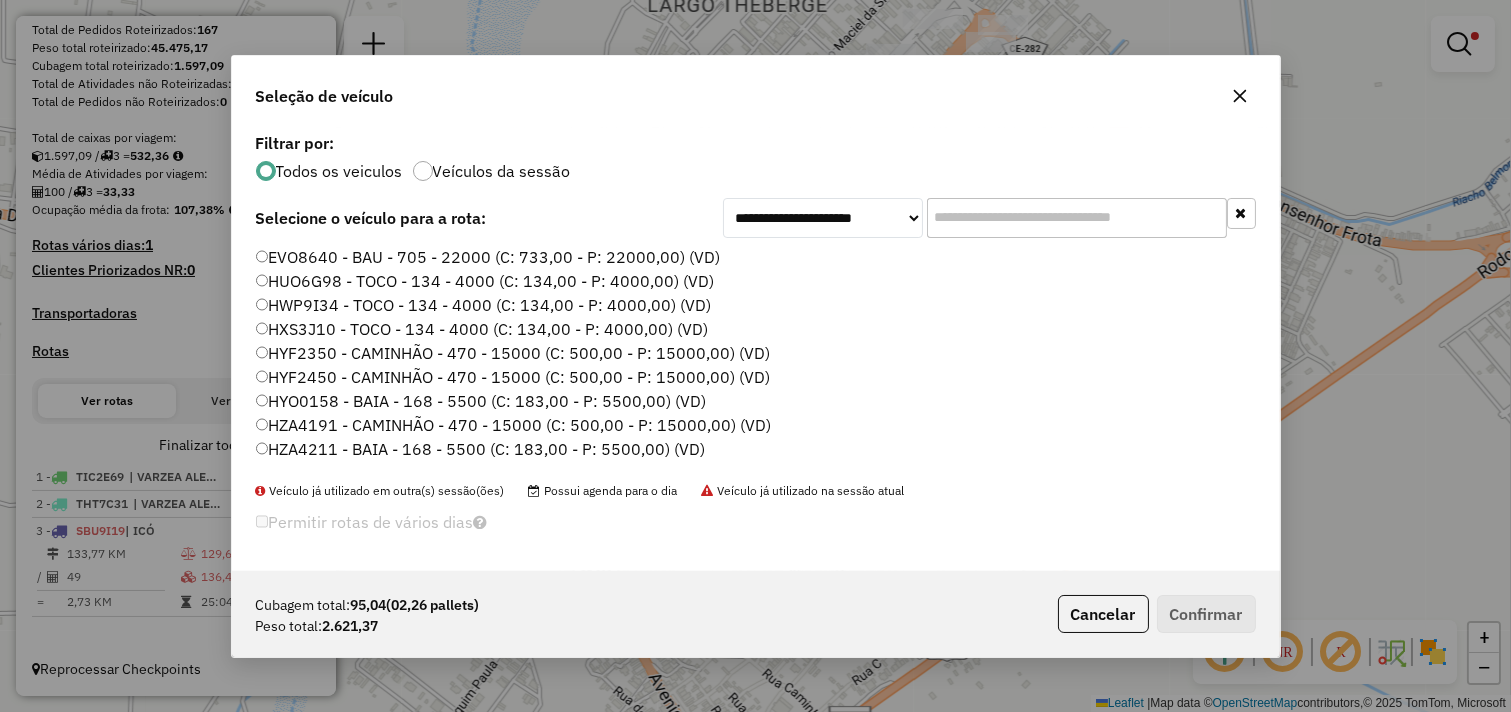 type 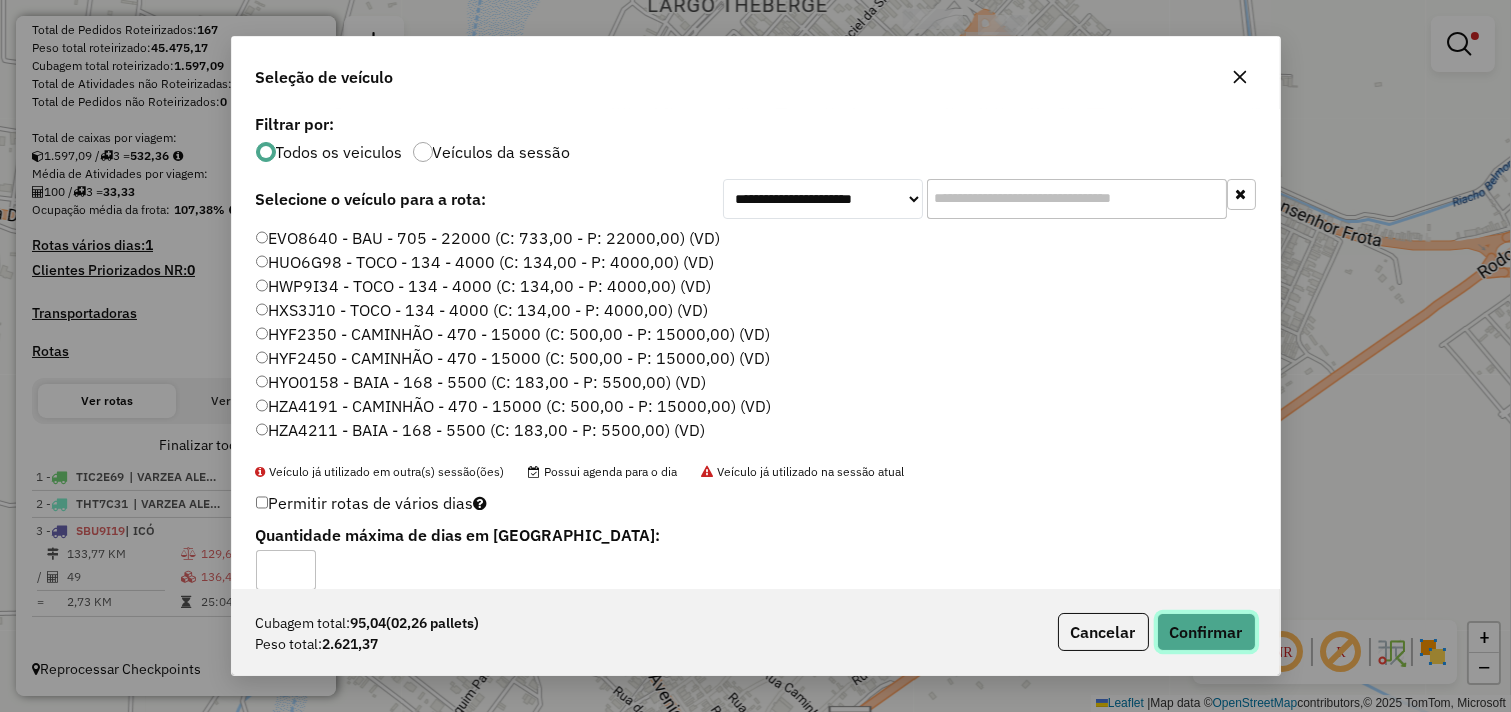 click on "Confirmar" 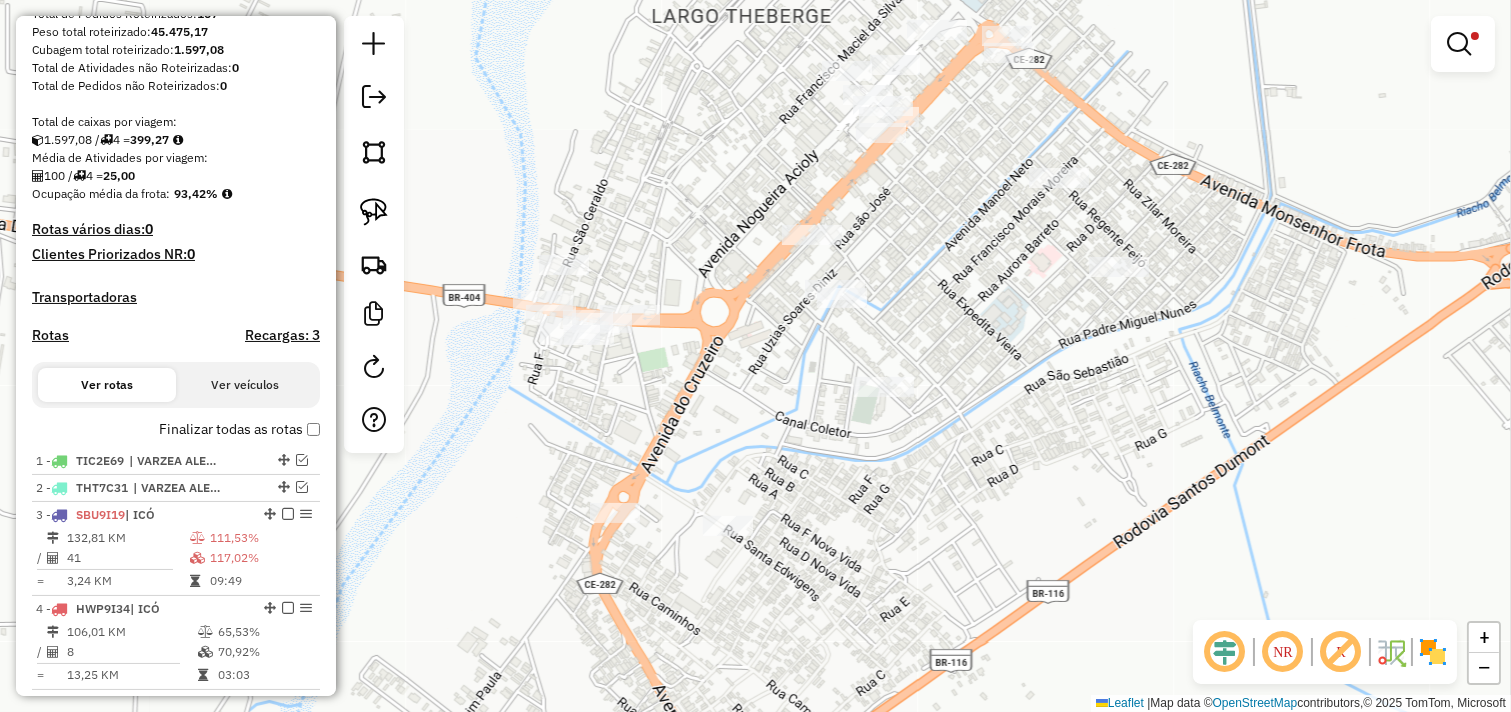 drag, startPoint x: 931, startPoint y: 252, endPoint x: 937, endPoint y: 314, distance: 62.289646 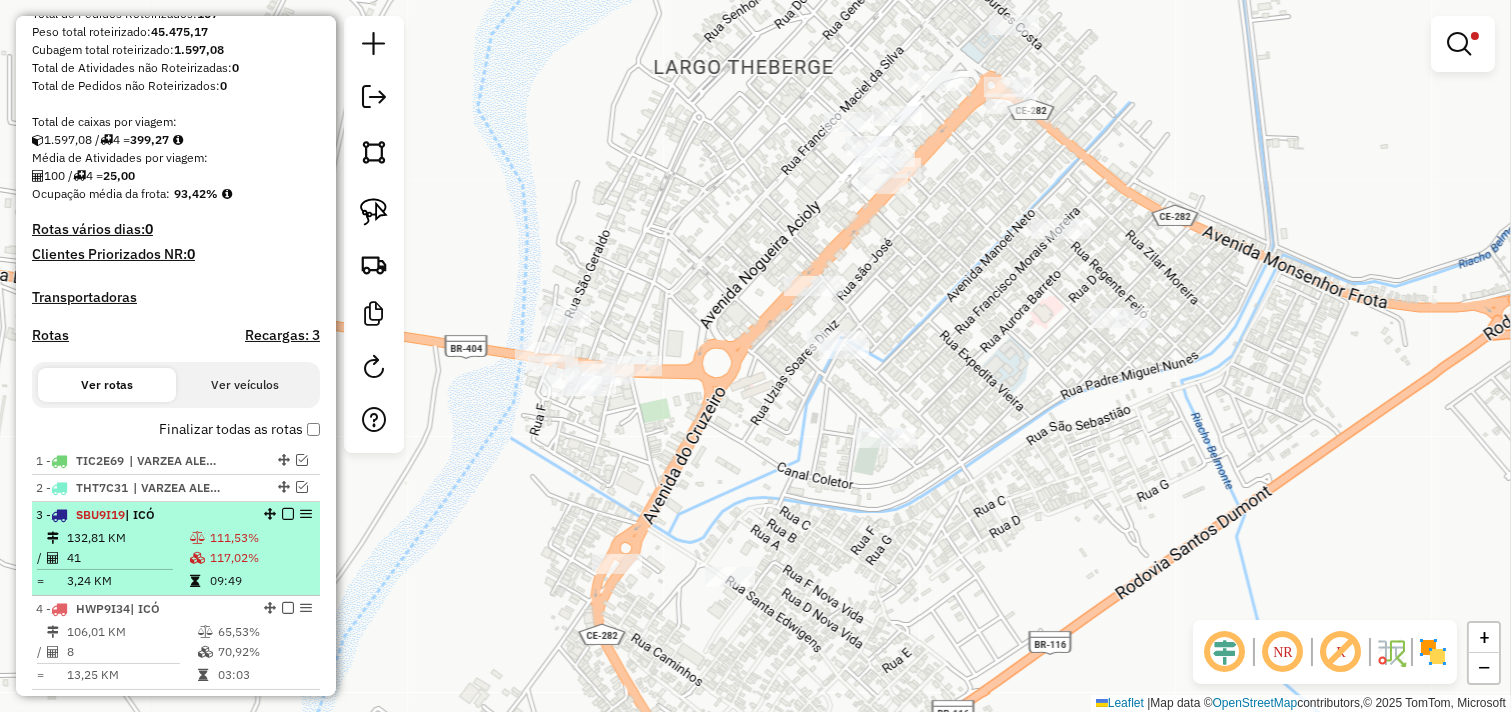 click on "3,24 KM" at bounding box center (127, 581) 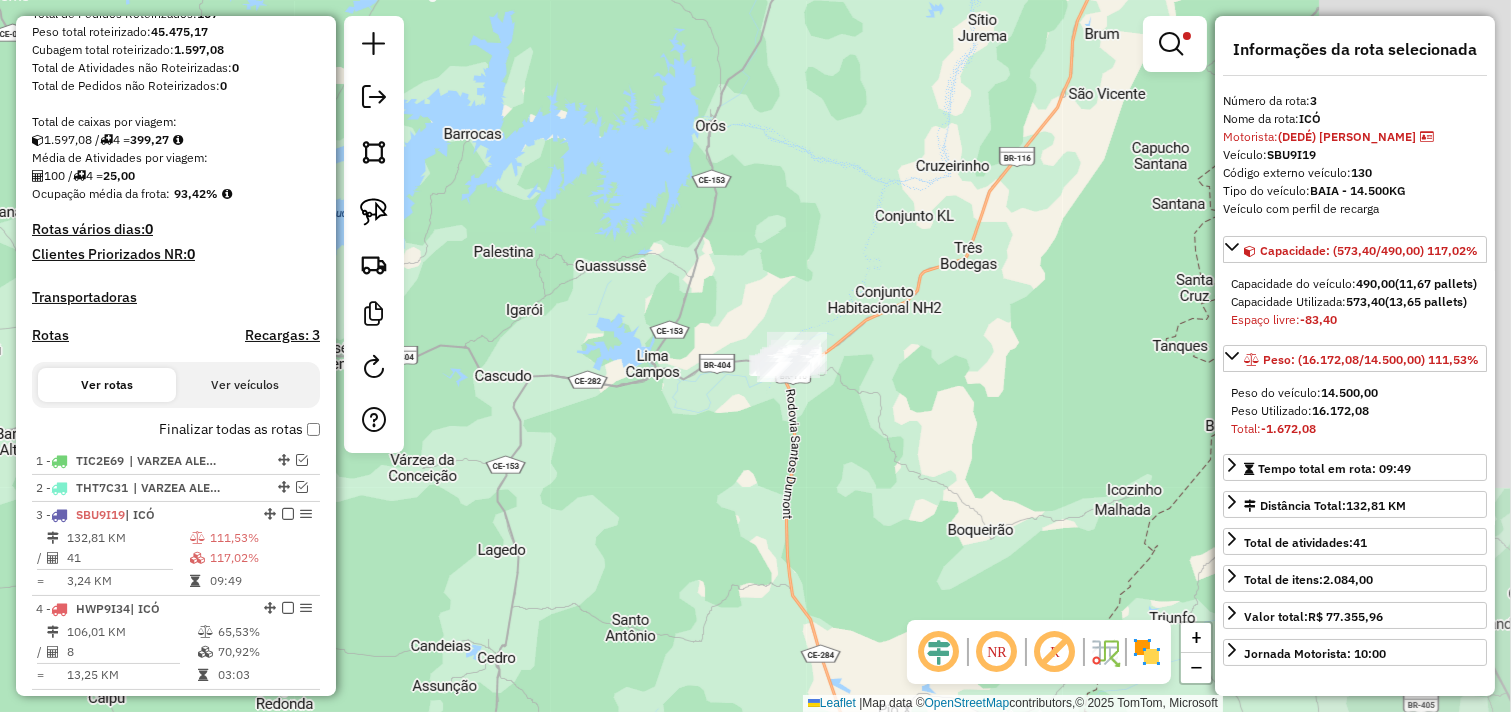 drag, startPoint x: 1114, startPoint y: 376, endPoint x: 694, endPoint y: 386, distance: 420.11902 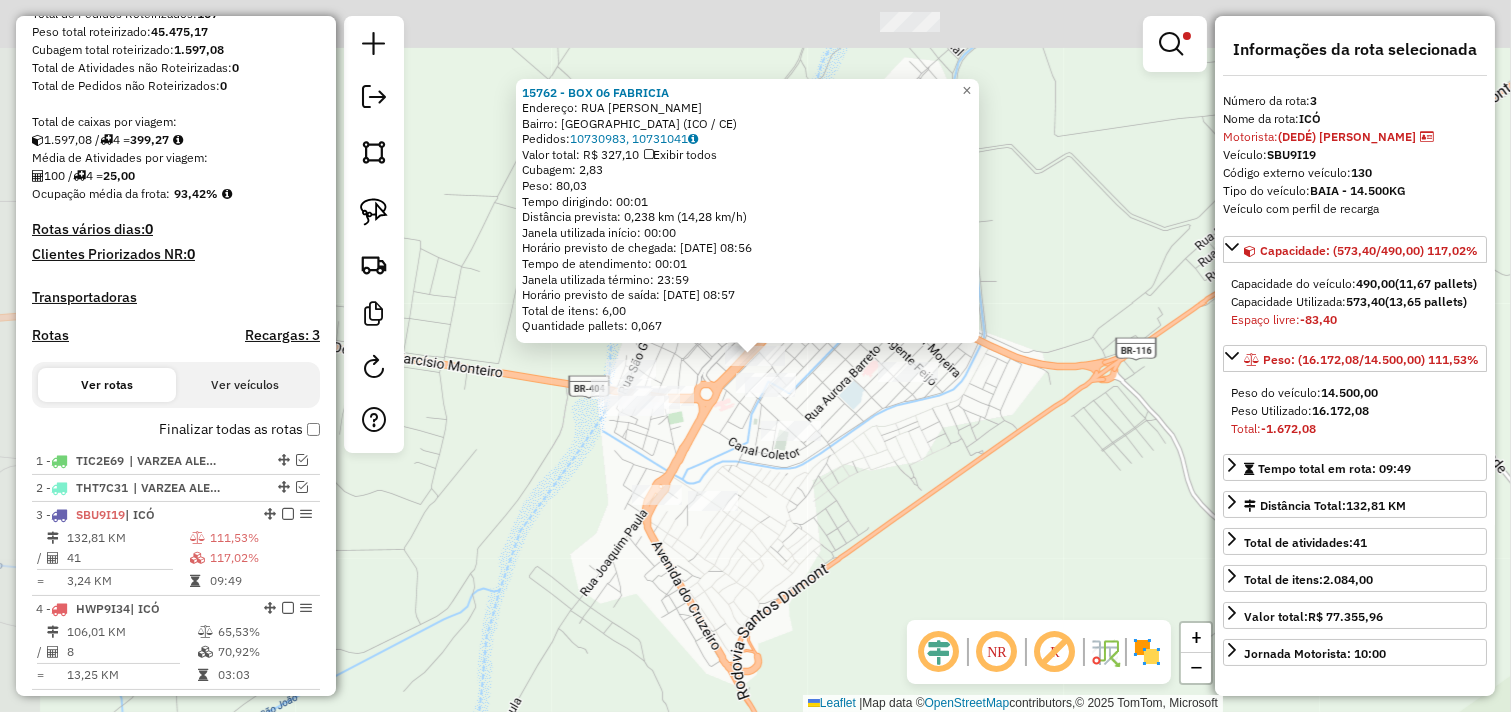 scroll, scrollTop: 414, scrollLeft: 0, axis: vertical 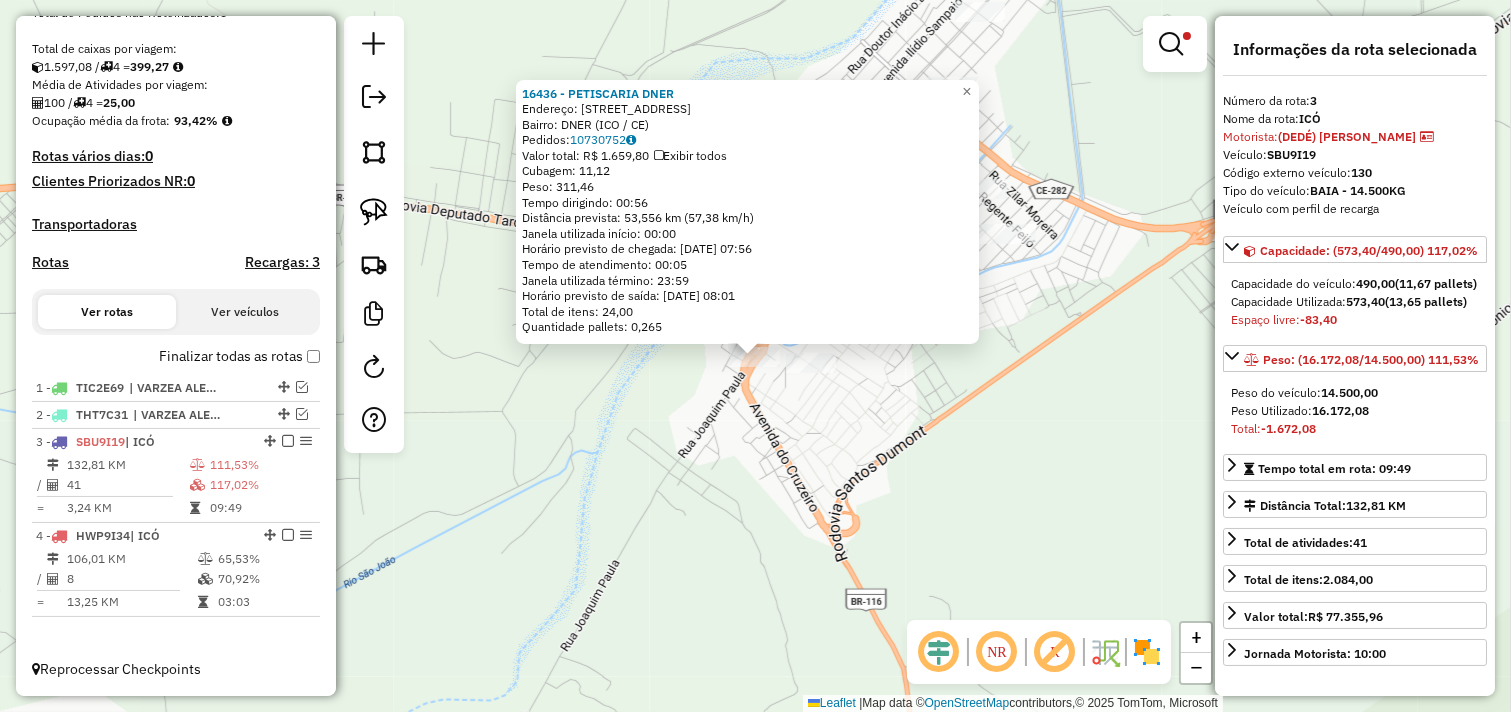 drag, startPoint x: 874, startPoint y: 516, endPoint x: 907, endPoint y: 486, distance: 44.598206 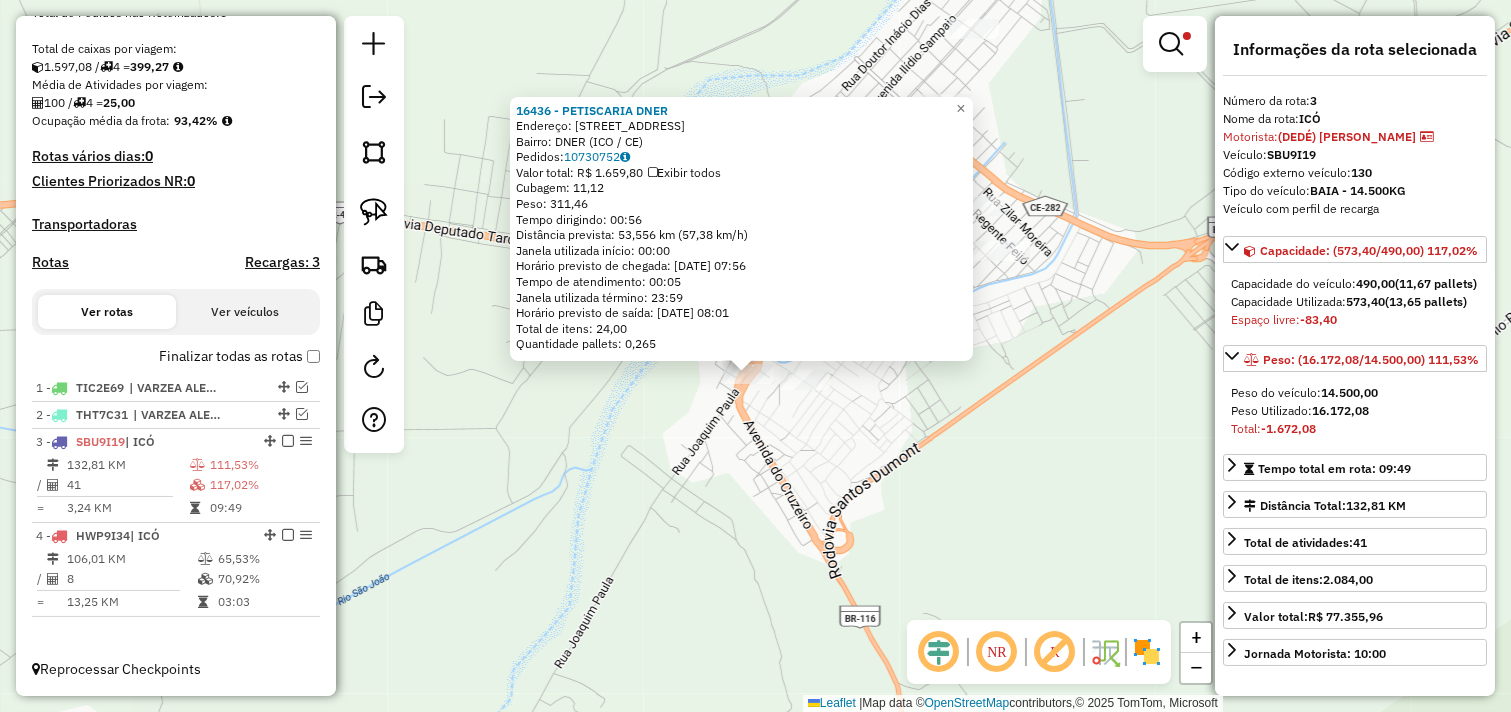 drag, startPoint x: 967, startPoint y: 400, endPoint x: 958, endPoint y: 416, distance: 18.35756 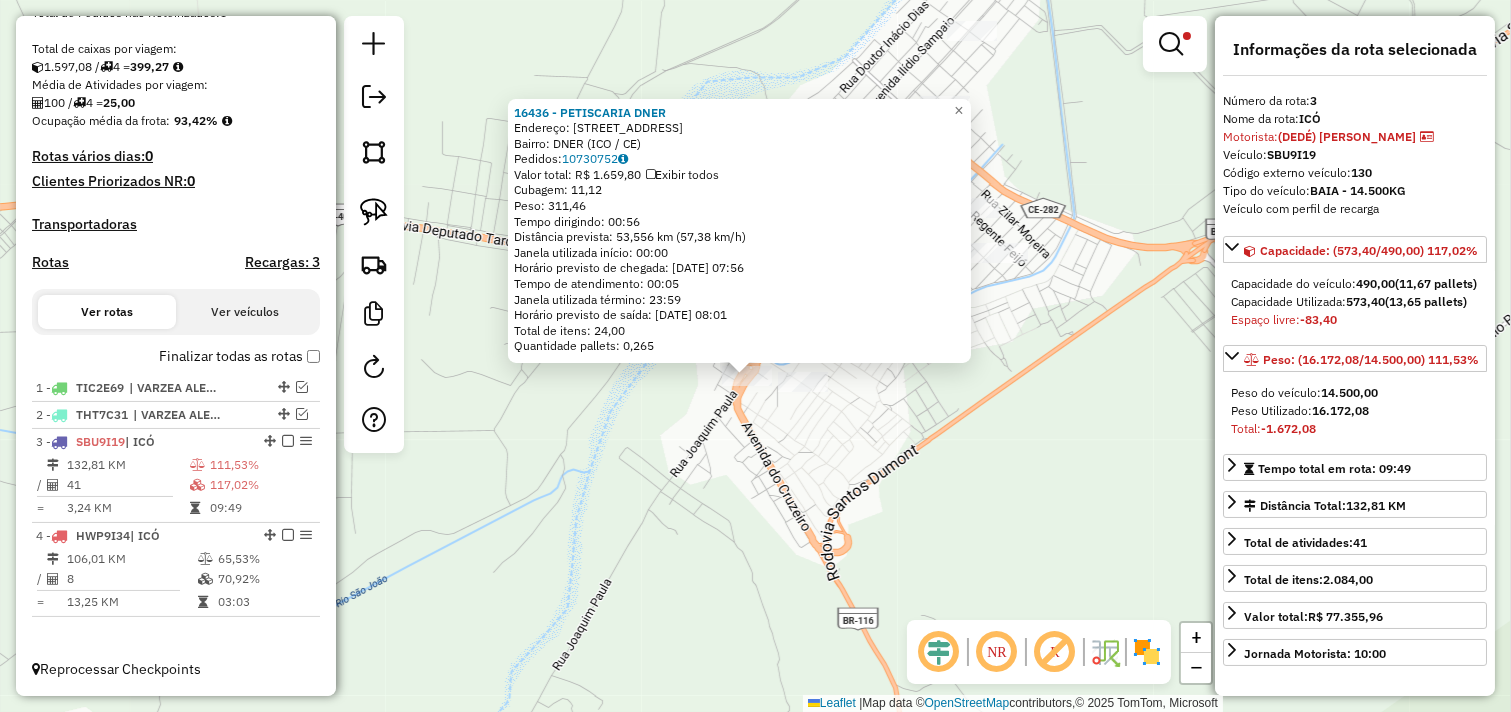 drag, startPoint x: 952, startPoint y: 413, endPoint x: 930, endPoint y: 403, distance: 24.166092 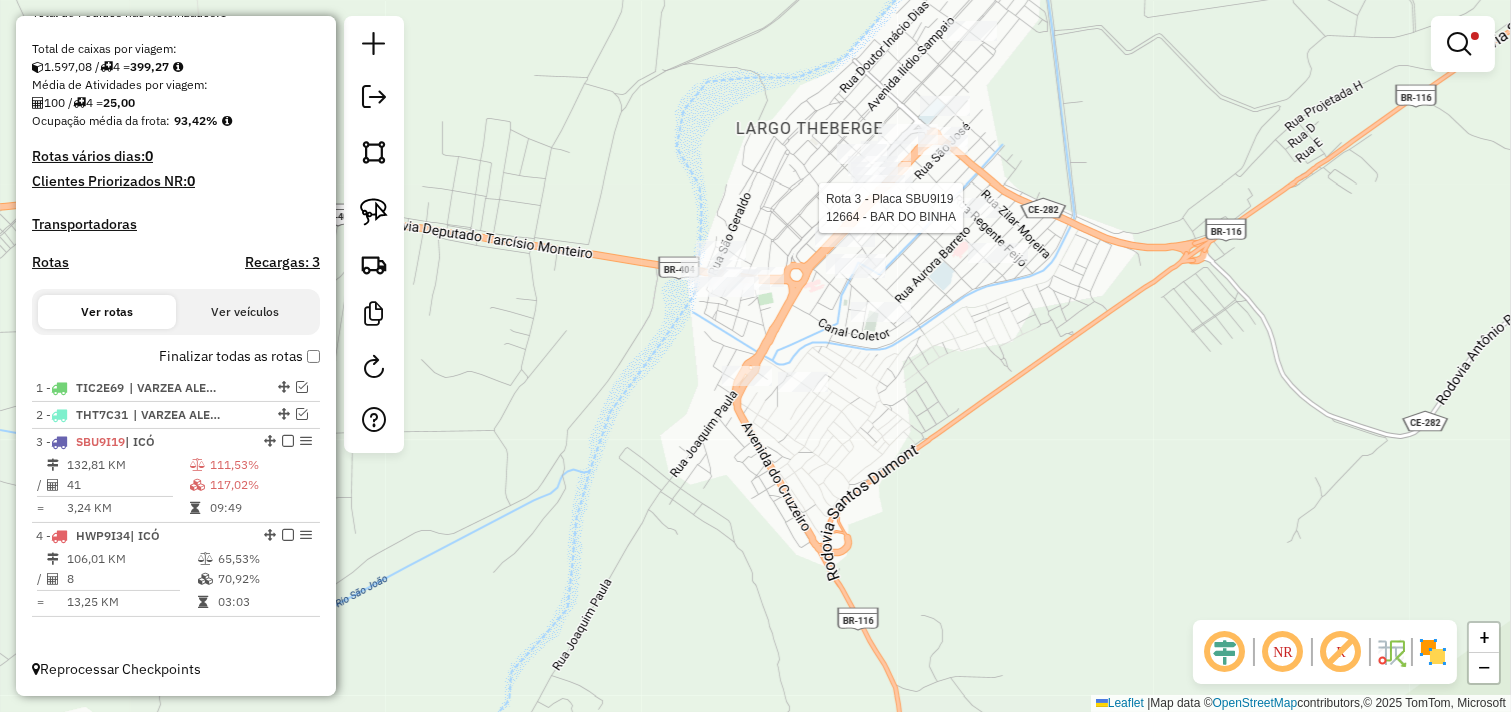 select on "**********" 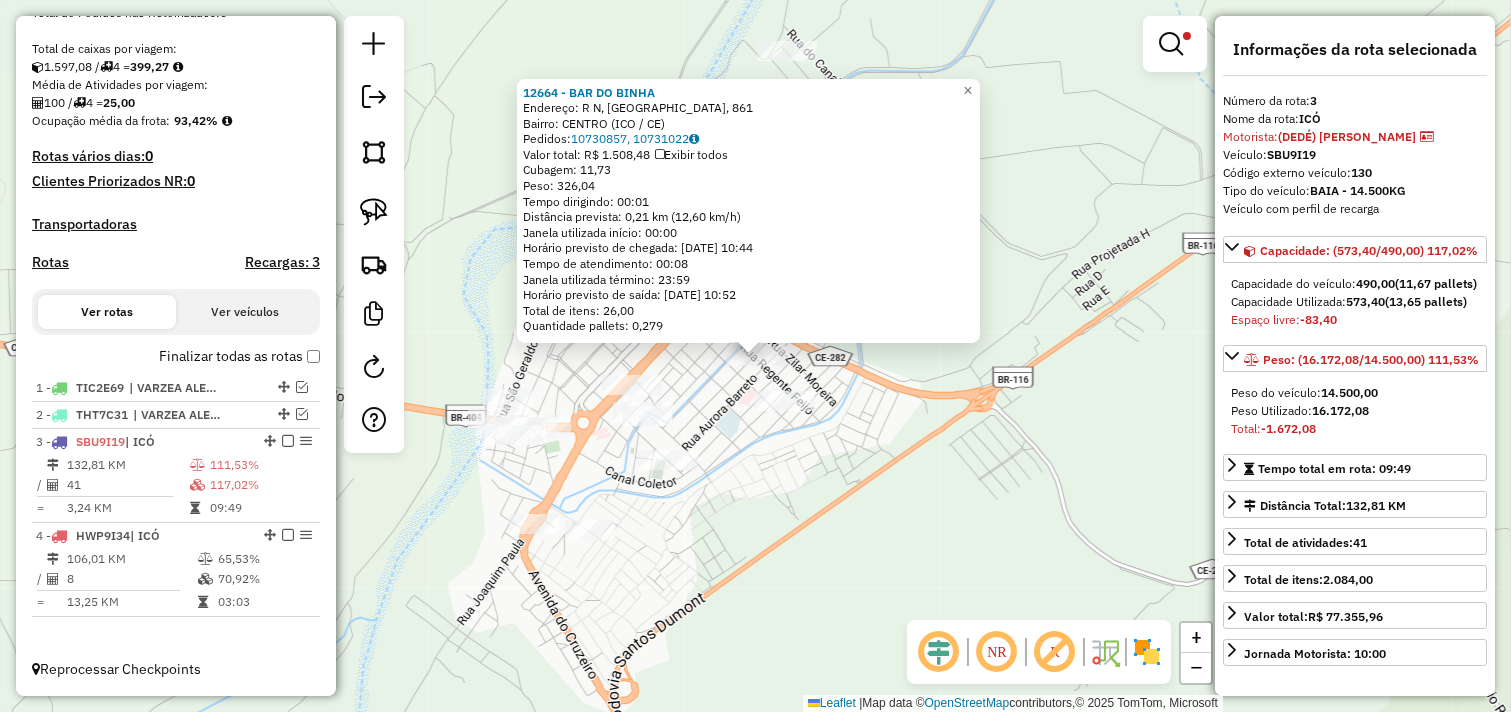 drag, startPoint x: 977, startPoint y: 368, endPoint x: 950, endPoint y: 374, distance: 27.658634 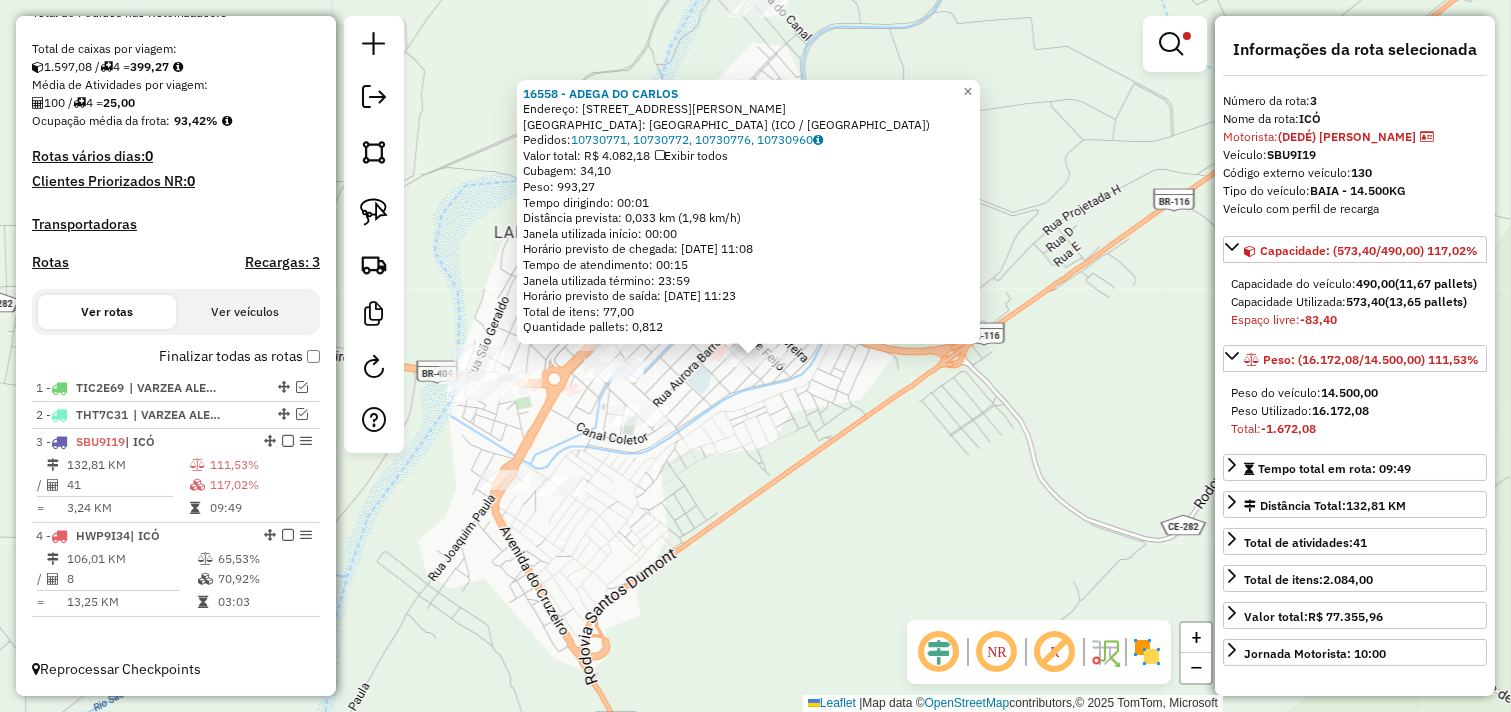 click on "16558 - ADEGA DO CARLOS  Endereço:  Rua Francisco Luzia de Figueir 386   Bairro: CIDADE NOVA (ICO / CE)   Pedidos:  10730771, 10730772, 10730776, 10730960   Valor total: R$ 4.082,18   Exibir todos   Cubagem: 34,10  Peso: 993,27  Tempo dirigindo: 00:01   Distância prevista: 0,033 km (1,98 km/h)   Janela utilizada início: 00:00   Horário previsto de chegada: 11/07/2025 11:08   Tempo de atendimento: 00:15   Janela utilizada término: 23:59   Horário previsto de saída: 11/07/2025 11:23   Total de itens: 77,00   Quantidade pallets: 0,812  × Limpar filtros Janela de atendimento Grade de atendimento Capacidade Transportadoras Veículos Cliente Pedidos  Rotas Selecione os dias de semana para filtrar as janelas de atendimento  Seg   Ter   Qua   Qui   Sex   Sáb   Dom  Informe o período da janela de atendimento: De: Até:  Filtrar exatamente a janela do cliente  Considerar janela de atendimento padrão  Selecione os dias de semana para filtrar as grades de atendimento  Seg   Ter   Qua   Qui   Sex   Sáb   Dom" 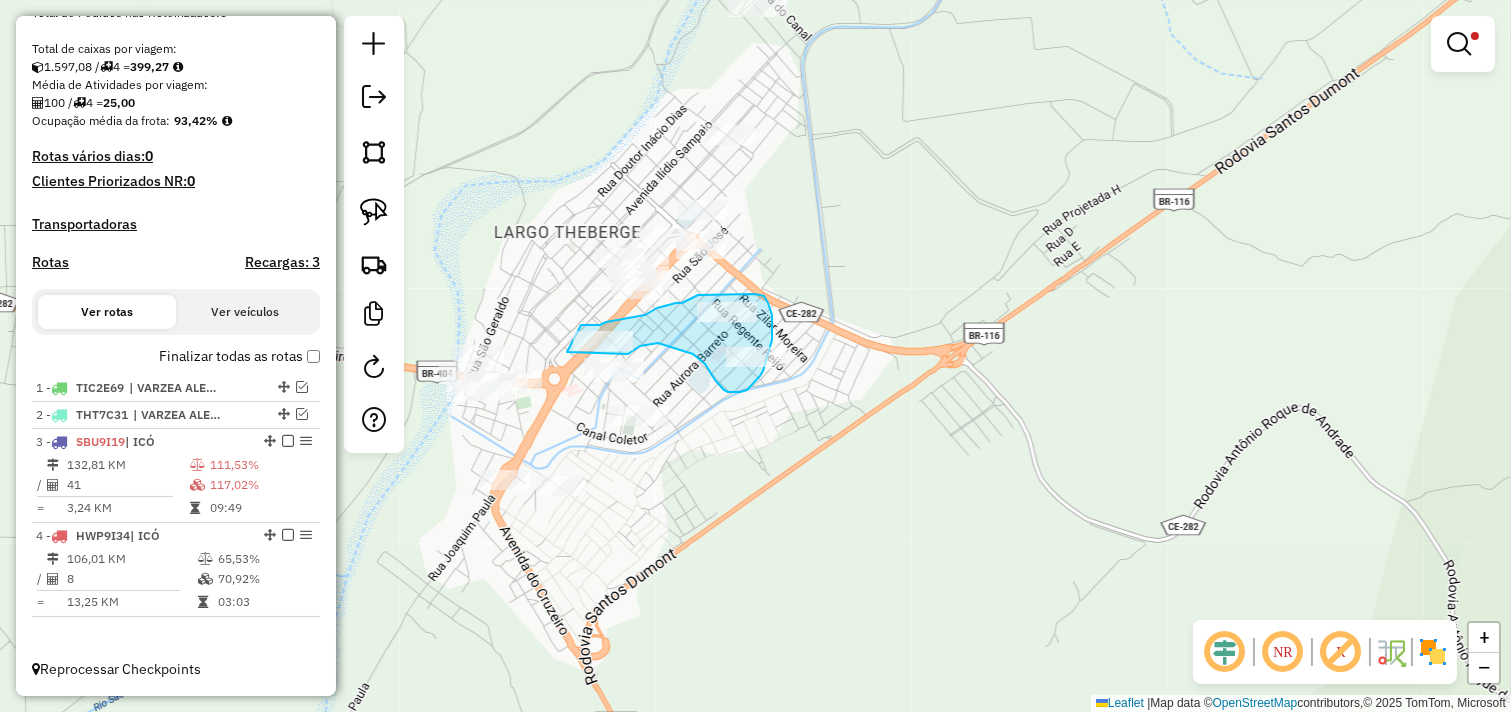 drag, startPoint x: 588, startPoint y: 325, endPoint x: 564, endPoint y: 348, distance: 33.24154 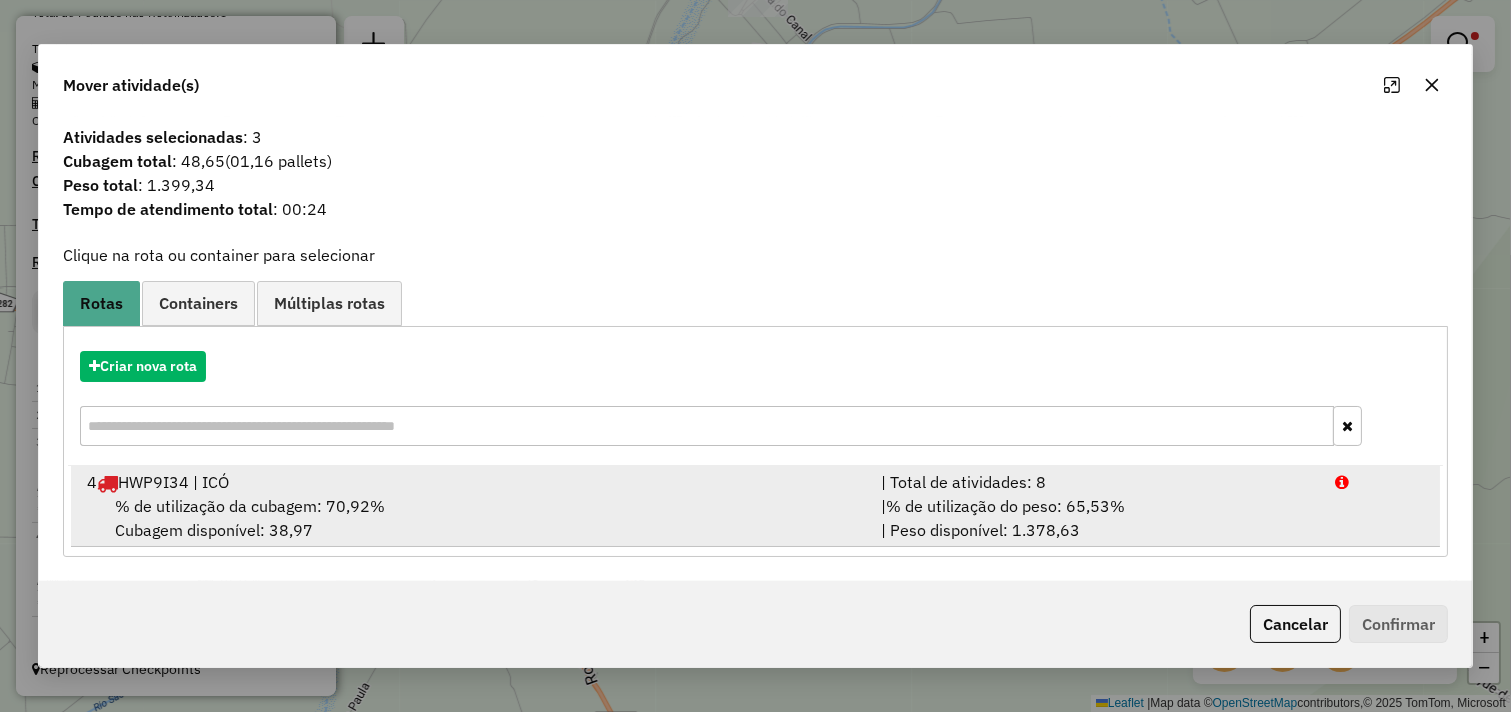 click on "4  HWP9I34 | ICÓ" at bounding box center (472, 482) 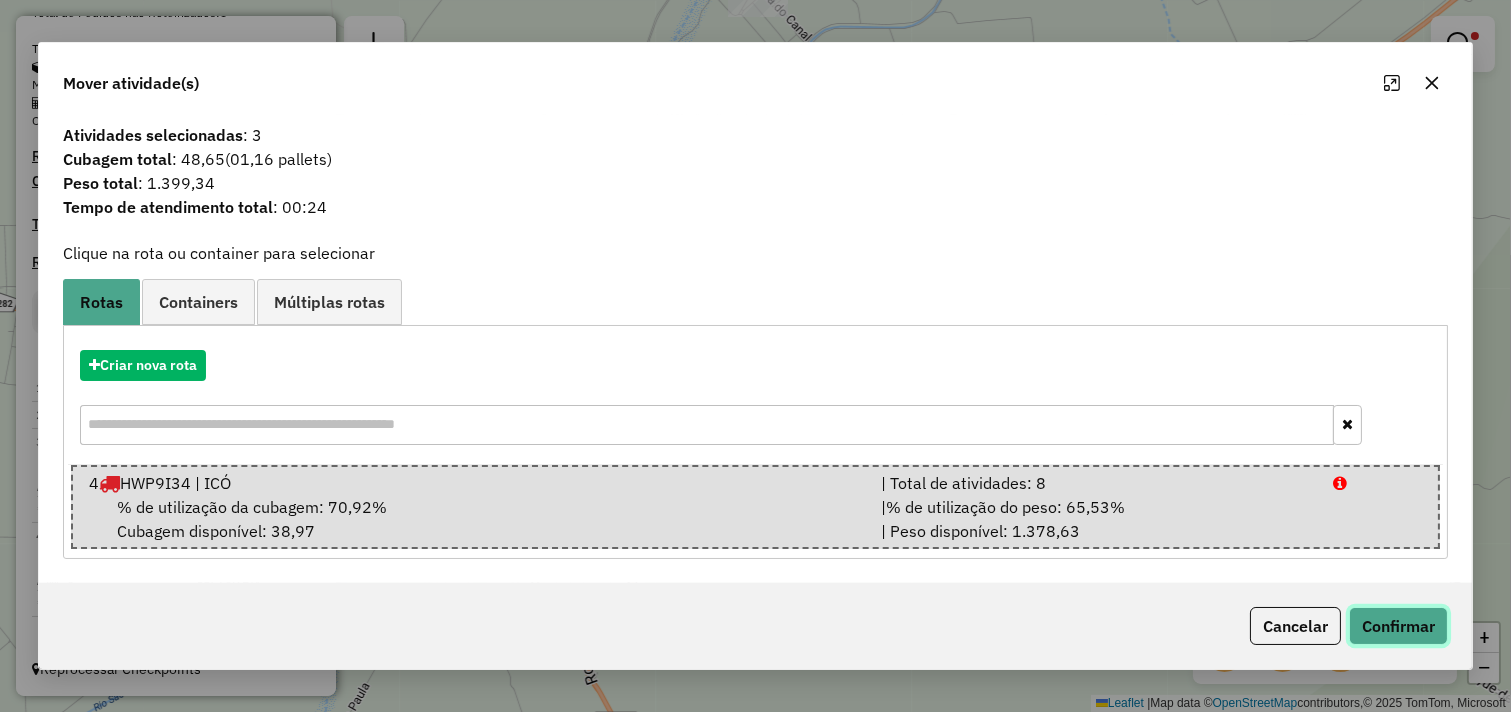 click on "Confirmar" 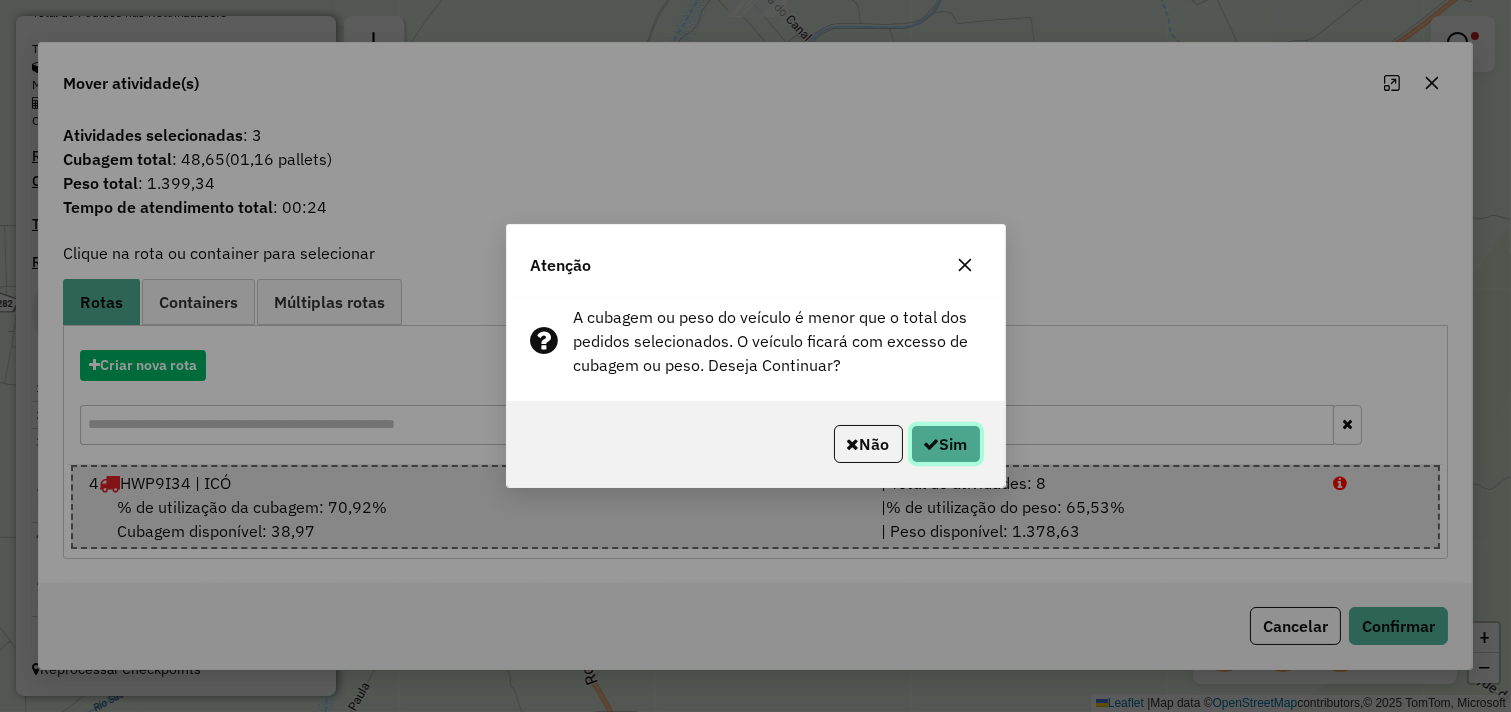 click on "Sim" 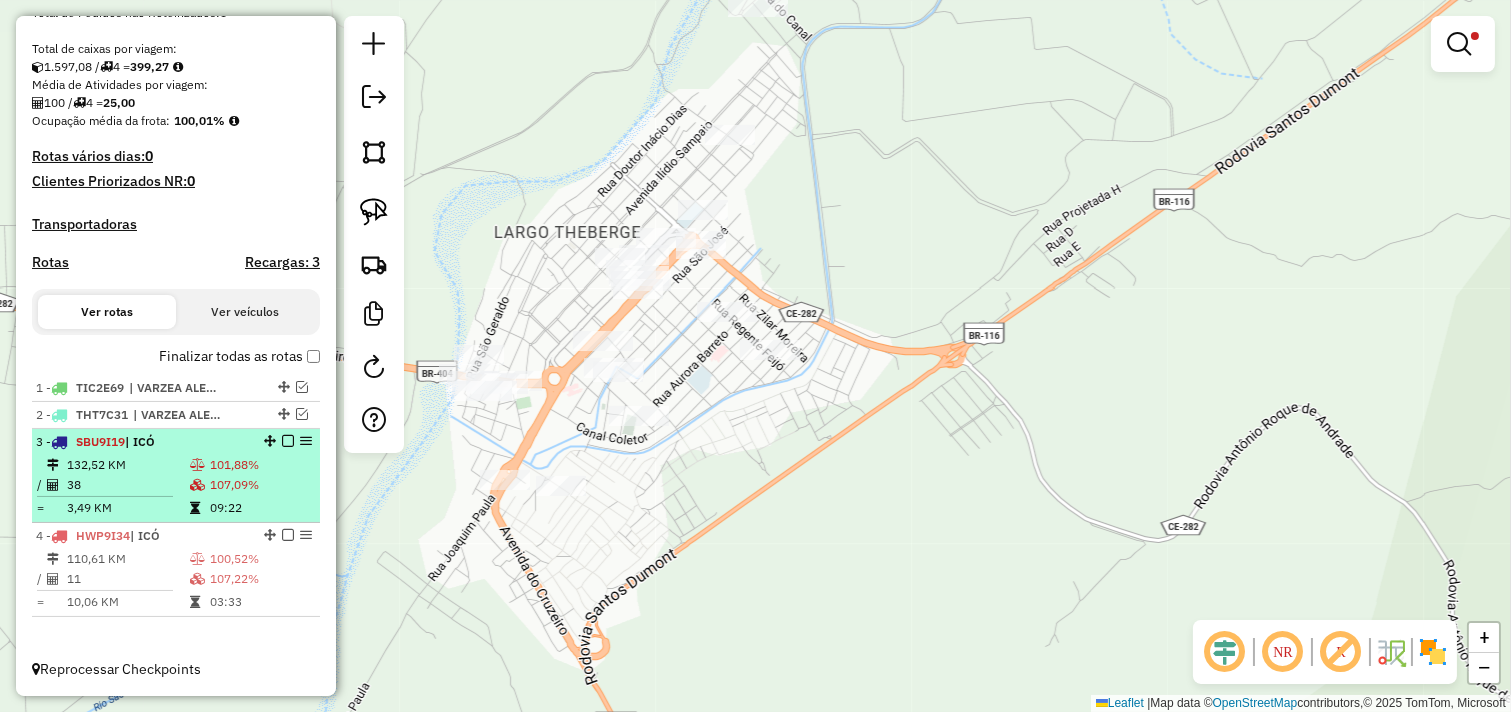 click on "3,49 KM" at bounding box center (127, 508) 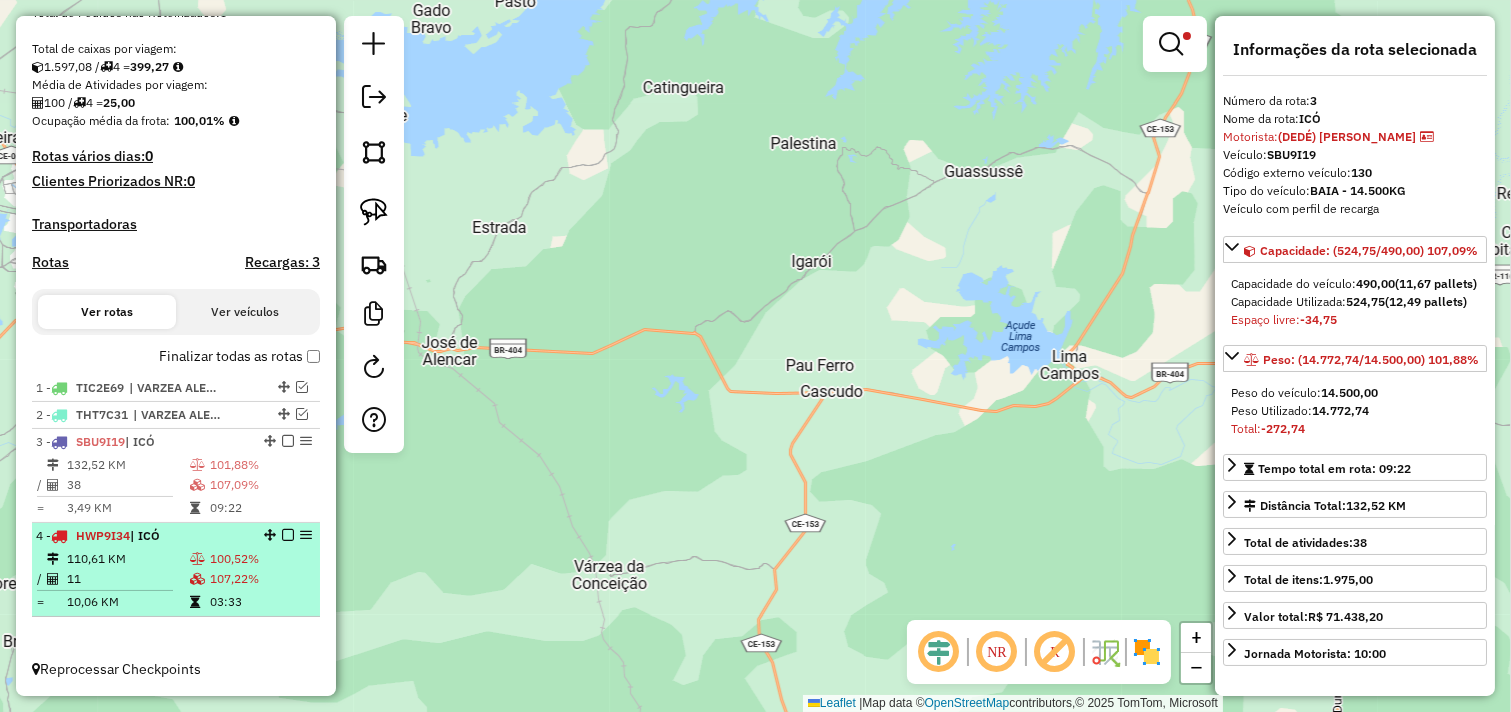 click on "110,61 KM" at bounding box center [127, 559] 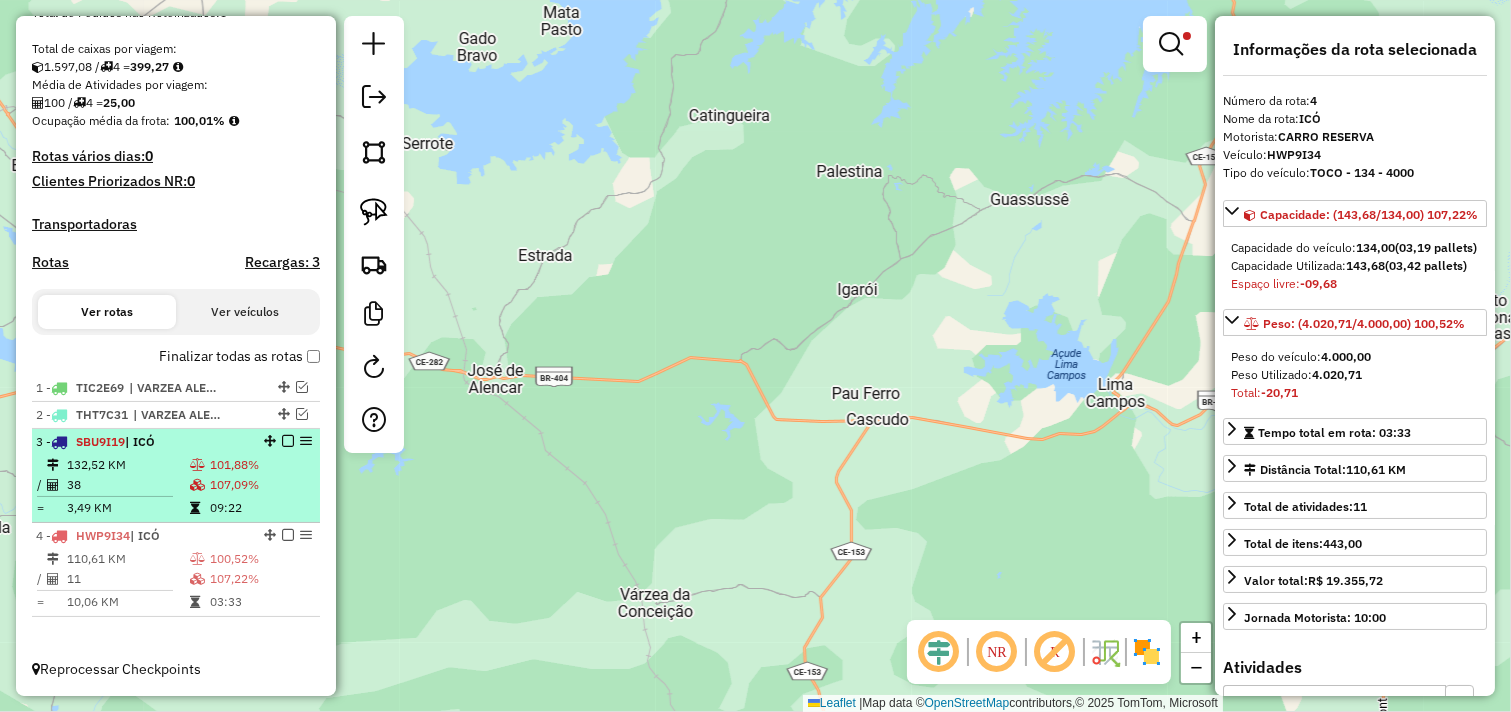 click at bounding box center [197, 465] 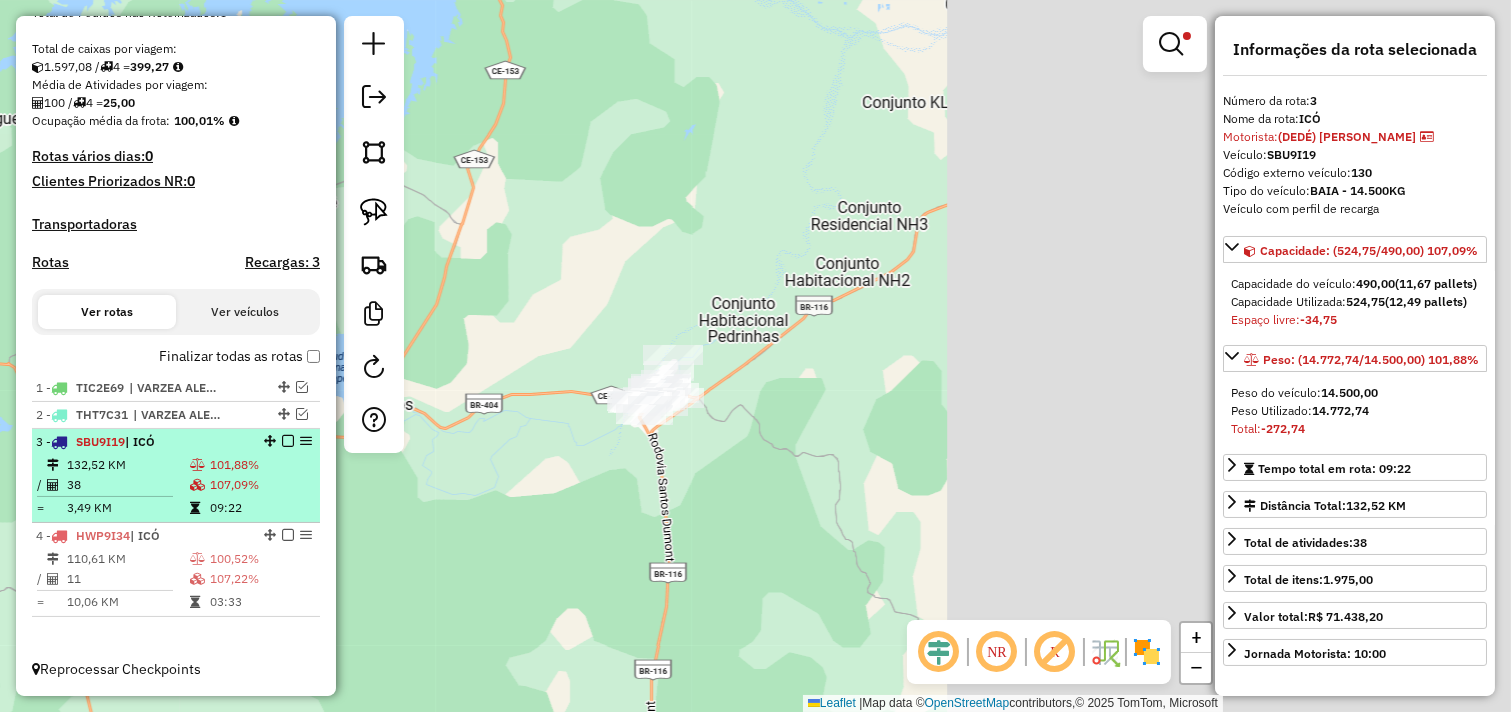 drag, startPoint x: 972, startPoint y: 441, endPoint x: 285, endPoint y: 472, distance: 687.69904 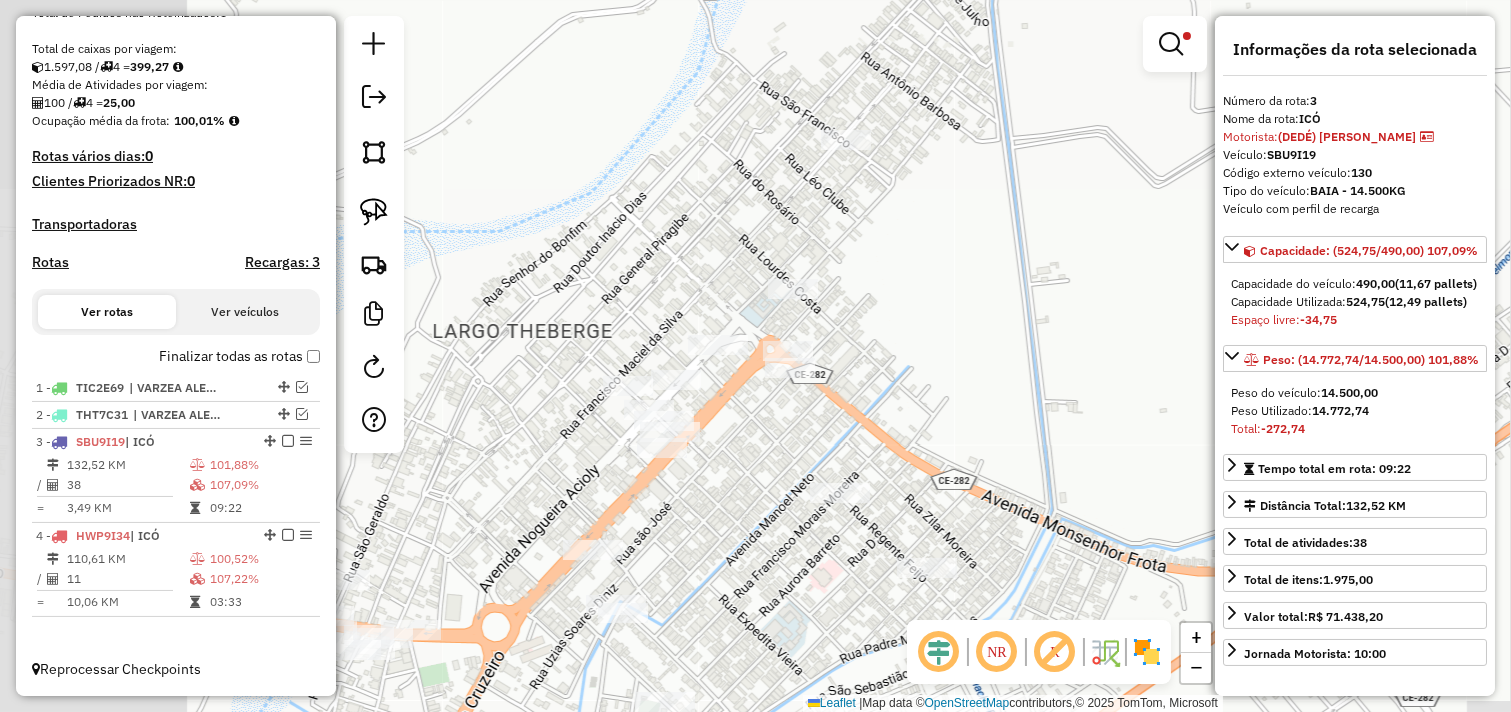 drag, startPoint x: 585, startPoint y: 373, endPoint x: 978, endPoint y: 363, distance: 393.1272 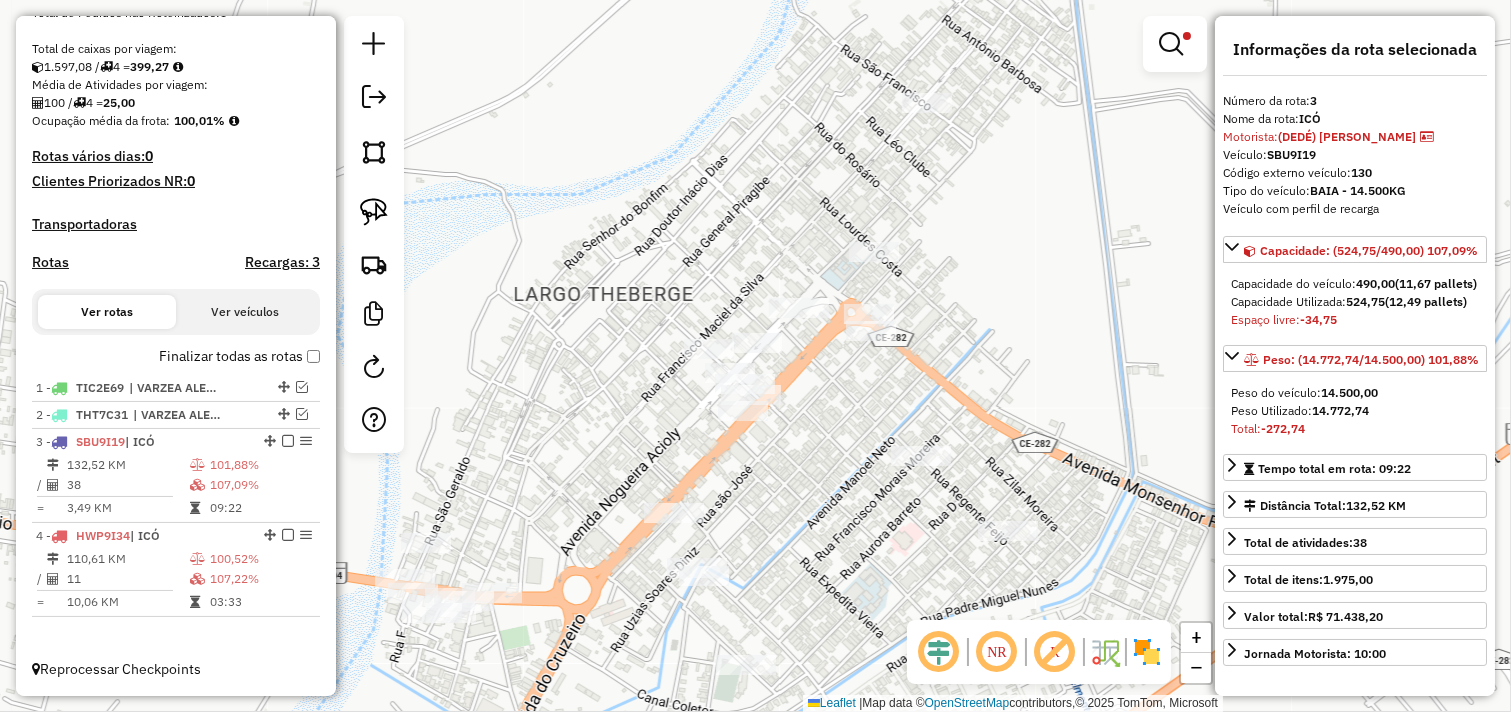 drag, startPoint x: 783, startPoint y: 496, endPoint x: 793, endPoint y: 387, distance: 109.457756 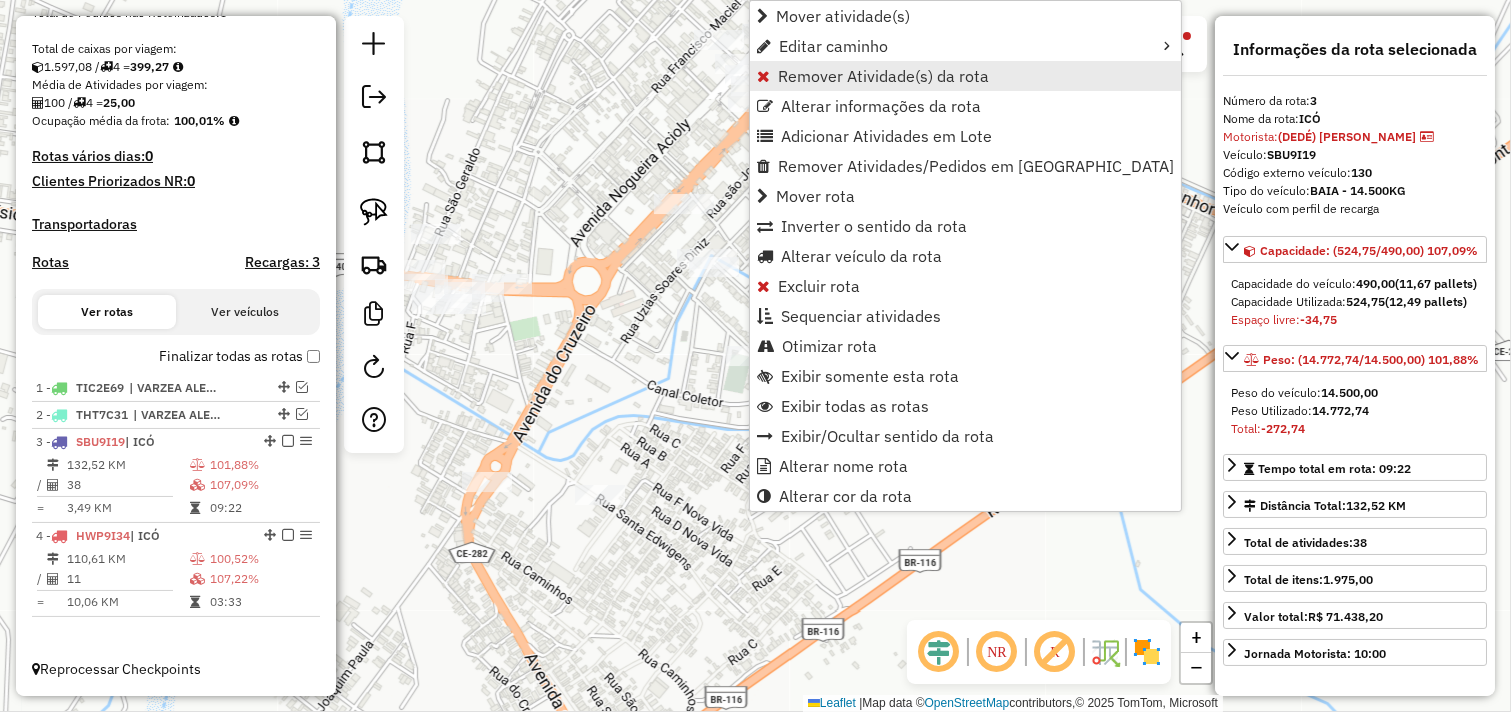 click on "Remover Atividade(s) da rota" at bounding box center (883, 76) 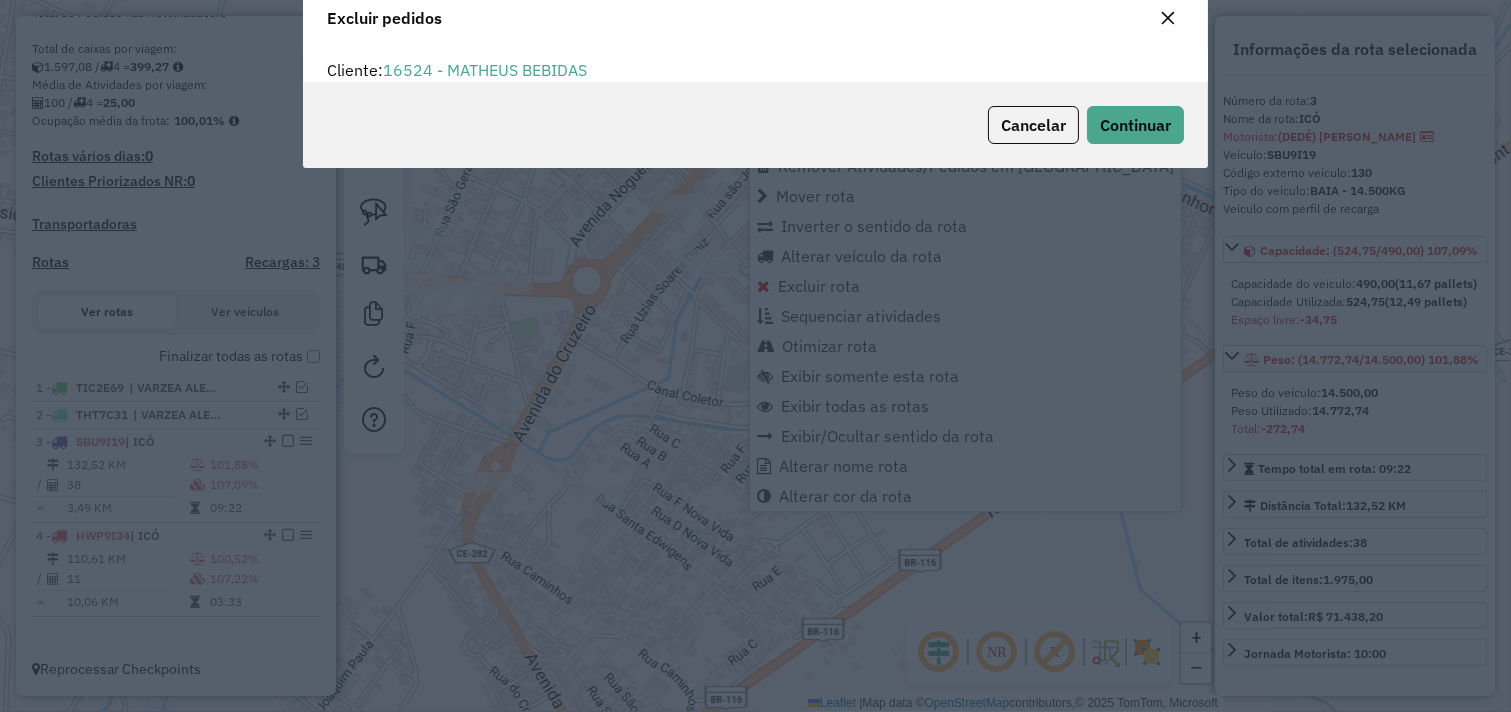 scroll, scrollTop: 68, scrollLeft: 0, axis: vertical 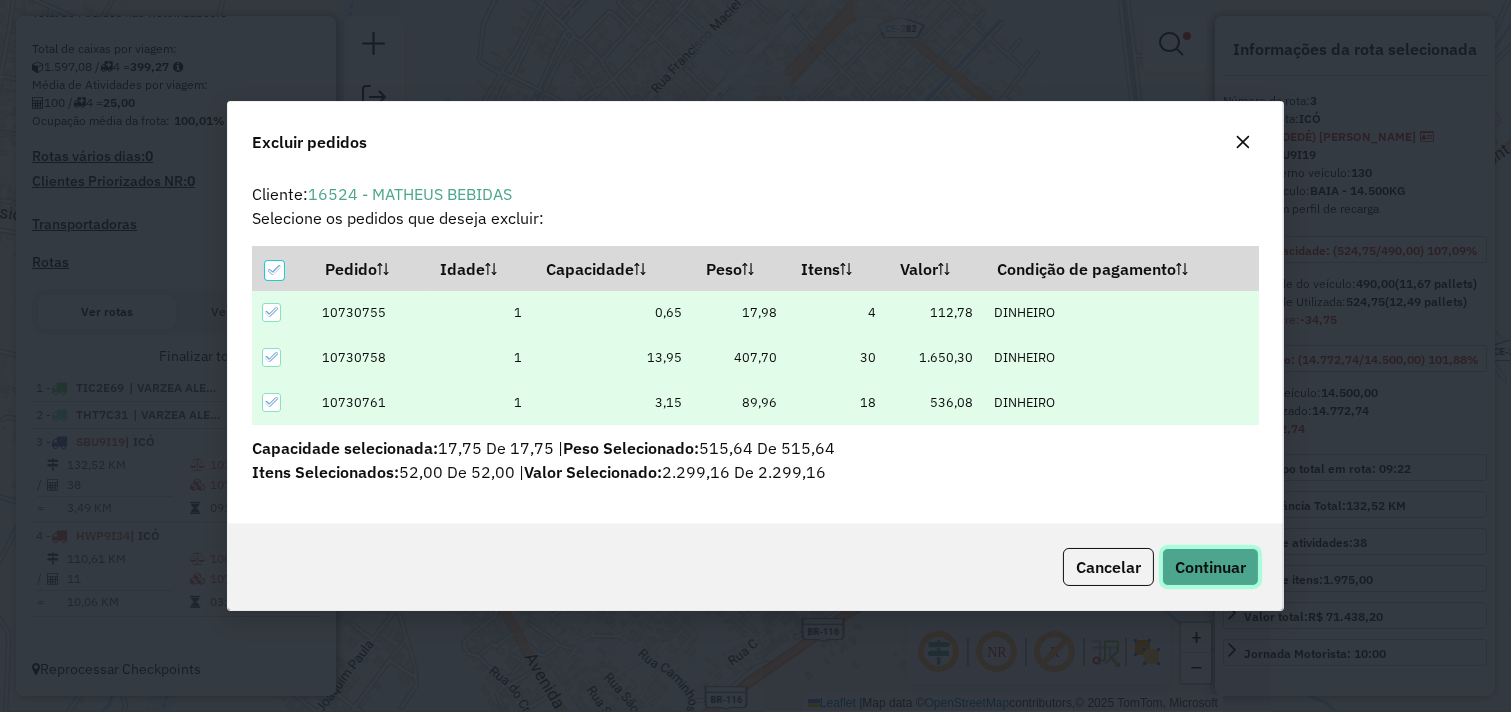 click on "Continuar" 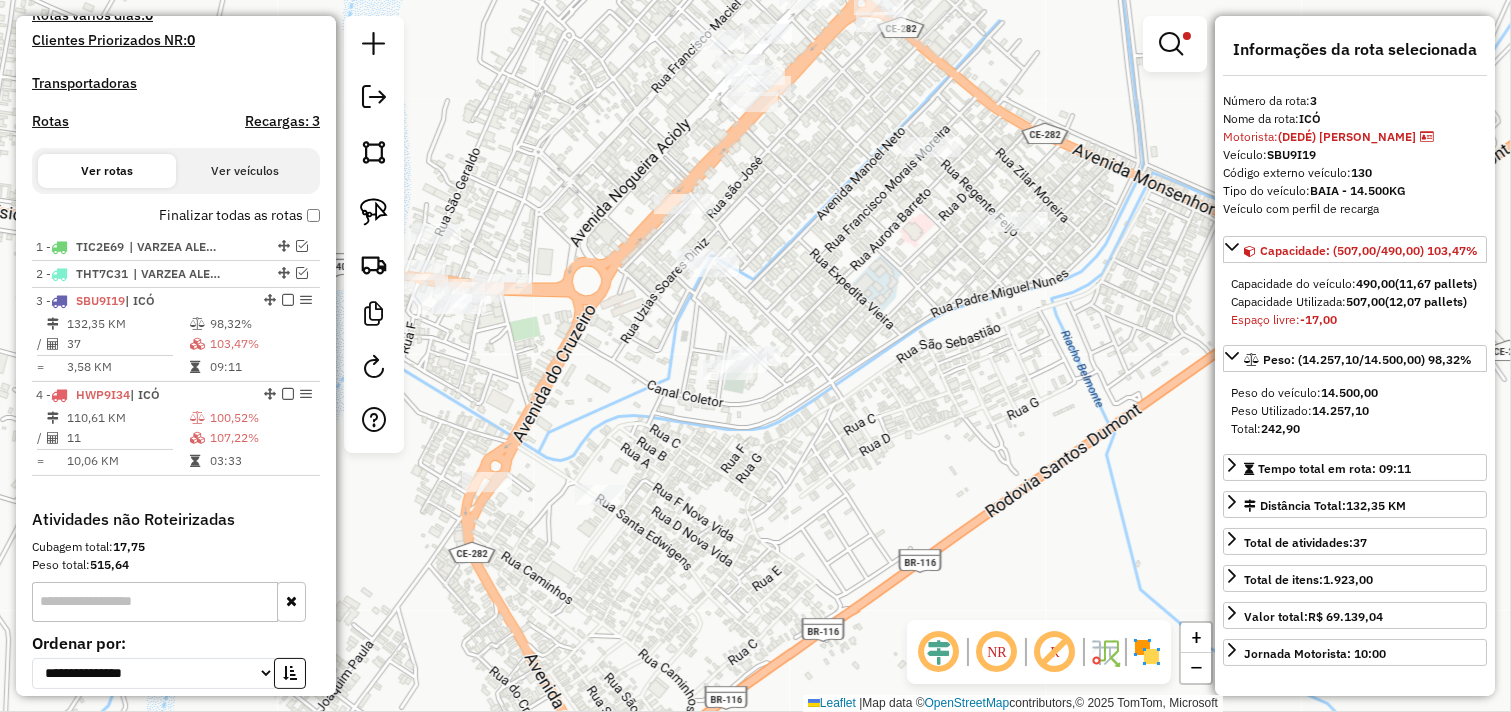 scroll, scrollTop: 728, scrollLeft: 0, axis: vertical 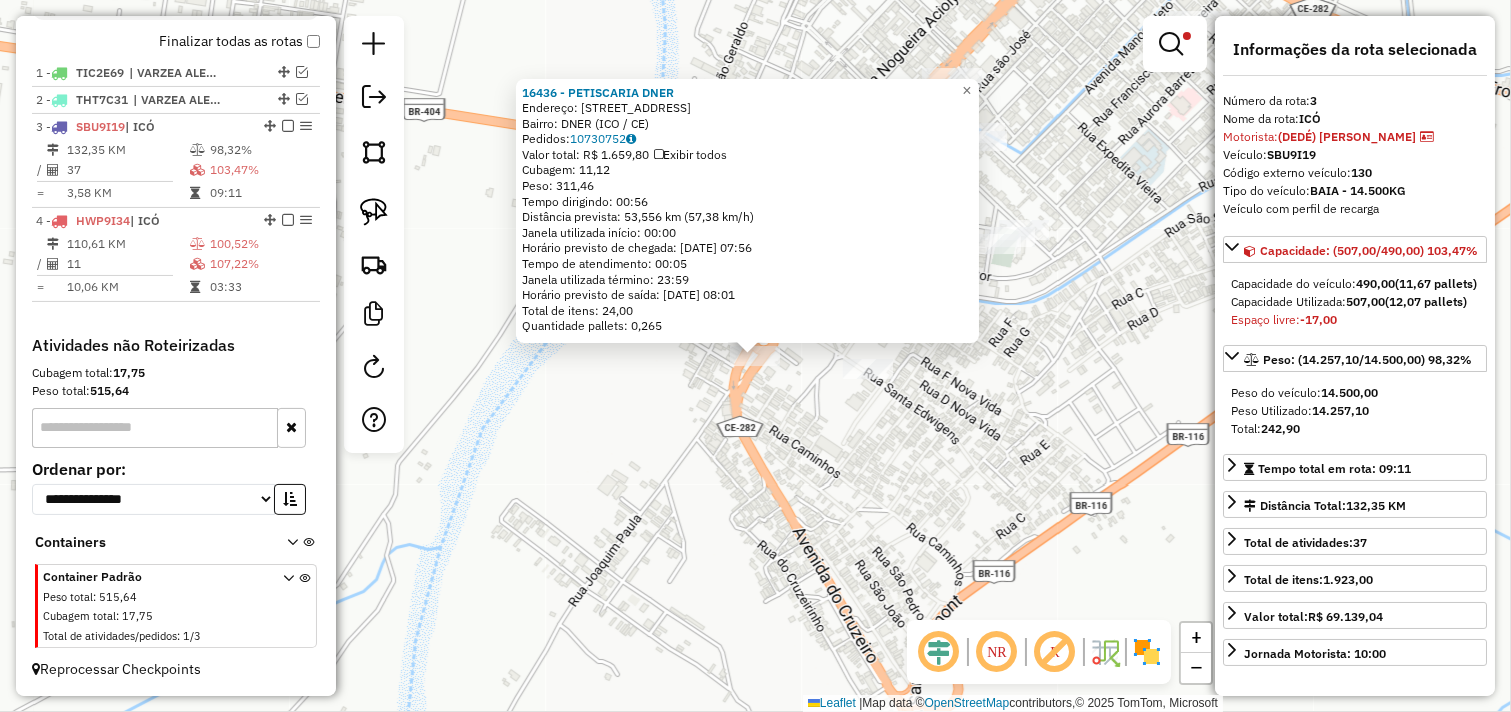 drag, startPoint x: 746, startPoint y: 426, endPoint x: 770, endPoint y: 423, distance: 24.186773 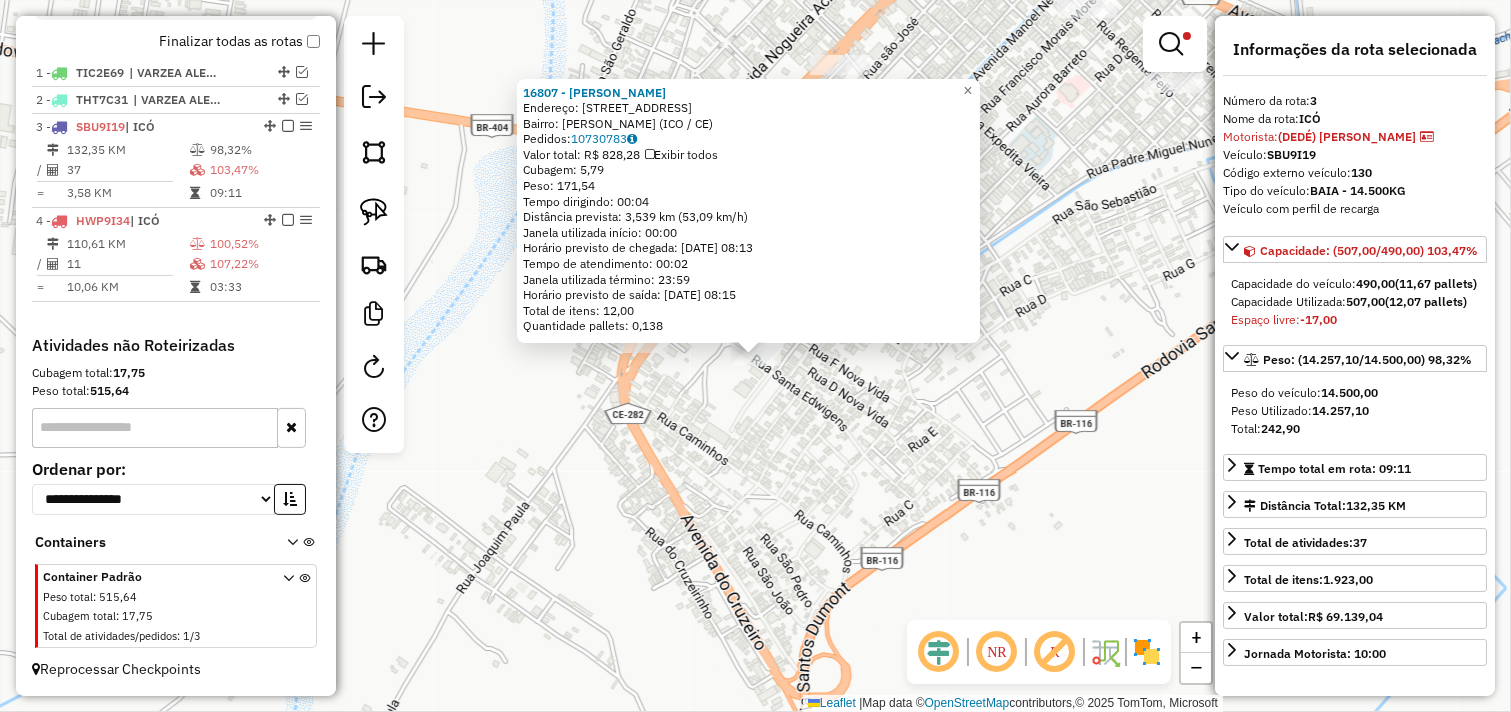 click on "16807 - JOAQUIM CIELDO CARDO  Endereço:  Rua Santa Edwigens 41   Bairro: JOANINHA SOBRAL (ICO / CE)   Pedidos:  10730783   Valor total: R$ 828,28   Exibir todos   Cubagem: 5,79  Peso: 171,54  Tempo dirigindo: 00:04   Distância prevista: 3,539 km (53,09 km/h)   Janela utilizada início: 00:00   Horário previsto de chegada: 11/07/2025 08:13   Tempo de atendimento: 00:02   Janela utilizada término: 23:59   Horário previsto de saída: 11/07/2025 08:15   Total de itens: 12,00   Quantidade pallets: 0,138  × Limpar filtros Janela de atendimento Grade de atendimento Capacidade Transportadoras Veículos Cliente Pedidos  Rotas Selecione os dias de semana para filtrar as janelas de atendimento  Seg   Ter   Qua   Qui   Sex   Sáb   Dom  Informe o período da janela de atendimento: De: Até:  Filtrar exatamente a janela do cliente  Considerar janela de atendimento padrão  Selecione os dias de semana para filtrar as grades de atendimento  Seg   Ter   Qua   Qui   Sex   Sáb   Dom   Peso mínimo:   Peso máximo:  De:" 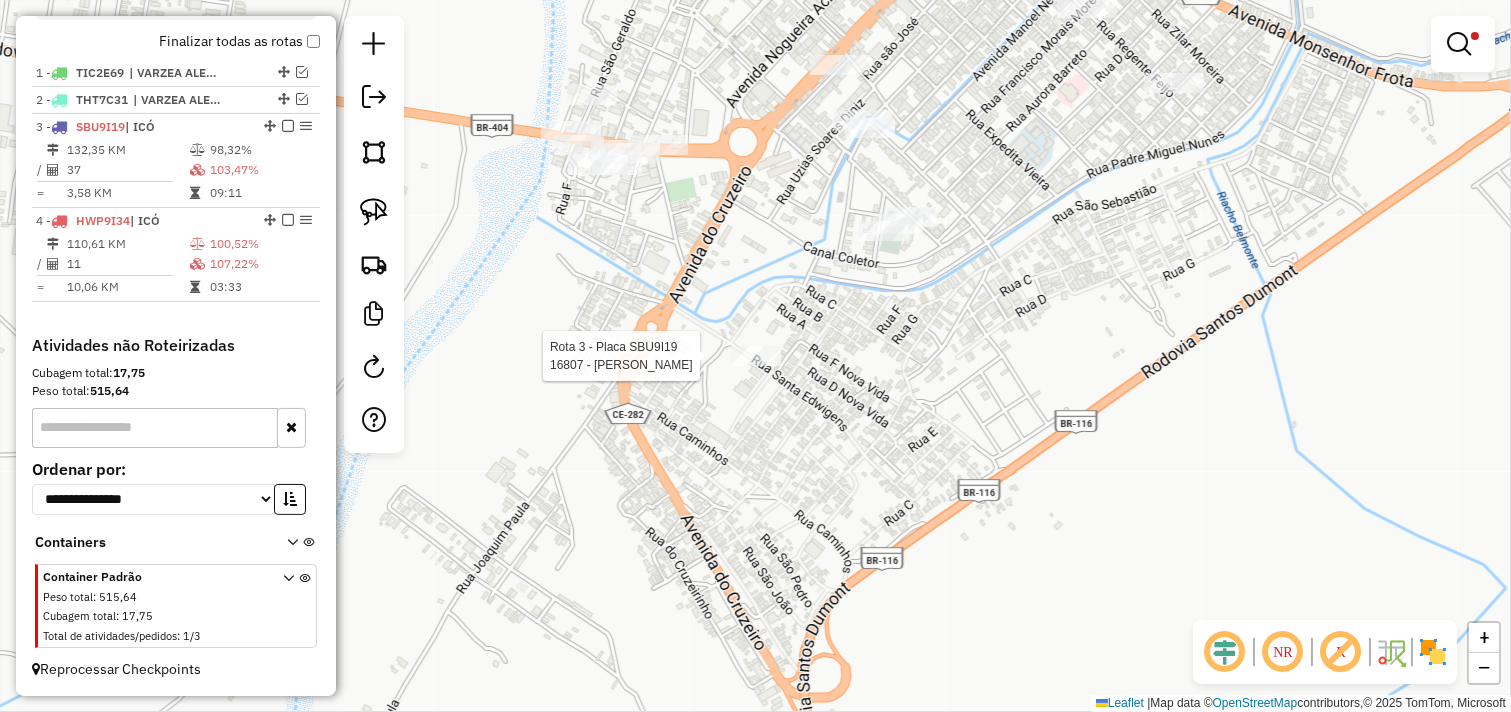 select on "**********" 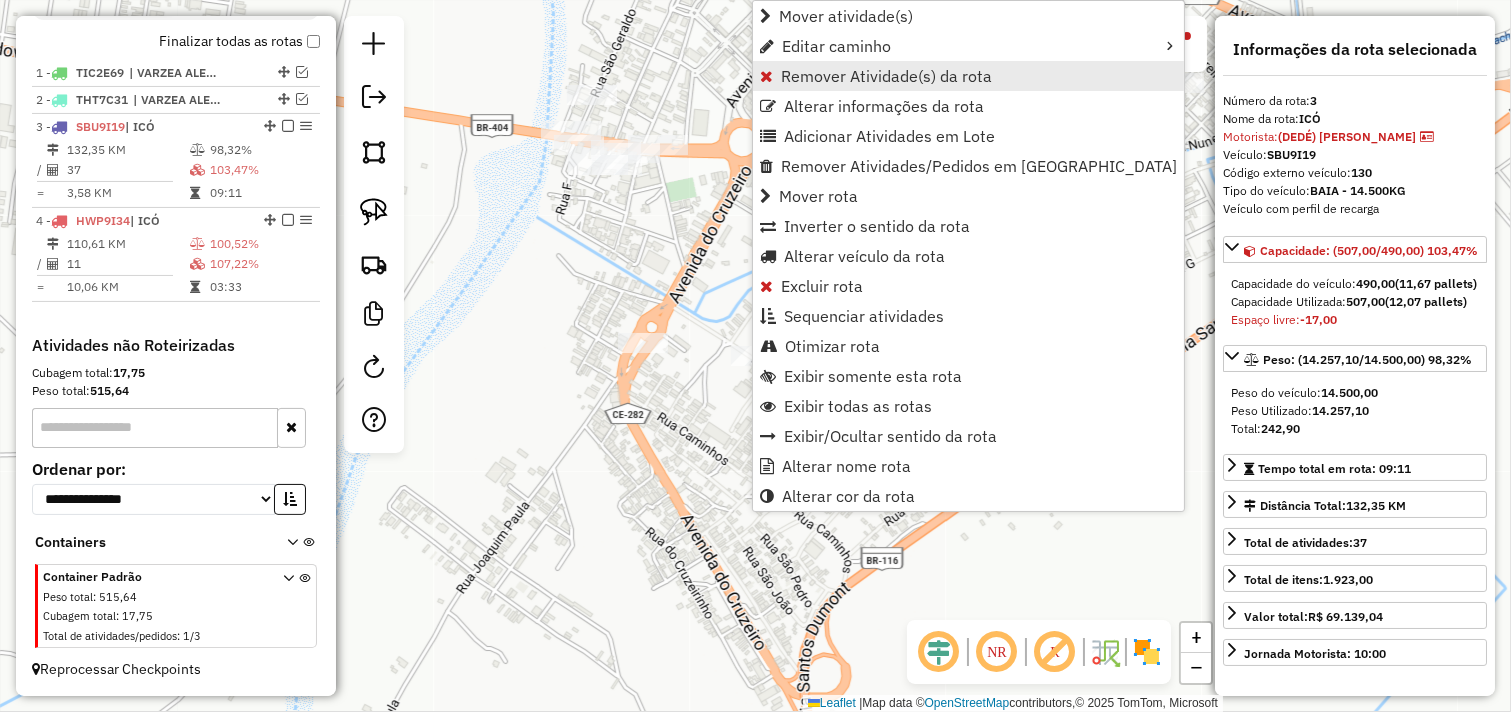 click on "Remover Atividade(s) da rota" at bounding box center [886, 76] 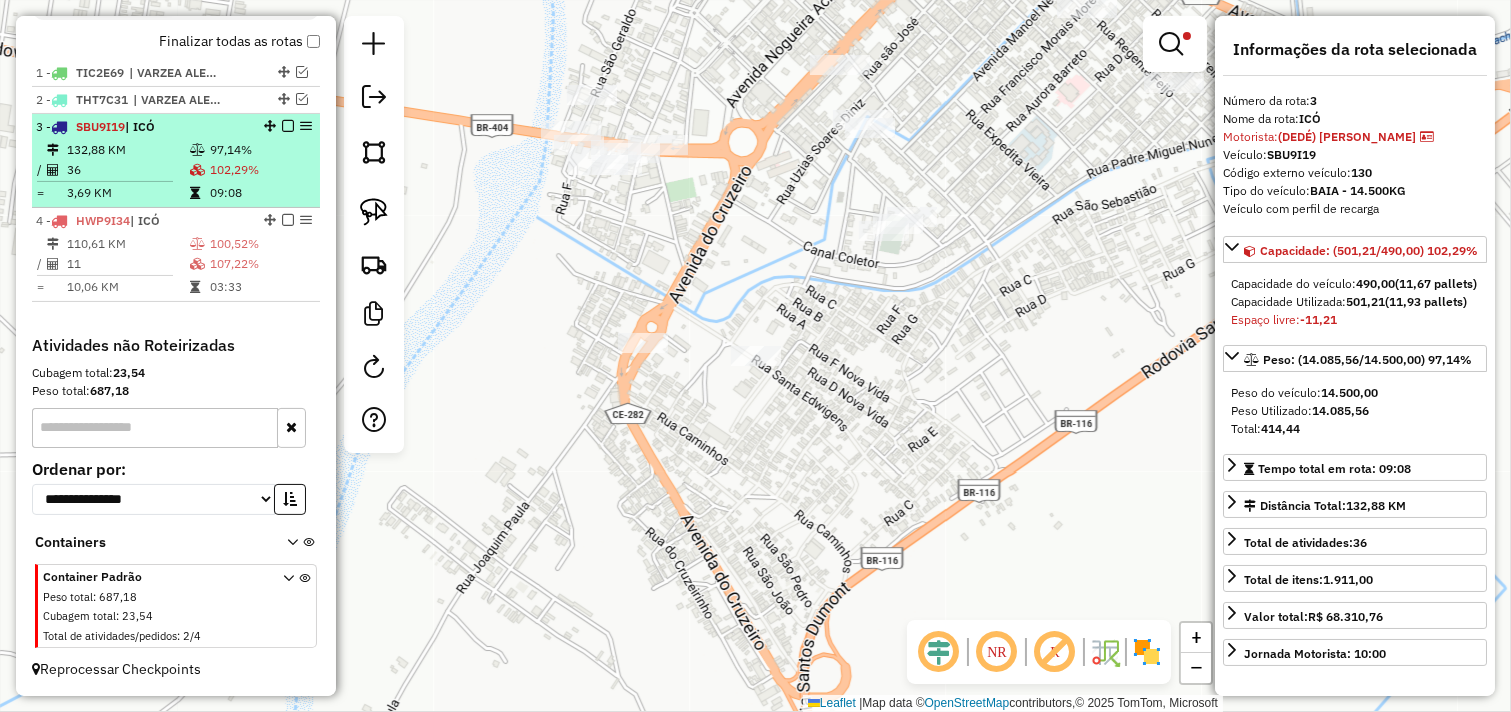 click at bounding box center (199, 150) 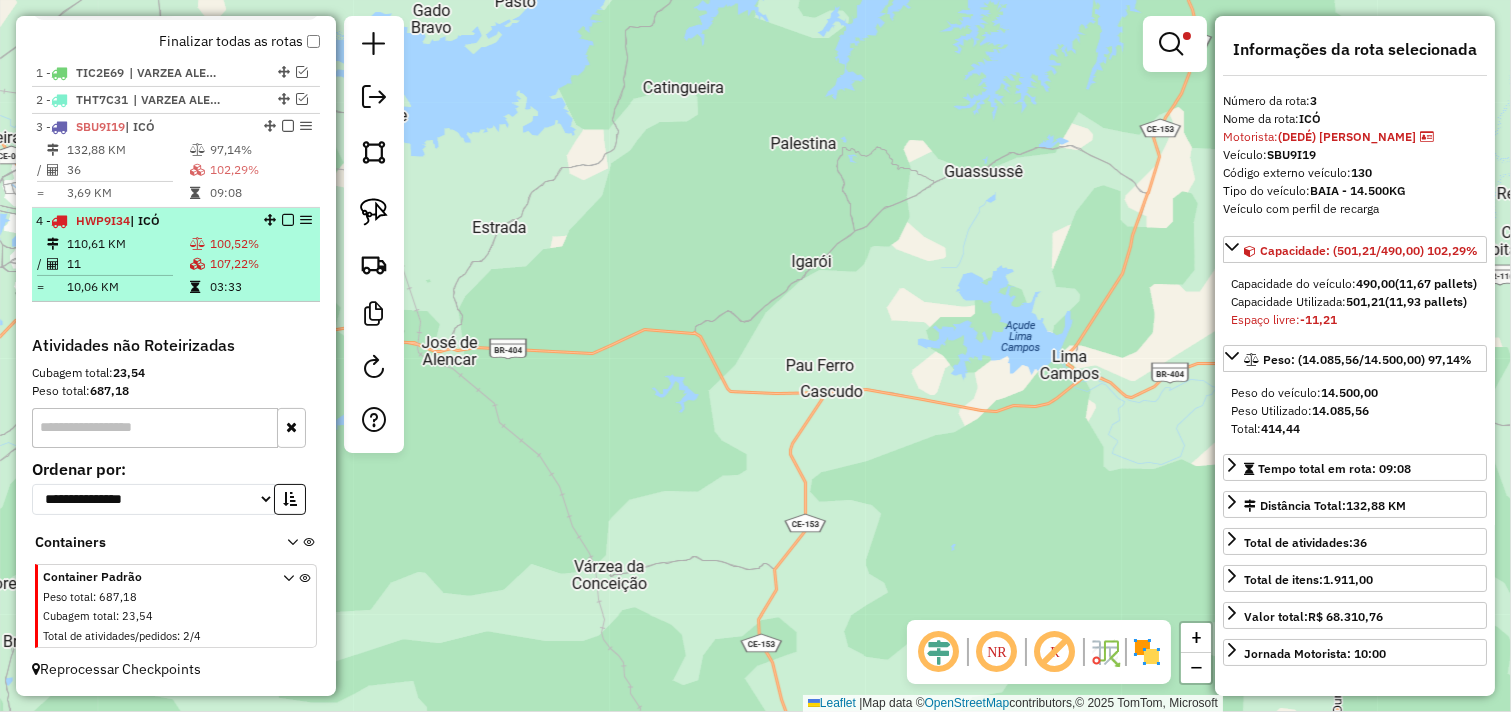 click on "107,22%" at bounding box center [260, 264] 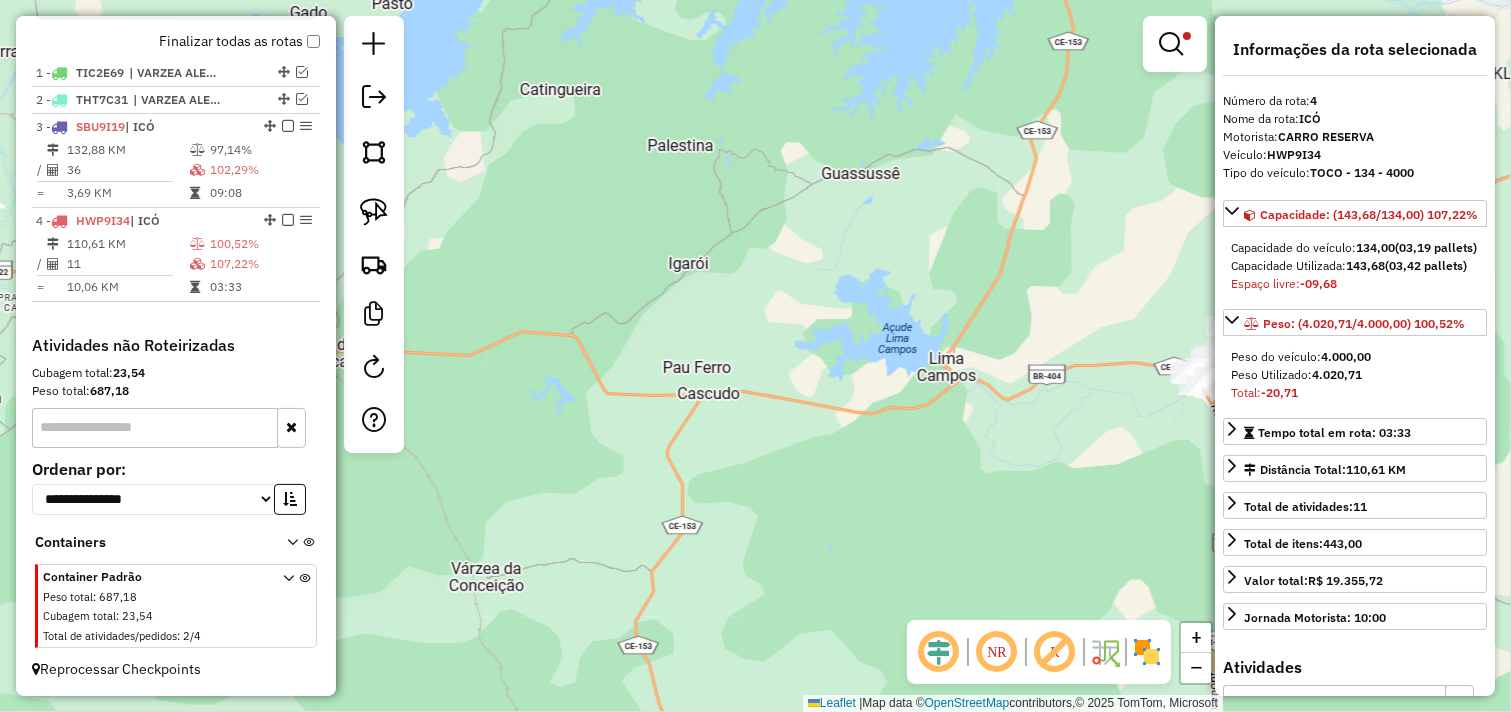 drag, startPoint x: 966, startPoint y: 368, endPoint x: 544, endPoint y: 314, distance: 425.44095 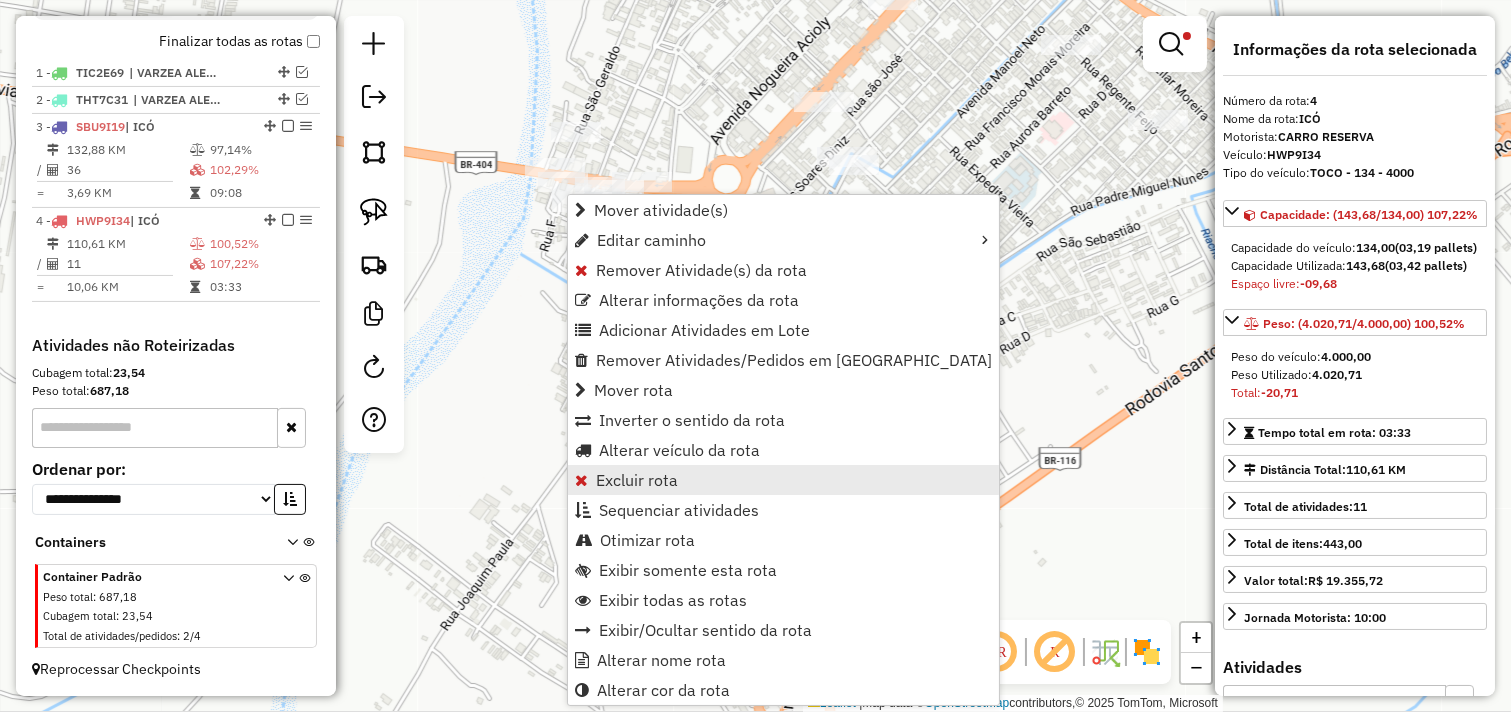 click on "Excluir rota" at bounding box center (637, 480) 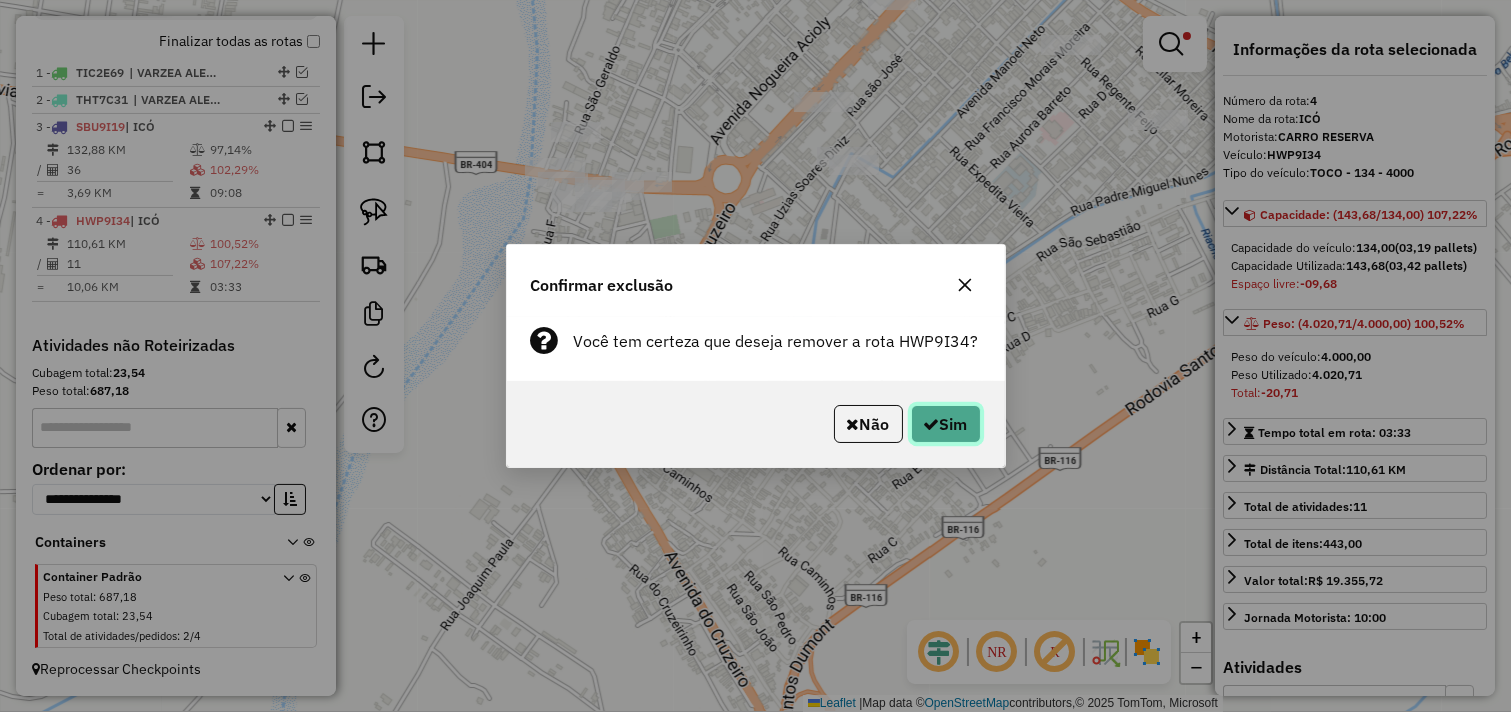 click on "Sim" 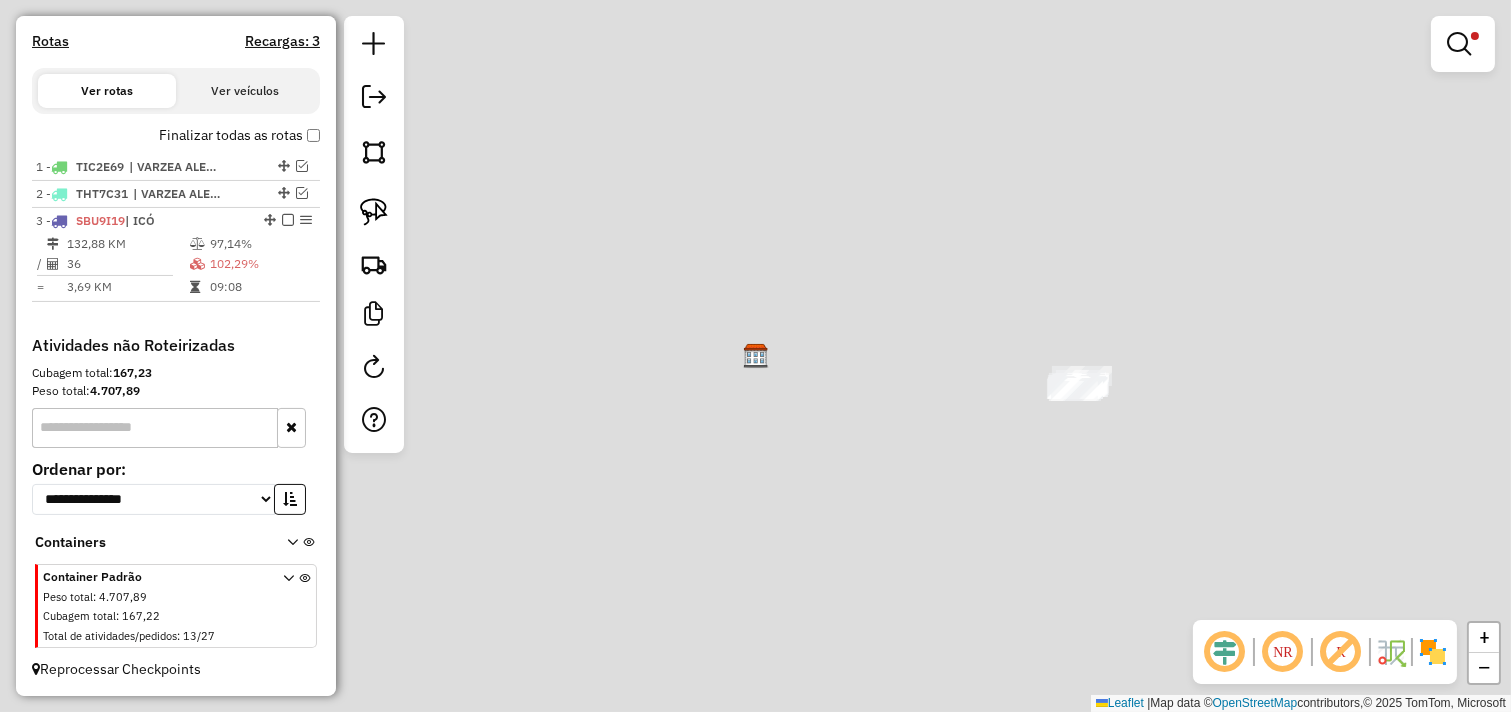 scroll, scrollTop: 635, scrollLeft: 0, axis: vertical 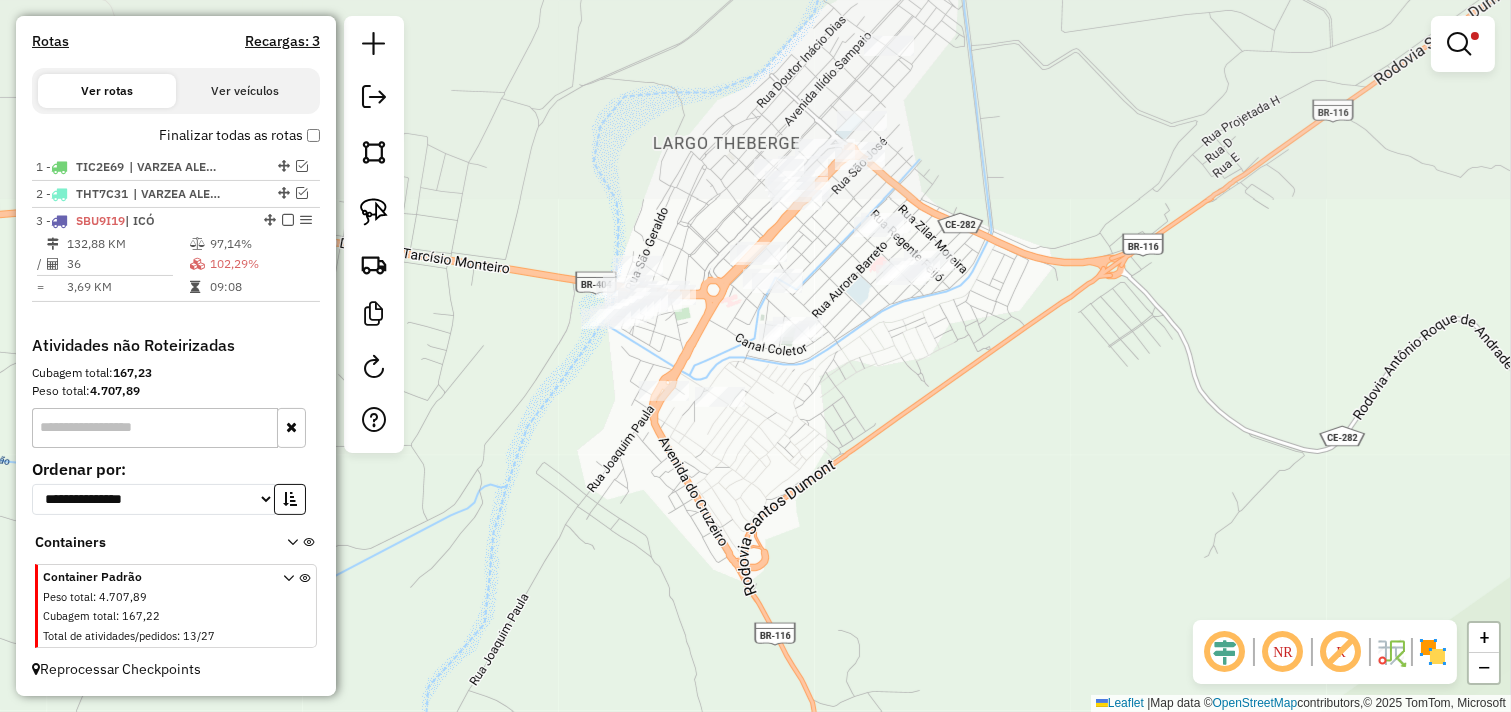 drag, startPoint x: 1026, startPoint y: 272, endPoint x: 855, endPoint y: 587, distance: 358.42154 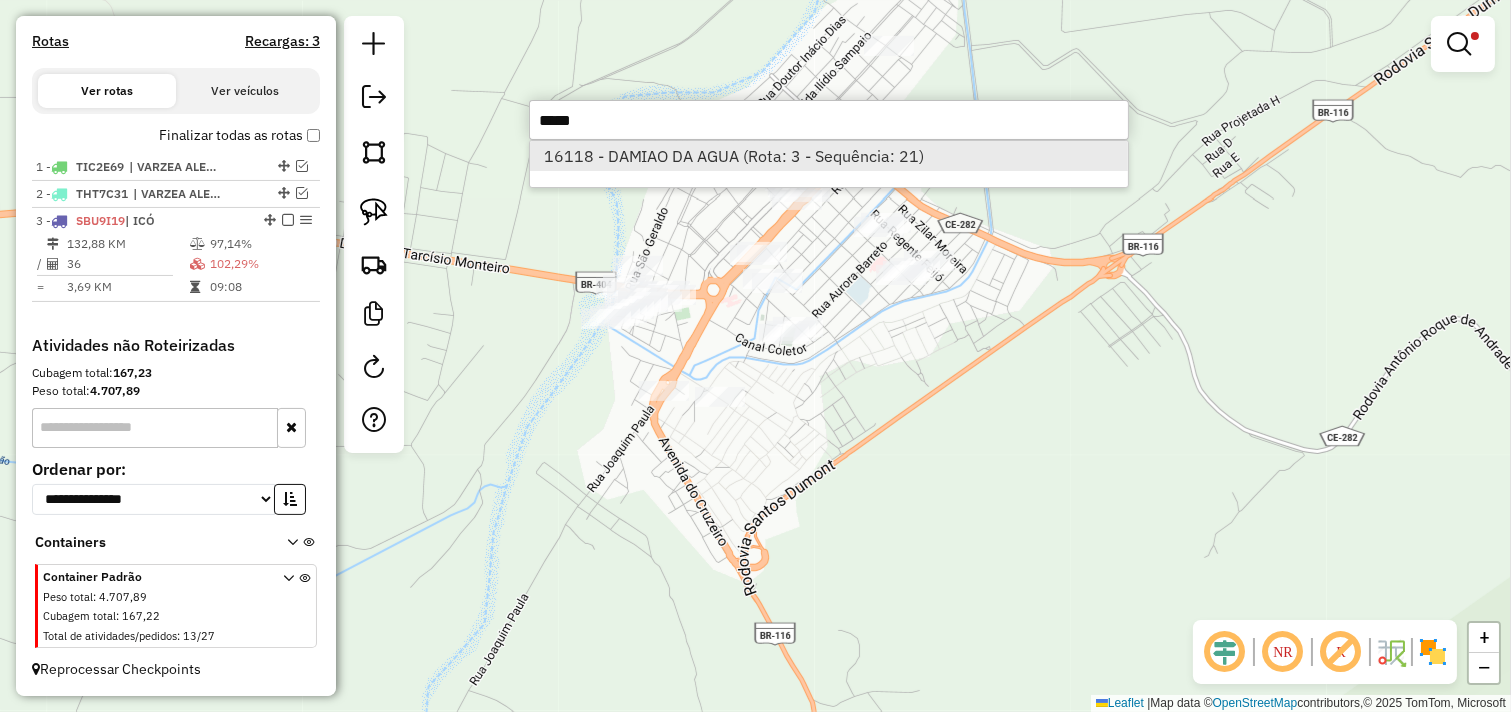 type on "*****" 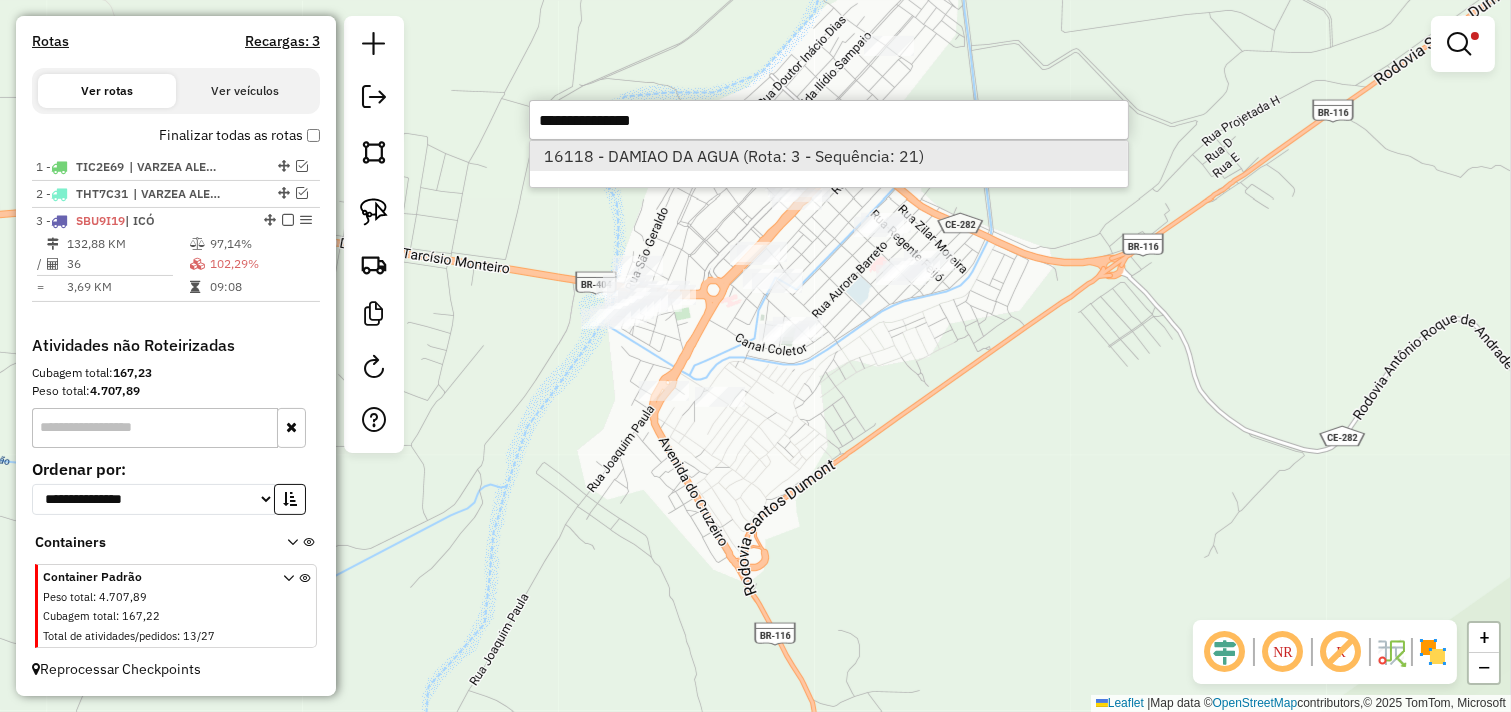select on "**********" 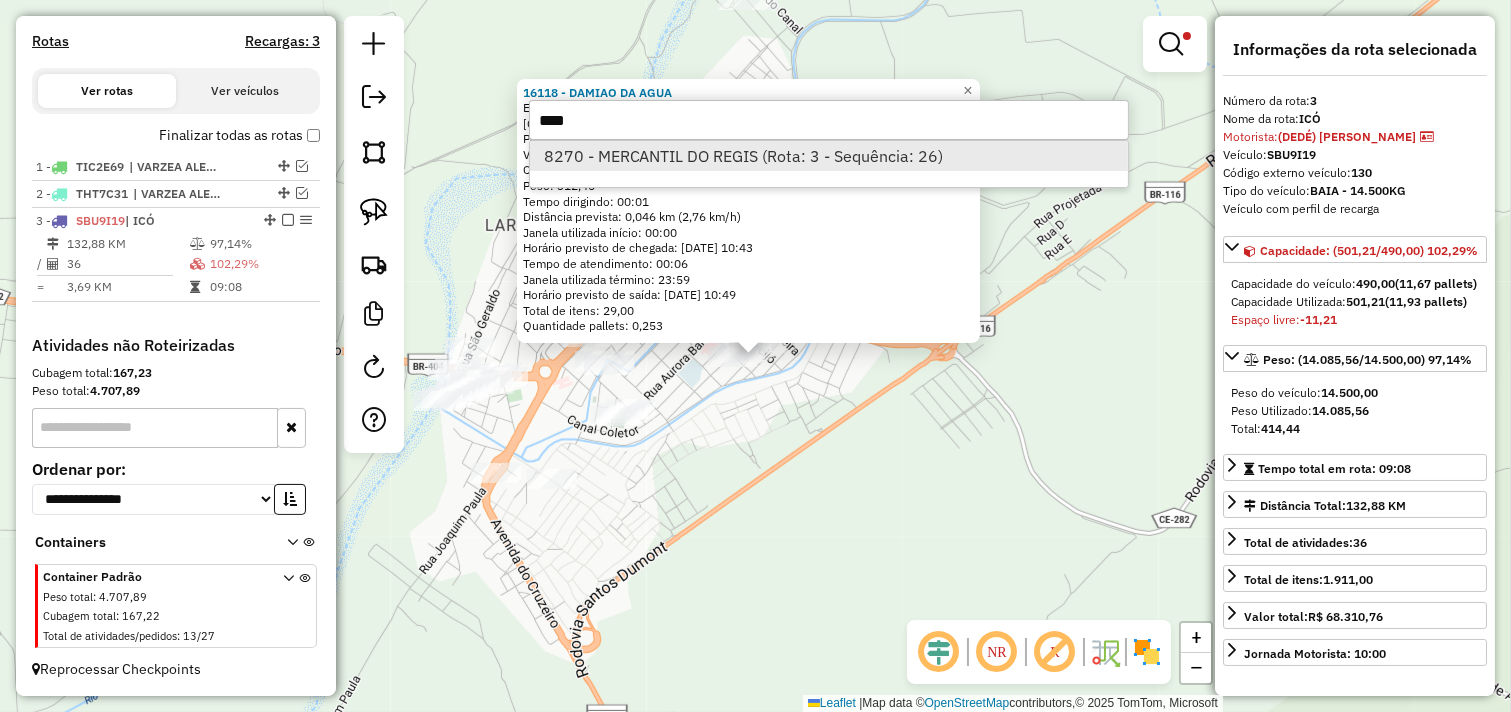 type on "****" 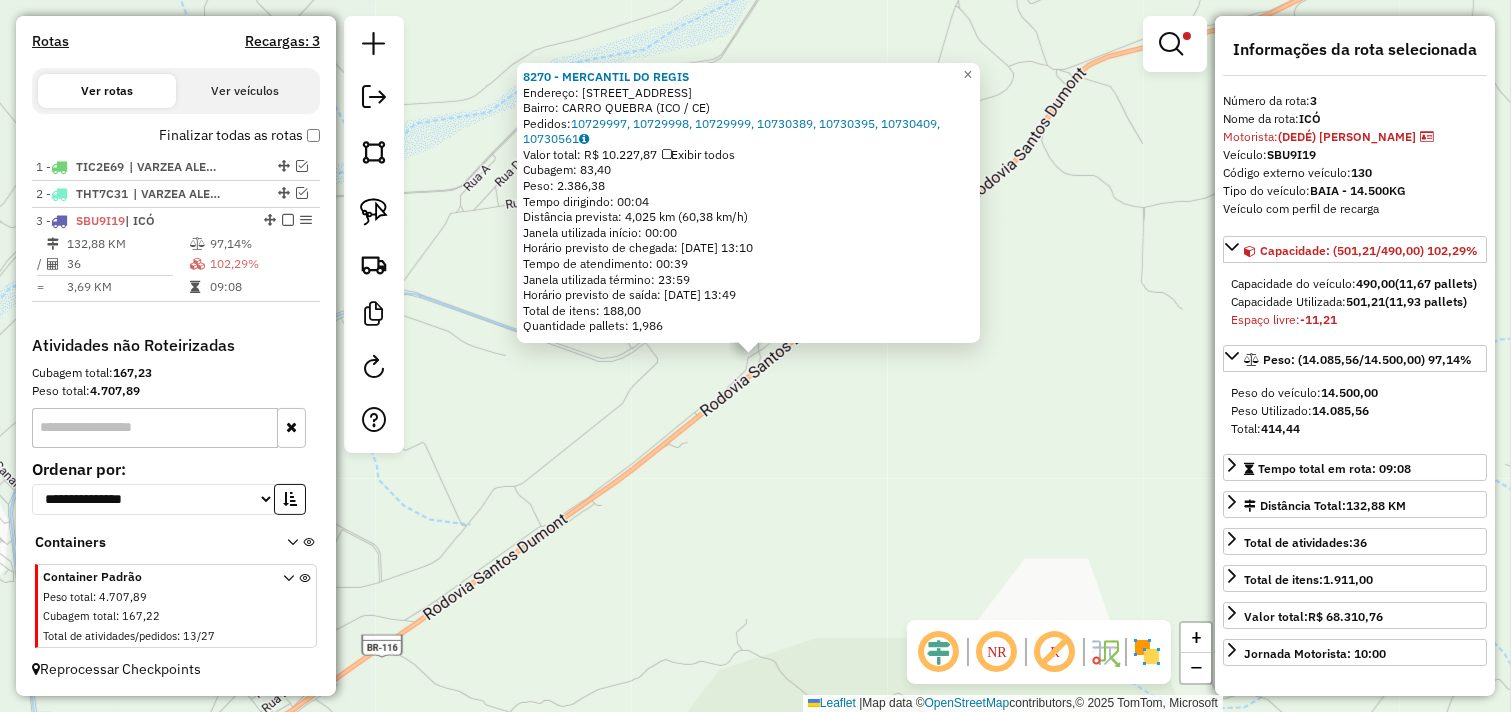 click on "8270 - MERCANTIL DO REGIS  Endereço: R   SITIO RETIRO 1027, 1027   Bairro: CARRO QUEBRA (ICO / CE)   Pedidos:  10729997, 10729998, 10729999, 10730389, 10730395, 10730409, 10730561   Valor total: R$ 10.227,87   Exibir todos   Cubagem: 83,40  Peso: 2.386,38  Tempo dirigindo: 00:04   Distância prevista: 4,025 km (60,38 km/h)   Janela utilizada início: 00:00   Horário previsto de chegada: 11/07/2025 13:10   Tempo de atendimento: 00:39   Janela utilizada término: 23:59   Horário previsto de saída: 11/07/2025 13:49   Total de itens: 188,00   Quantidade pallets: 1,986  × Limpar filtros Janela de atendimento Grade de atendimento Capacidade Transportadoras Veículos Cliente Pedidos  Rotas Selecione os dias de semana para filtrar as janelas de atendimento  Seg   Ter   Qua   Qui   Sex   Sáb   Dom  Informe o período da janela de atendimento: De: Até:  Filtrar exatamente a janela do cliente  Considerar janela de atendimento padrão  Selecione os dias de semana para filtrar as grades de atendimento  Seg   Ter  +" 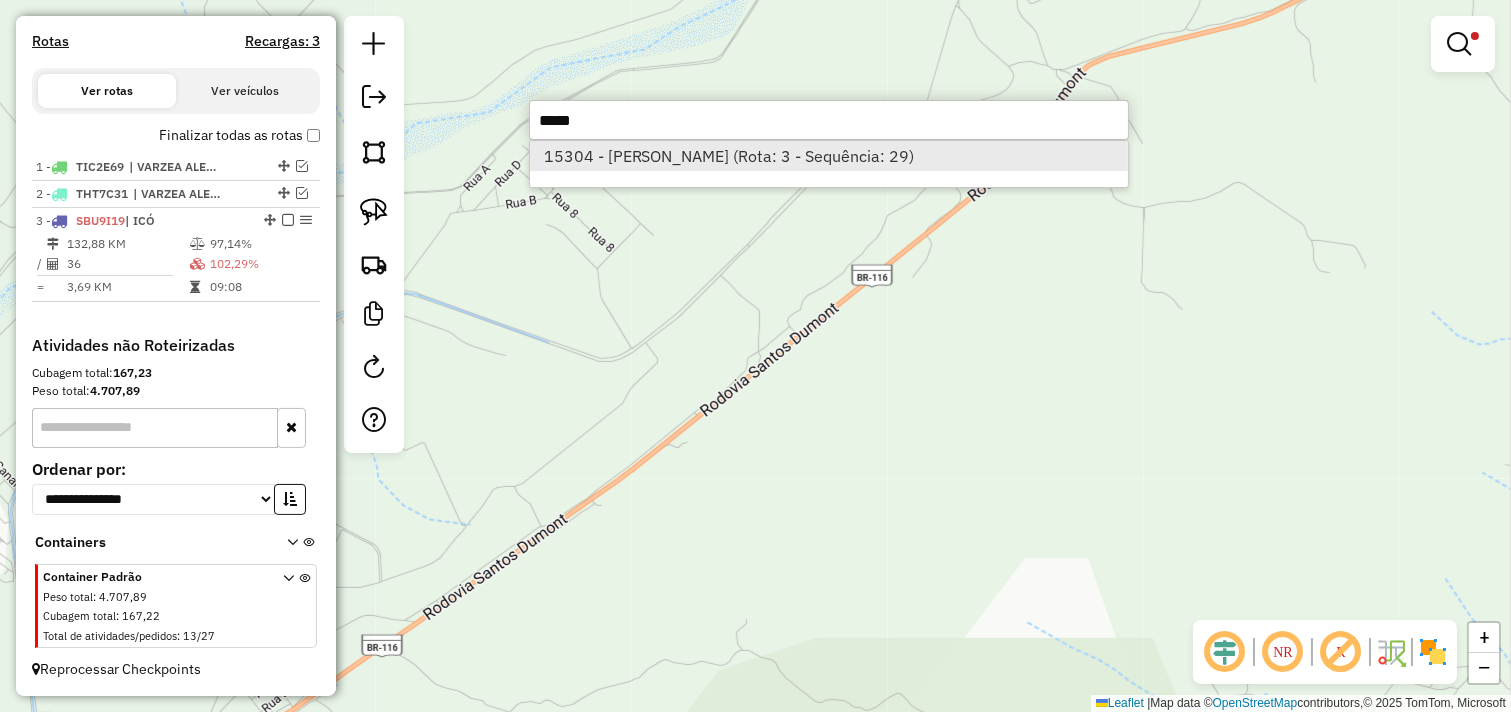 type on "*****" 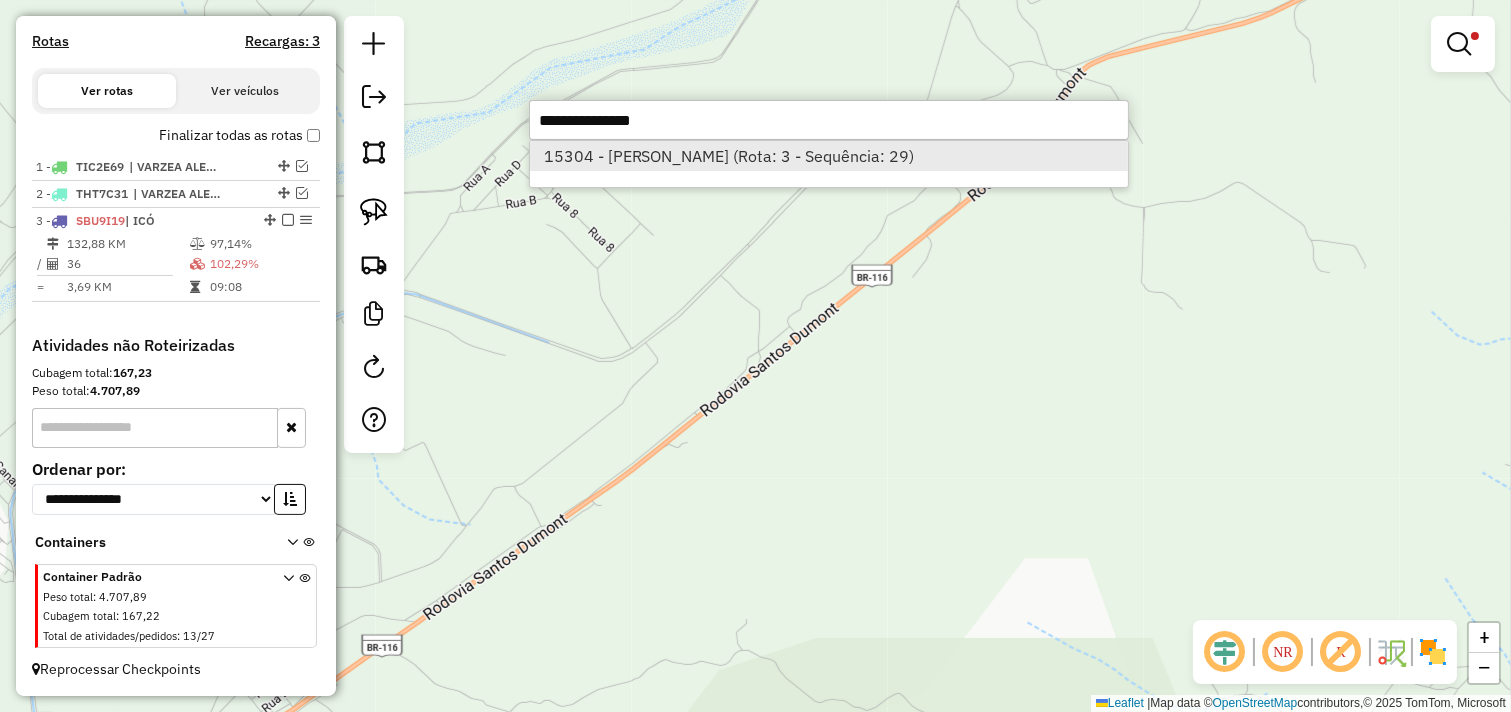 select on "**********" 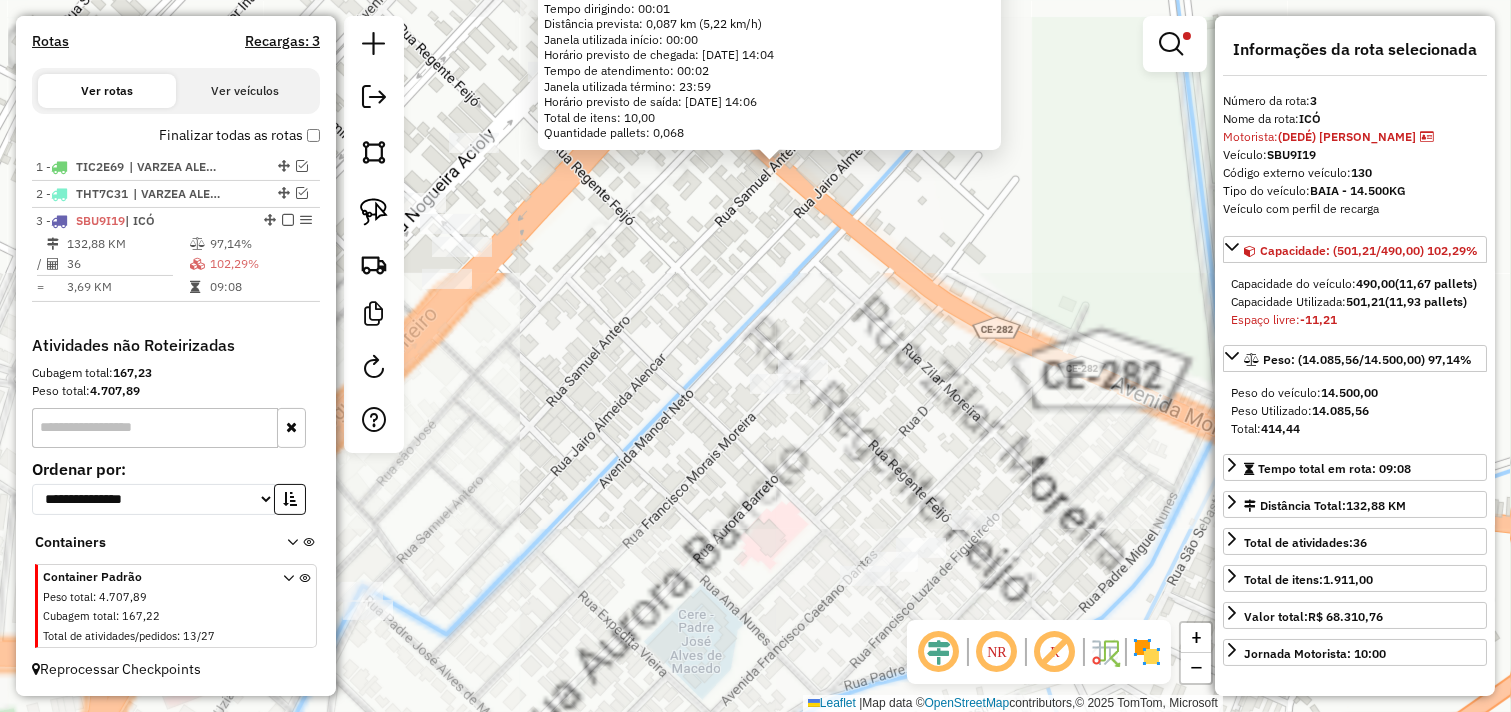 click on "15304 - MERCANTIL PINHEIRO  Endereço:  AVENIDA MONSENHOR FROTA 1207   Bairro: CENTRO (ICO / CE)   Pedidos:  10730285   Valor total: R$ 370,82   Exibir todos   Cubagem: 2,86  Peso: 83,21  Tempo dirigindo: 00:01   Distância prevista: 0,087 km (5,22 km/h)   Janela utilizada início: 00:00   Horário previsto de chegada: 11/07/2025 14:04   Tempo de atendimento: 00:02   Janela utilizada término: 23:59   Horário previsto de saída: 11/07/2025 14:06   Total de itens: 10,00   Quantidade pallets: 0,068  × Limpar filtros Janela de atendimento Grade de atendimento Capacidade Transportadoras Veículos Cliente Pedidos  Rotas Selecione os dias de semana para filtrar as janelas de atendimento  Seg   Ter   Qua   Qui   Sex   Sáb   Dom  Informe o período da janela de atendimento: De: Até:  Filtrar exatamente a janela do cliente  Considerar janela de atendimento padrão  Selecione os dias de semana para filtrar as grades de atendimento  Seg   Ter   Qua   Qui   Sex   Sáb   Dom   Peso mínimo:   Peso máximo:   De:  De:" 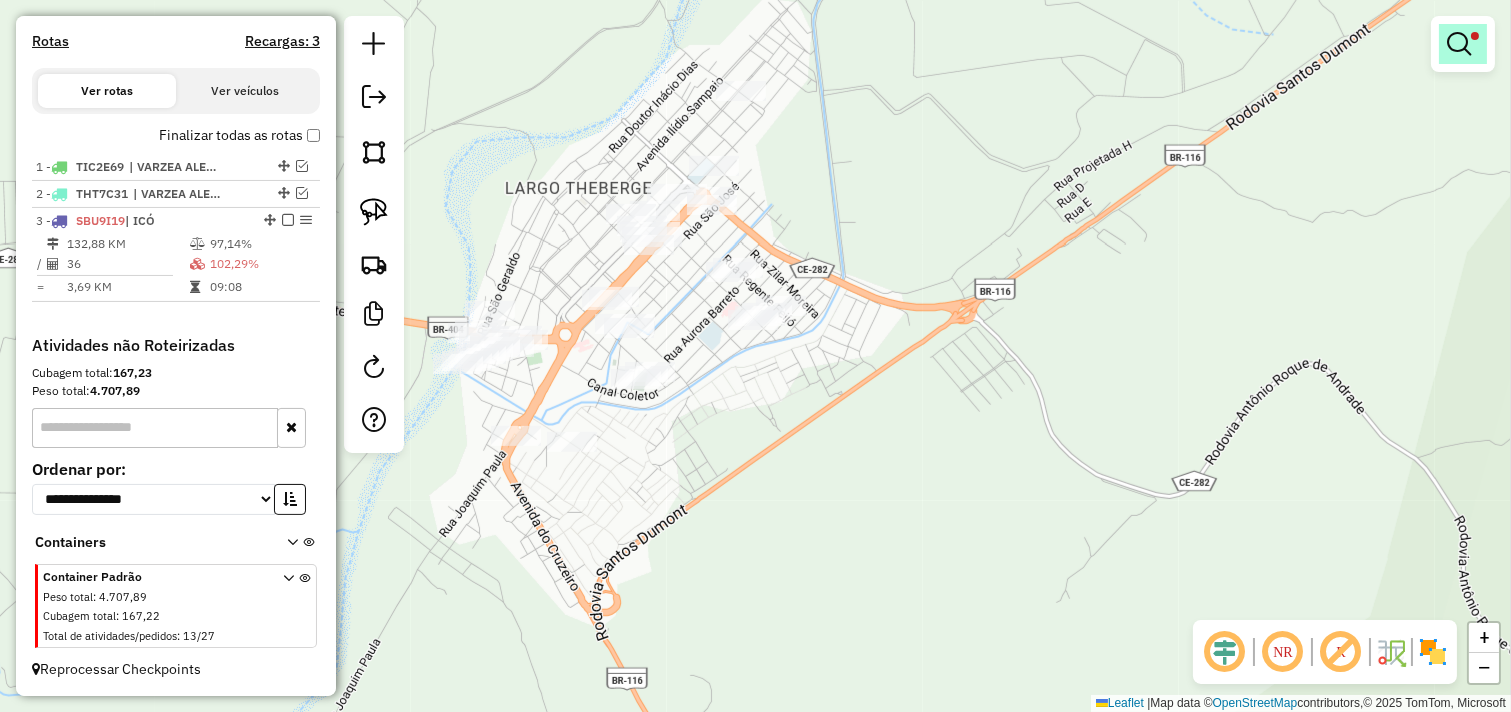 click at bounding box center (1459, 44) 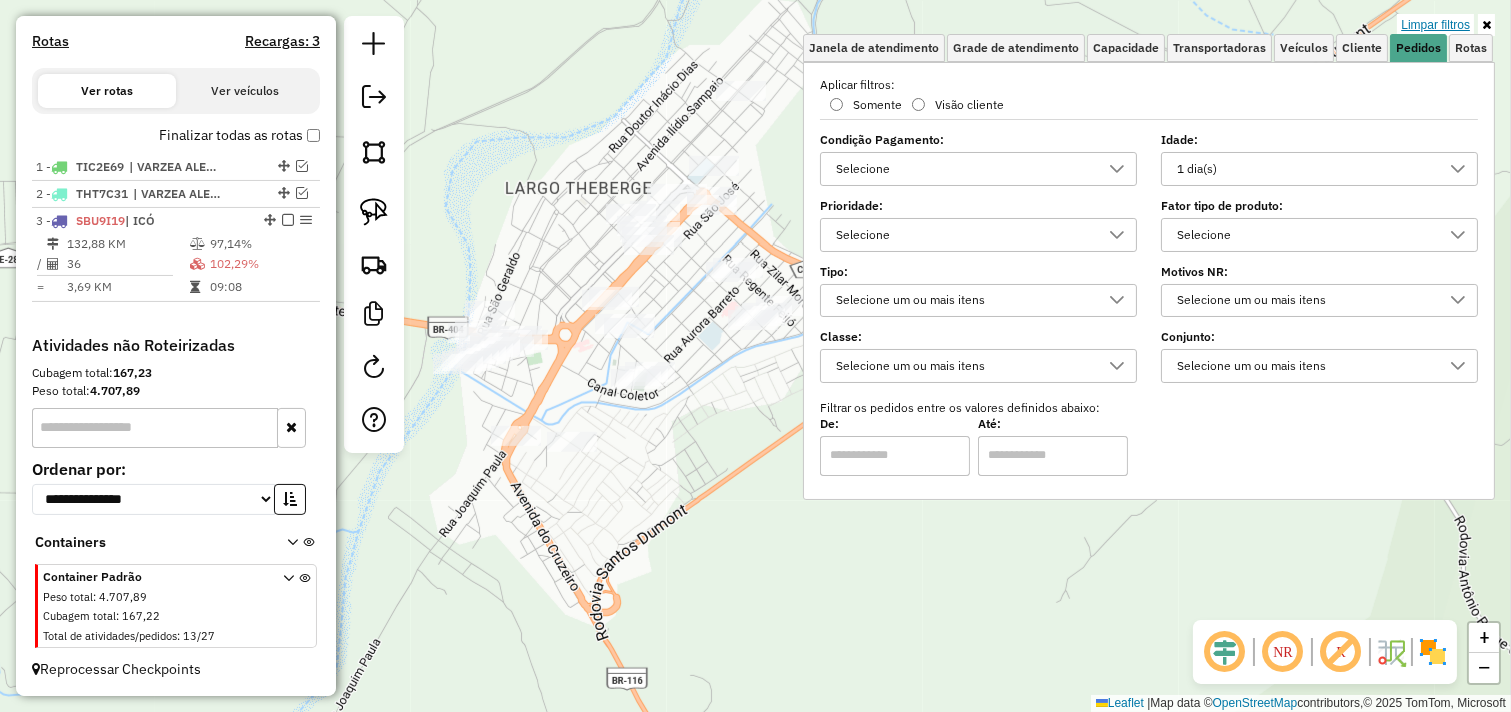 click on "Limpar filtros" at bounding box center (1435, 25) 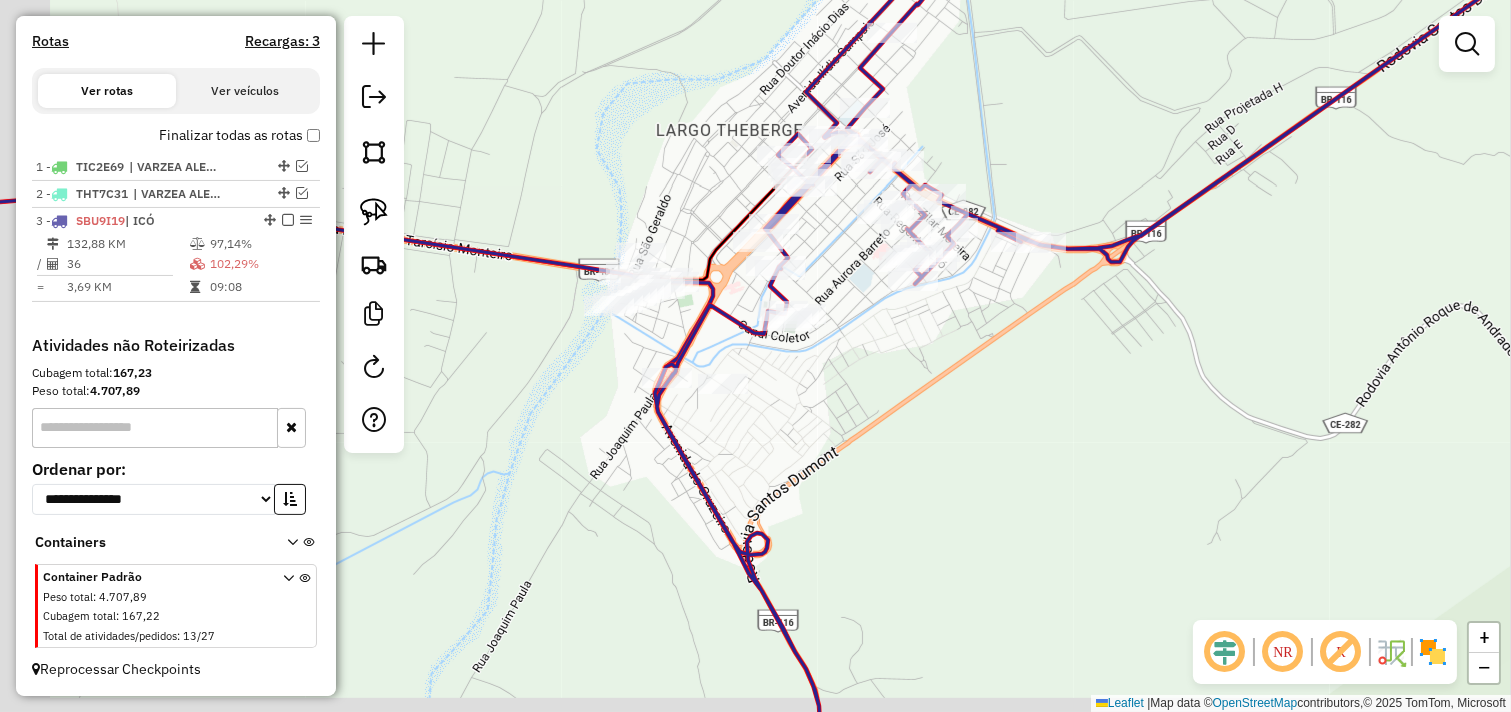 drag, startPoint x: 895, startPoint y: 382, endPoint x: 1046, endPoint y: 323, distance: 162.11725 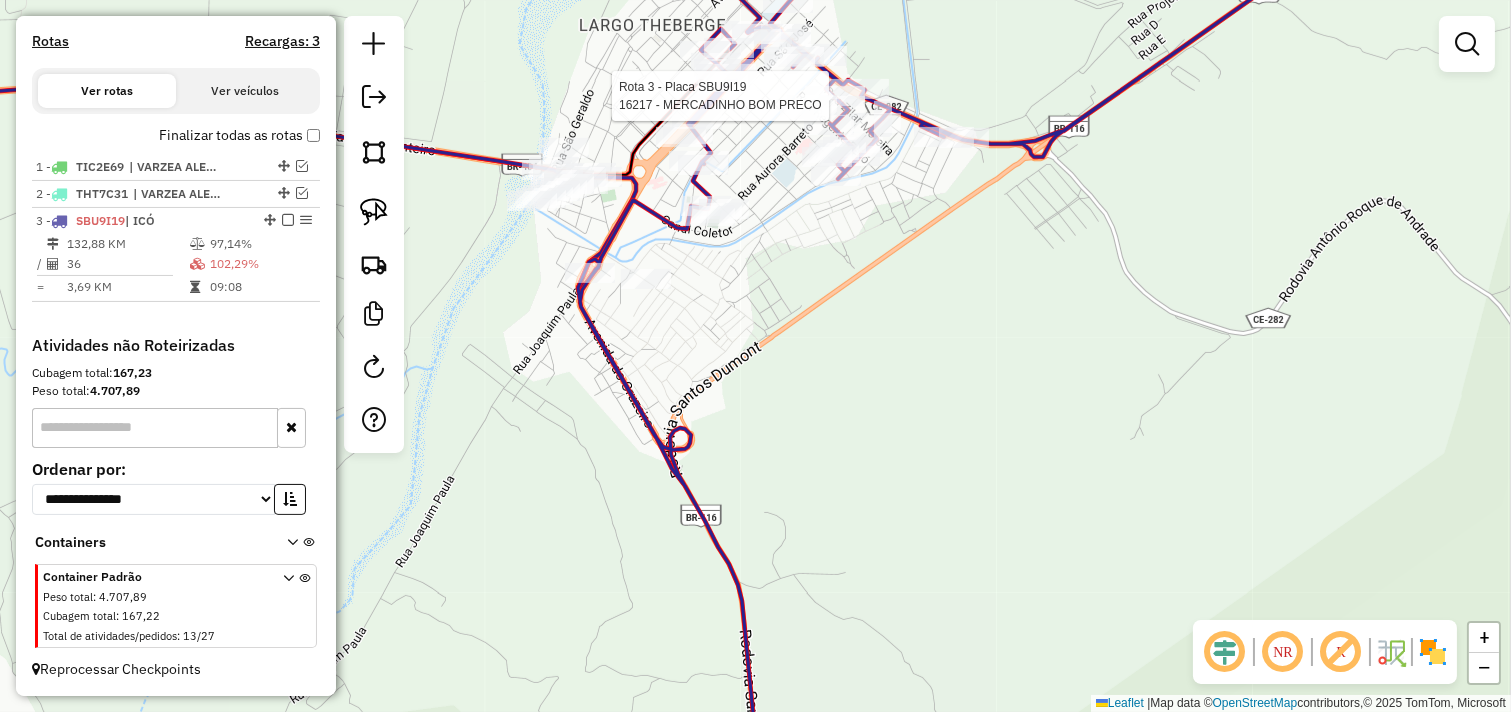 select on "**********" 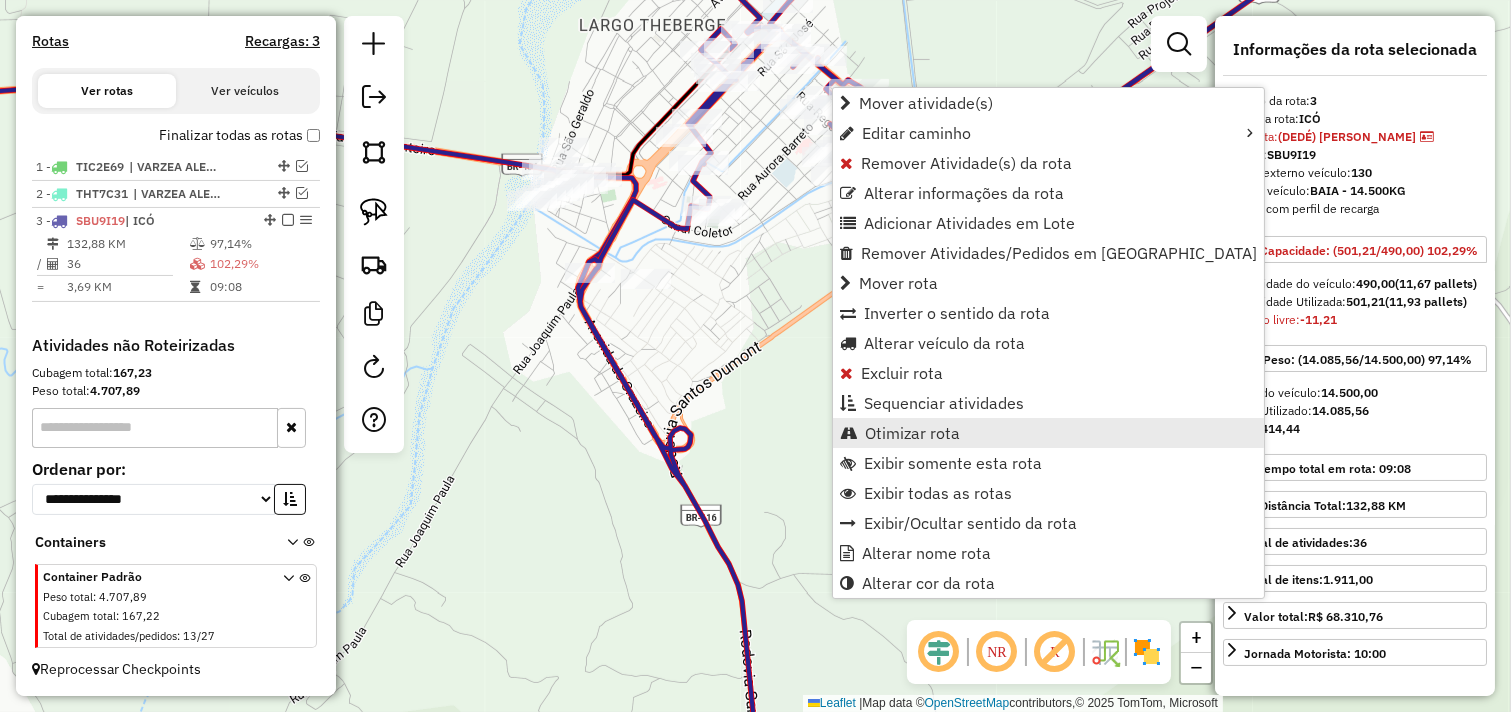 click on "Otimizar rota" at bounding box center (912, 433) 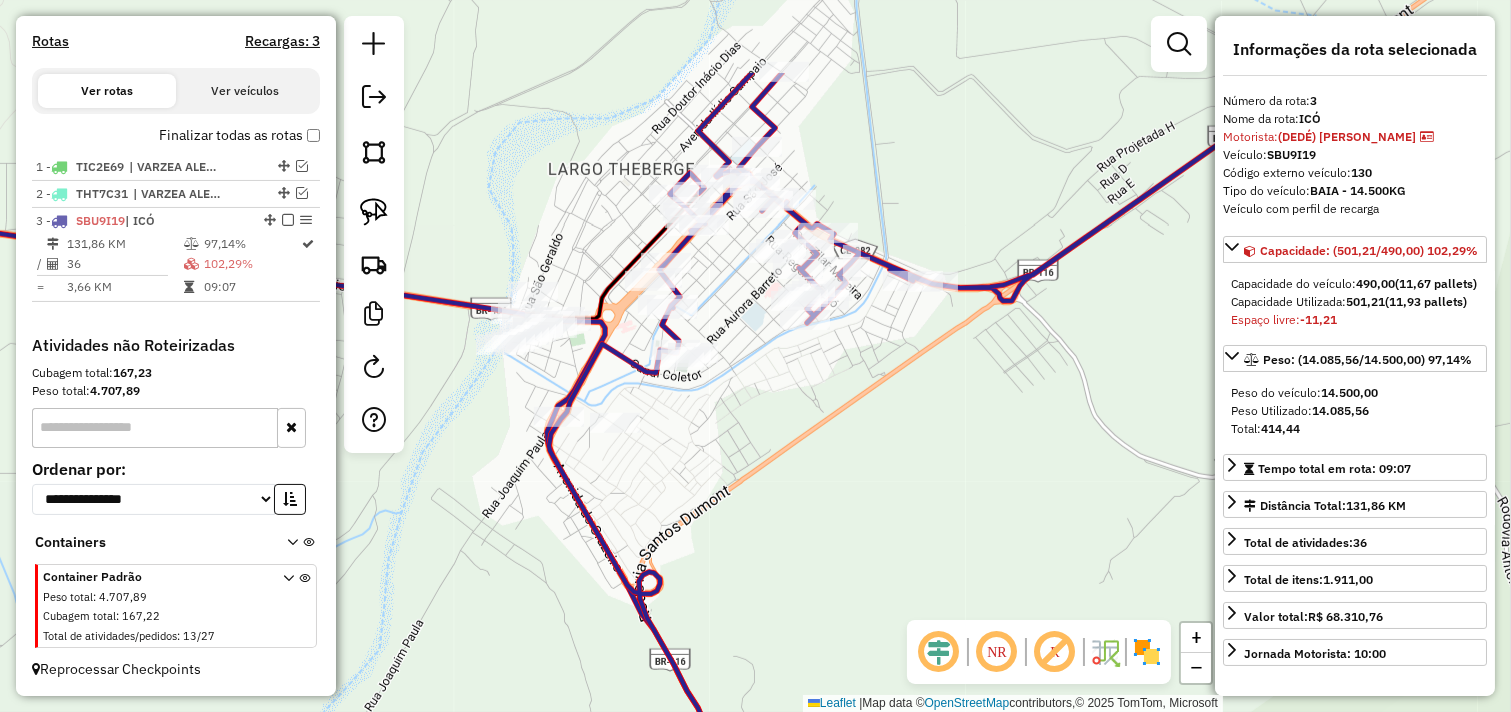 drag, startPoint x: 788, startPoint y: 284, endPoint x: 756, endPoint y: 432, distance: 151.41995 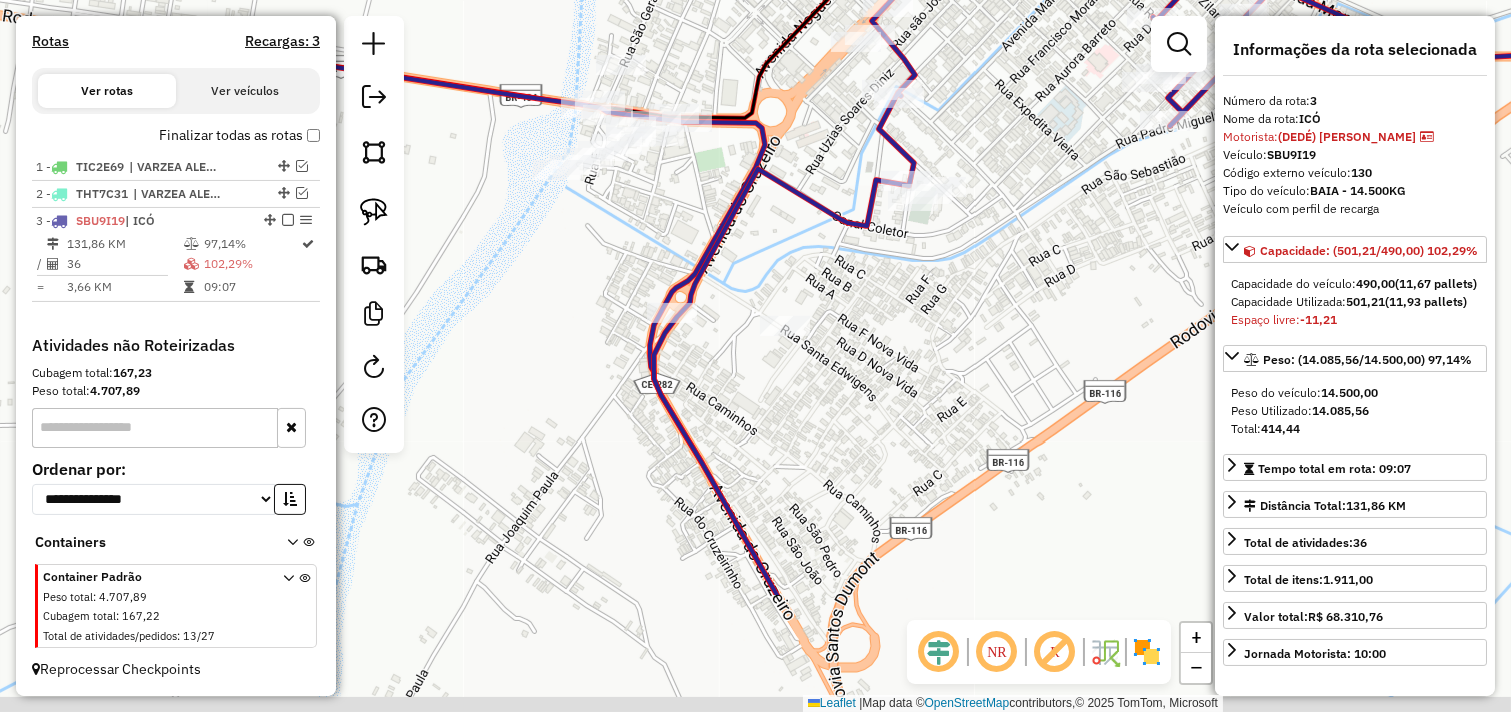 drag, startPoint x: 803, startPoint y: 220, endPoint x: 1055, endPoint y: 32, distance: 314.40103 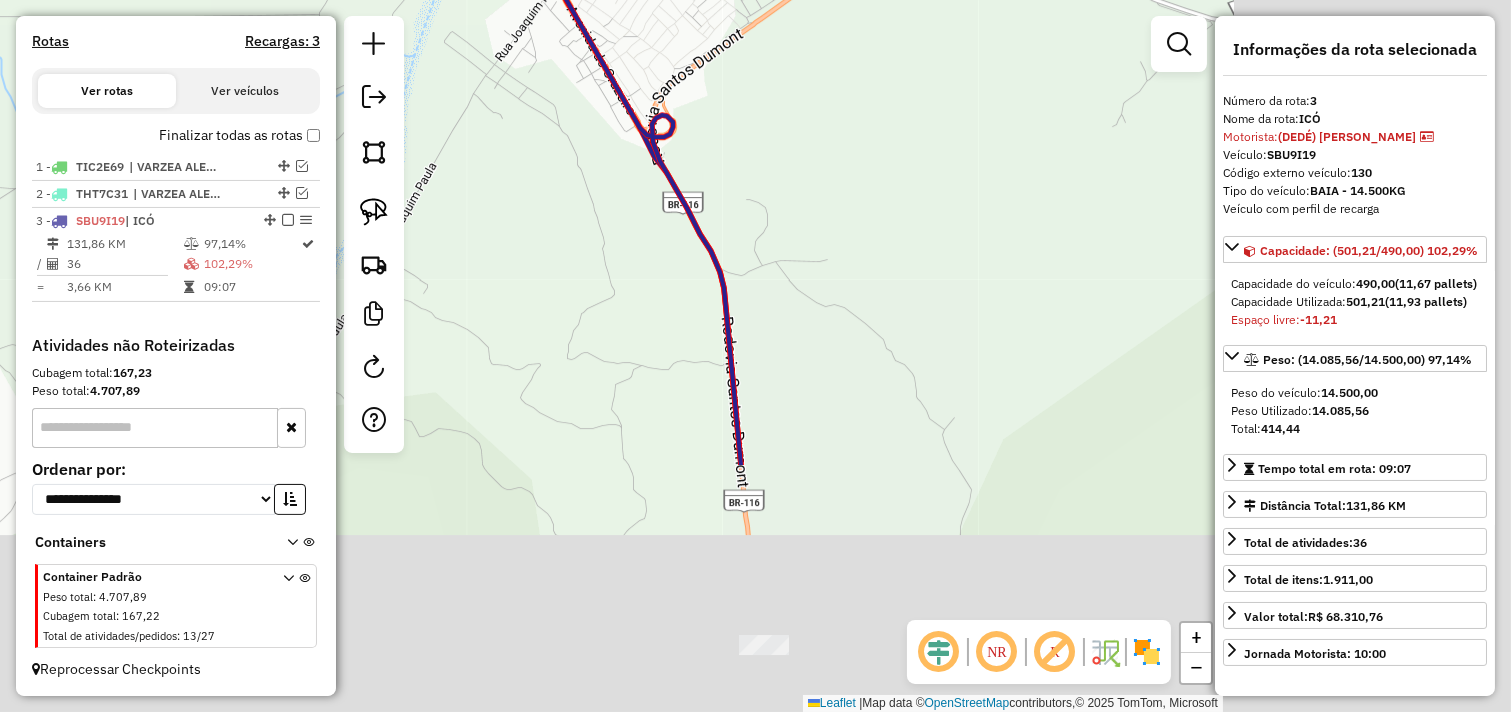 drag, startPoint x: 1096, startPoint y: 394, endPoint x: 813, endPoint y: 64, distance: 434.72864 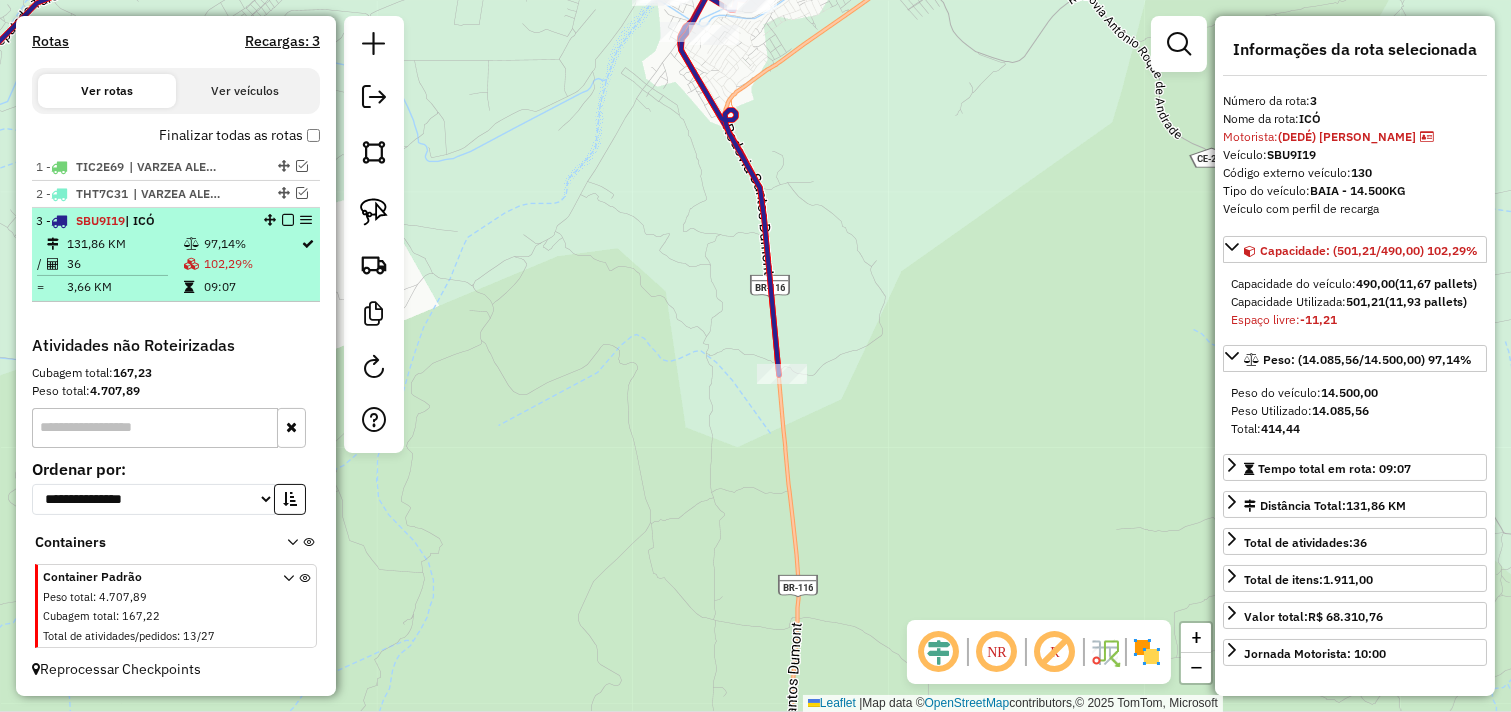 click at bounding box center (288, 220) 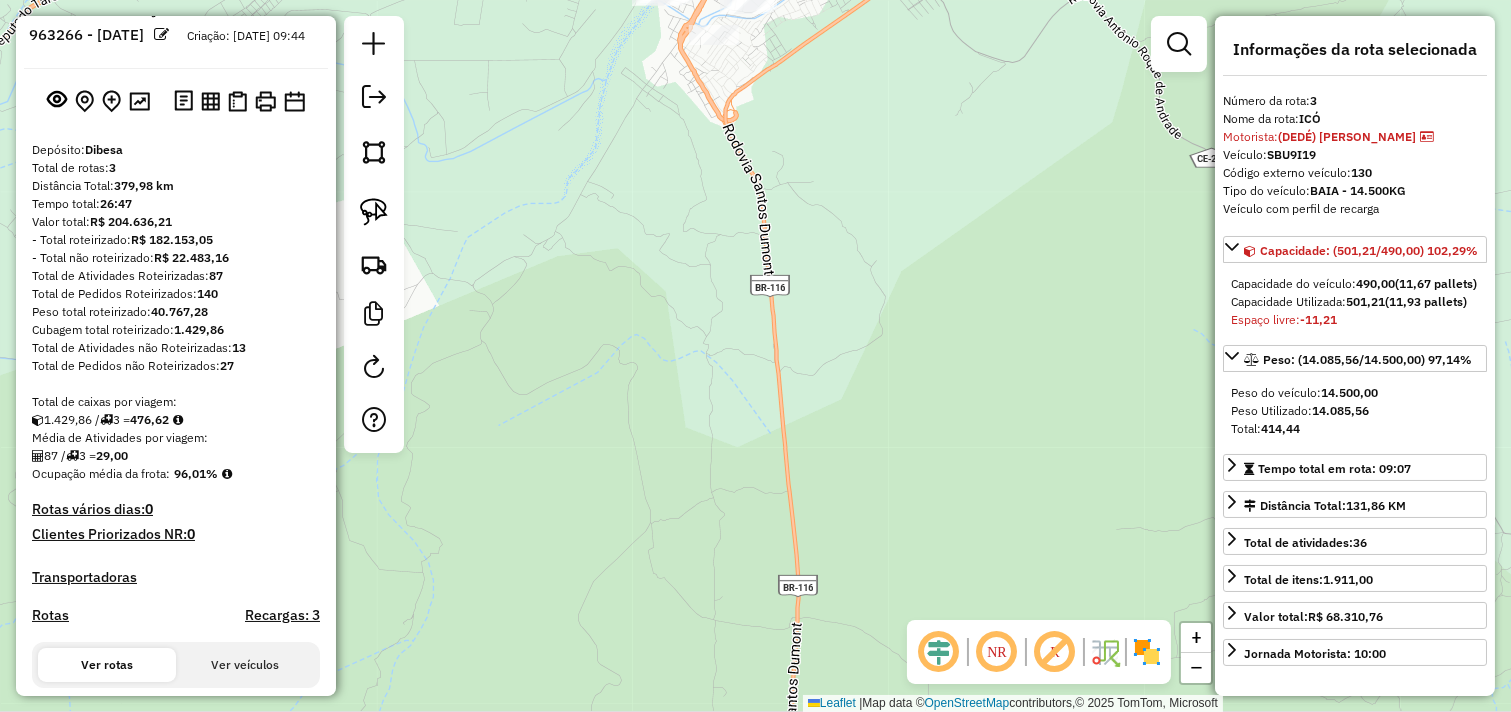 scroll, scrollTop: 0, scrollLeft: 0, axis: both 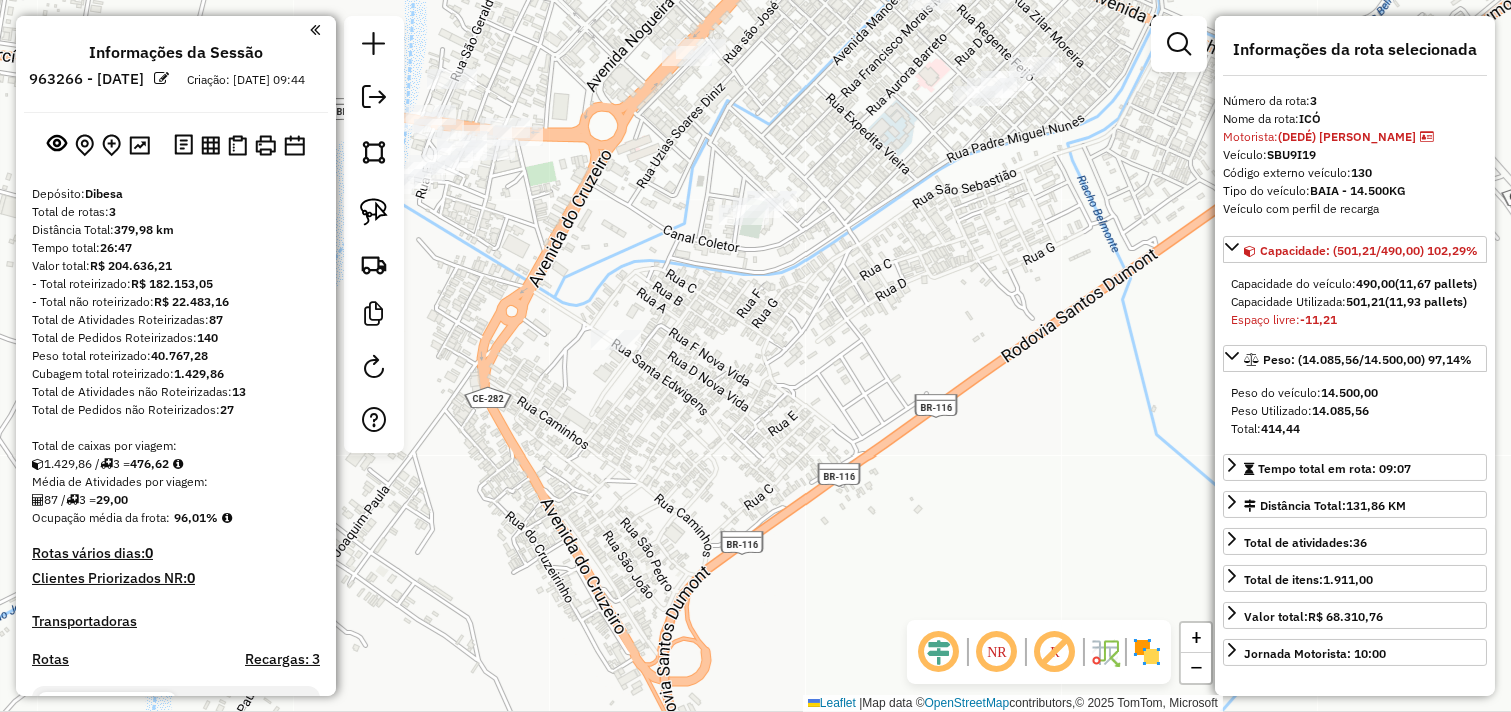click on "Janela de atendimento Grade de atendimento Capacidade Transportadoras Veículos Cliente Pedidos  Rotas Selecione os dias de semana para filtrar as janelas de atendimento  Seg   Ter   Qua   Qui   Sex   Sáb   Dom  Informe o período da janela de atendimento: De: Até:  Filtrar exatamente a janela do cliente  Considerar janela de atendimento padrão  Selecione os dias de semana para filtrar as grades de atendimento  Seg   Ter   Qua   Qui   Sex   Sáb   Dom   Considerar clientes sem dia de atendimento cadastrado  Clientes fora do dia de atendimento selecionado Filtrar as atividades entre os valores definidos abaixo:  Peso mínimo:   Peso máximo:   Cubagem mínima:   Cubagem máxima:   De:   Até:  Filtrar as atividades entre o tempo de atendimento definido abaixo:  De:   Até:   Considerar capacidade total dos clientes não roteirizados Transportadora: Selecione um ou mais itens Tipo de veículo: Selecione um ou mais itens Veículo: Selecione um ou mais itens Motorista: Selecione um ou mais itens Nome: Rótulo:" 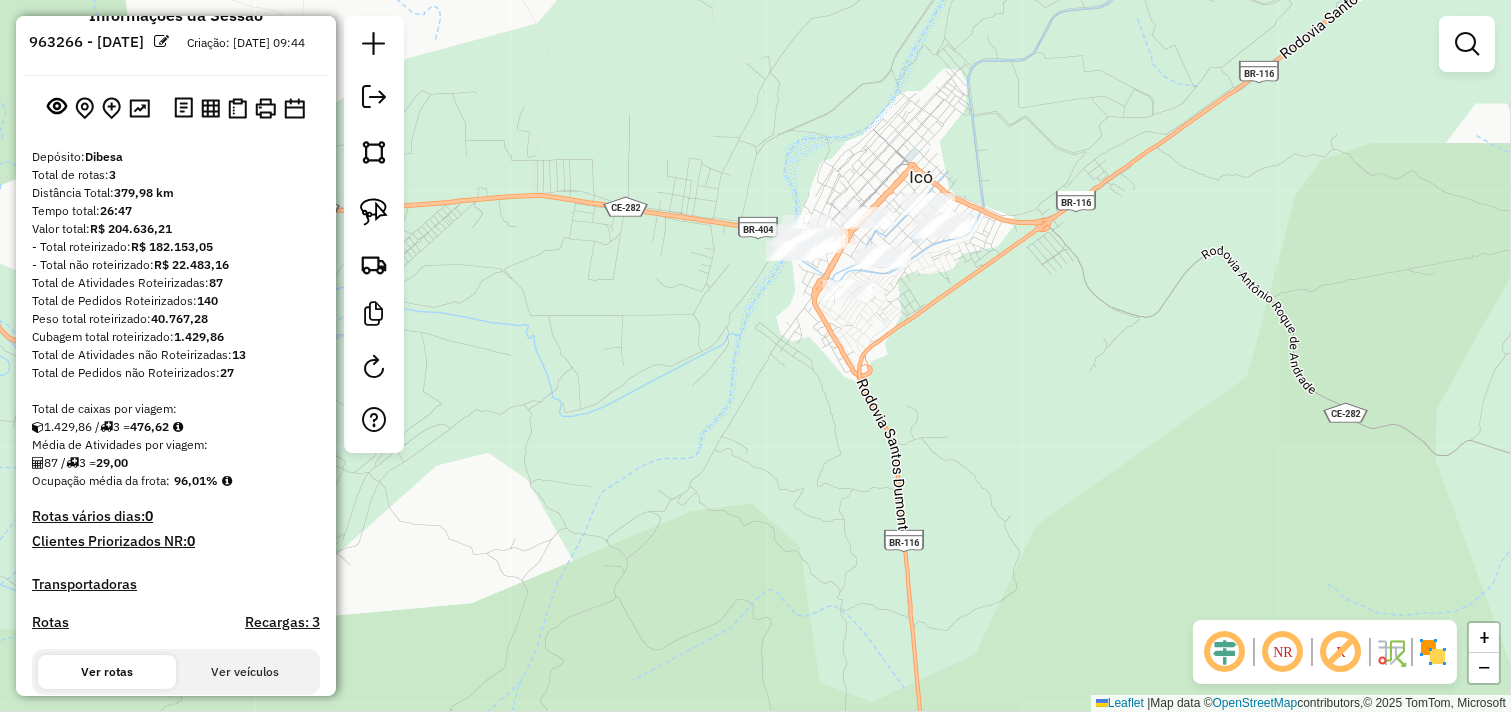 scroll, scrollTop: 0, scrollLeft: 0, axis: both 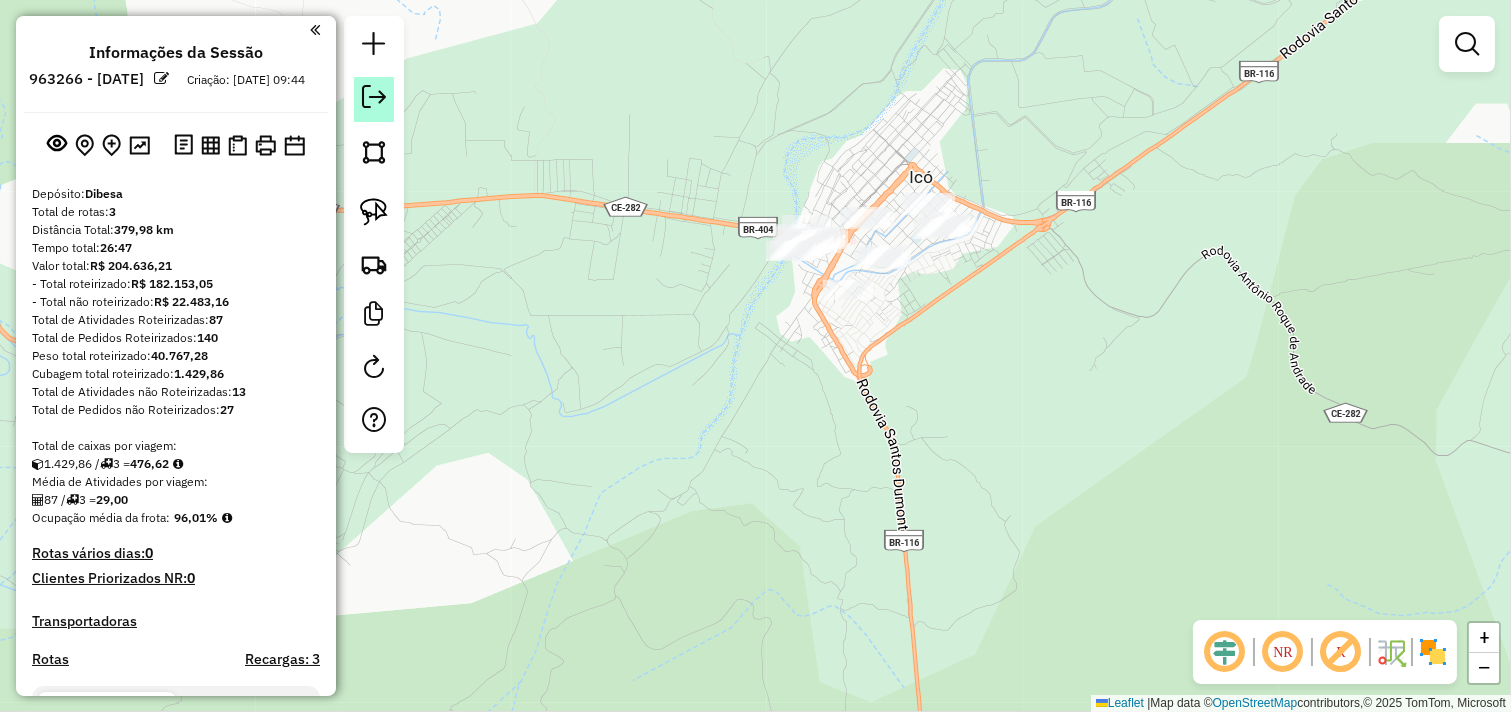click 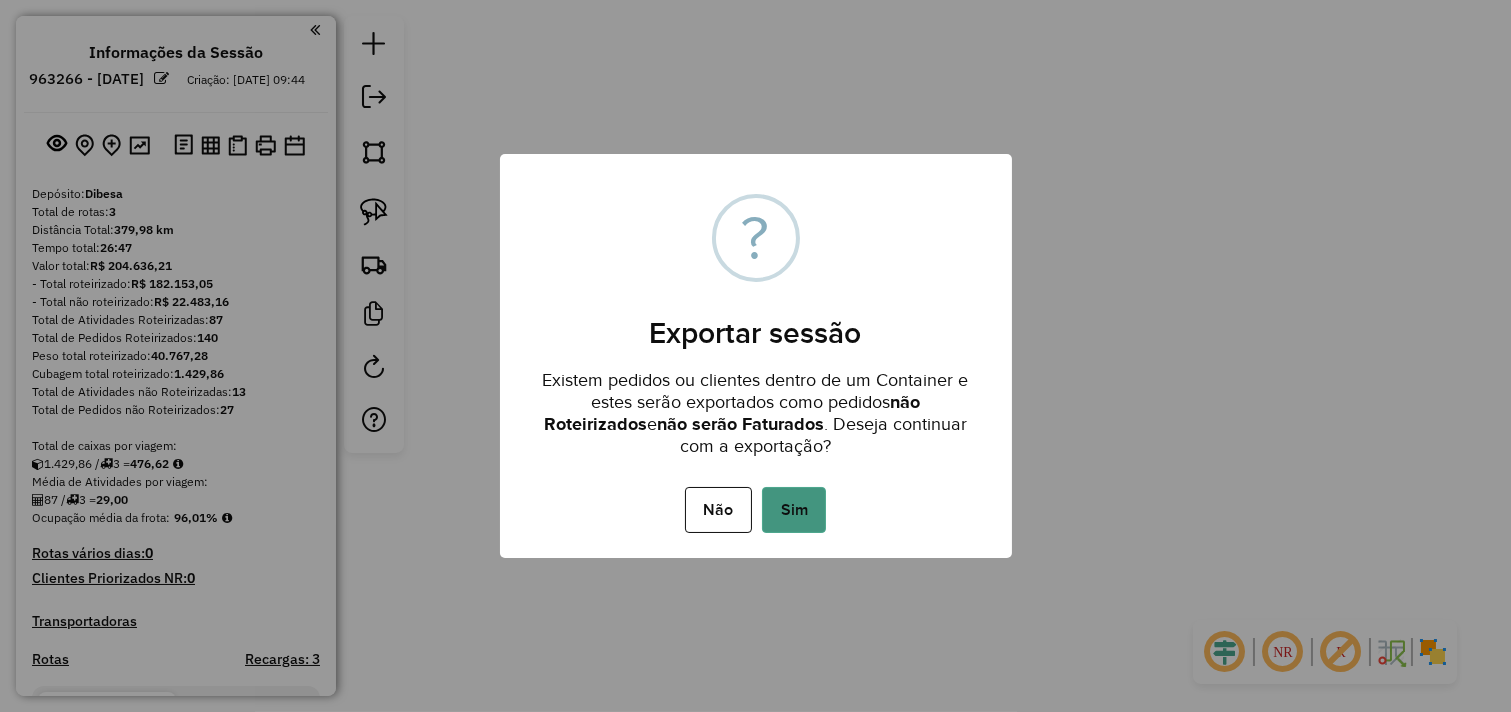 click on "Sim" at bounding box center (794, 510) 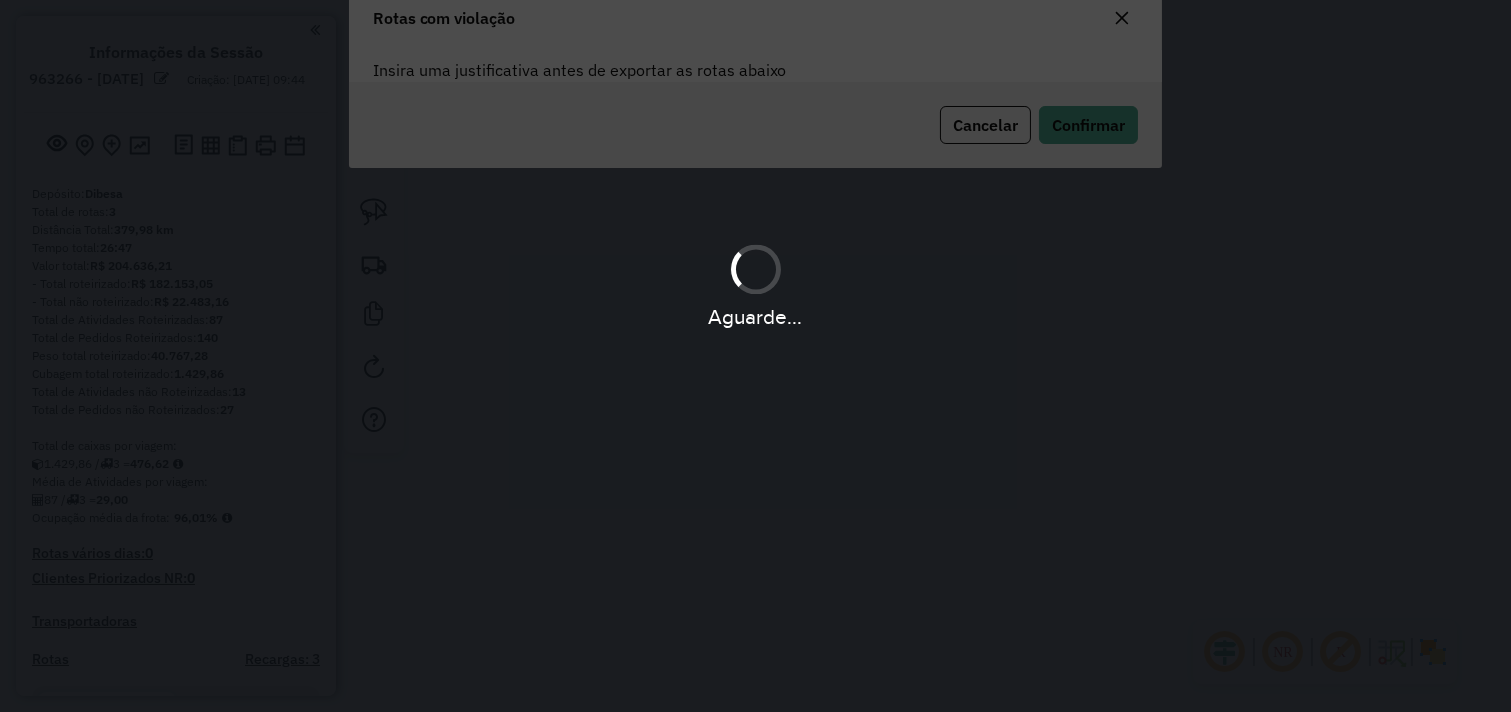 scroll, scrollTop: 108, scrollLeft: 0, axis: vertical 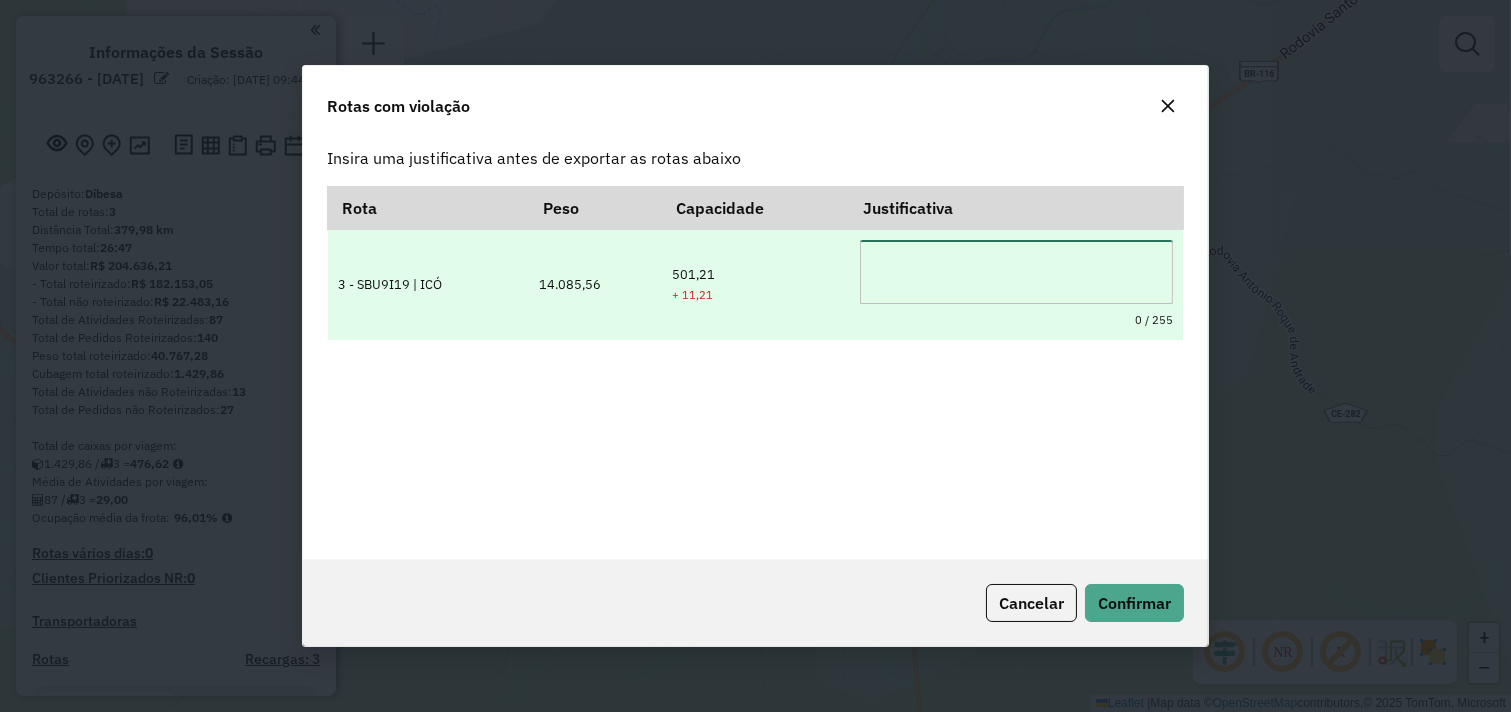 click at bounding box center [1016, 272] 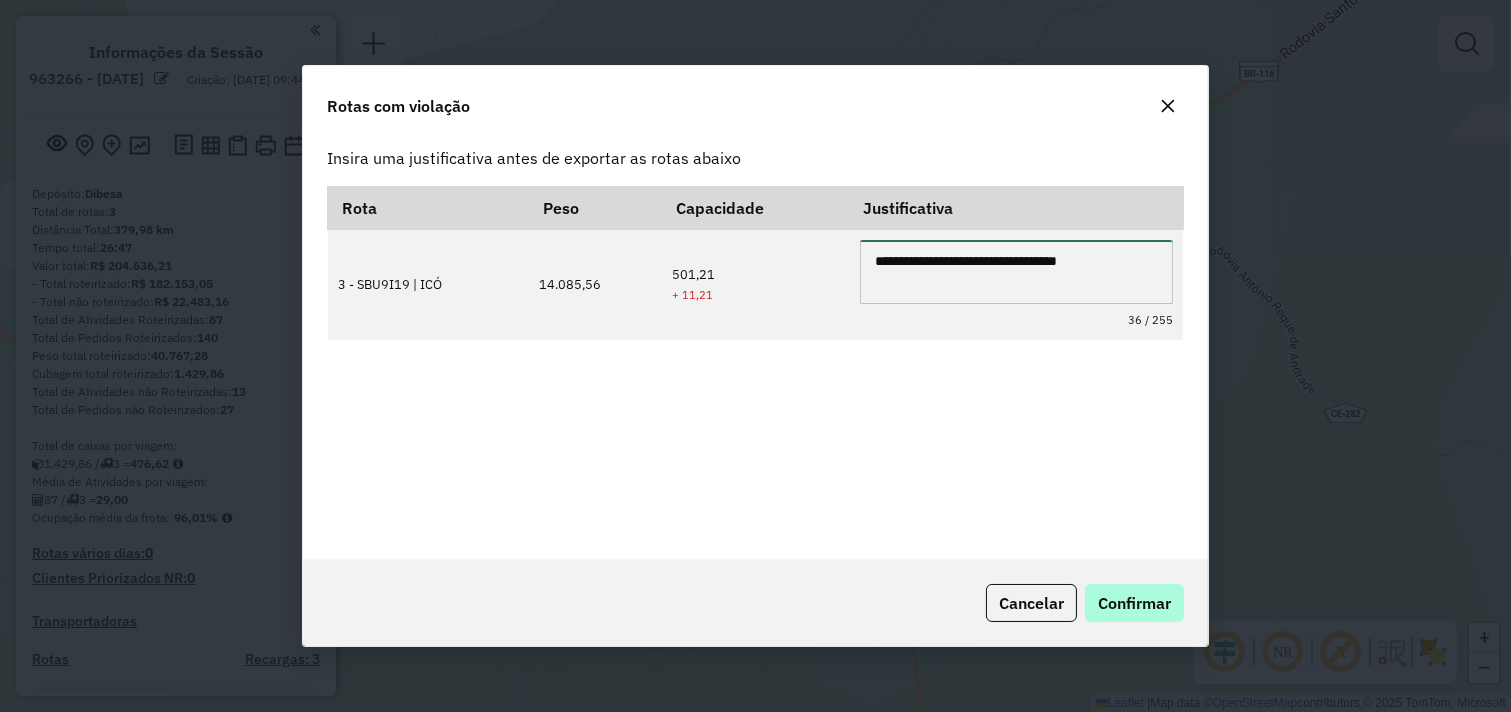 type on "**********" 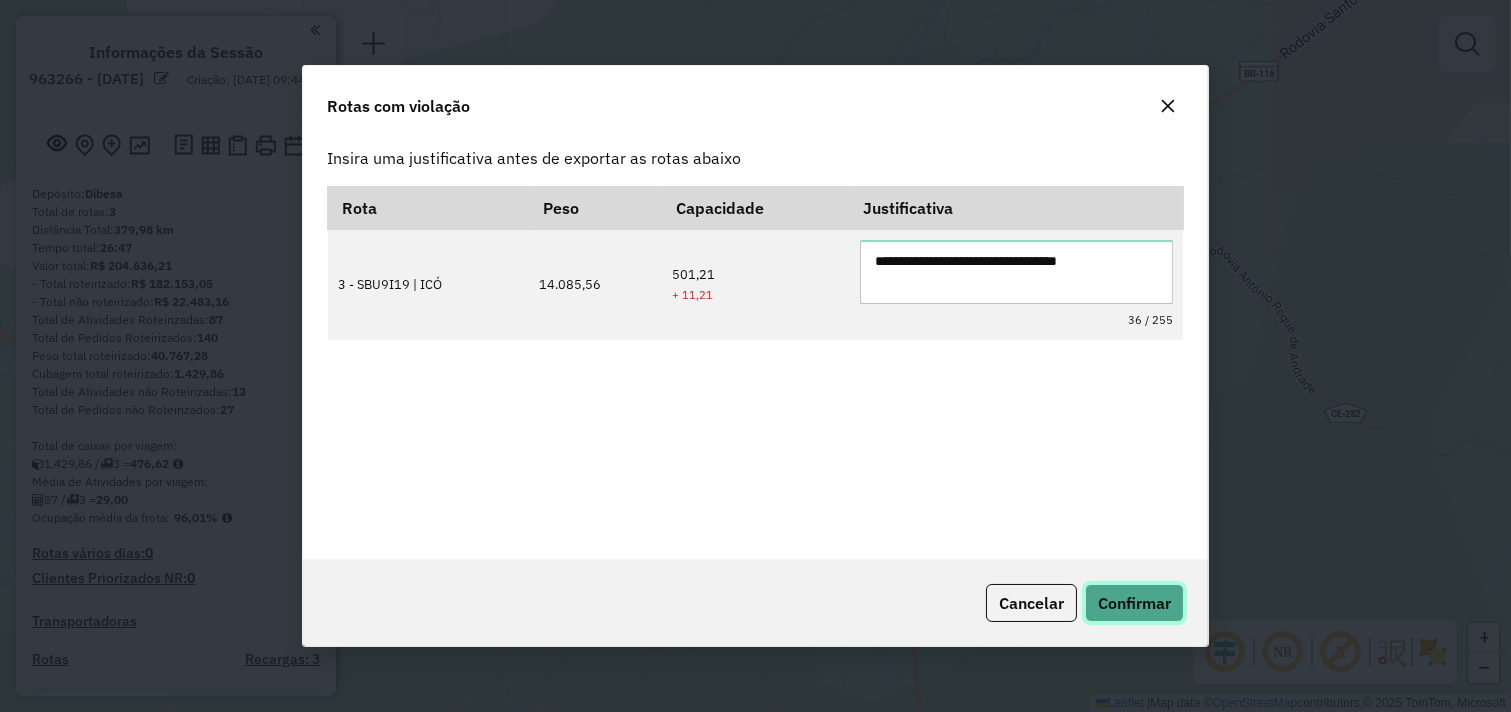 click on "Confirmar" 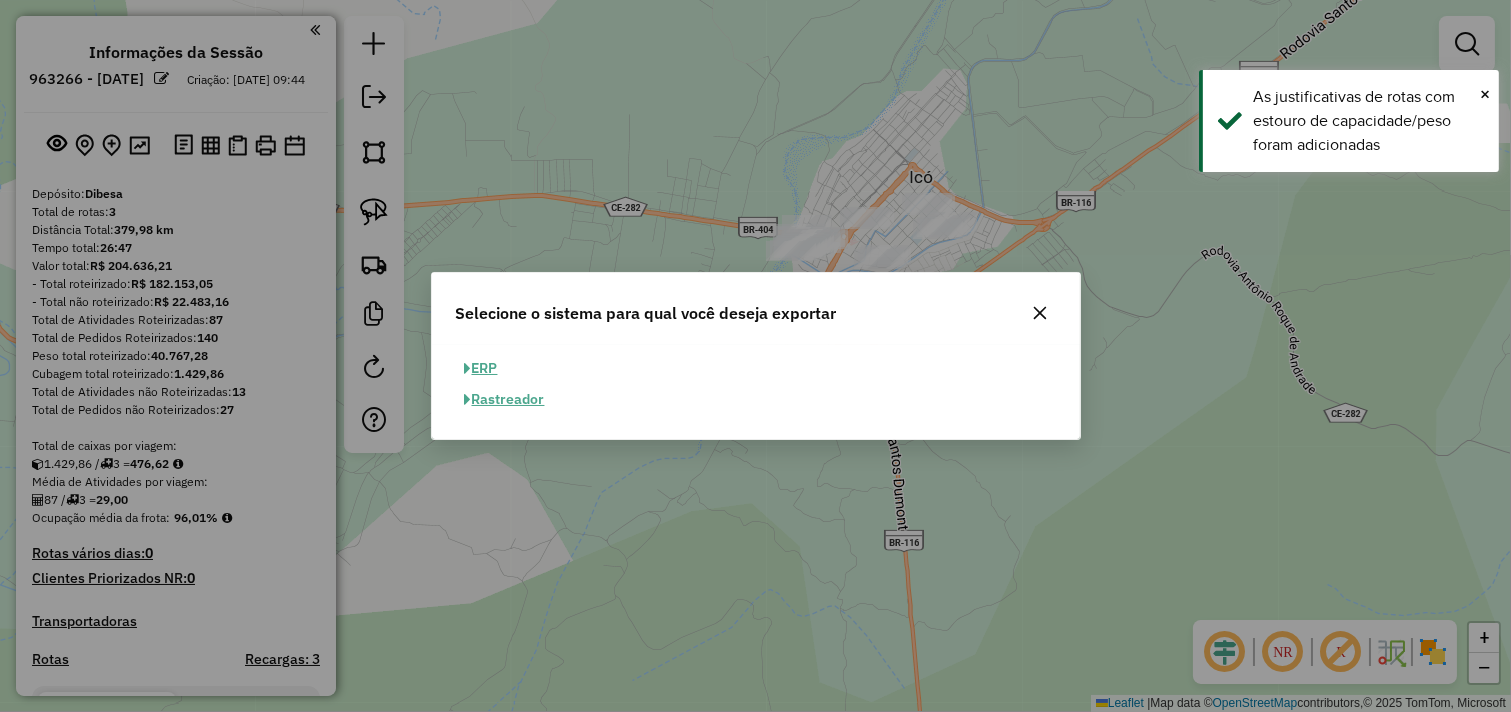 click on "ERP" 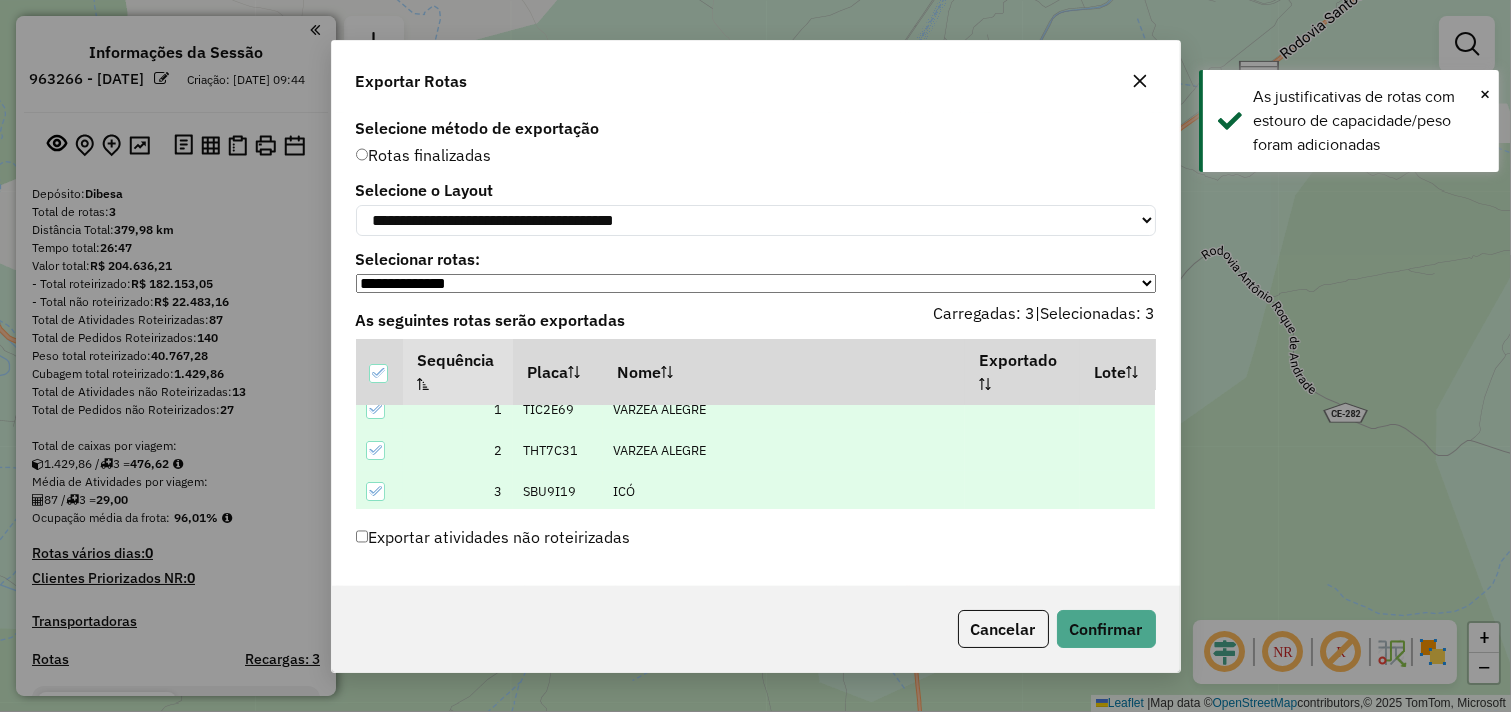 scroll, scrollTop: 22, scrollLeft: 0, axis: vertical 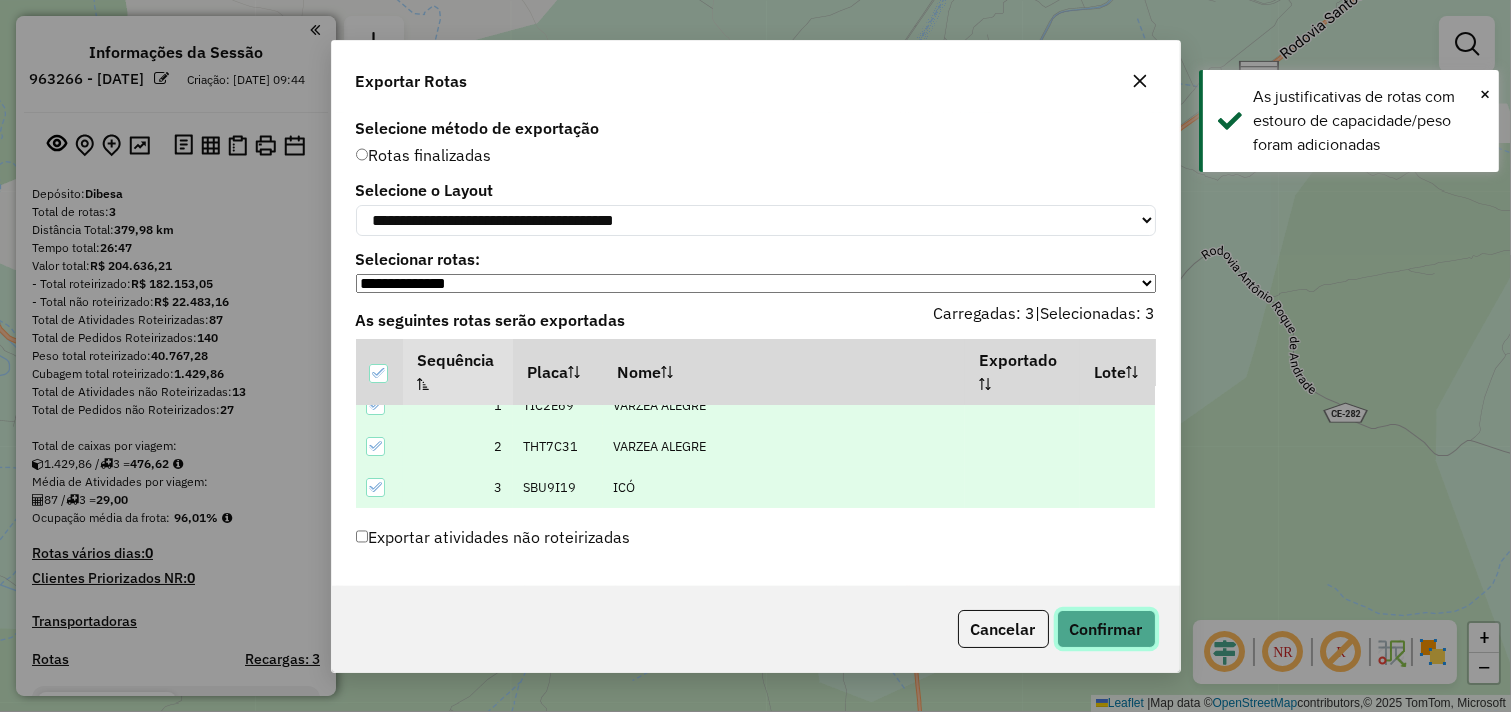 click on "Confirmar" 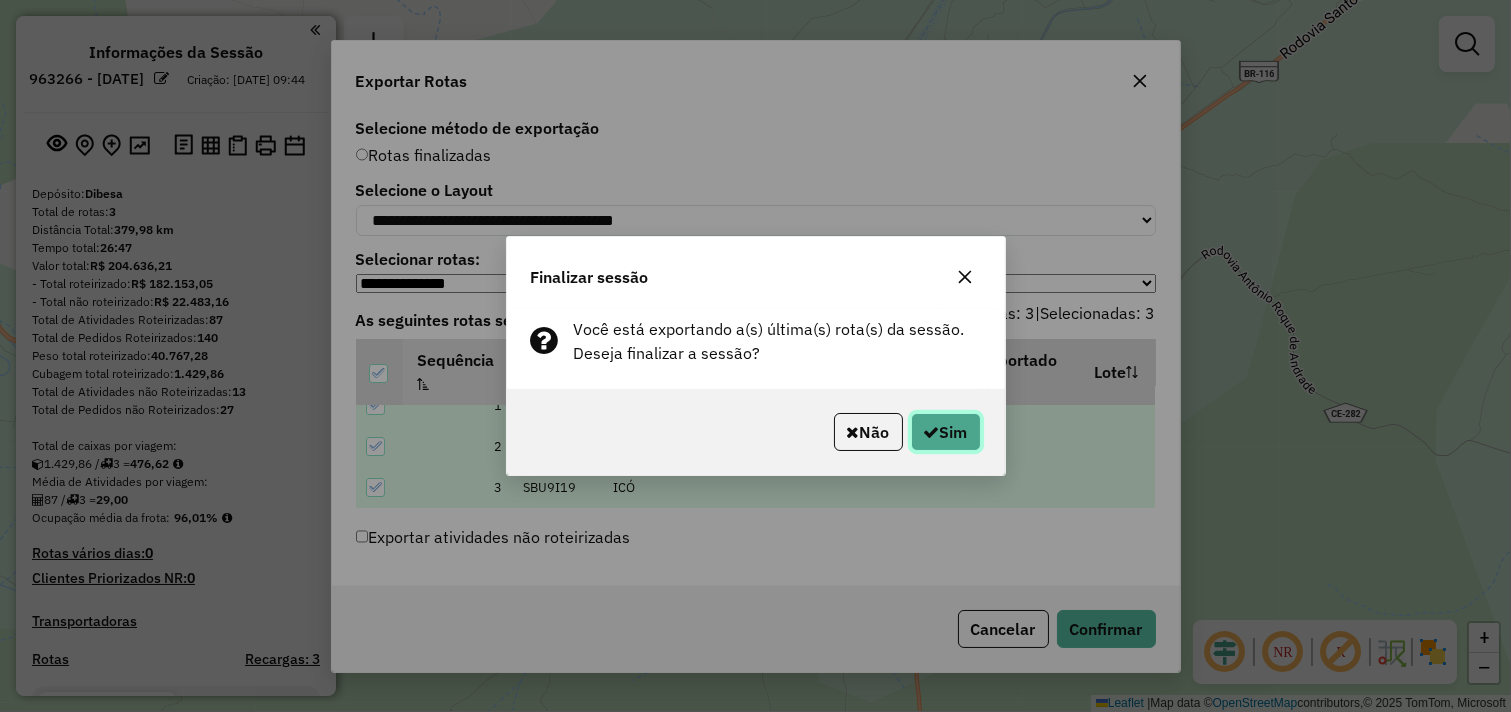 click on "Sim" 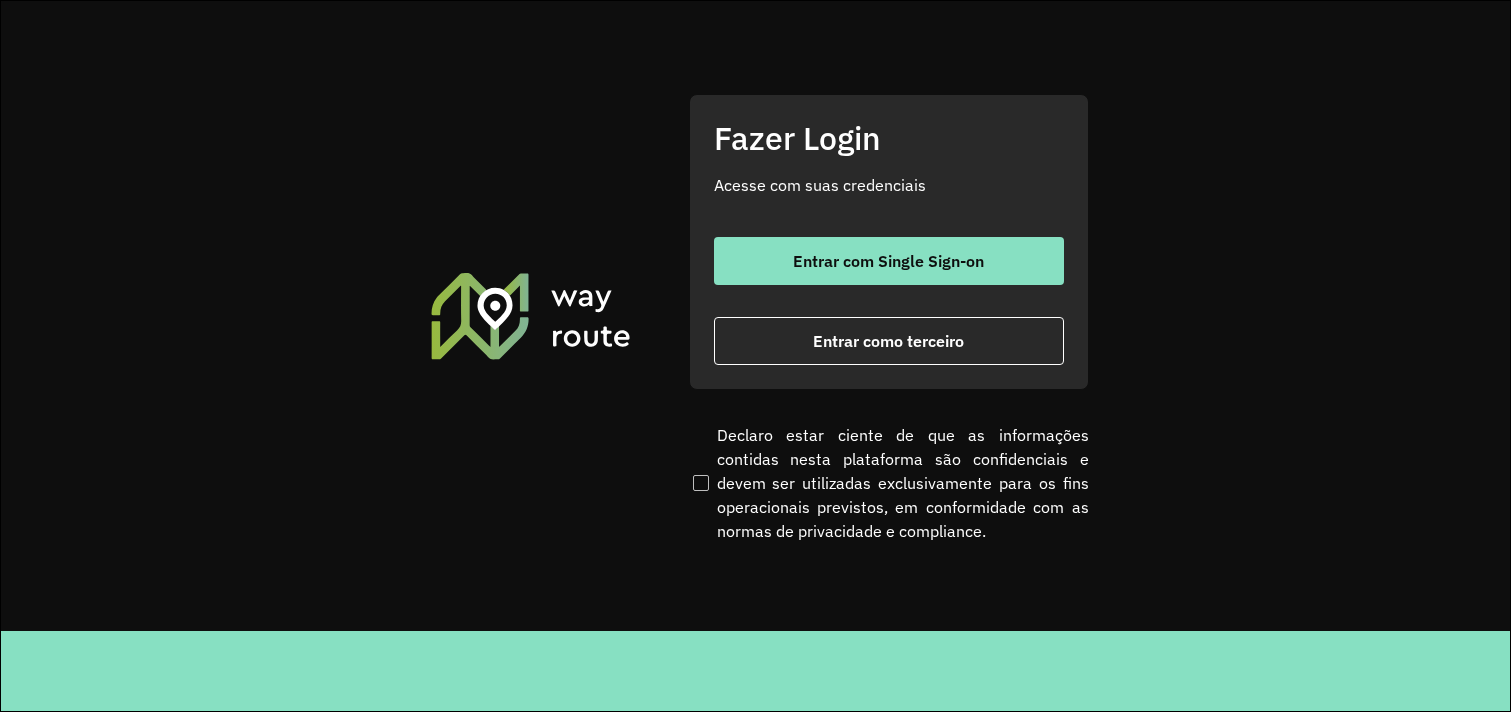scroll, scrollTop: 0, scrollLeft: 0, axis: both 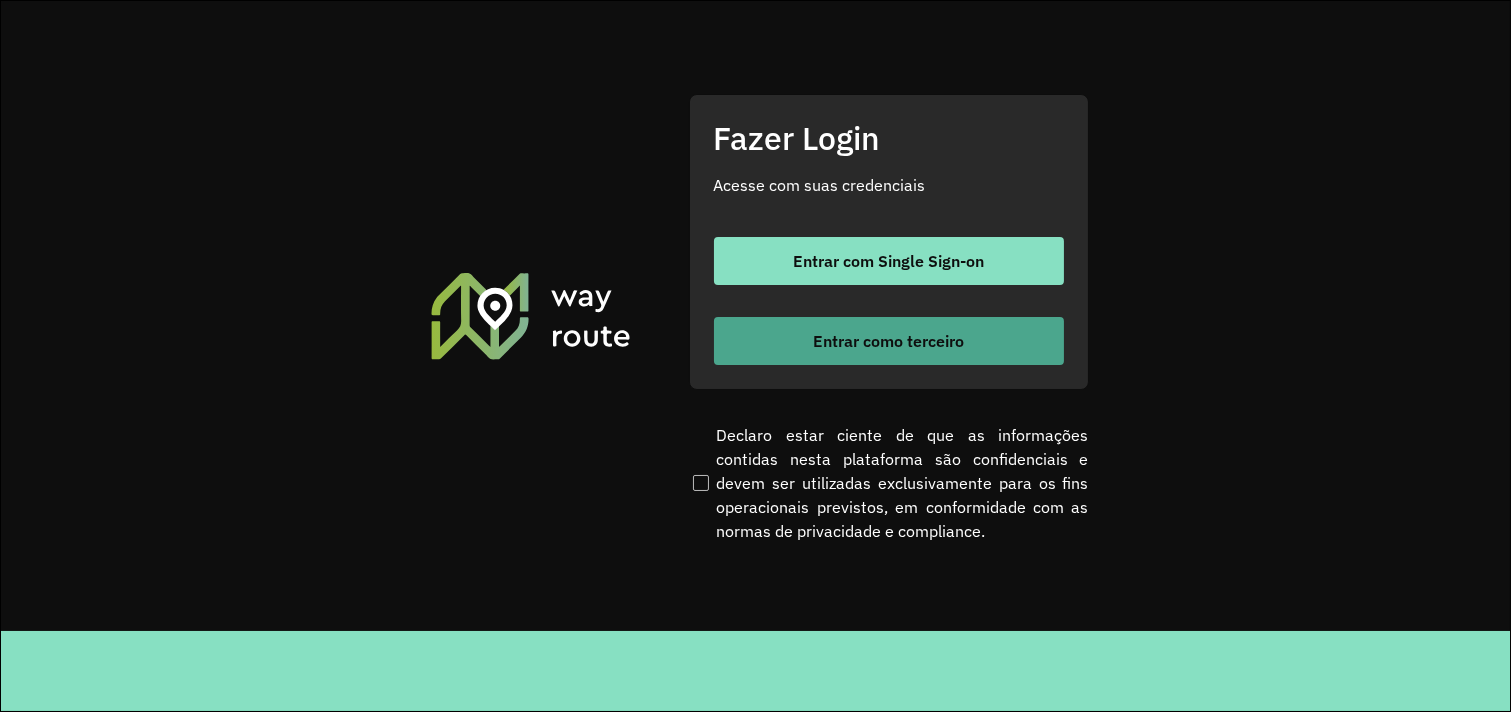 click on "Entrar como terceiro" at bounding box center [889, 341] 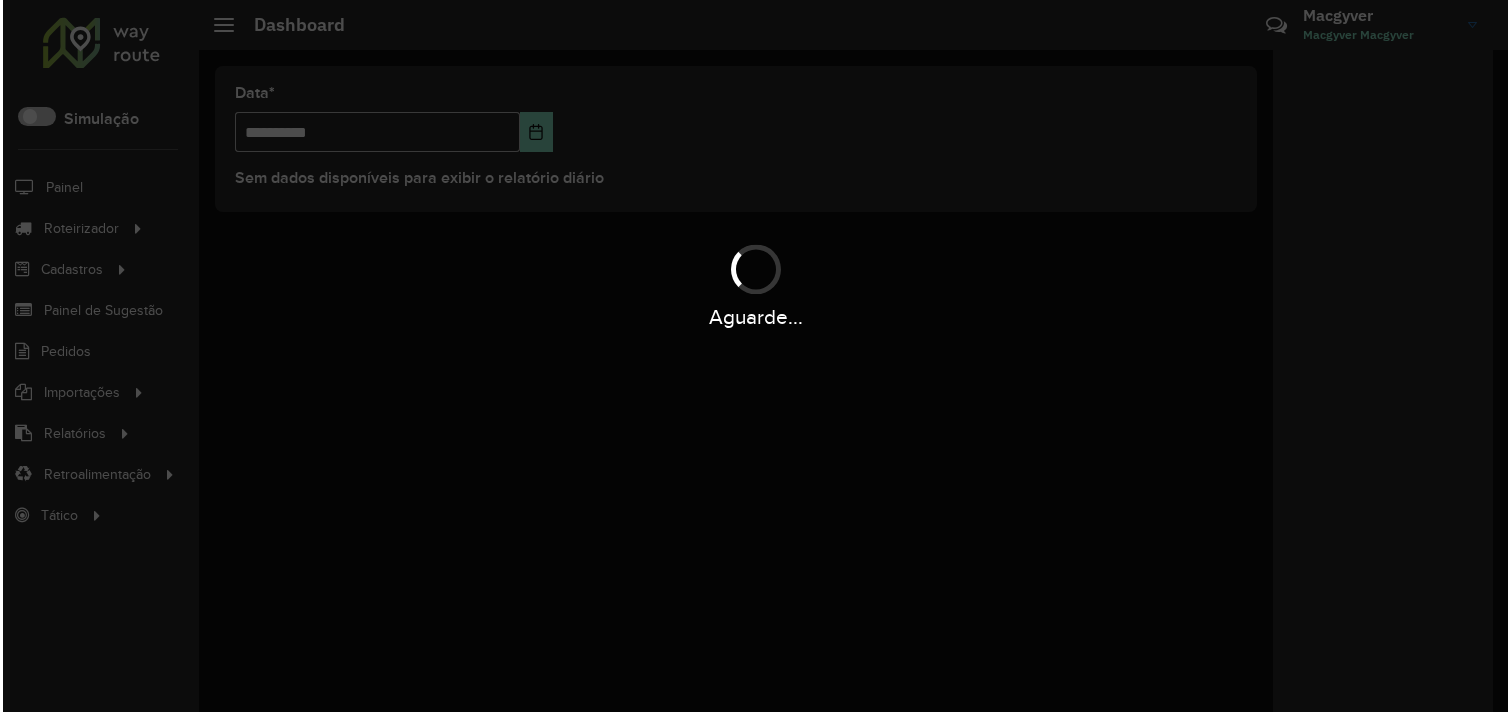 scroll, scrollTop: 0, scrollLeft: 0, axis: both 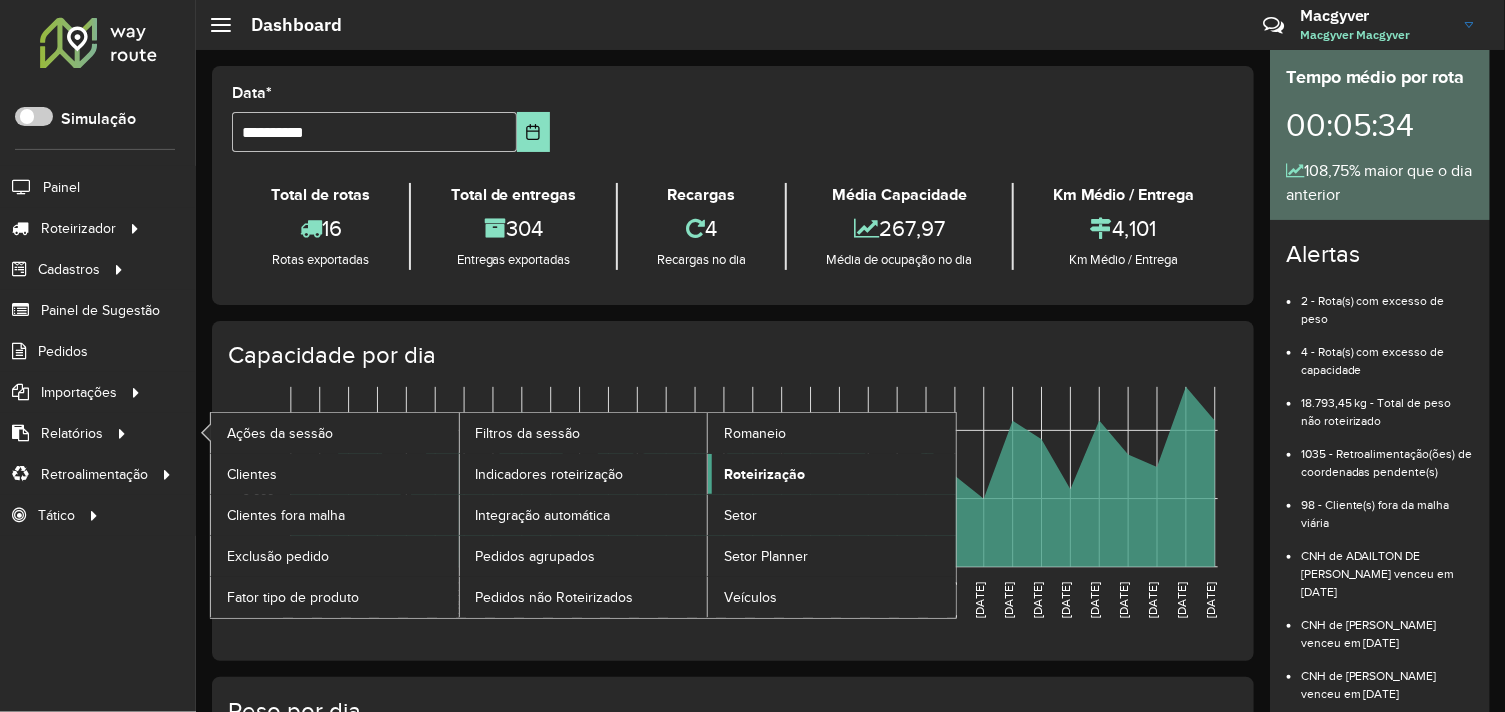 click on "Roteirização" 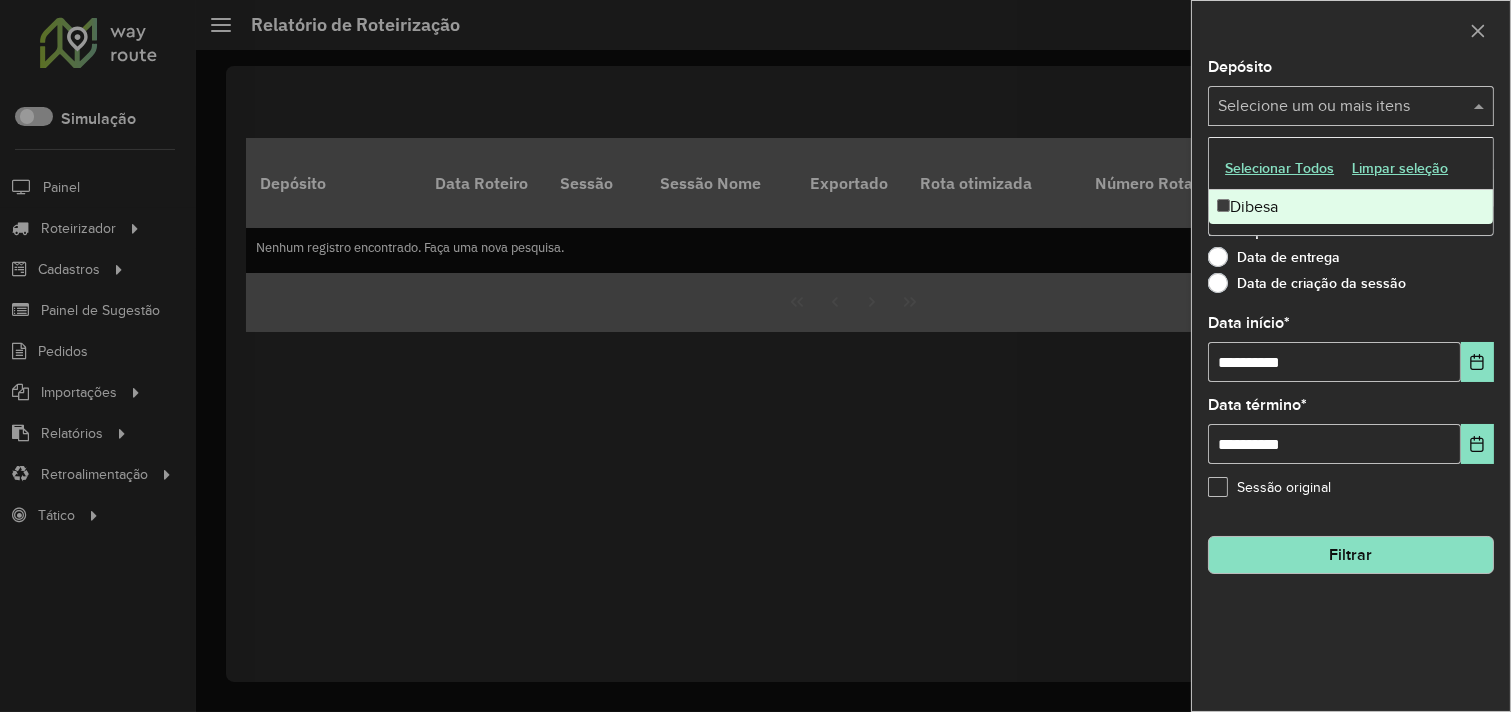 click at bounding box center (1341, 107) 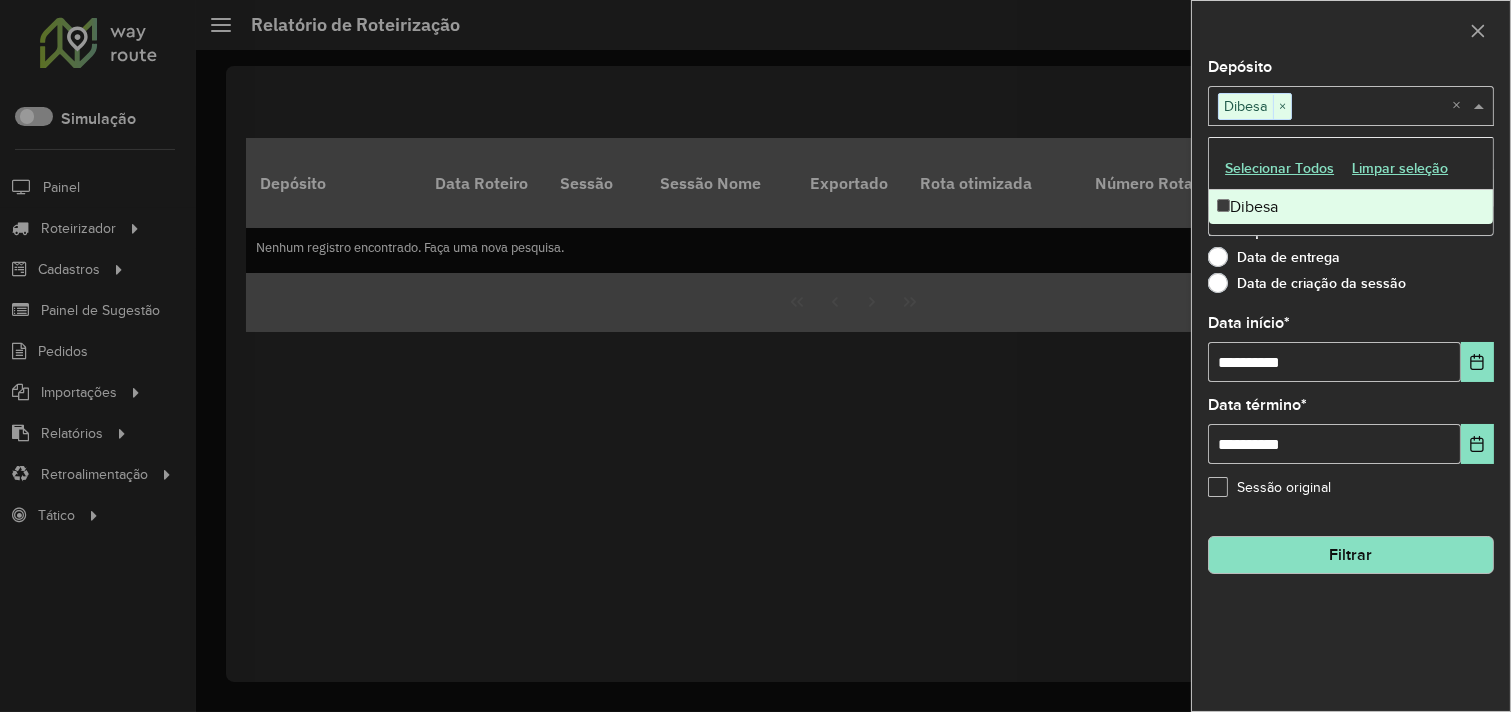 click on "Data de criação da sessão" 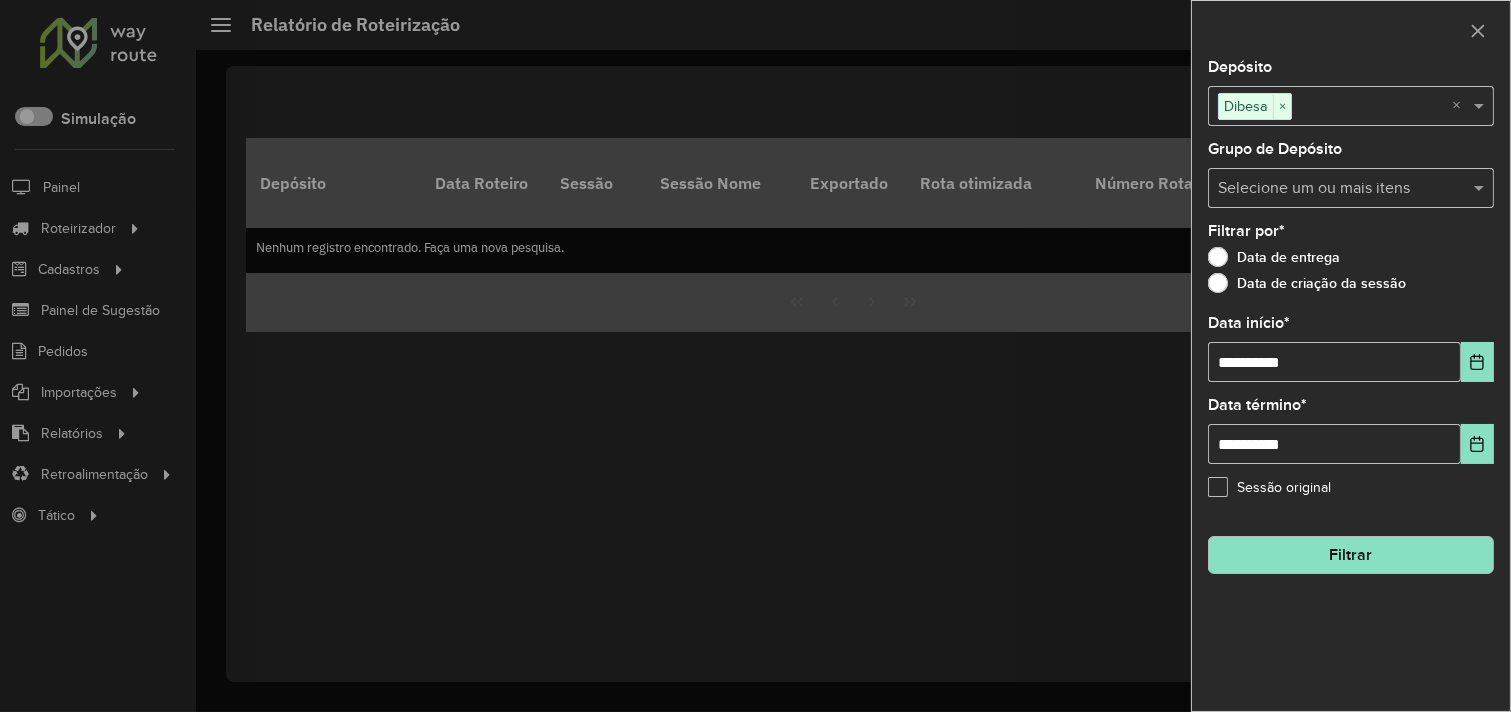 click at bounding box center [1341, 189] 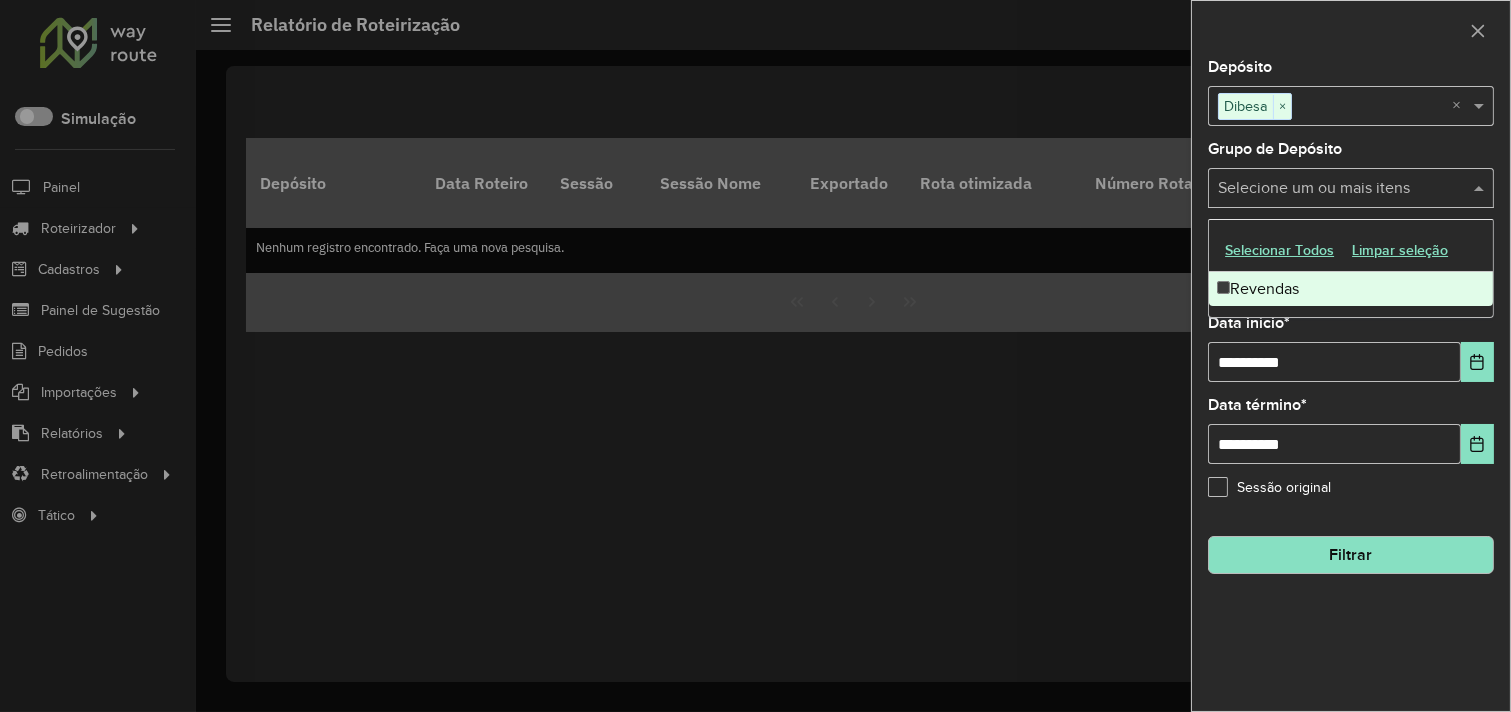 click on "Revendas" at bounding box center (1351, 289) 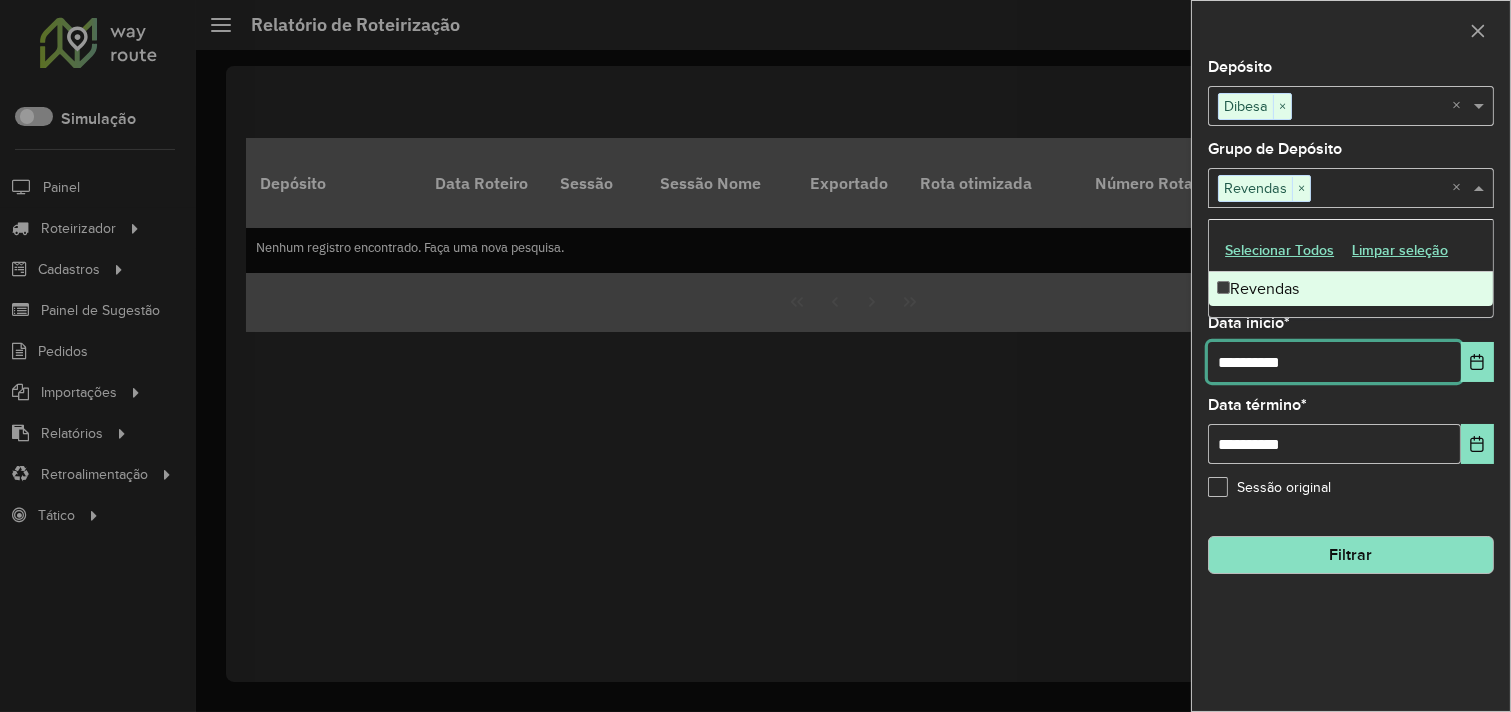 click on "**********" at bounding box center [1334, 362] 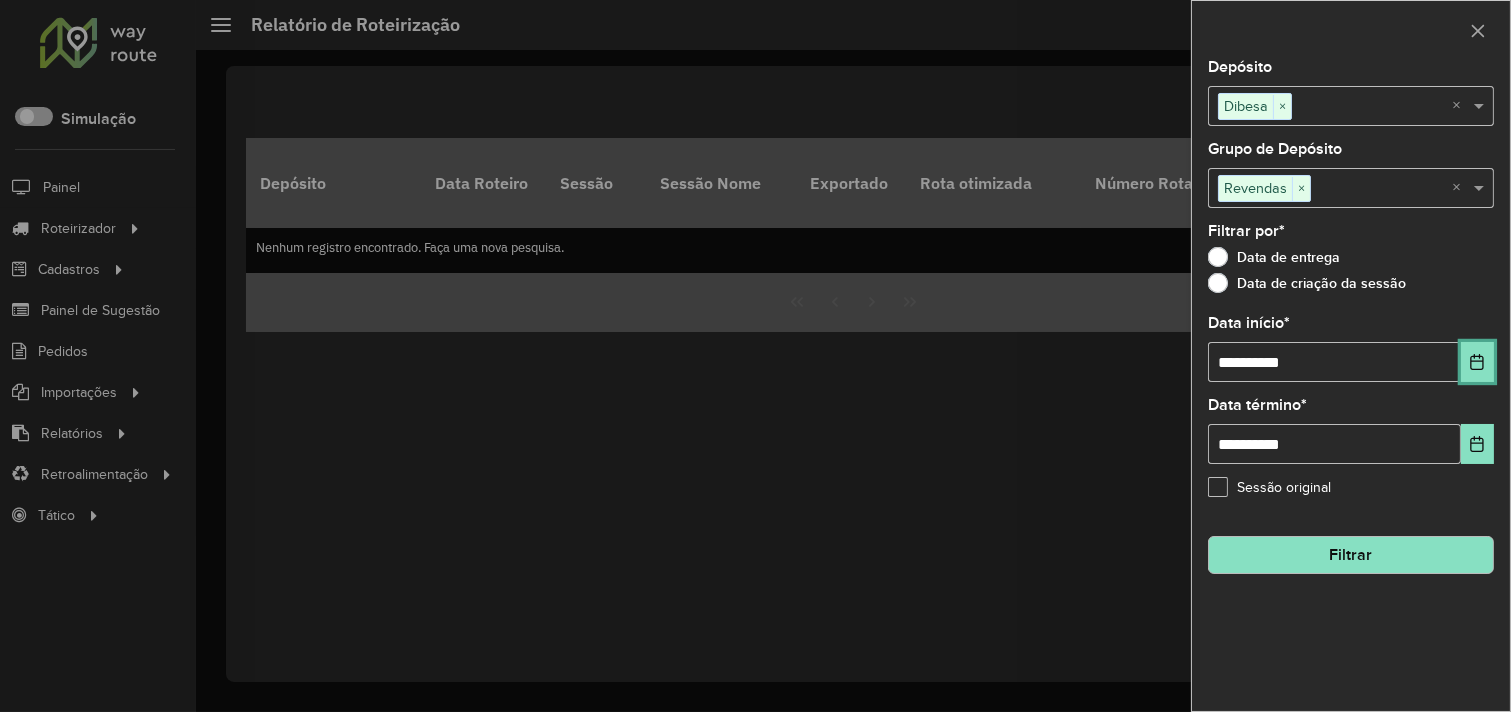 click 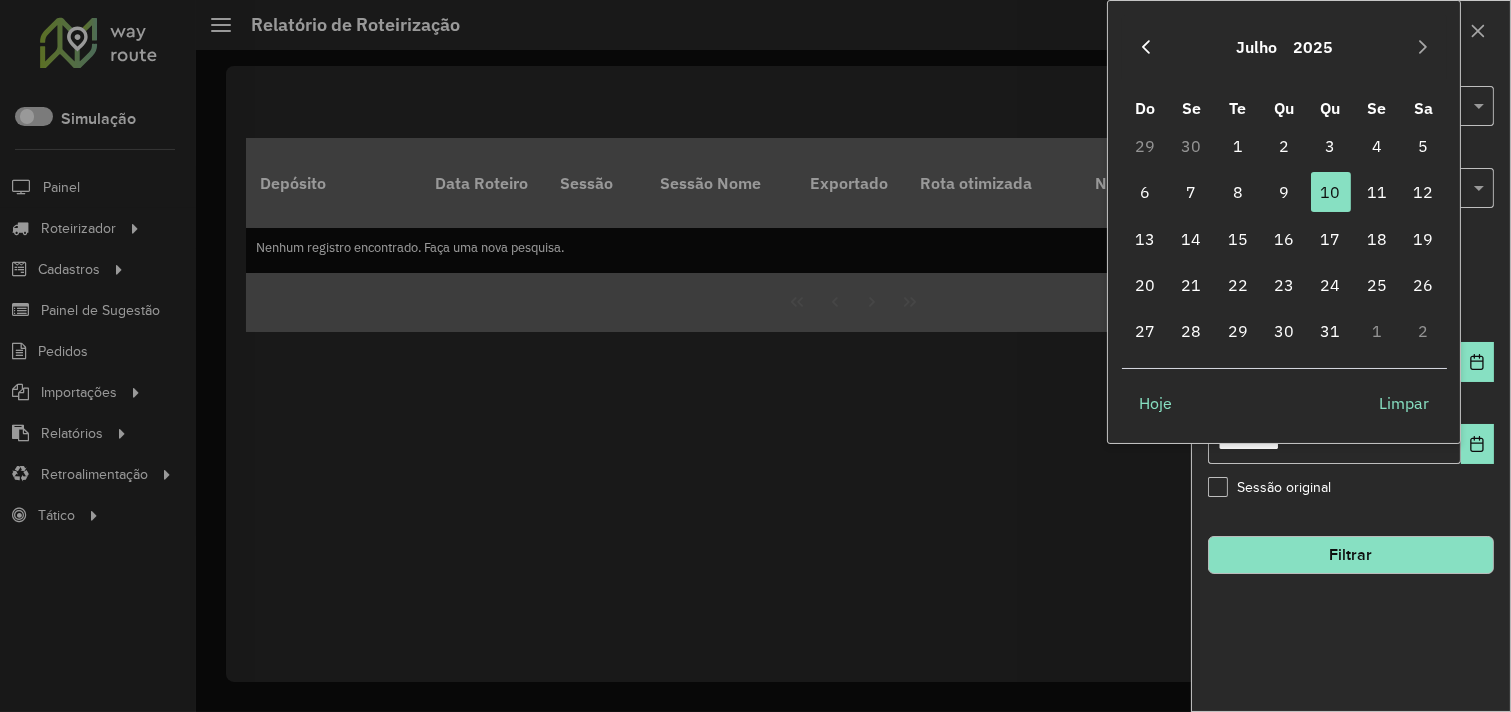 click at bounding box center (1146, 47) 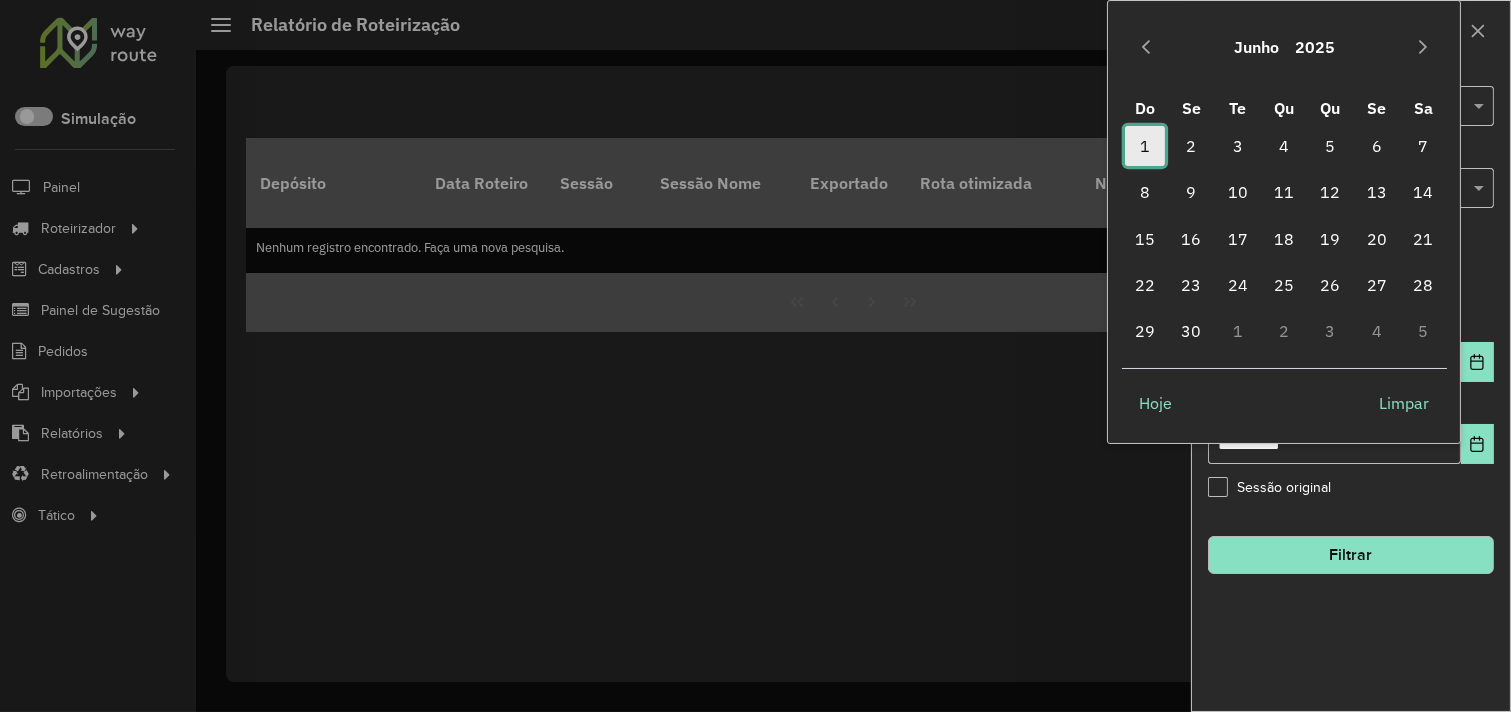 click on "1" at bounding box center [1145, 146] 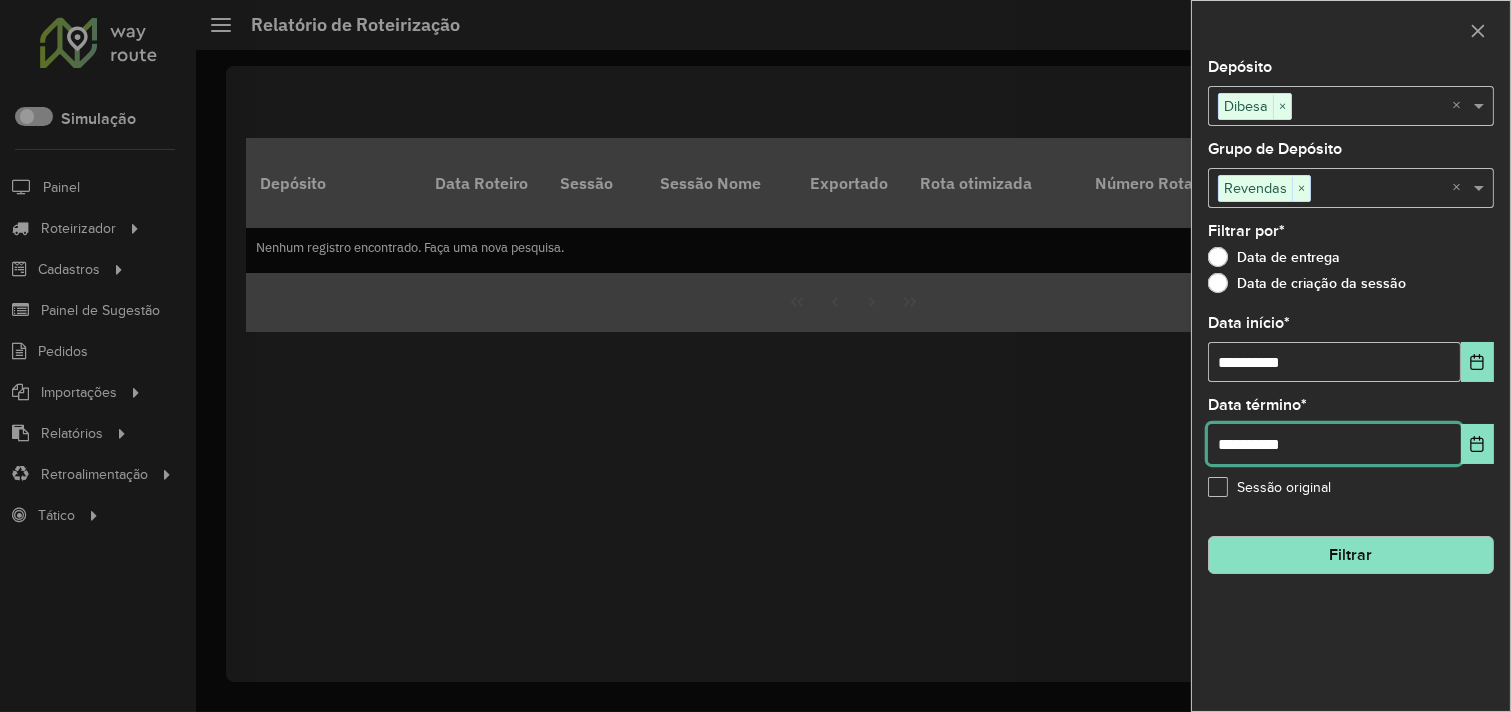 click on "**********" at bounding box center [1334, 444] 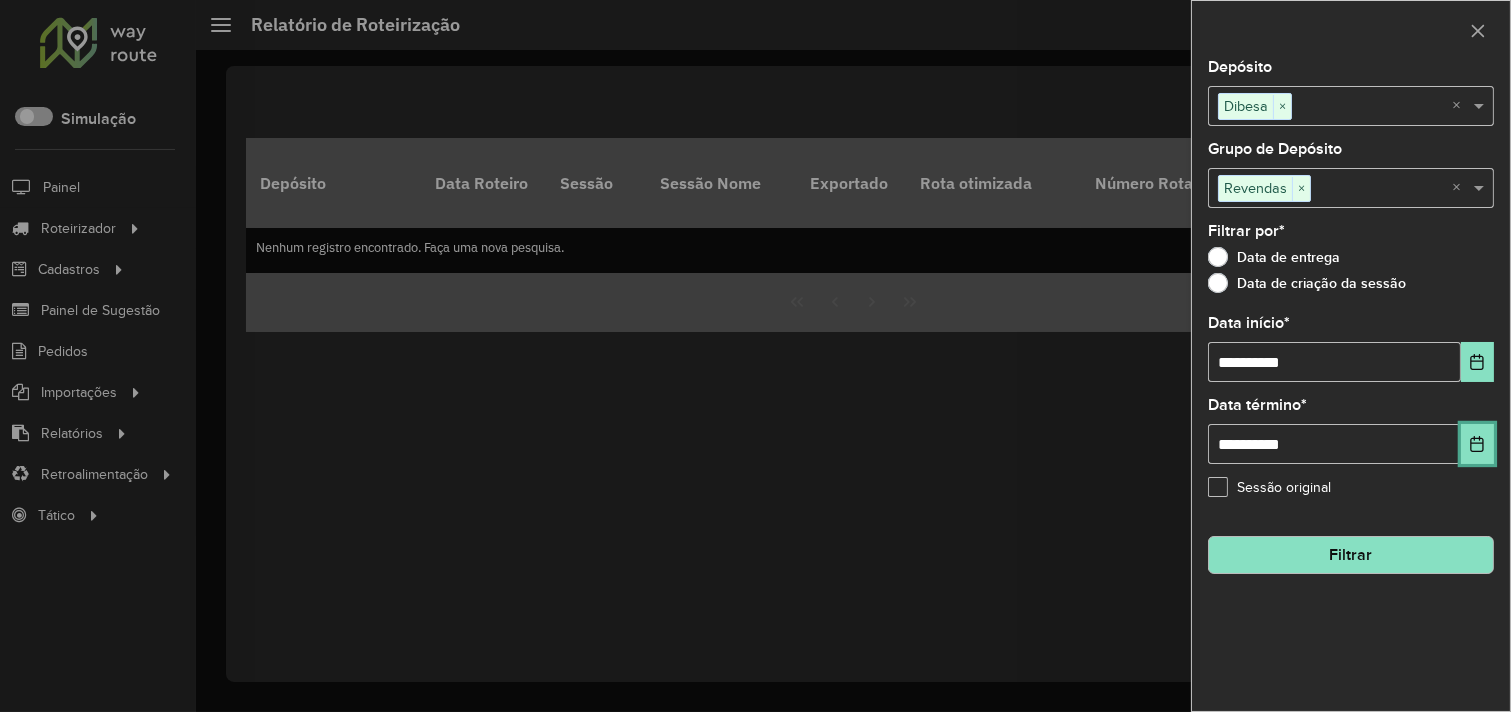 click 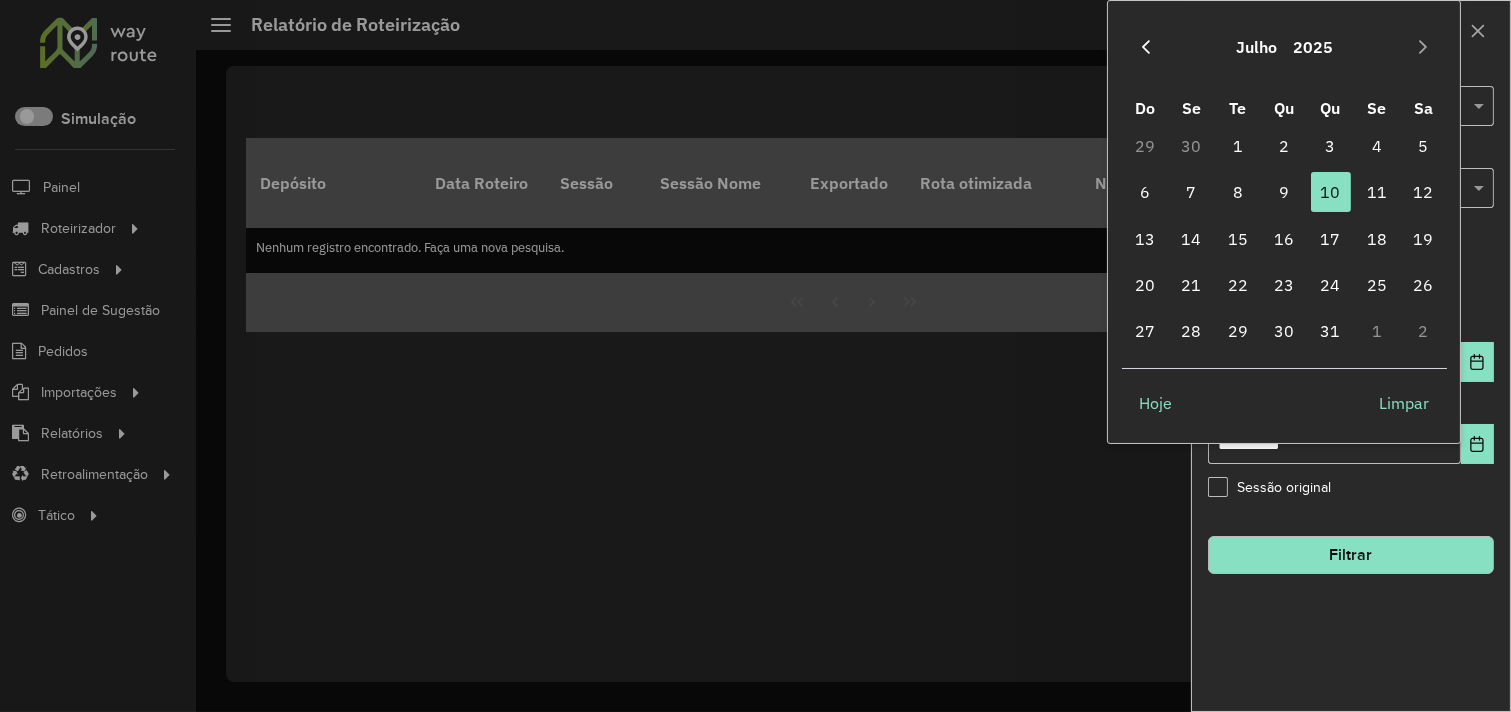click 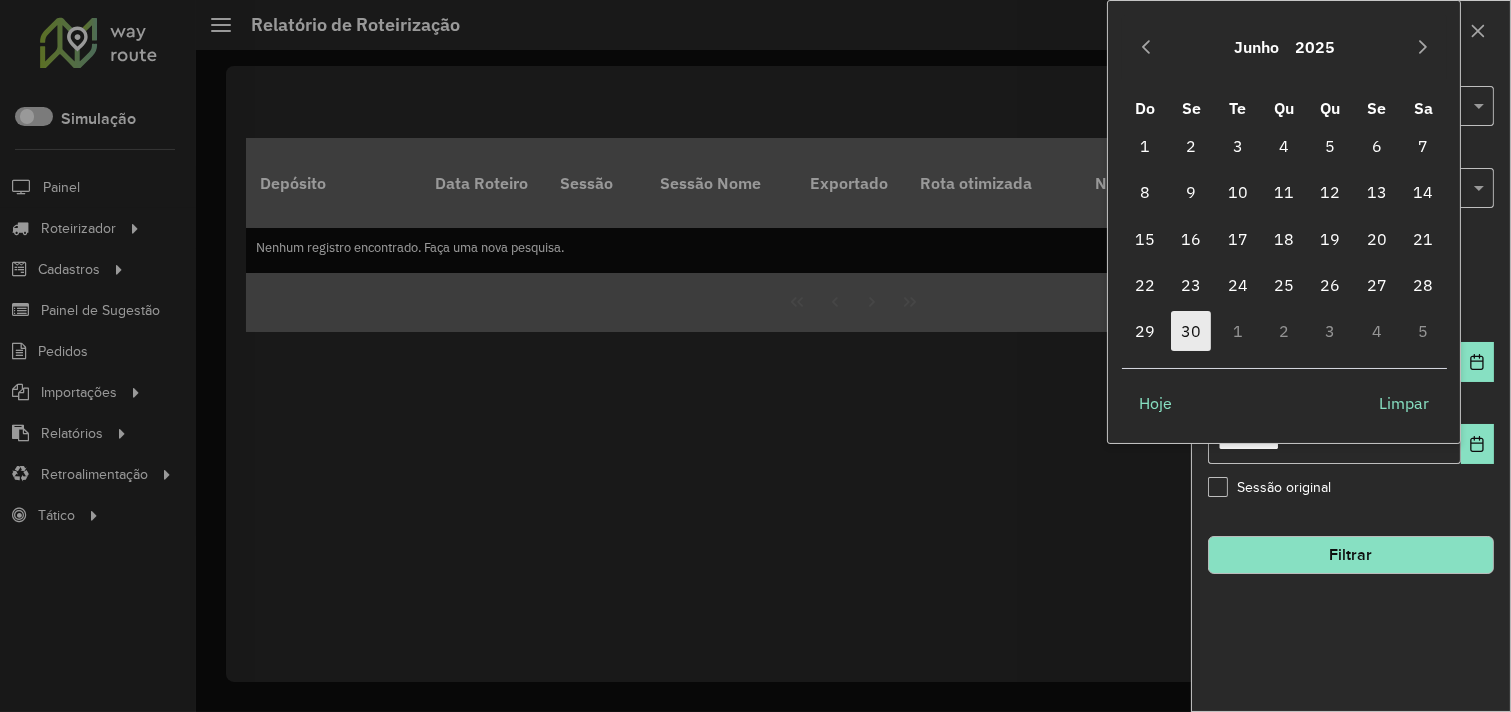 click on "30" at bounding box center [1191, 331] 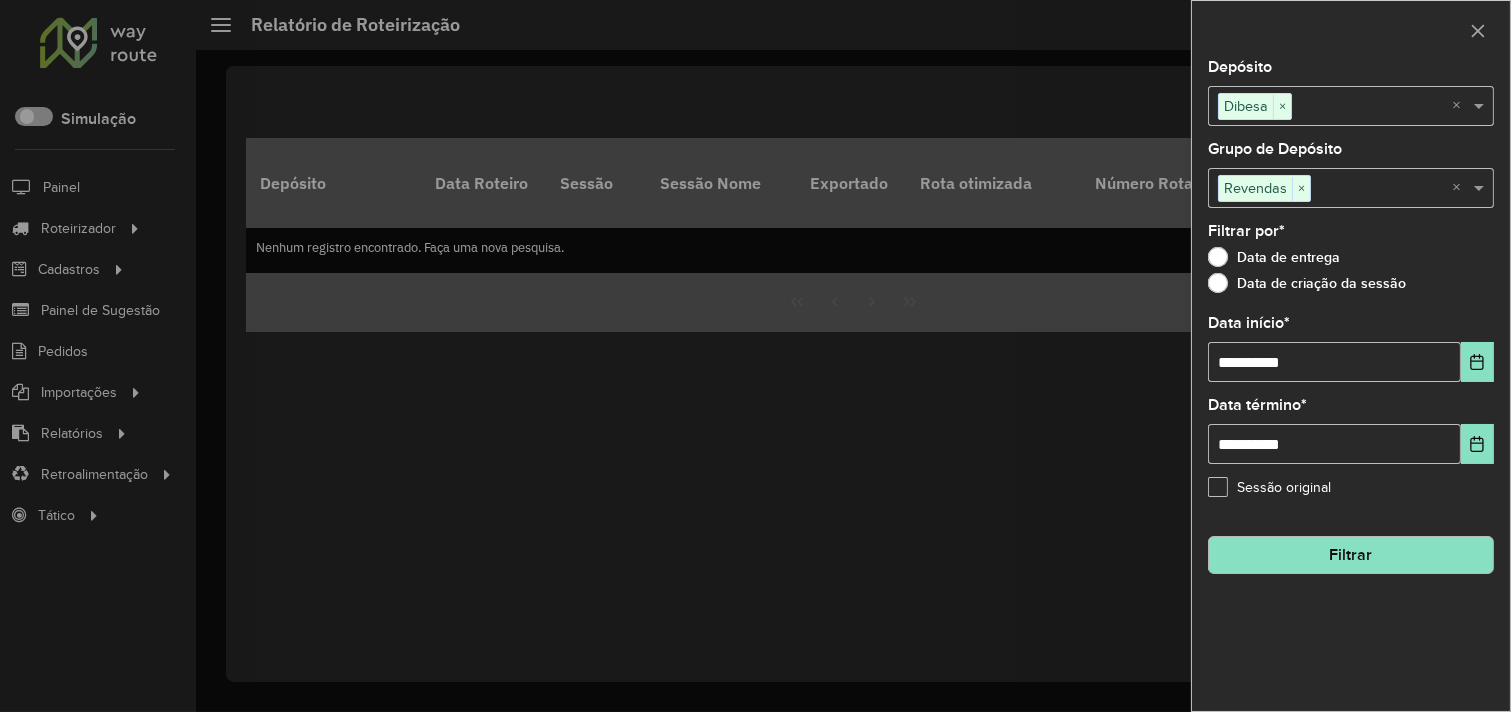 click on "Filtrar" 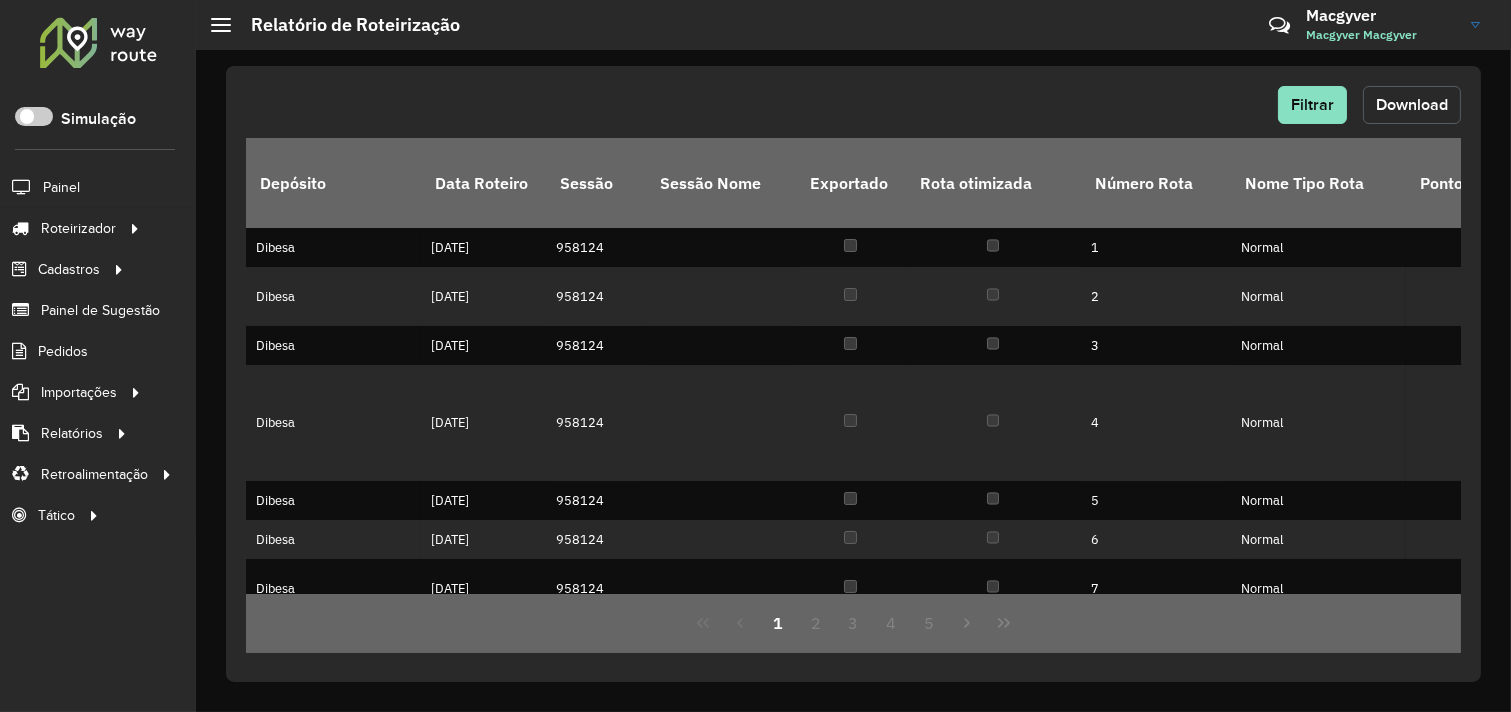 click on "Download" 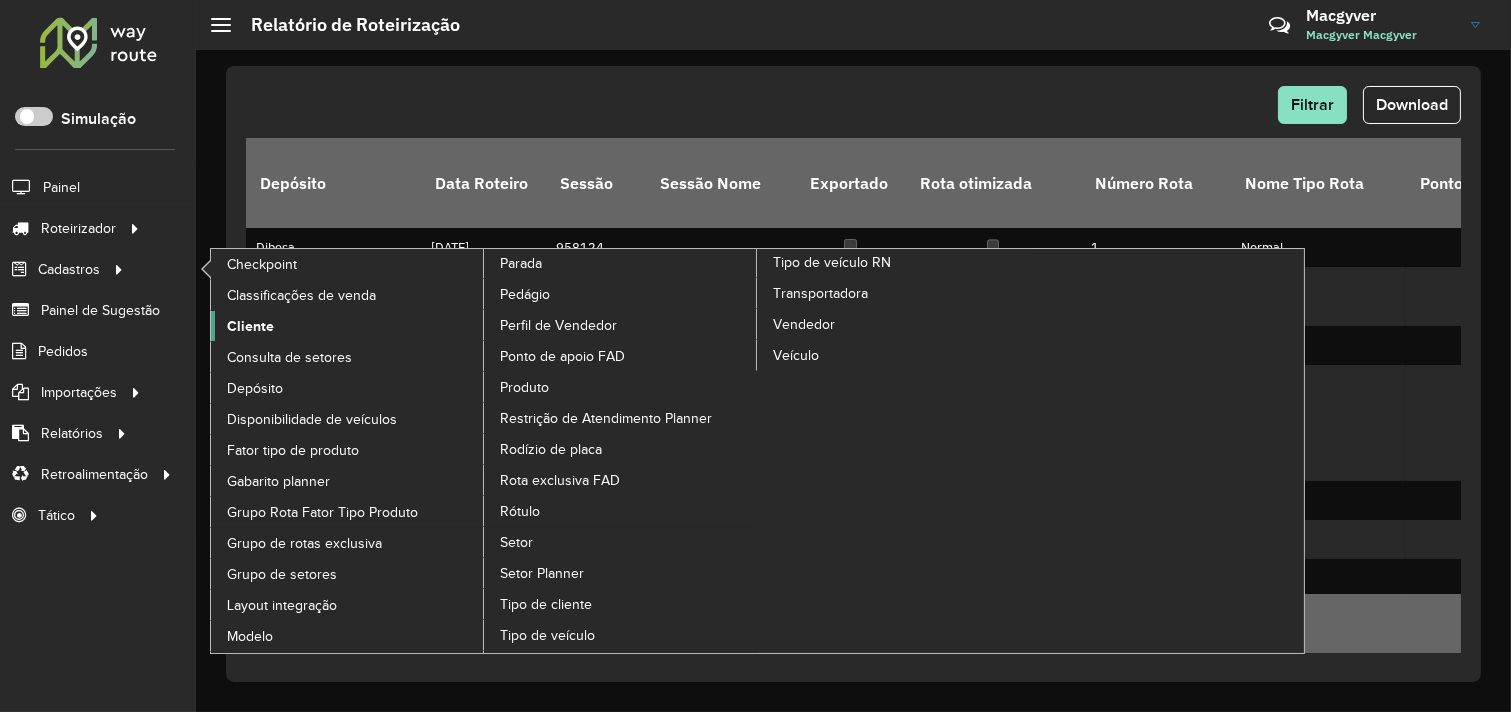 click on "Cliente" 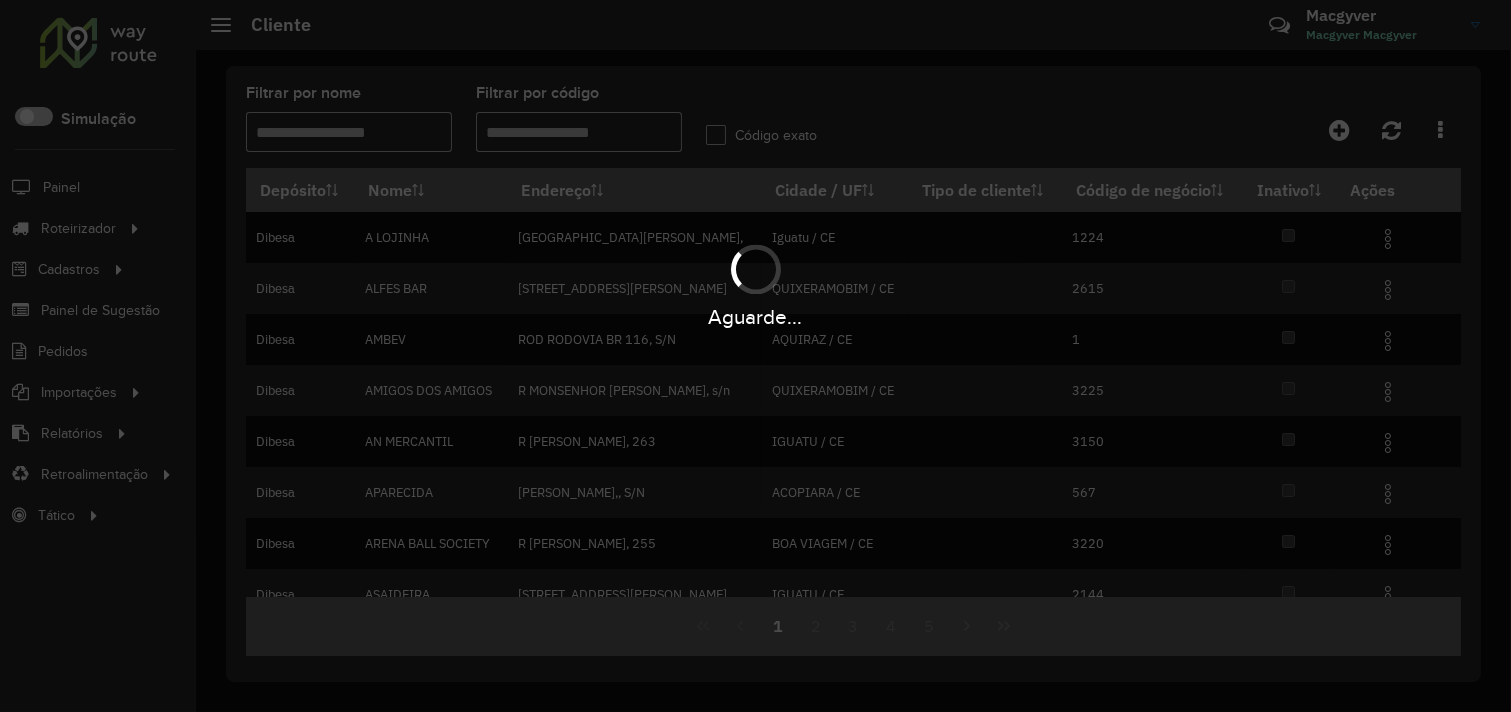 click on "Aguarde...  Pop-up bloqueado!  Seu navegador bloqueou automáticamente a abertura de uma nova janela.   Acesse as configurações e adicione o endereço do sistema a lista de permissão.   Fechar  Roteirizador AmbevTech Simulação Painel Roteirizador Entregas Vendas Cadastros Checkpoint Classificações de venda Cliente Consulta de setores Depósito Disponibilidade de veículos Fator tipo de produto Gabarito planner Grupo Rota Fator Tipo Produto Grupo de rotas exclusiva Grupo de setores Layout integração Modelo Parada Pedágio Perfil de Vendedor Ponto de apoio FAD Produto Restrição de Atendimento Planner Rodízio de placa Rota exclusiva FAD Rótulo Setor Setor Planner Tipo de cliente Tipo de veículo Tipo de veículo RN Transportadora Vendedor Veículo Painel de Sugestão Pedidos Importações Classificação e volume de venda Clientes Fator tipo produto Gabarito planner Grade de atendimento Janela de atendimento Localização Pedidos Restrição de Atendimento Planner Tempo de espera Vendedor Veículos" at bounding box center (755, 356) 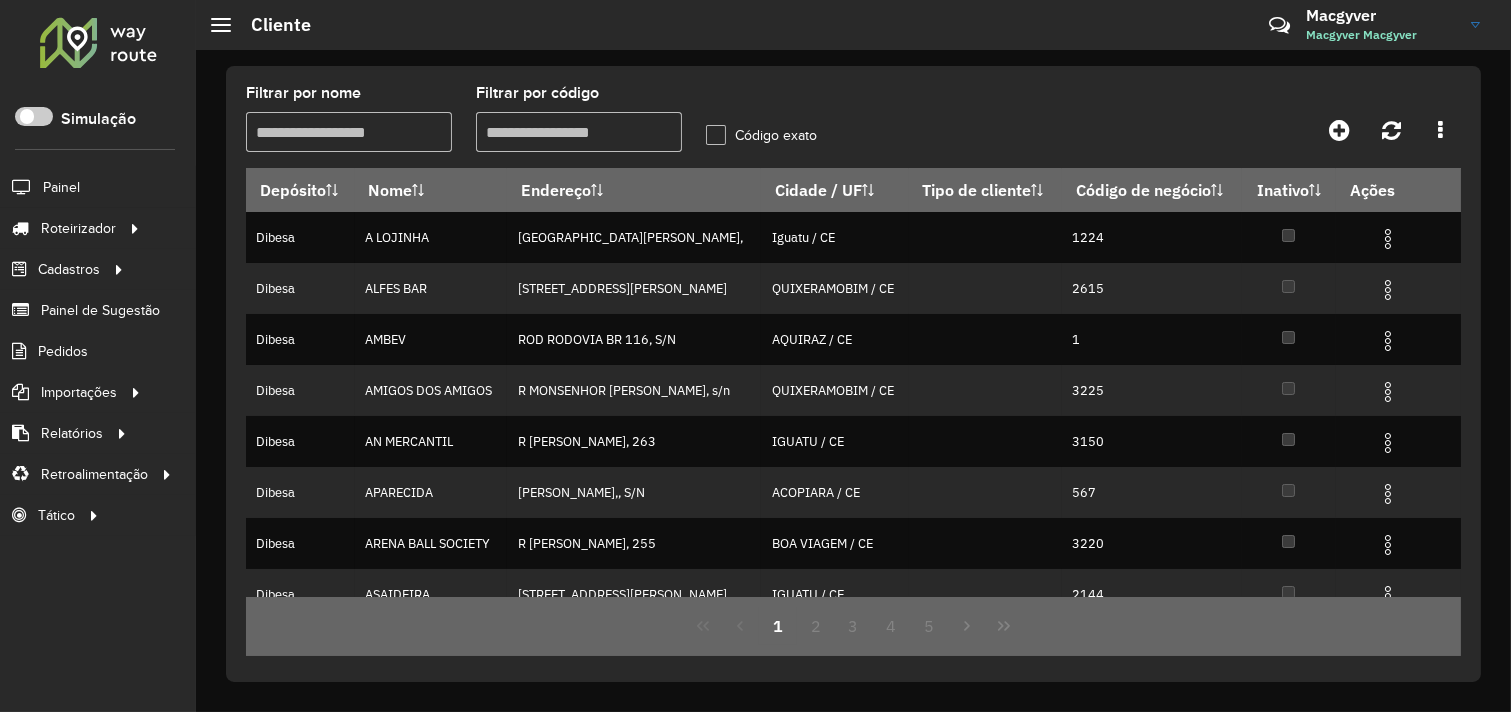 click on "Filtrar por código" at bounding box center (579, 132) 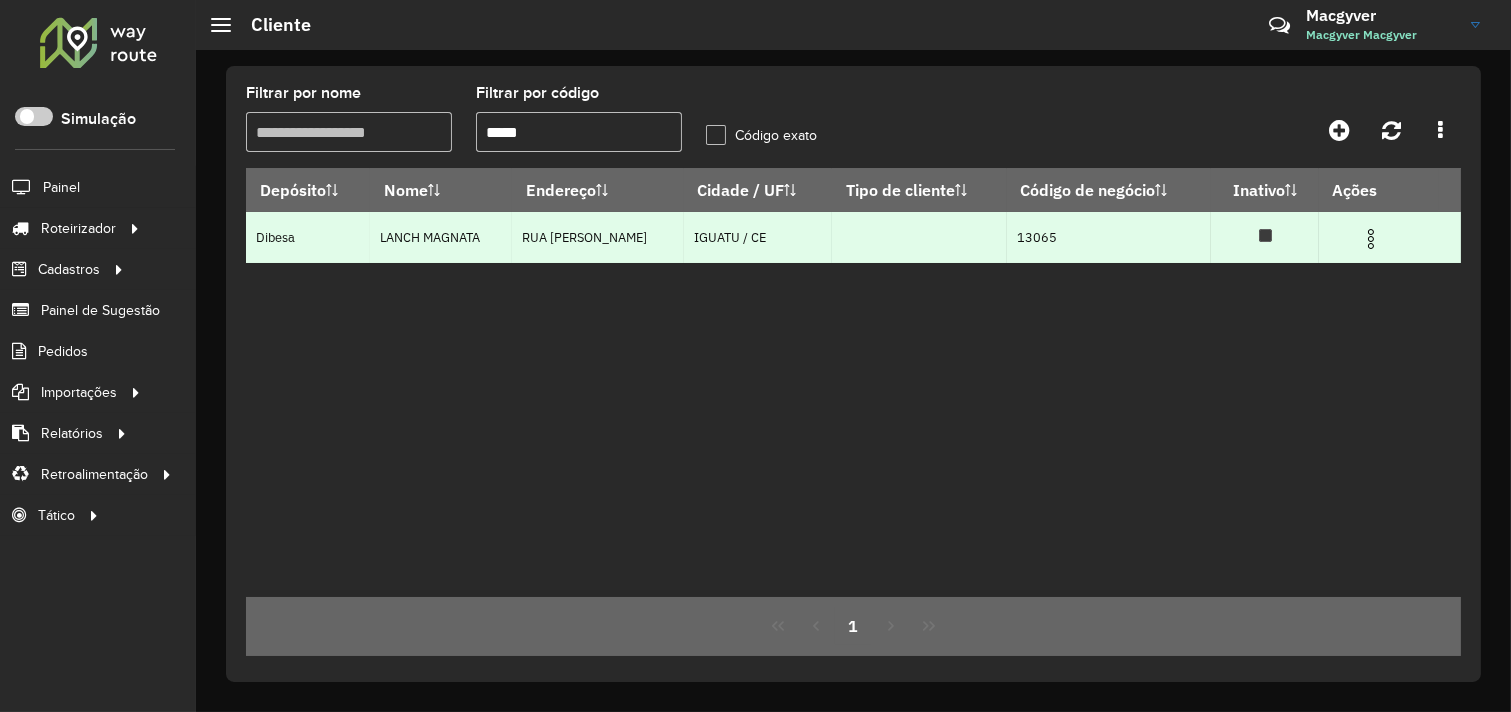 type on "*****" 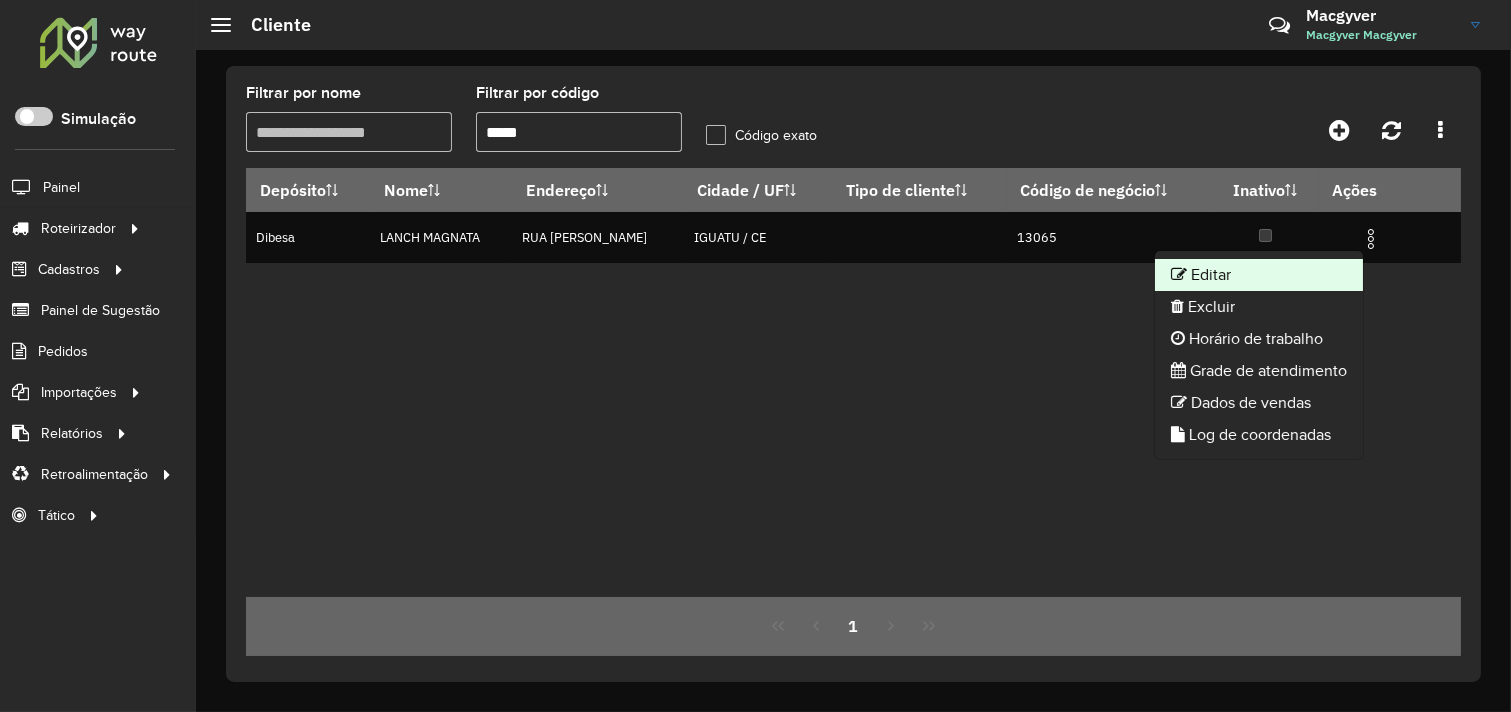 click on "Editar" 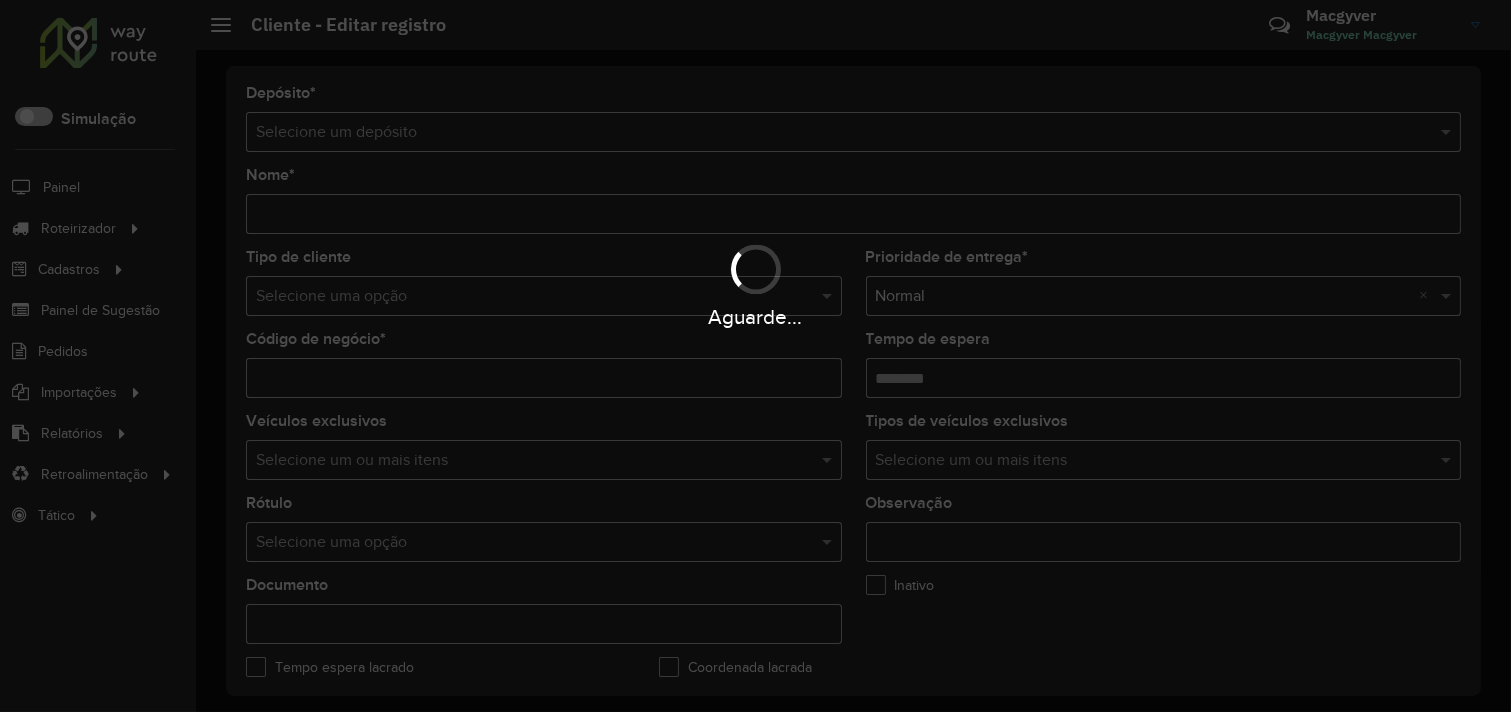 type on "**********" 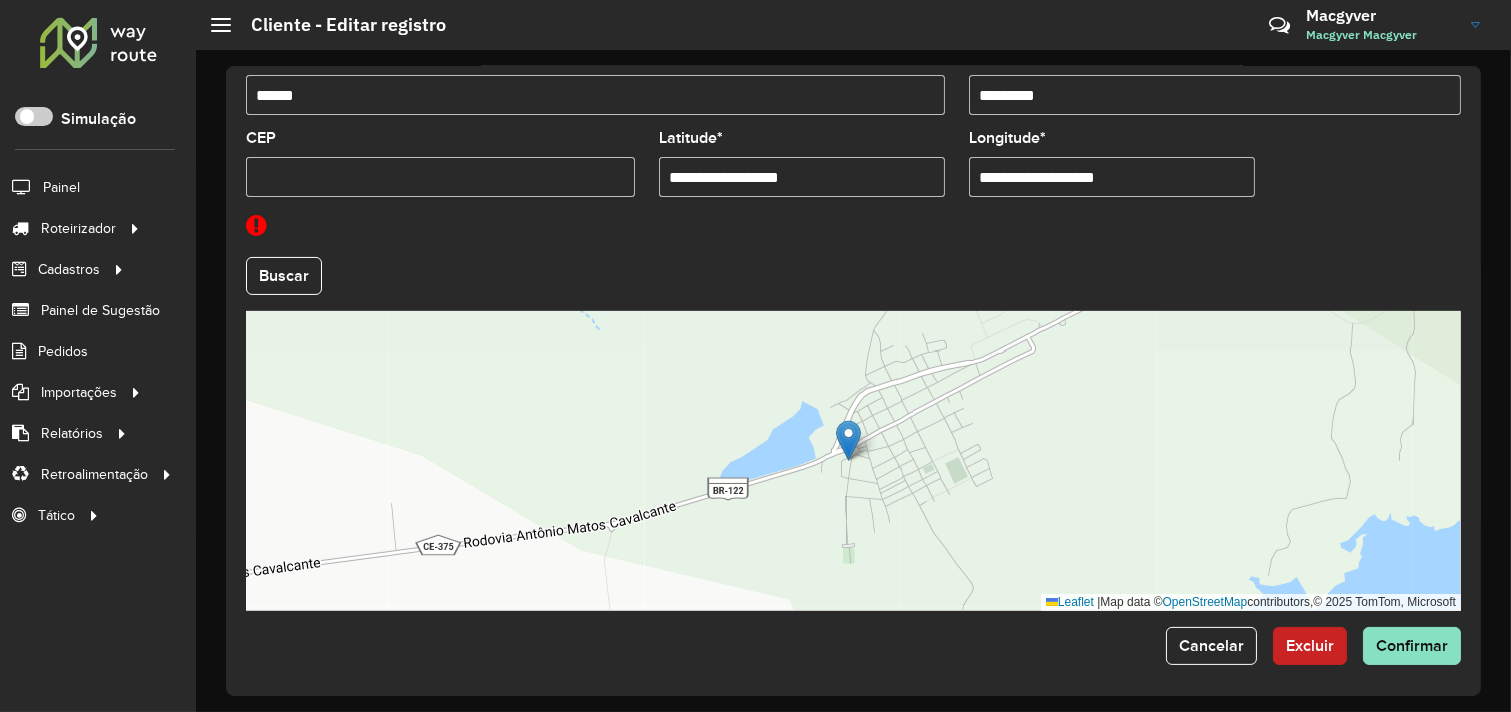 scroll, scrollTop: 823, scrollLeft: 0, axis: vertical 